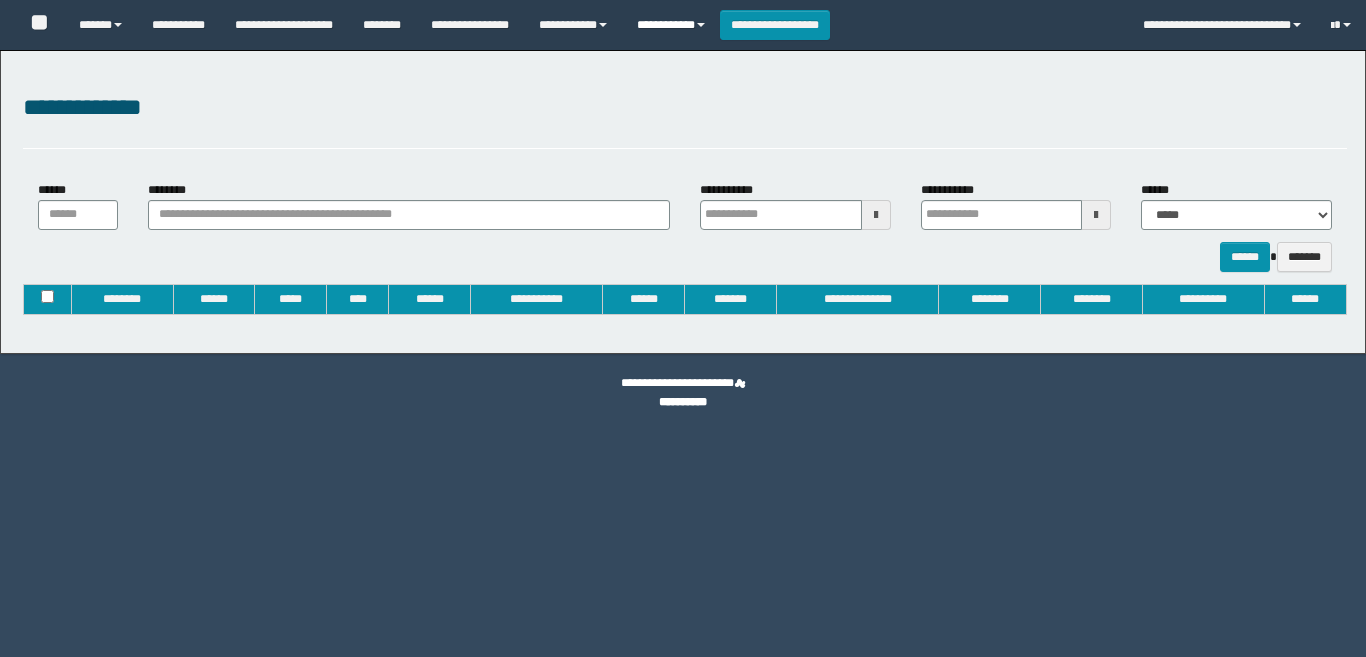 click on "**********" at bounding box center [671, 25] 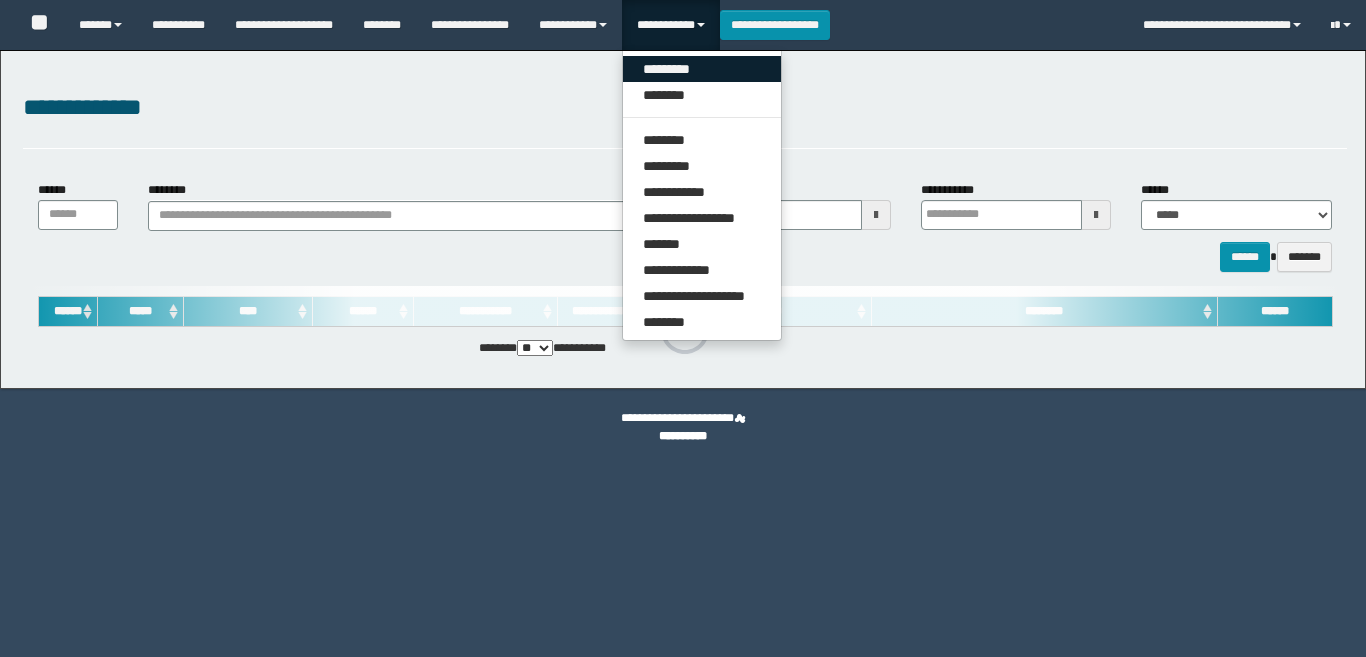 type on "**********" 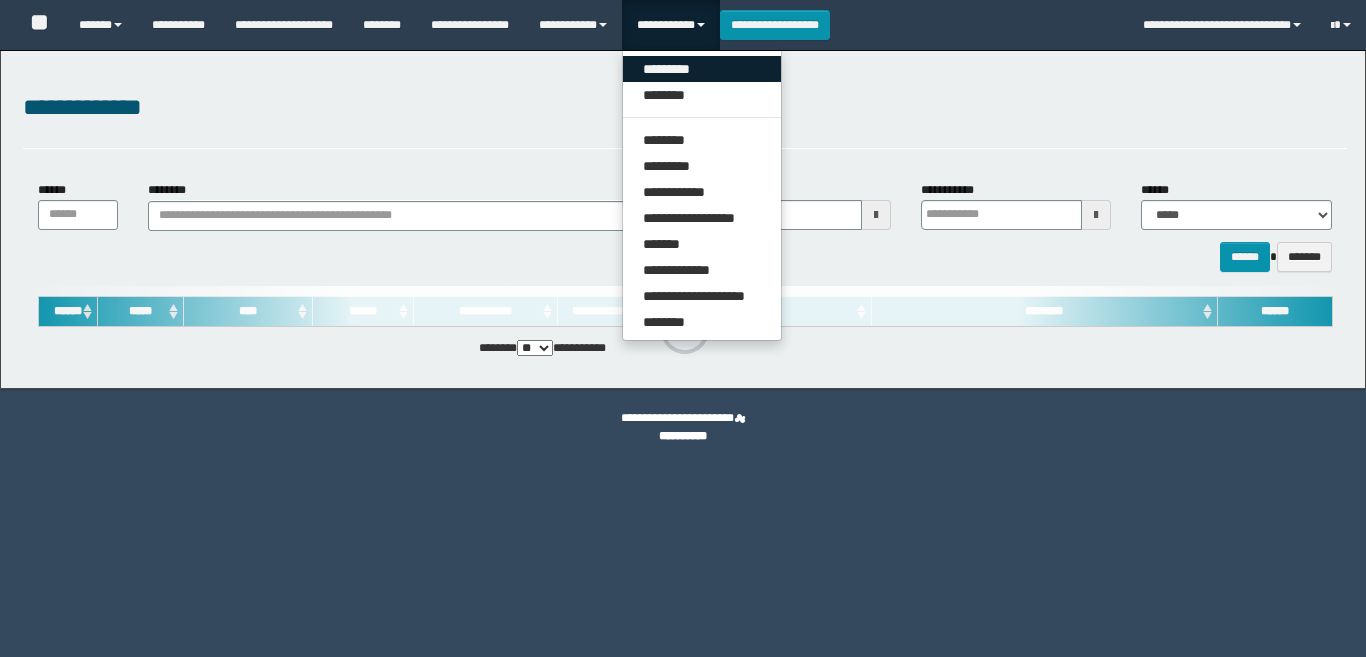 type on "**********" 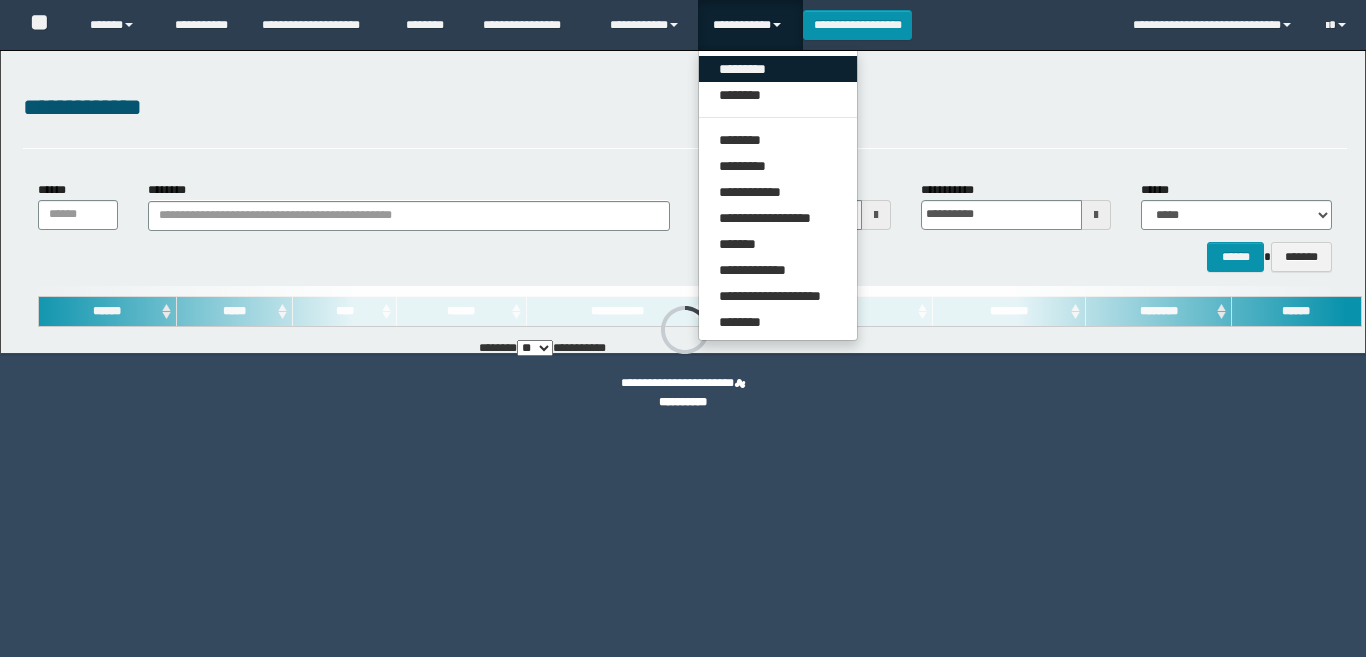 scroll, scrollTop: 0, scrollLeft: 0, axis: both 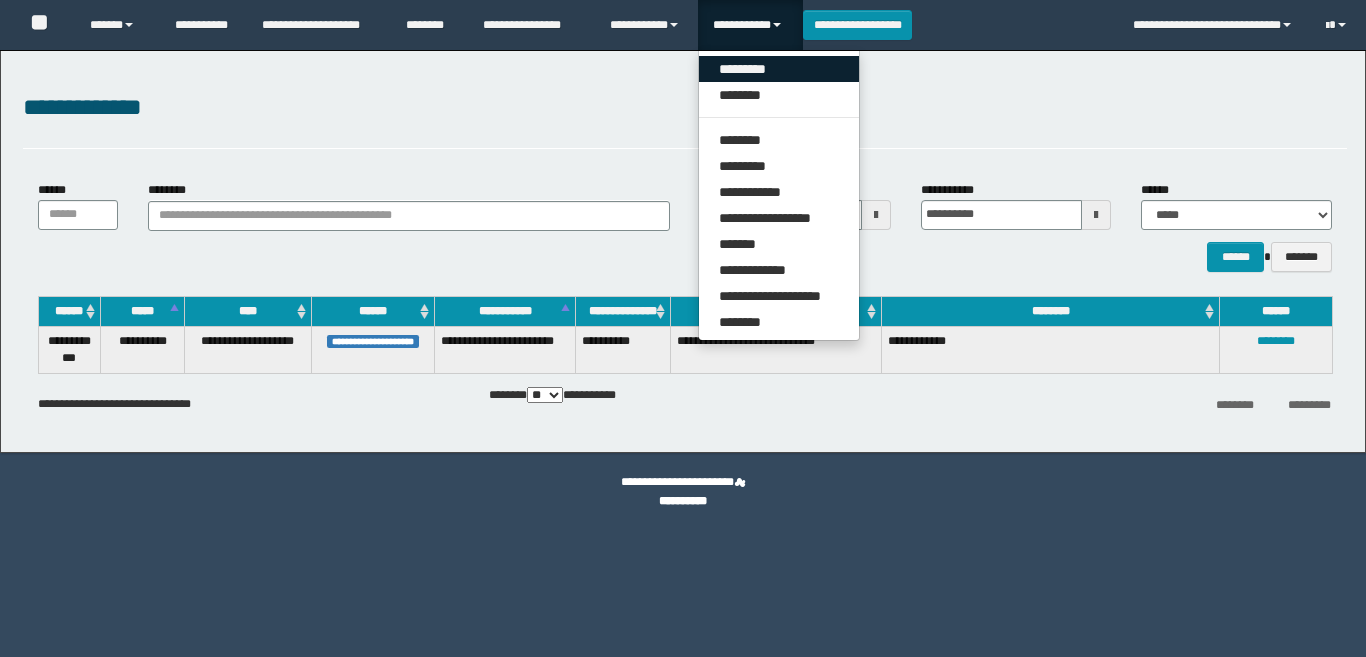 click on "*********" at bounding box center [779, 69] 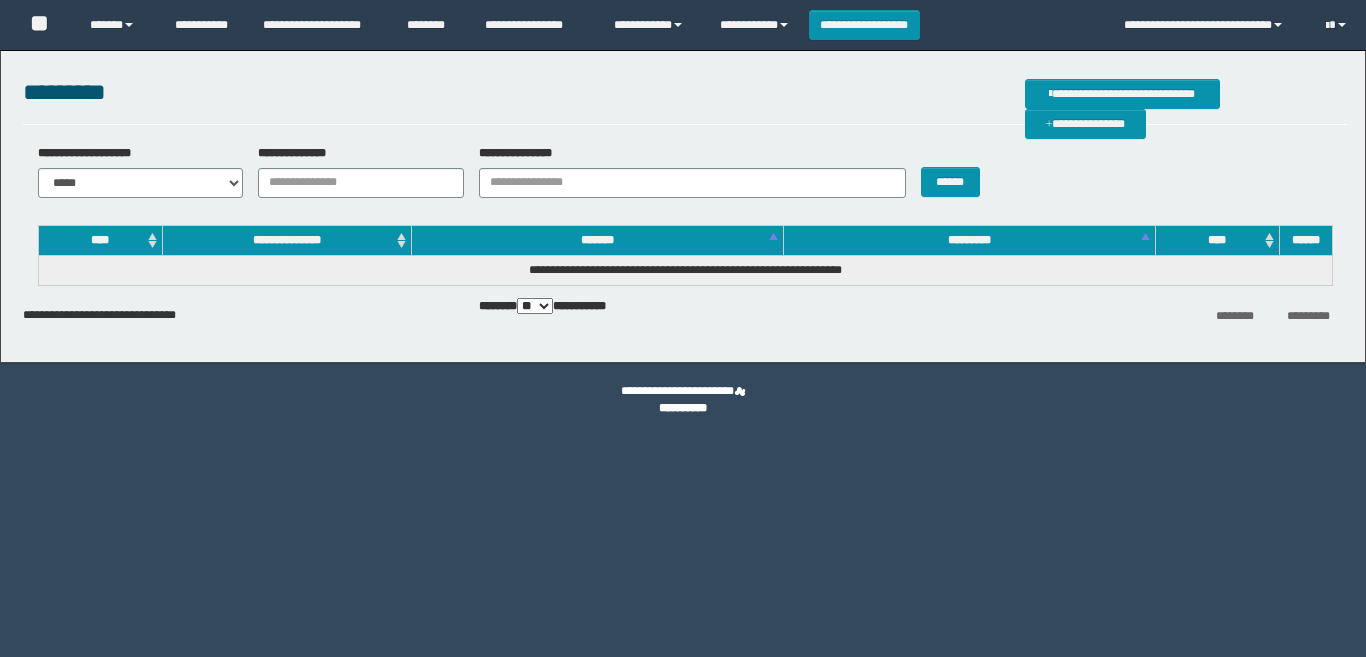scroll, scrollTop: 0, scrollLeft: 0, axis: both 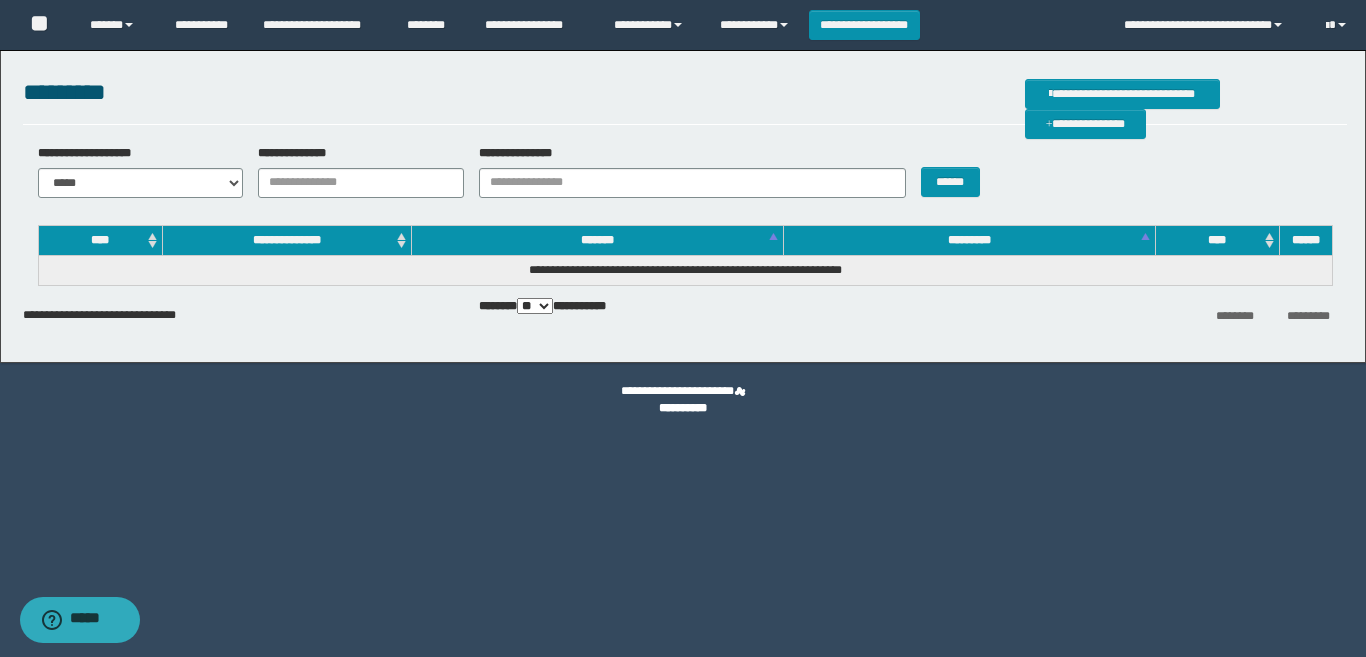 click on "**********" at bounding box center (361, 183) 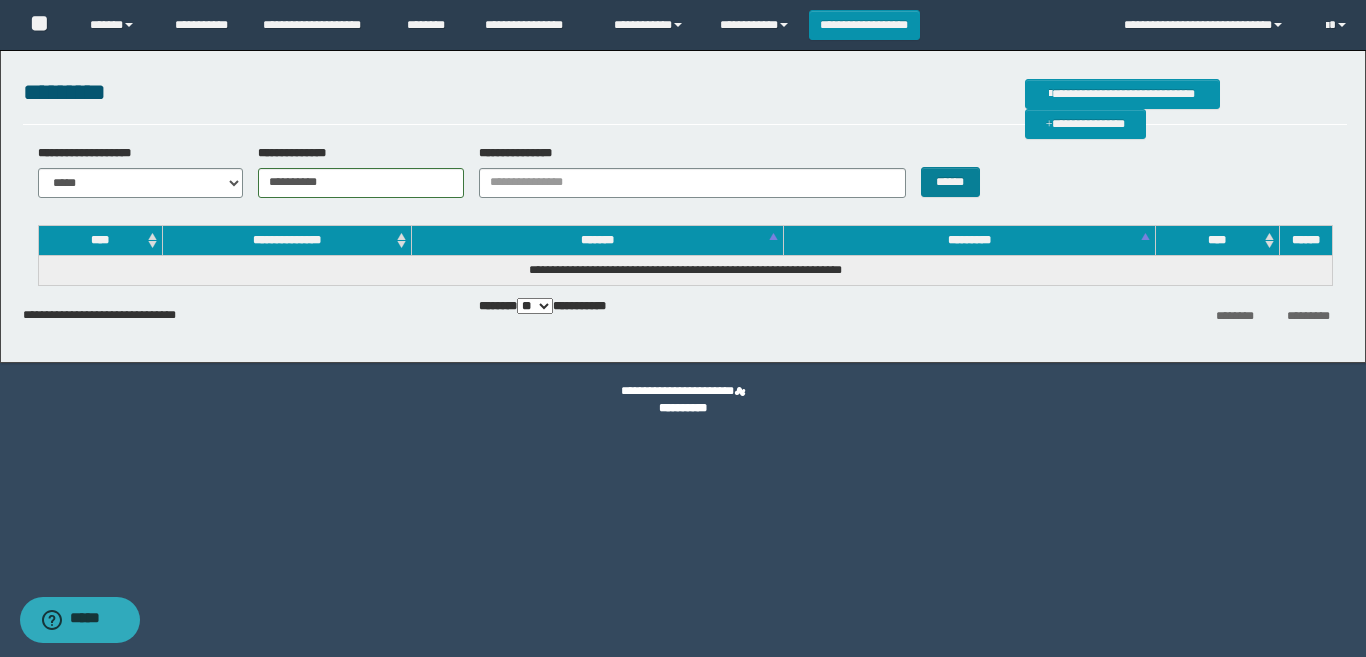 type on "**********" 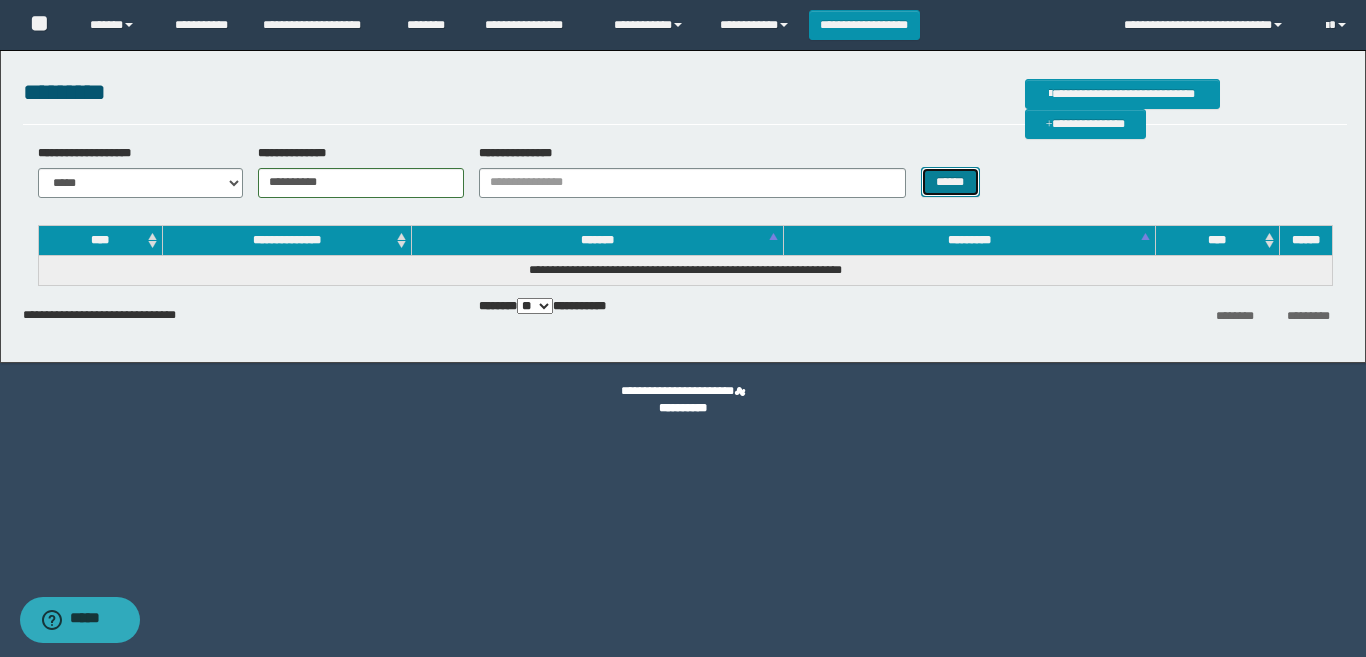 click on "******" at bounding box center (950, 182) 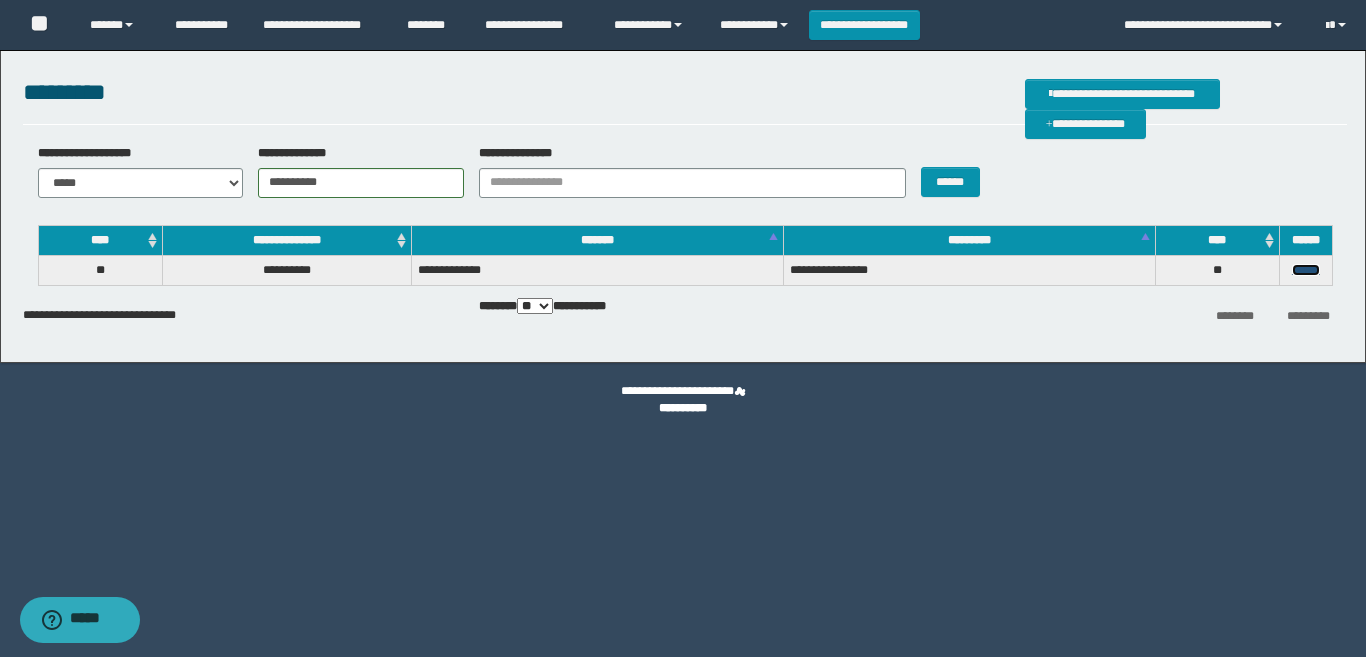 click on "******" at bounding box center [1306, 270] 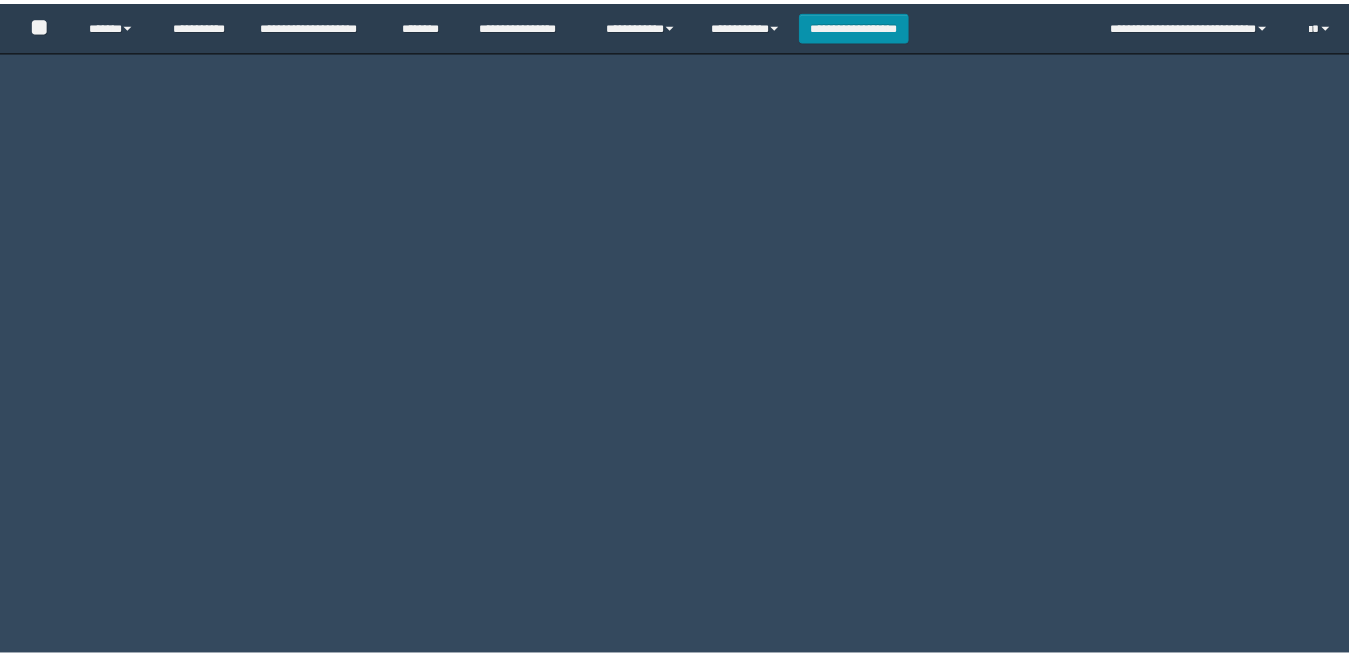 scroll, scrollTop: 0, scrollLeft: 0, axis: both 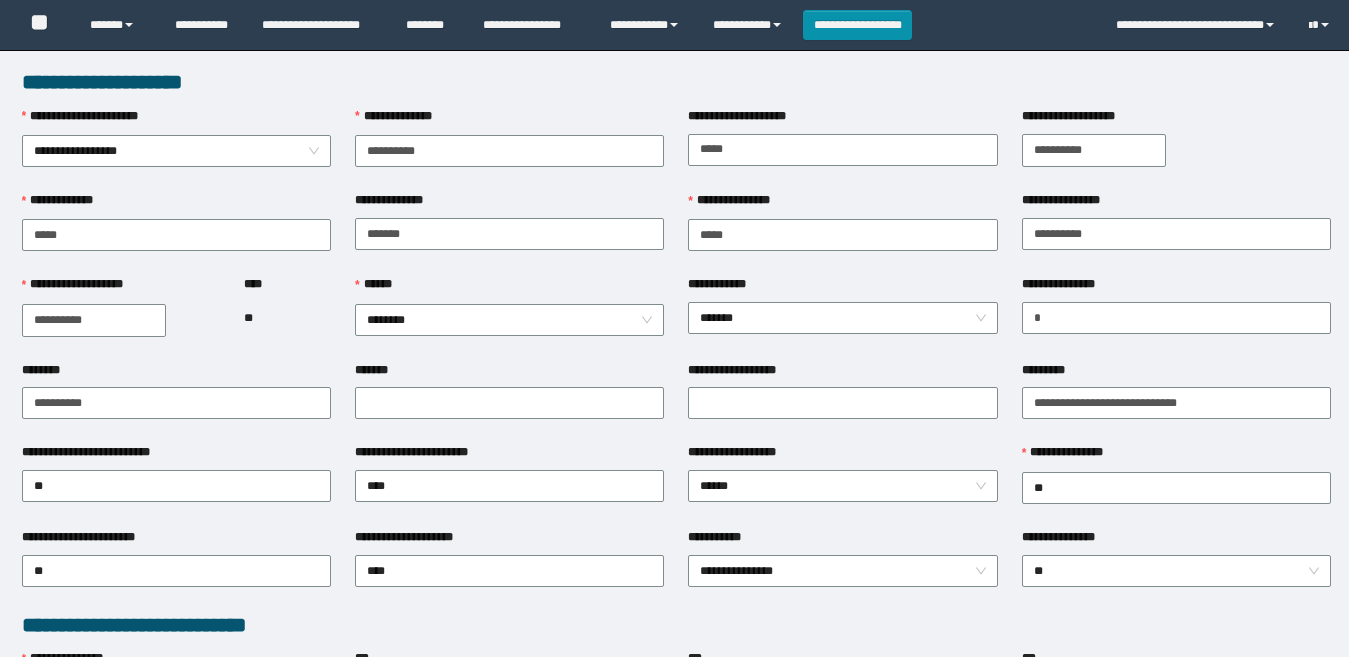 type on "**********" 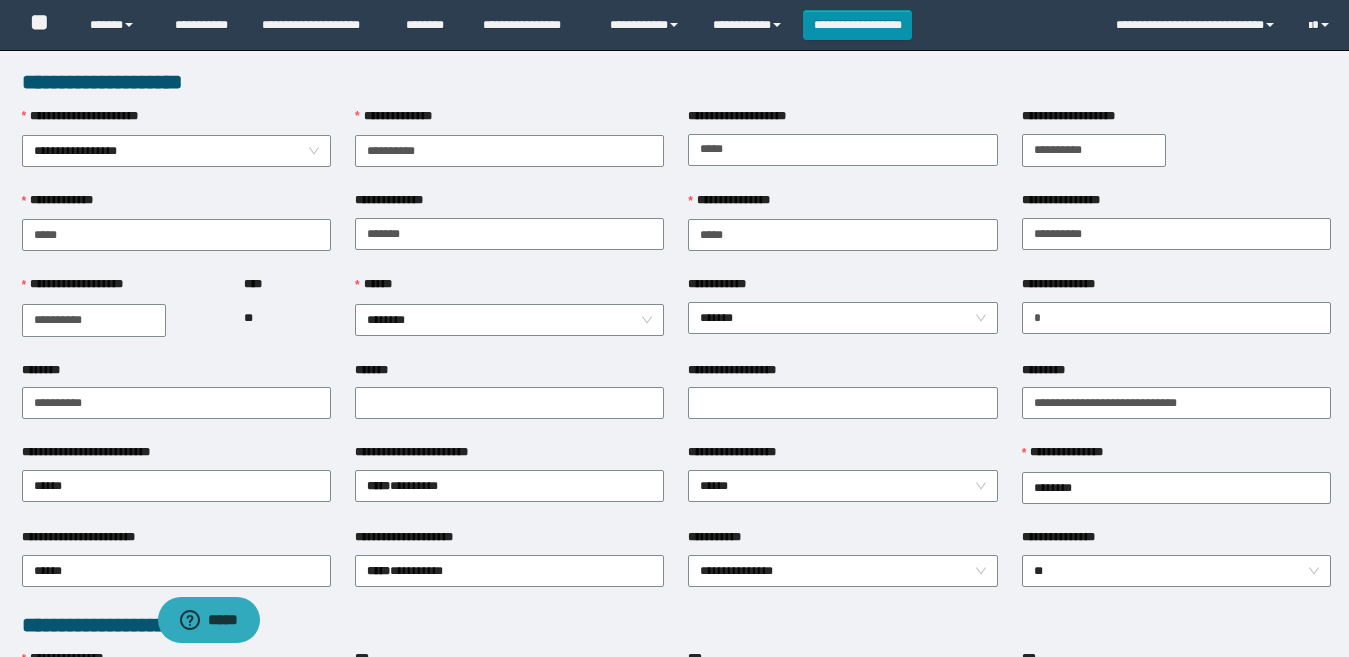 scroll, scrollTop: 0, scrollLeft: 0, axis: both 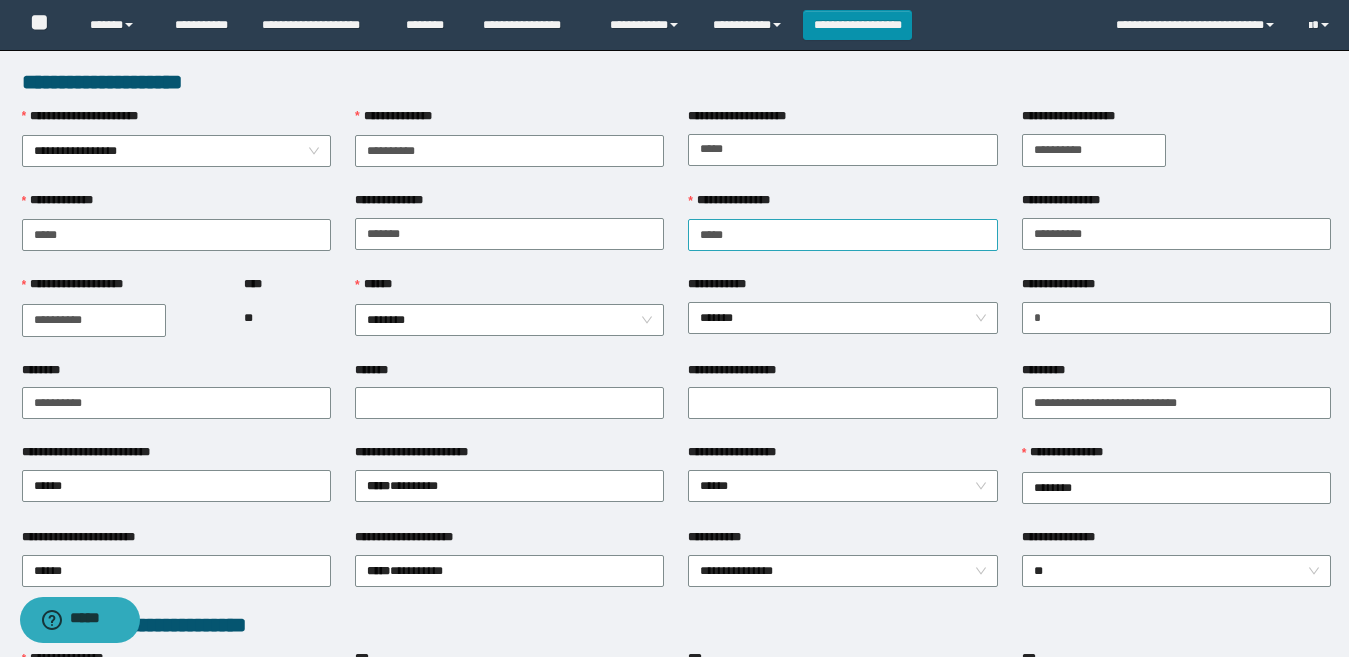 drag, startPoint x: 527, startPoint y: 117, endPoint x: 829, endPoint y: 231, distance: 322.80026 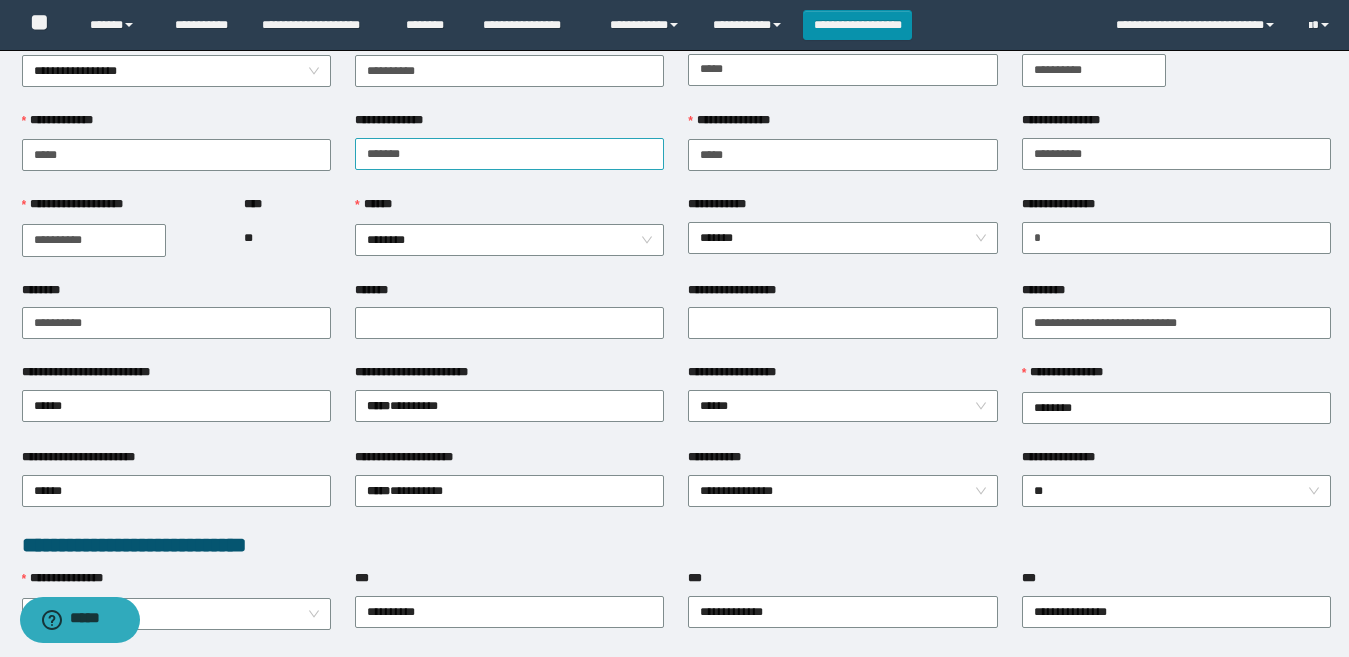 scroll, scrollTop: 0, scrollLeft: 0, axis: both 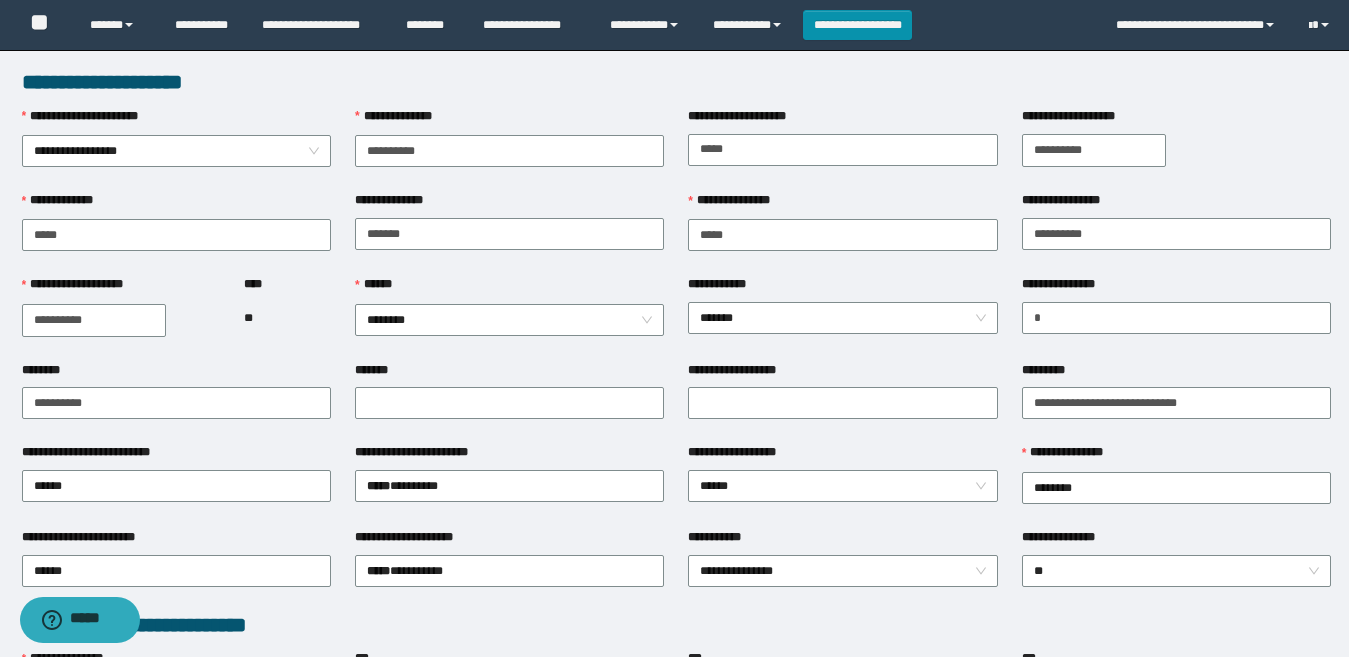 click on "**********" at bounding box center [121, 317] 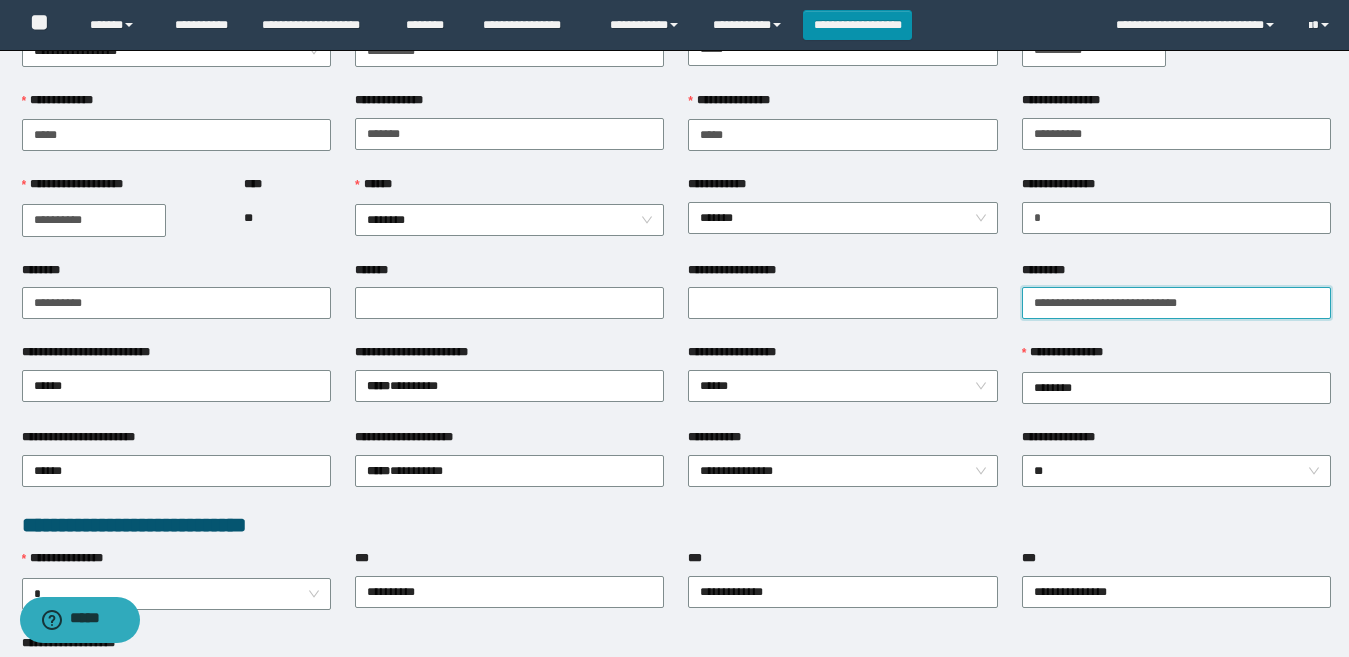 click on "**********" at bounding box center (676, 302) 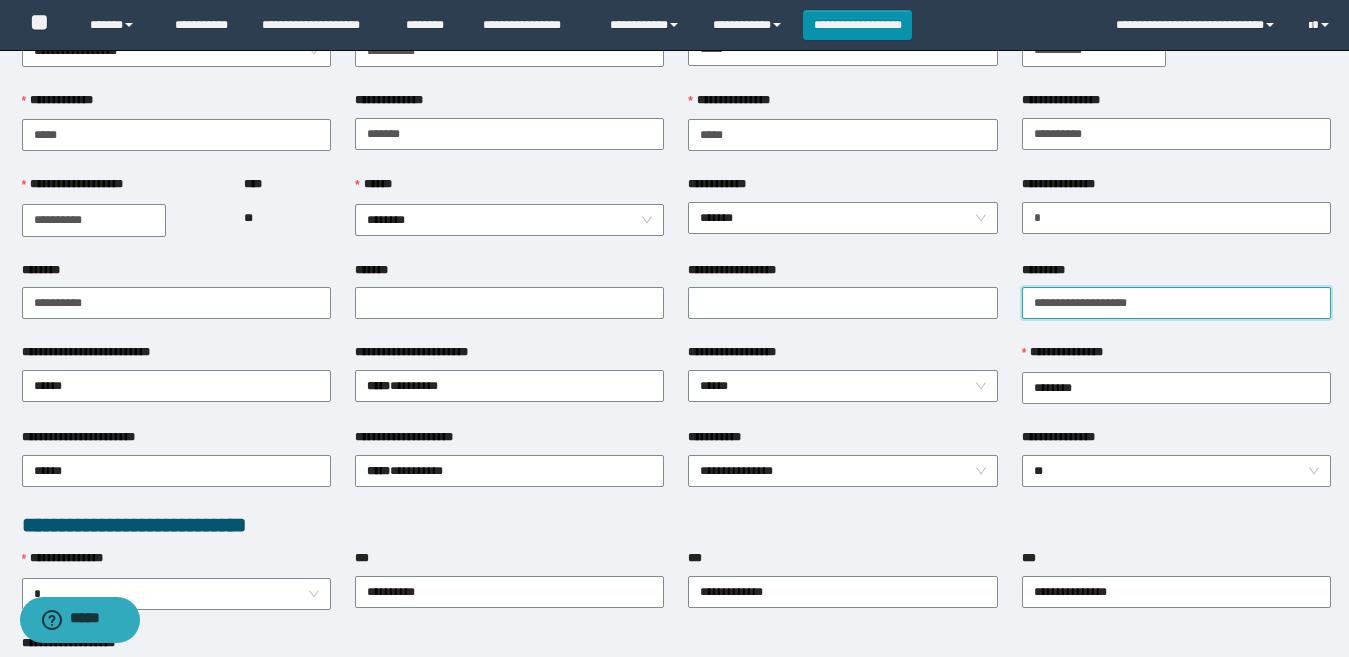 scroll, scrollTop: 400, scrollLeft: 0, axis: vertical 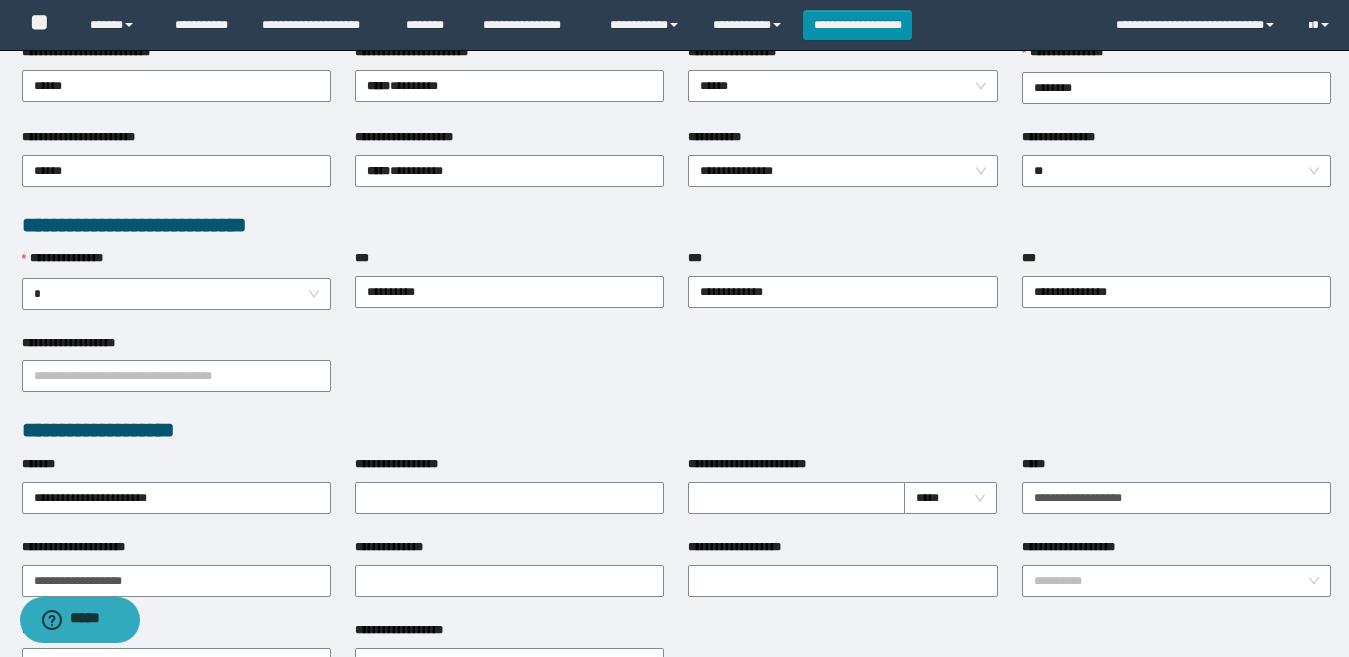 type on "**********" 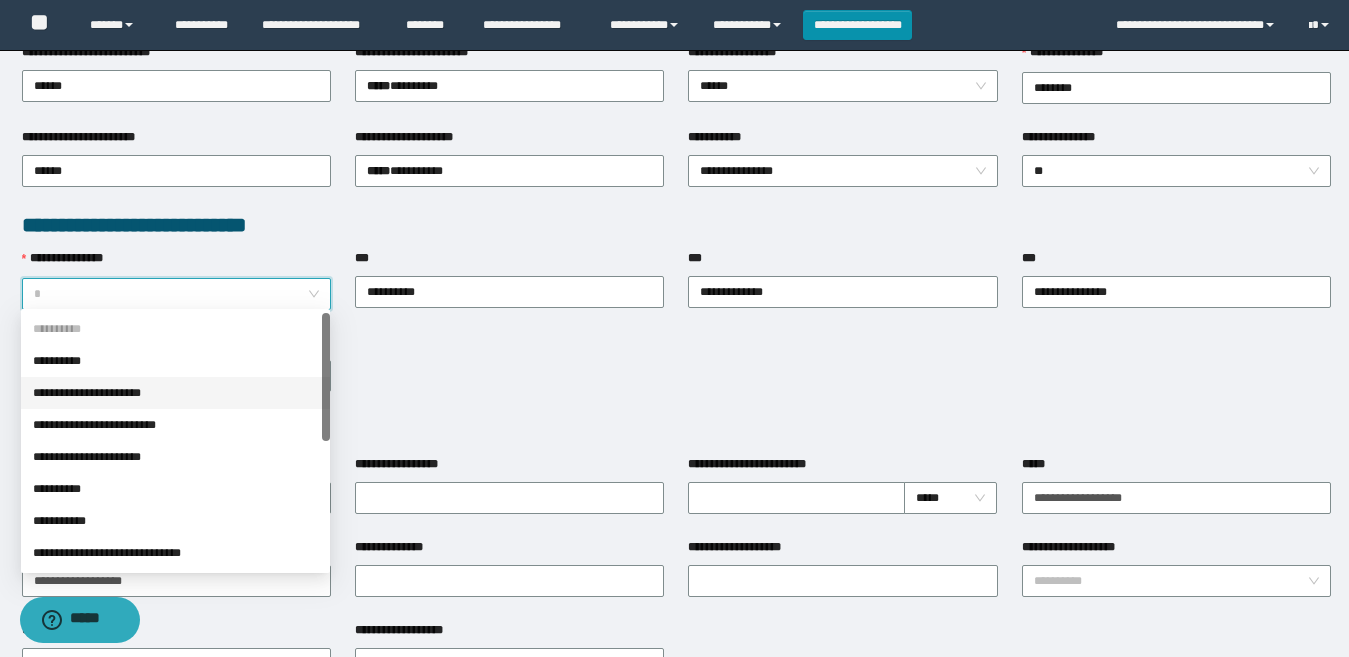 click on "**********" at bounding box center [175, 393] 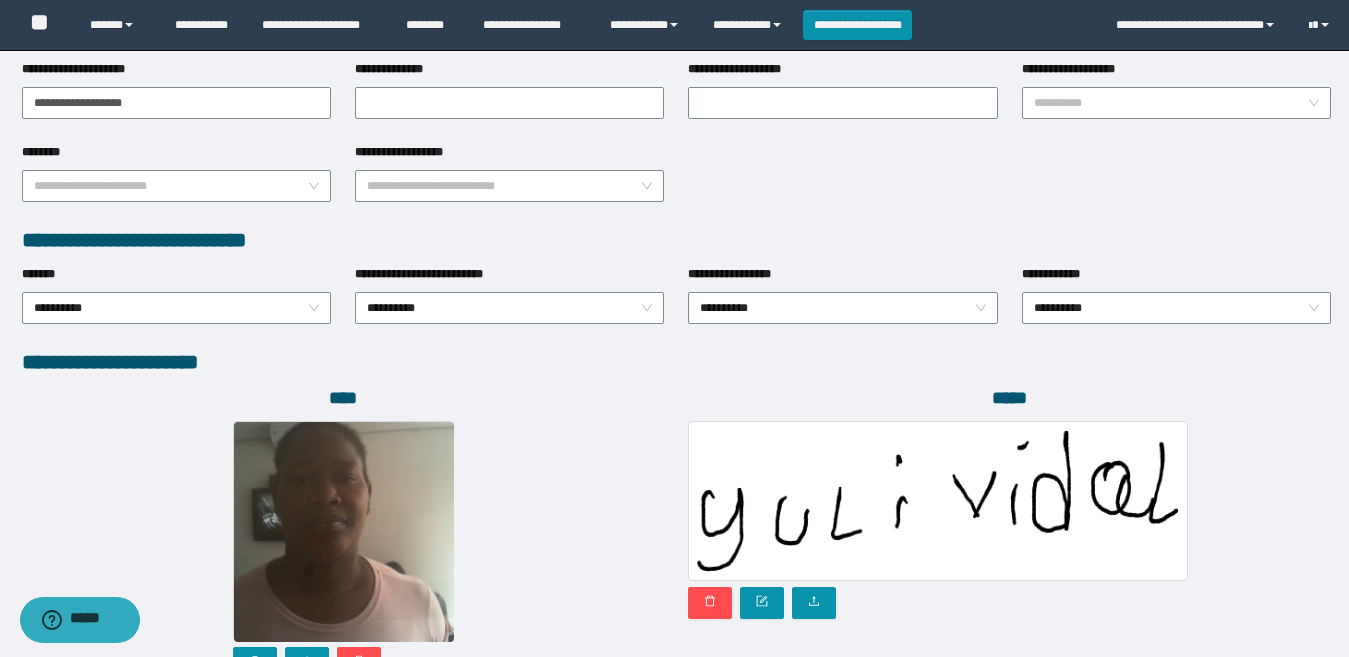 scroll, scrollTop: 900, scrollLeft: 0, axis: vertical 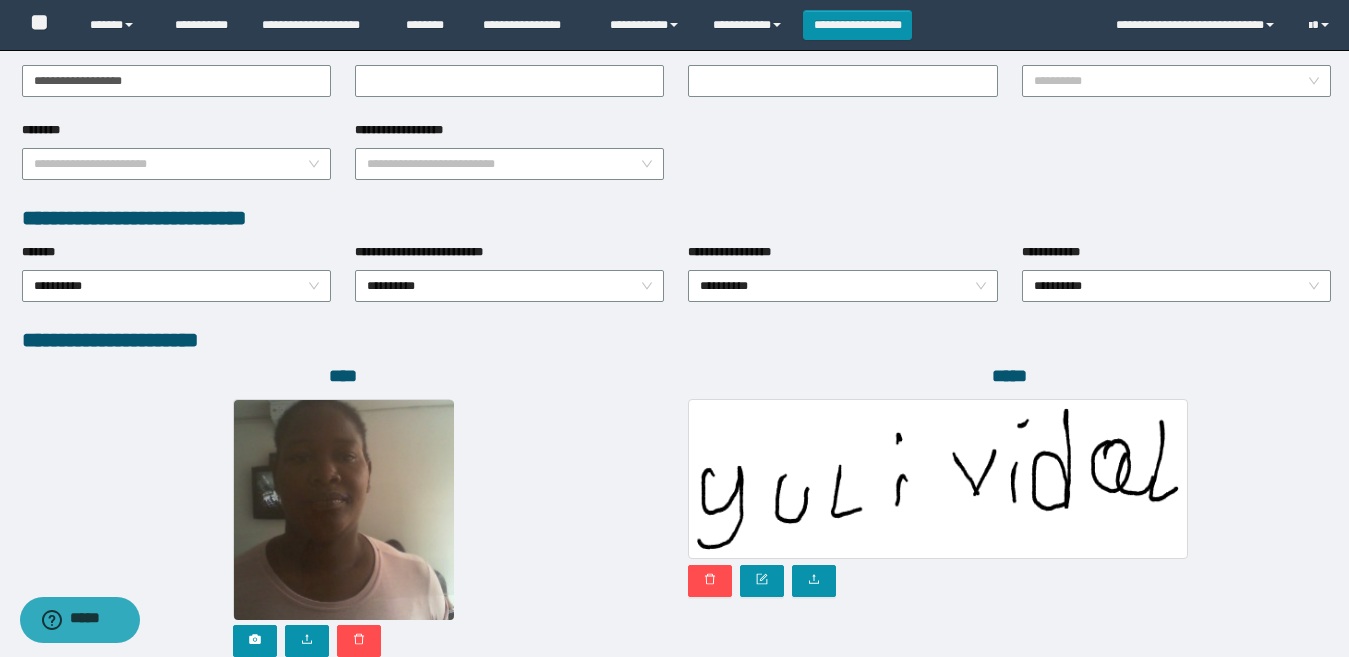 click on "**********" at bounding box center [343, 544] 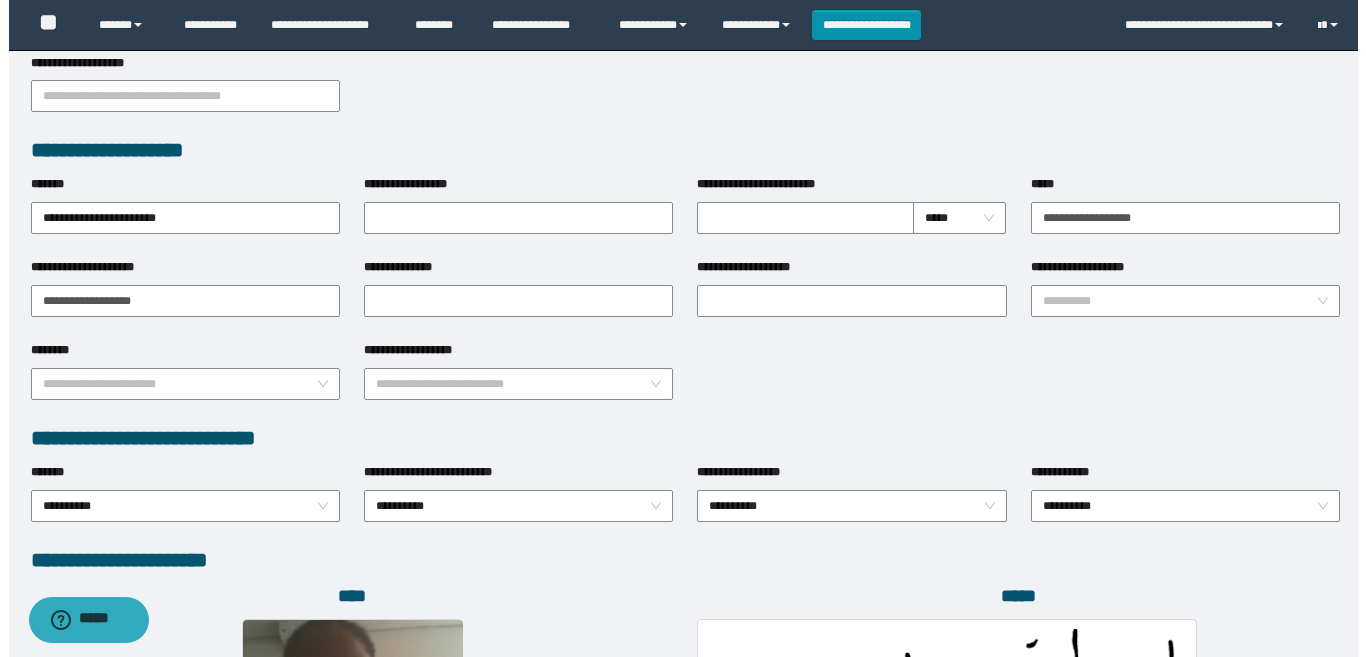 scroll, scrollTop: 1080, scrollLeft: 0, axis: vertical 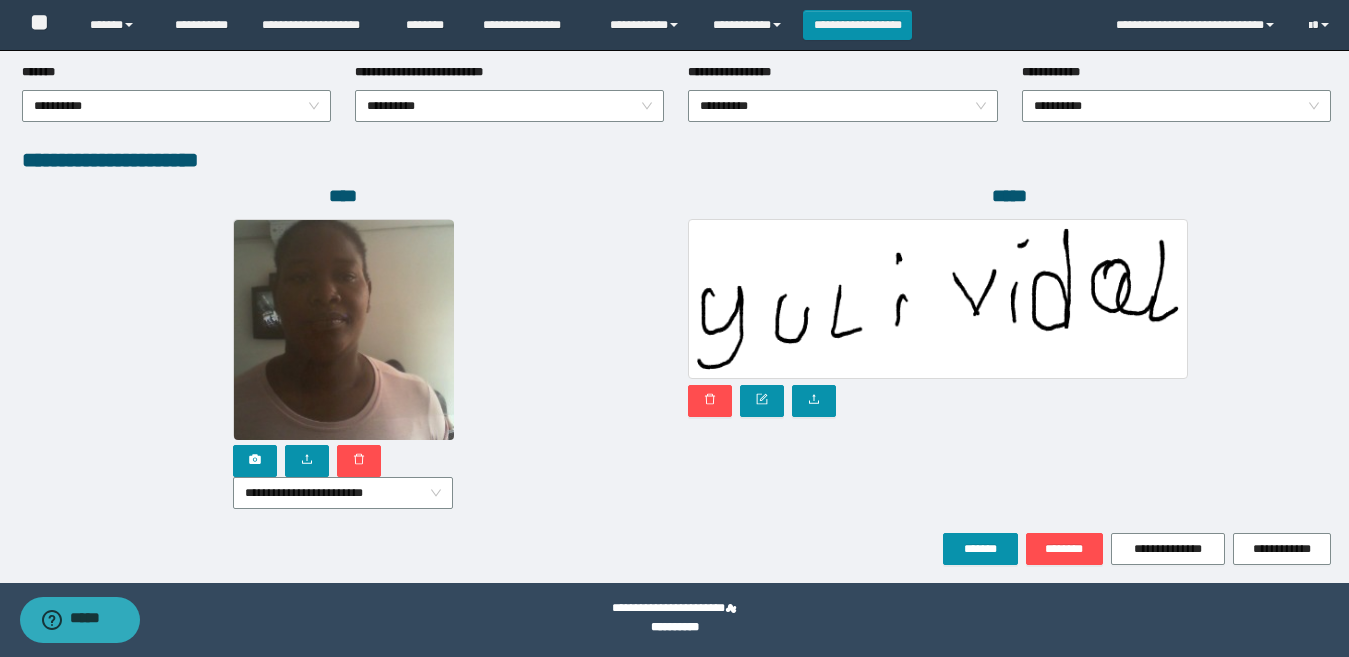 drag, startPoint x: 323, startPoint y: 503, endPoint x: 390, endPoint y: 553, distance: 83.60024 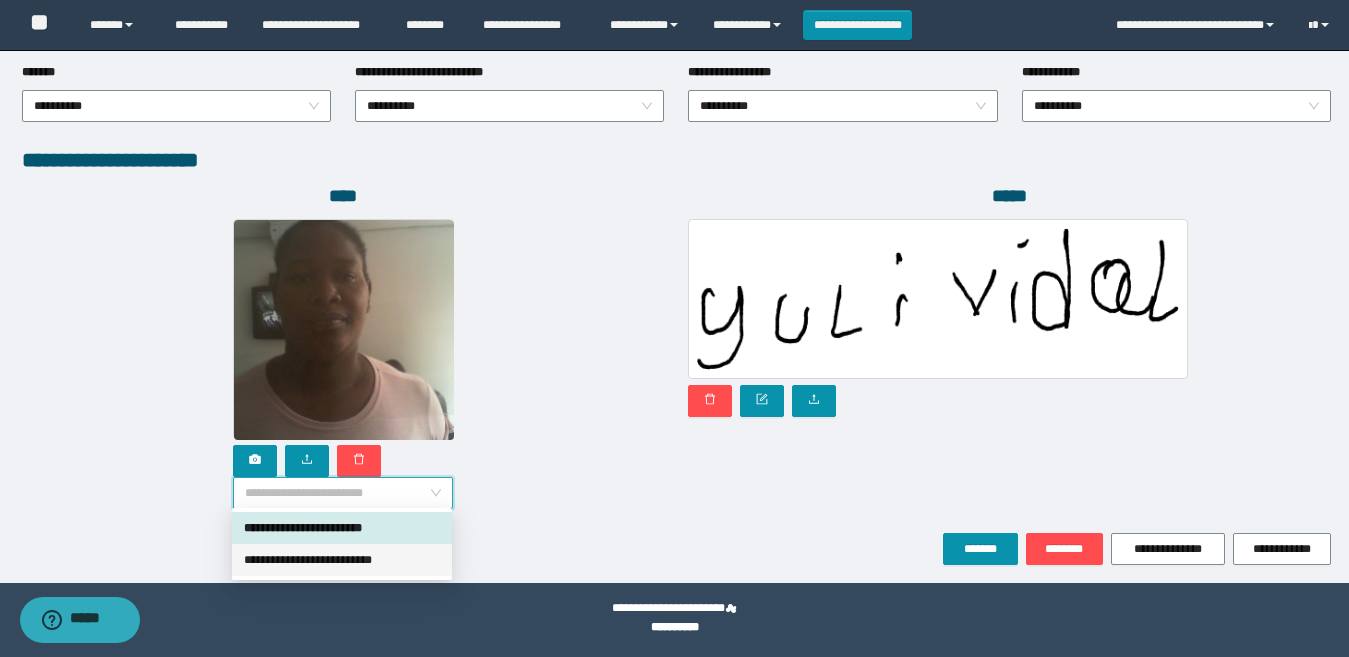 click on "**********" at bounding box center (342, 560) 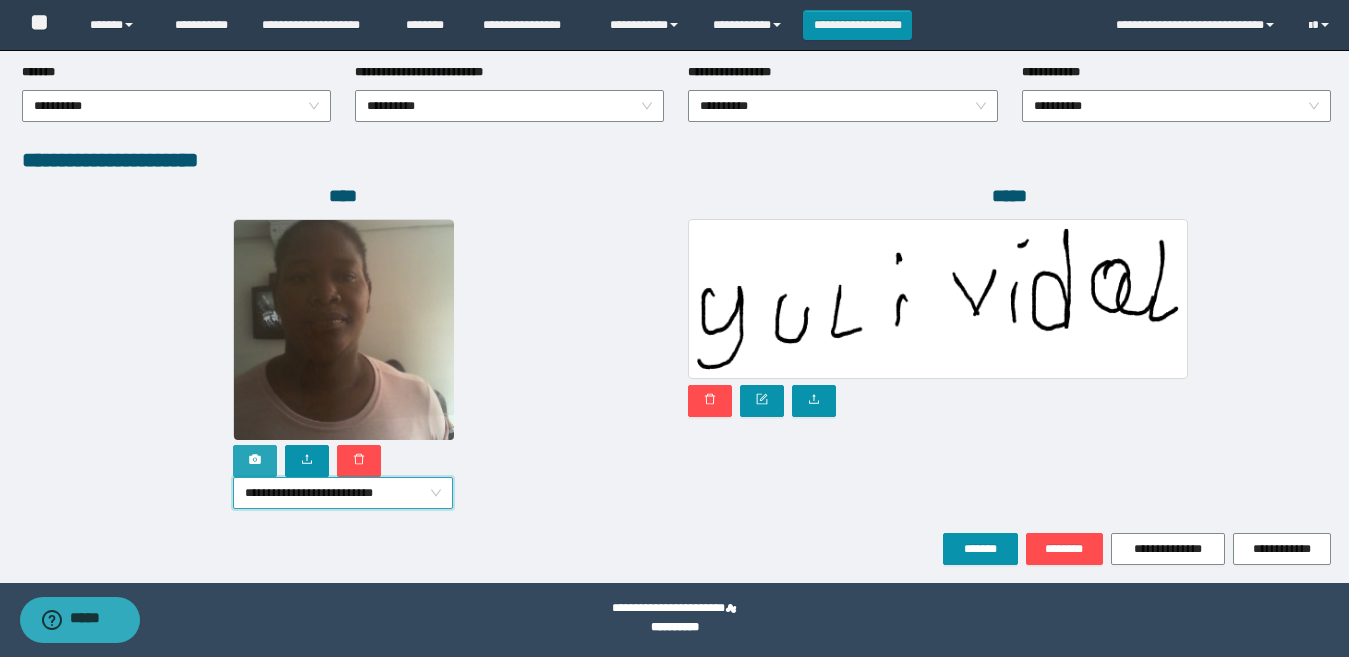 click at bounding box center [255, 461] 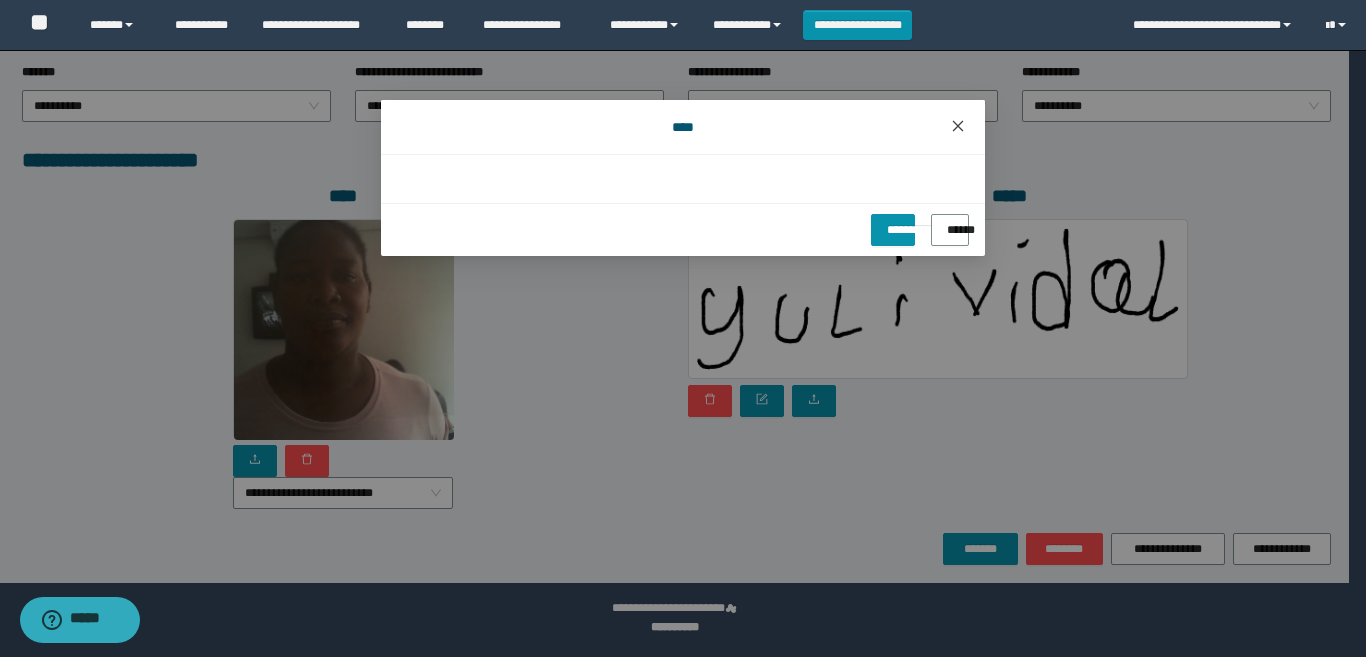click 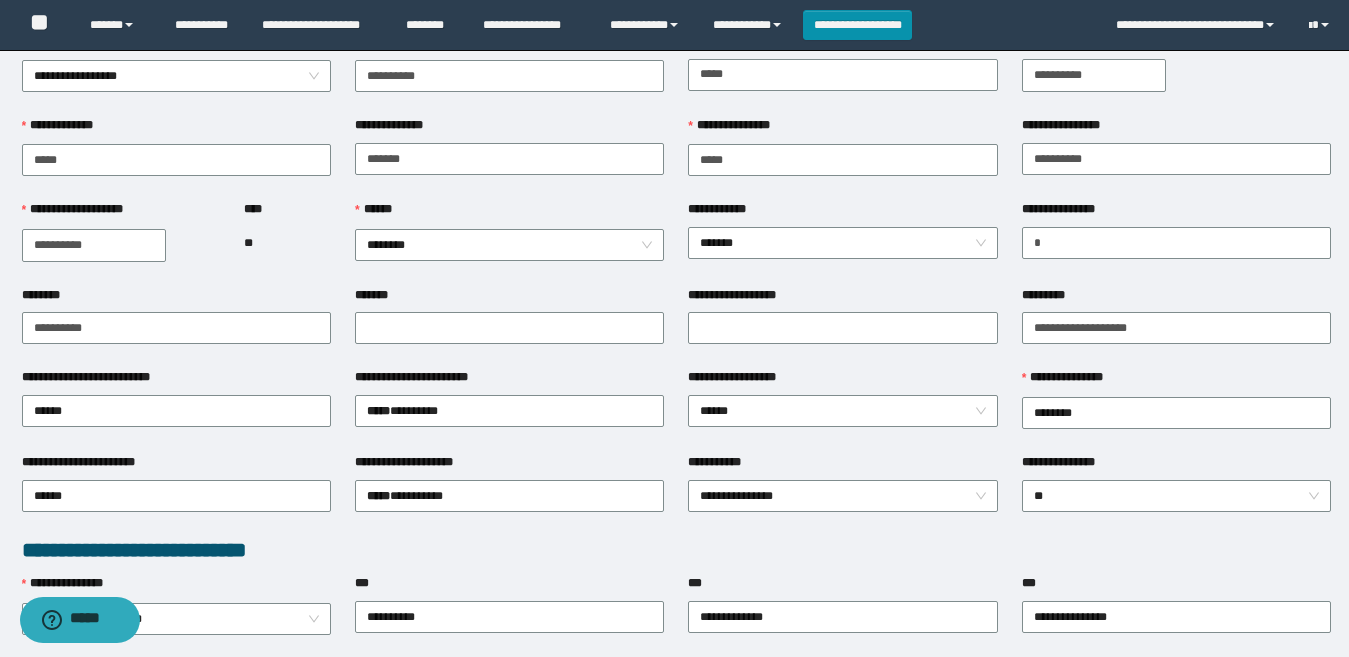 scroll, scrollTop: 0, scrollLeft: 0, axis: both 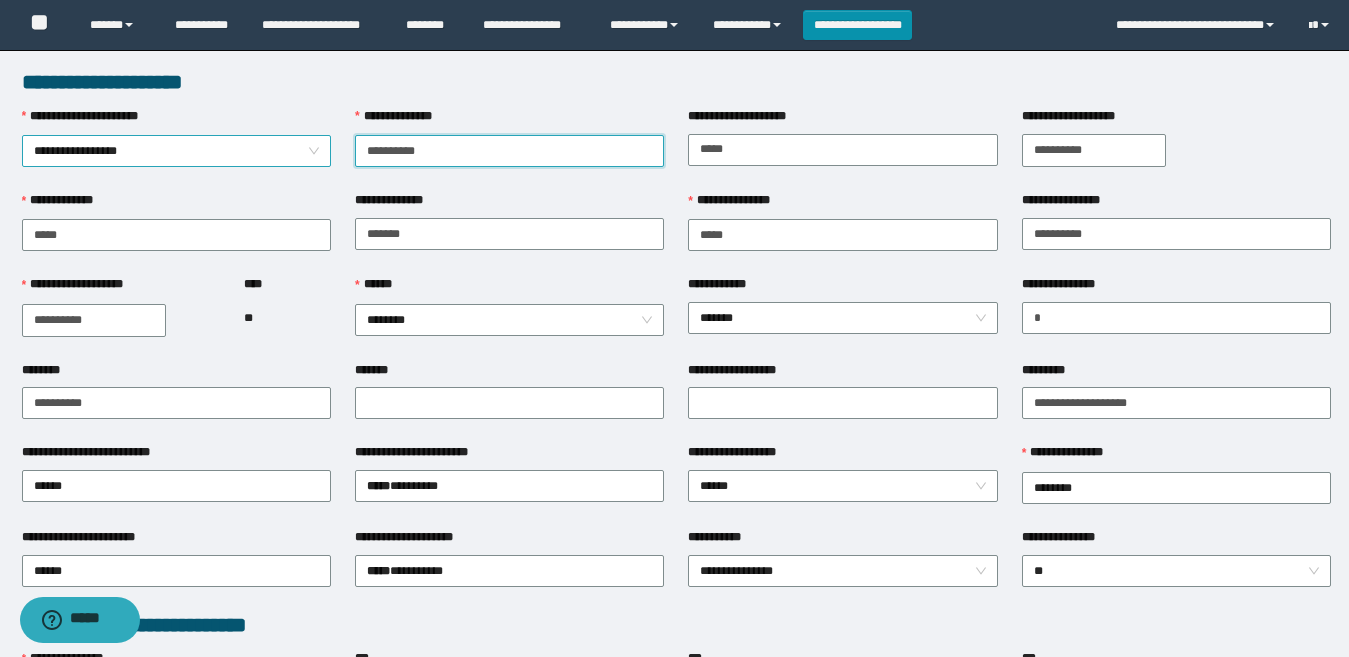 drag, startPoint x: 449, startPoint y: 151, endPoint x: 310, endPoint y: 159, distance: 139.23003 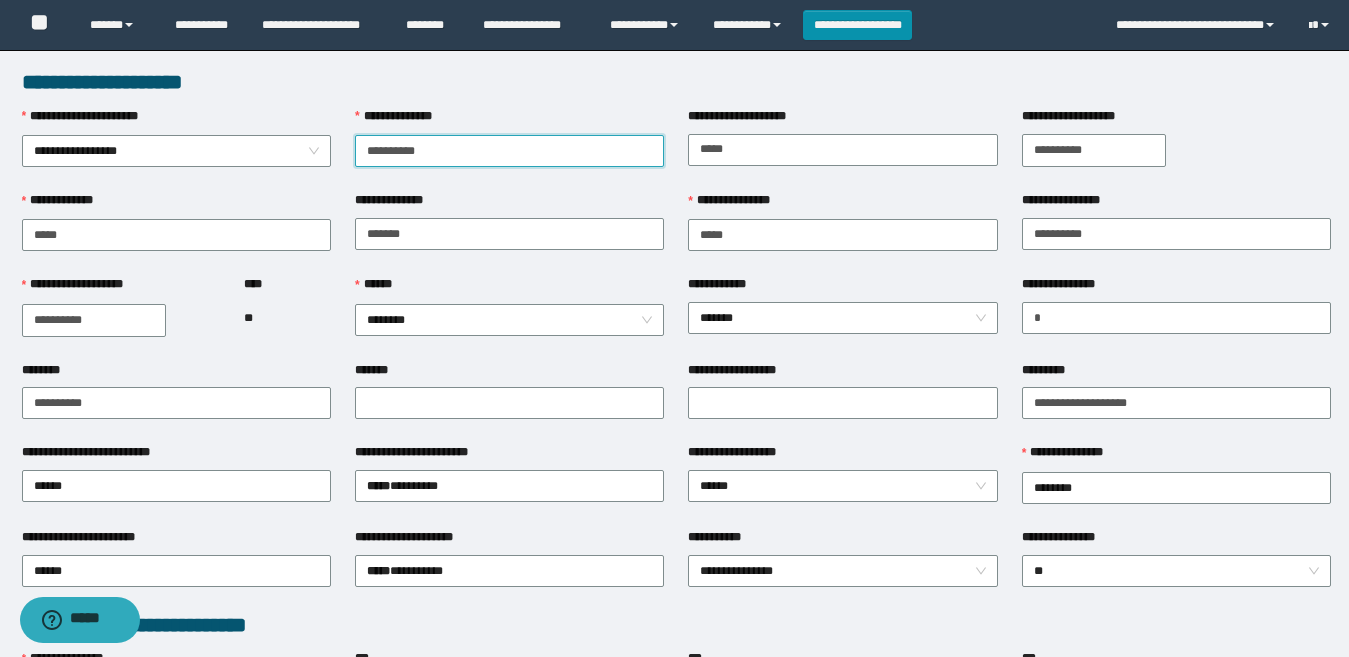 scroll, scrollTop: 1080, scrollLeft: 0, axis: vertical 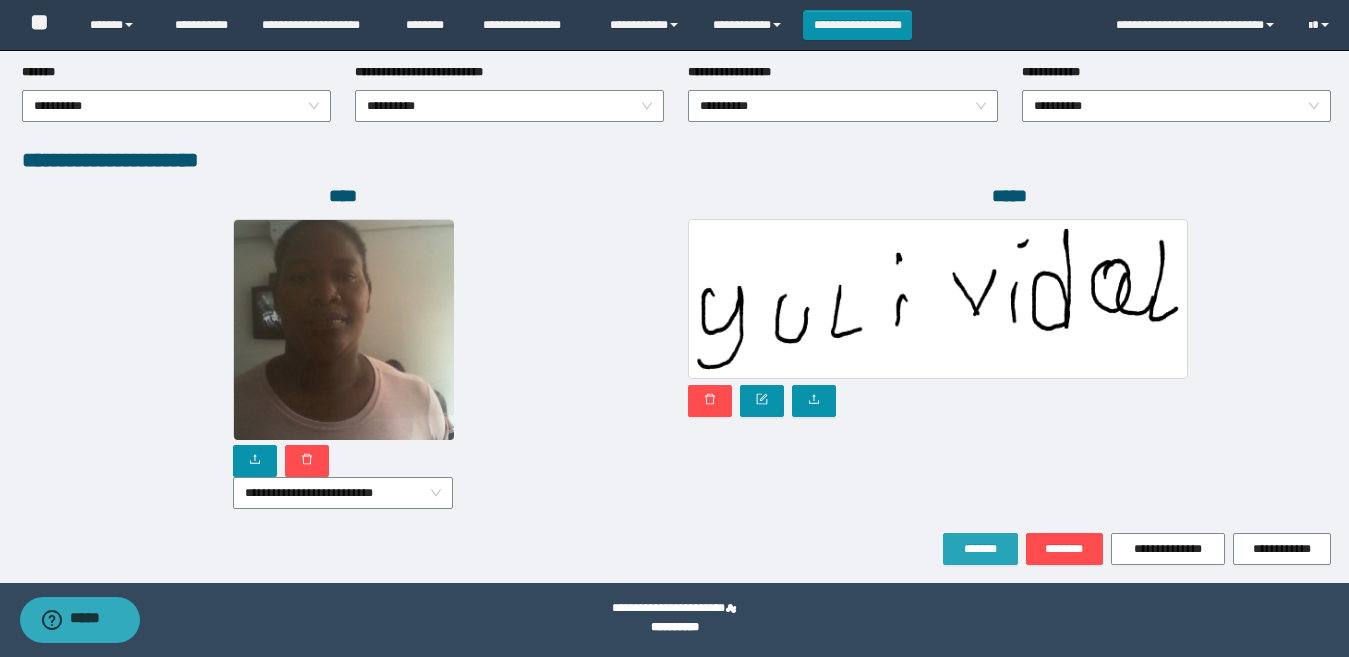 click on "*******" at bounding box center [980, 549] 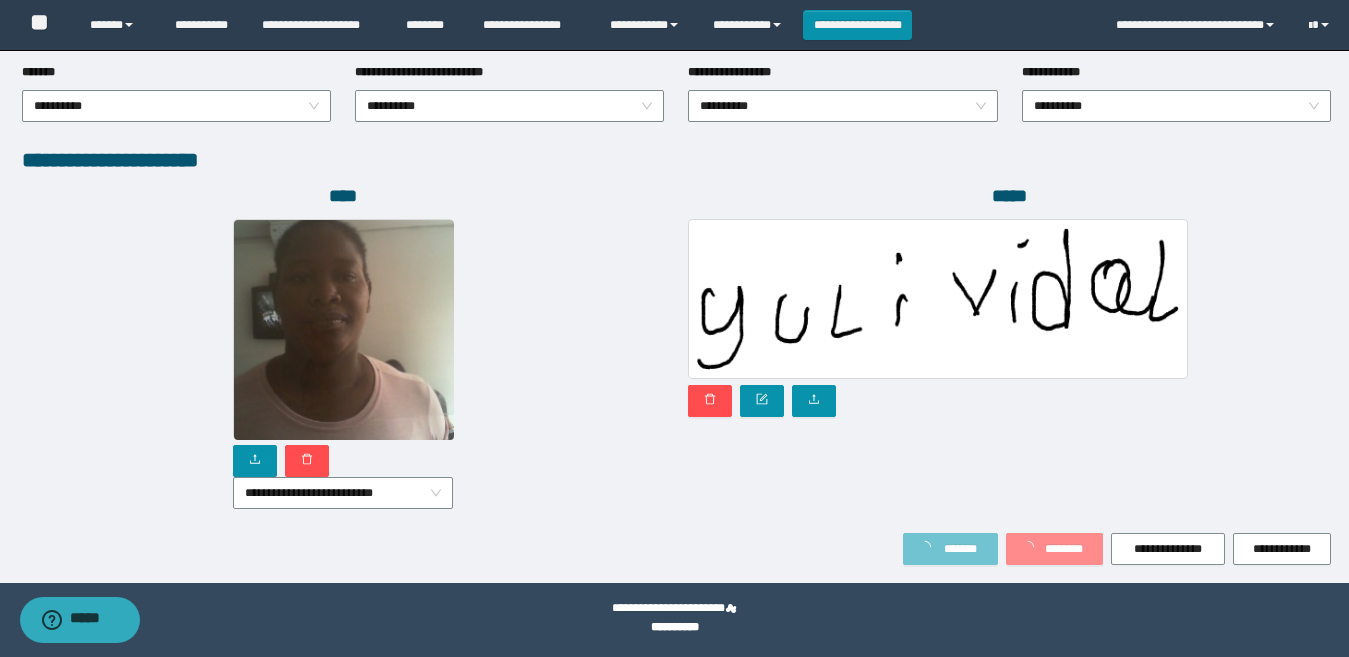 click on "*******" at bounding box center (950, 549) 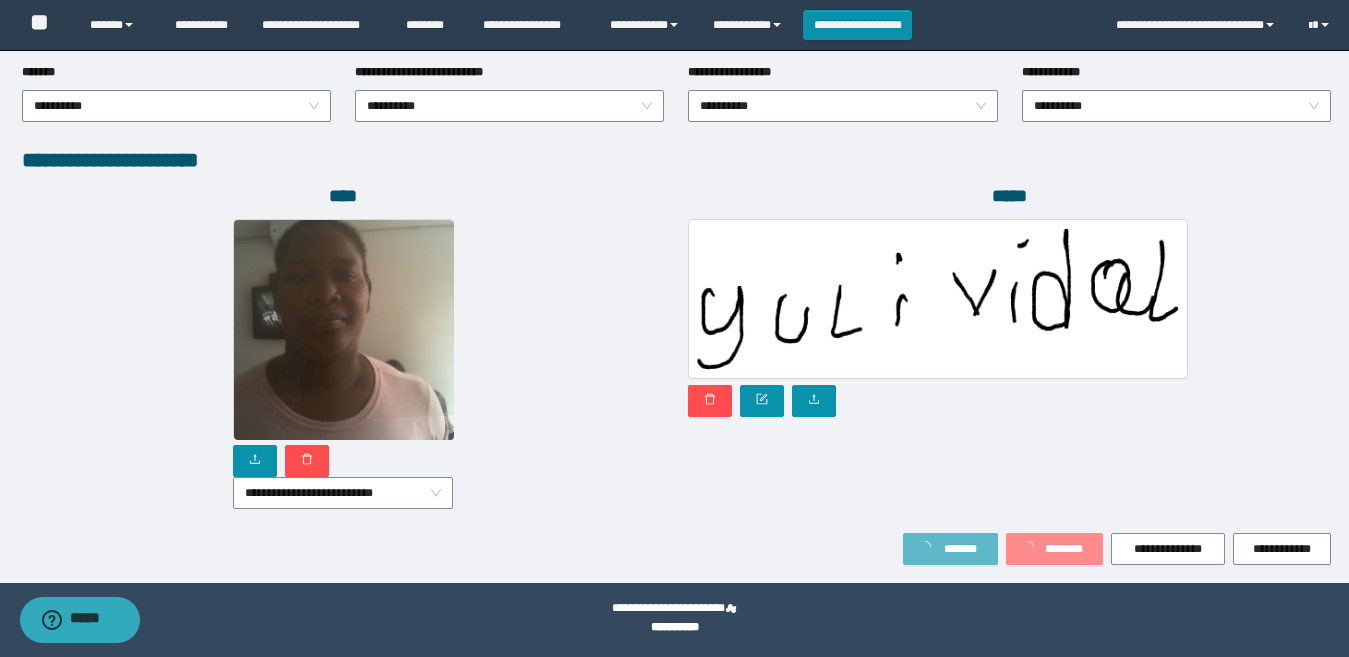 drag, startPoint x: 988, startPoint y: 540, endPoint x: 779, endPoint y: 532, distance: 209.15306 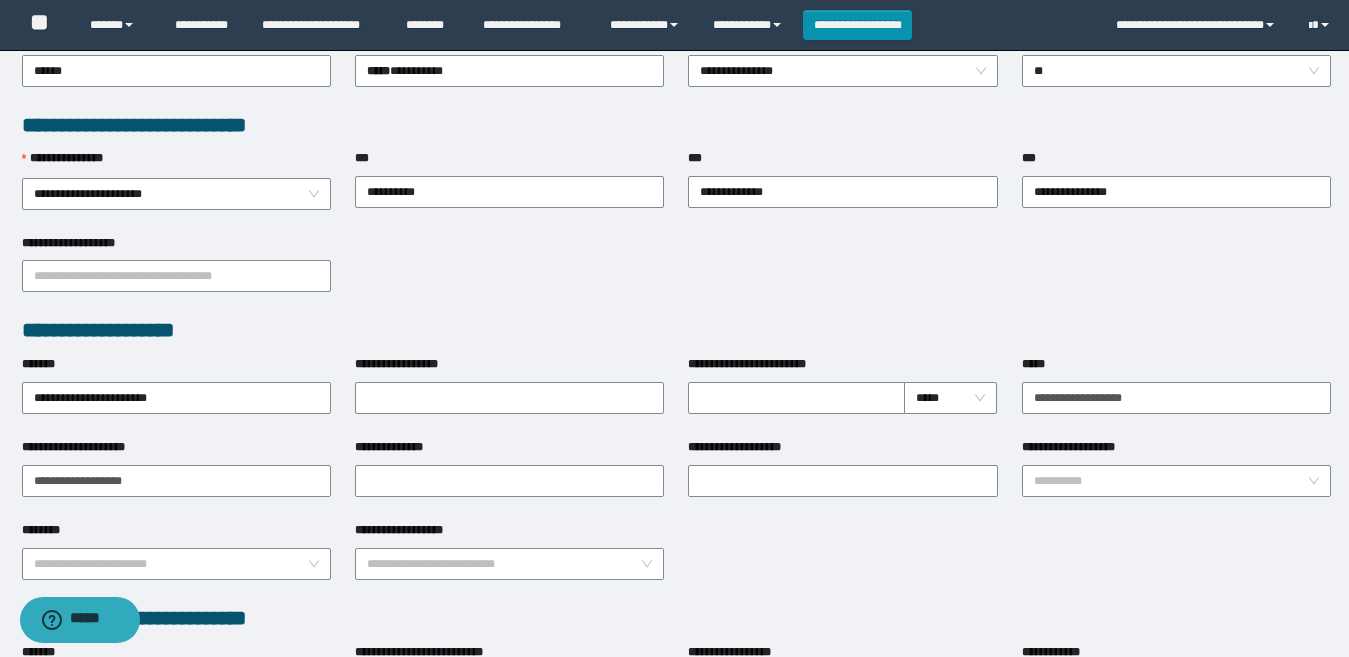 scroll, scrollTop: 501, scrollLeft: 0, axis: vertical 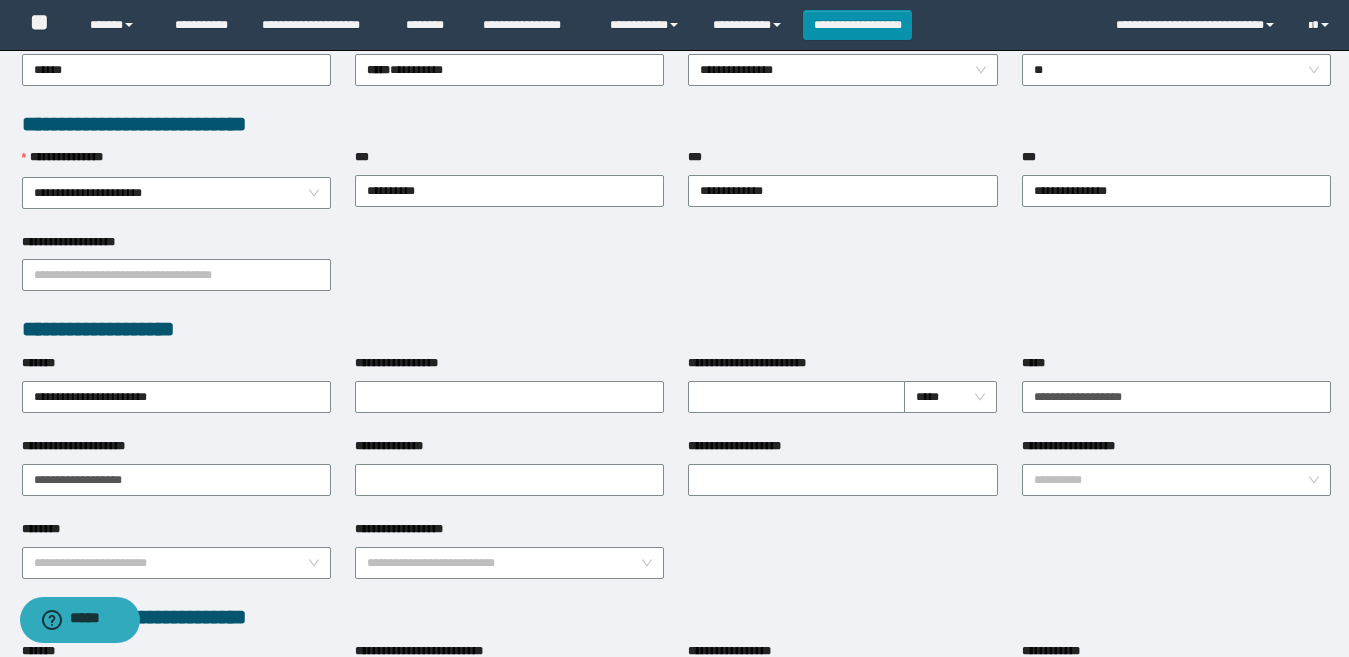 click at bounding box center [938, 878] 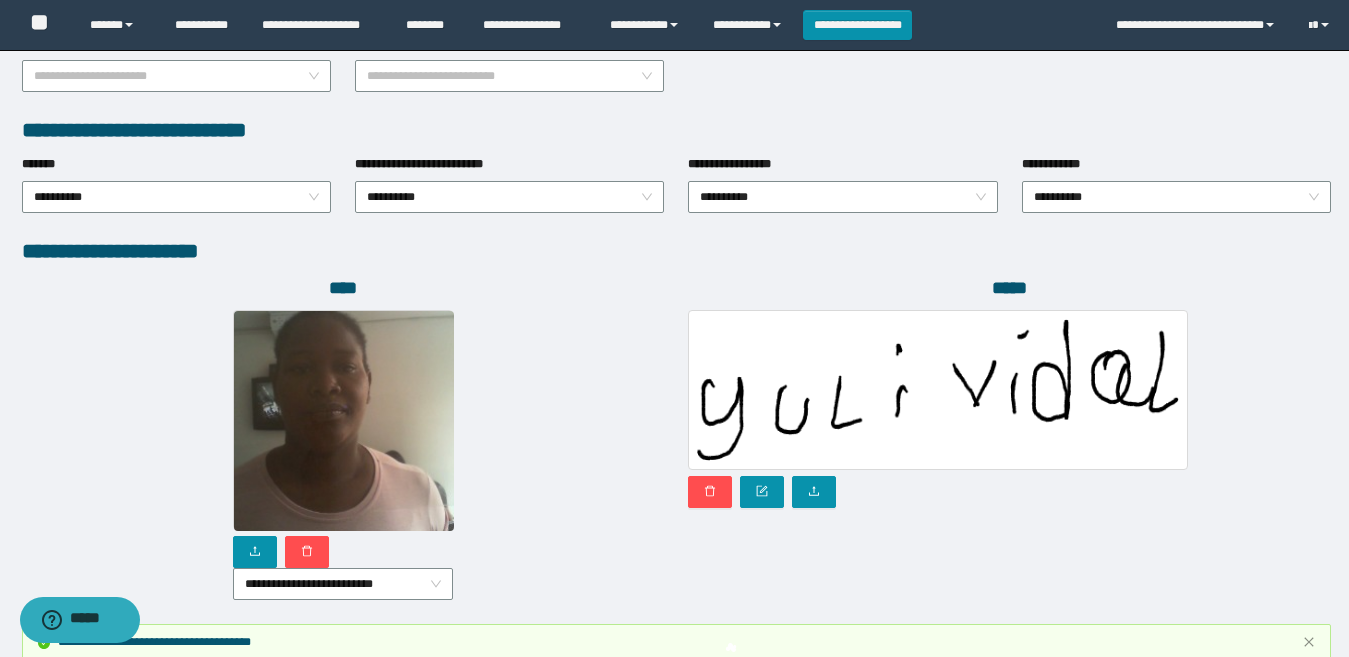 click on "*****" at bounding box center (1009, 450) 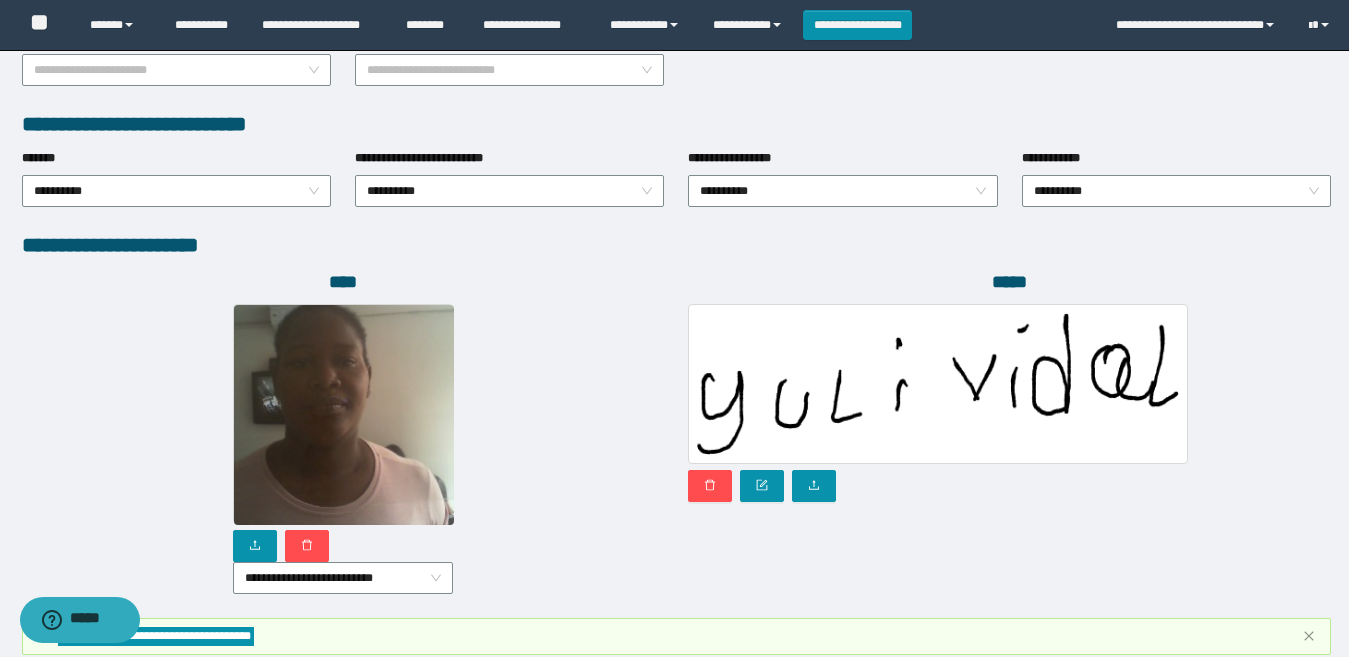 scroll, scrollTop: 1185, scrollLeft: 0, axis: vertical 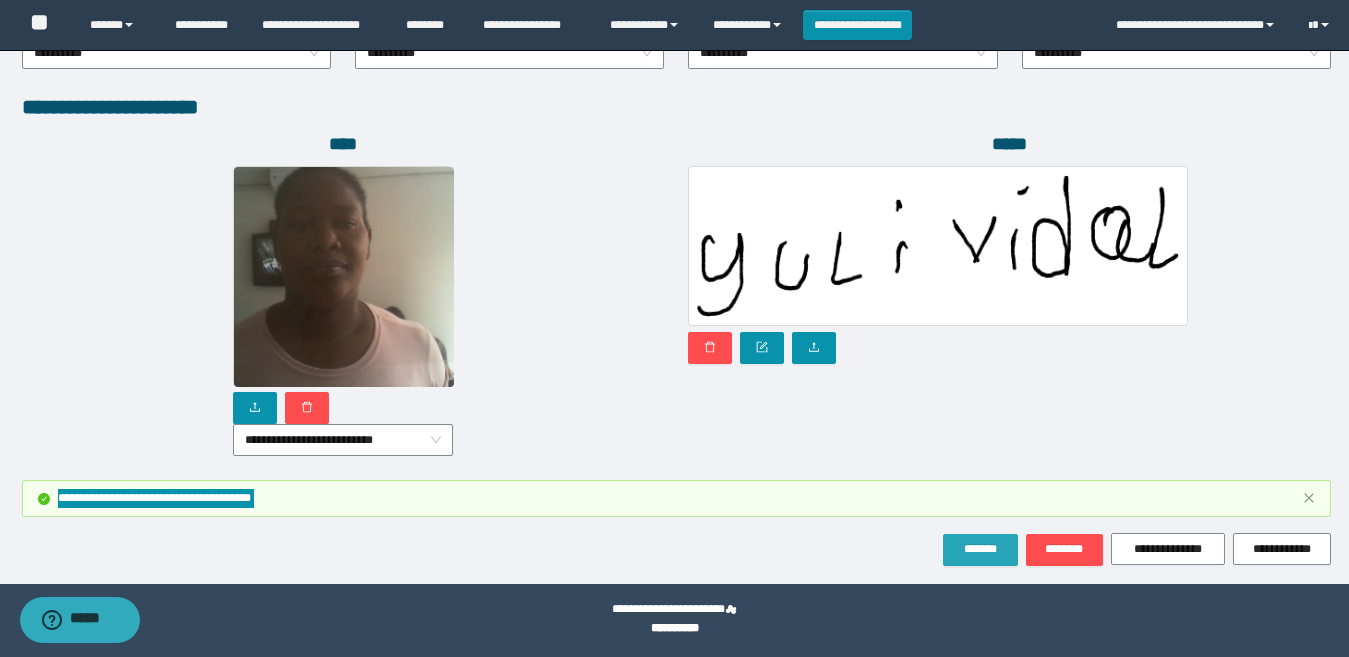 click on "*******" at bounding box center [980, 549] 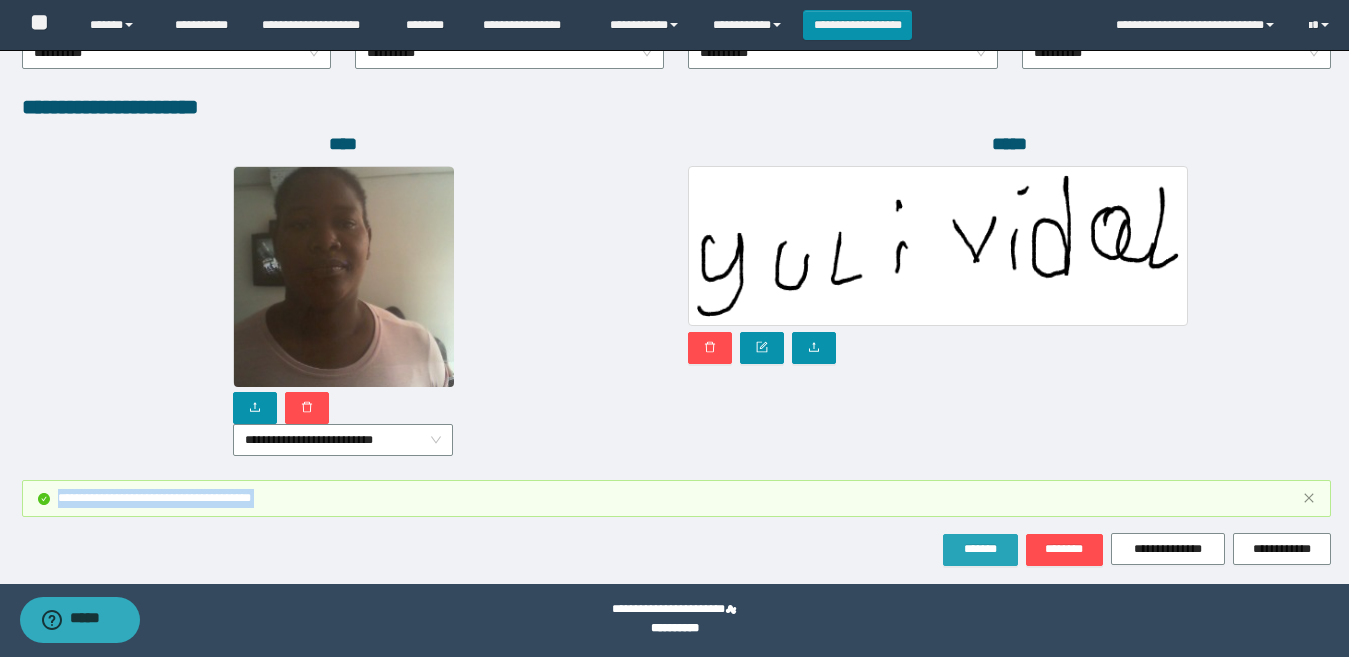 drag, startPoint x: 972, startPoint y: 553, endPoint x: 487, endPoint y: 521, distance: 486.05453 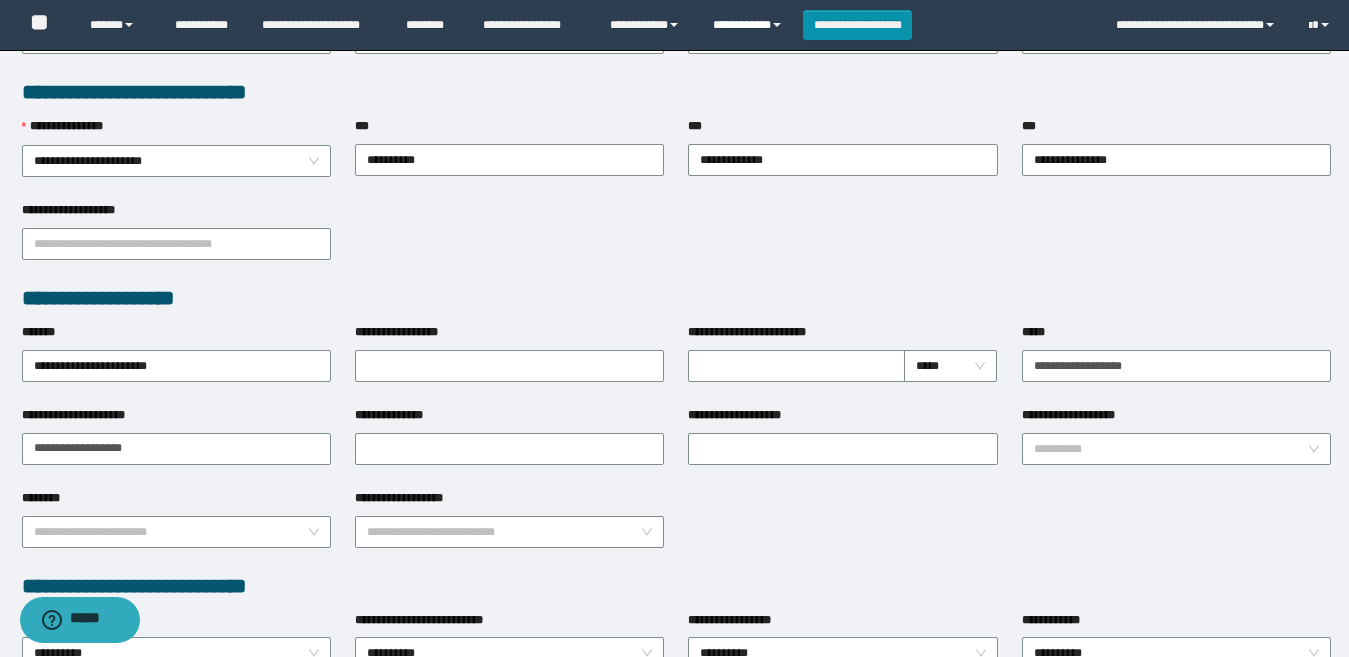 scroll, scrollTop: 0, scrollLeft: 0, axis: both 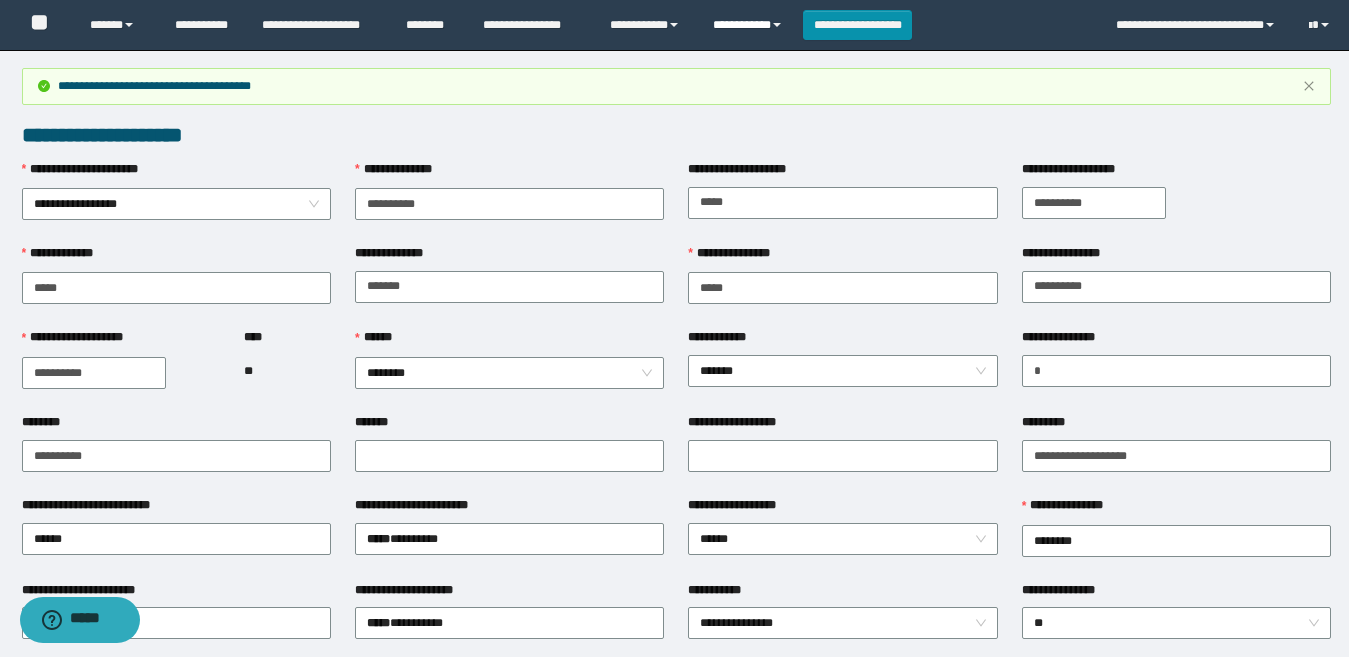click on "**********" at bounding box center (750, 25) 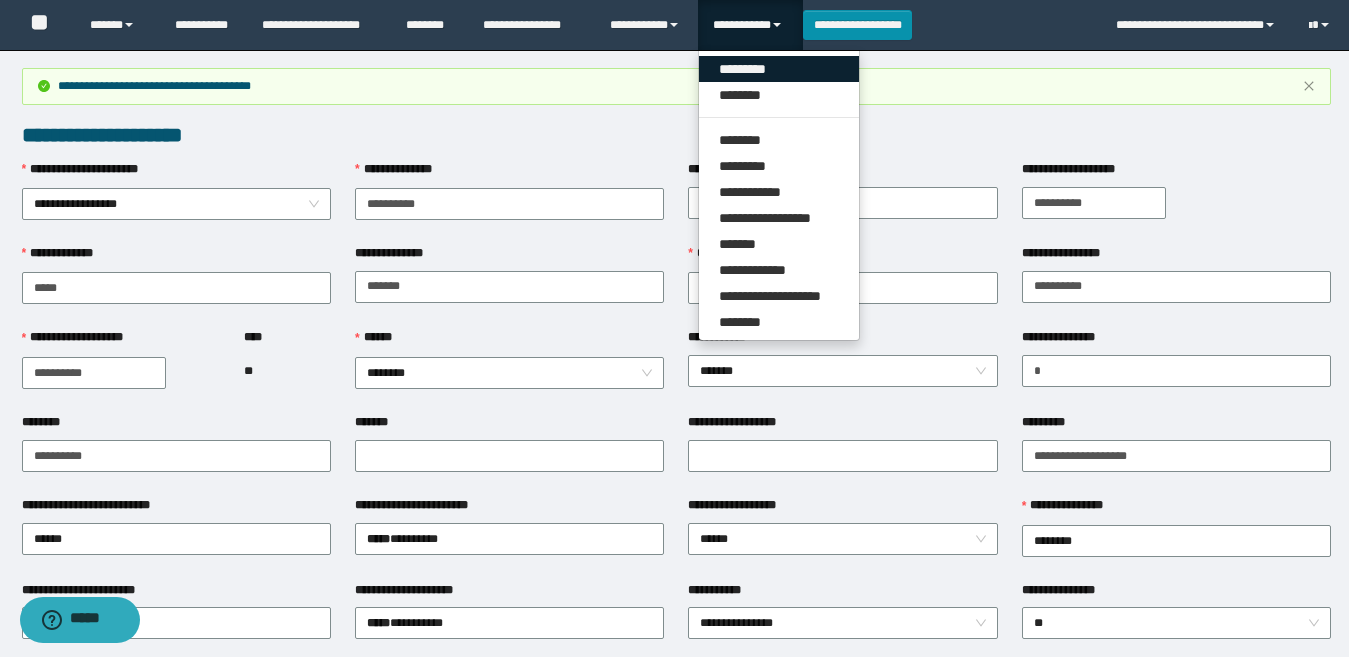 click on "*********" at bounding box center [779, 69] 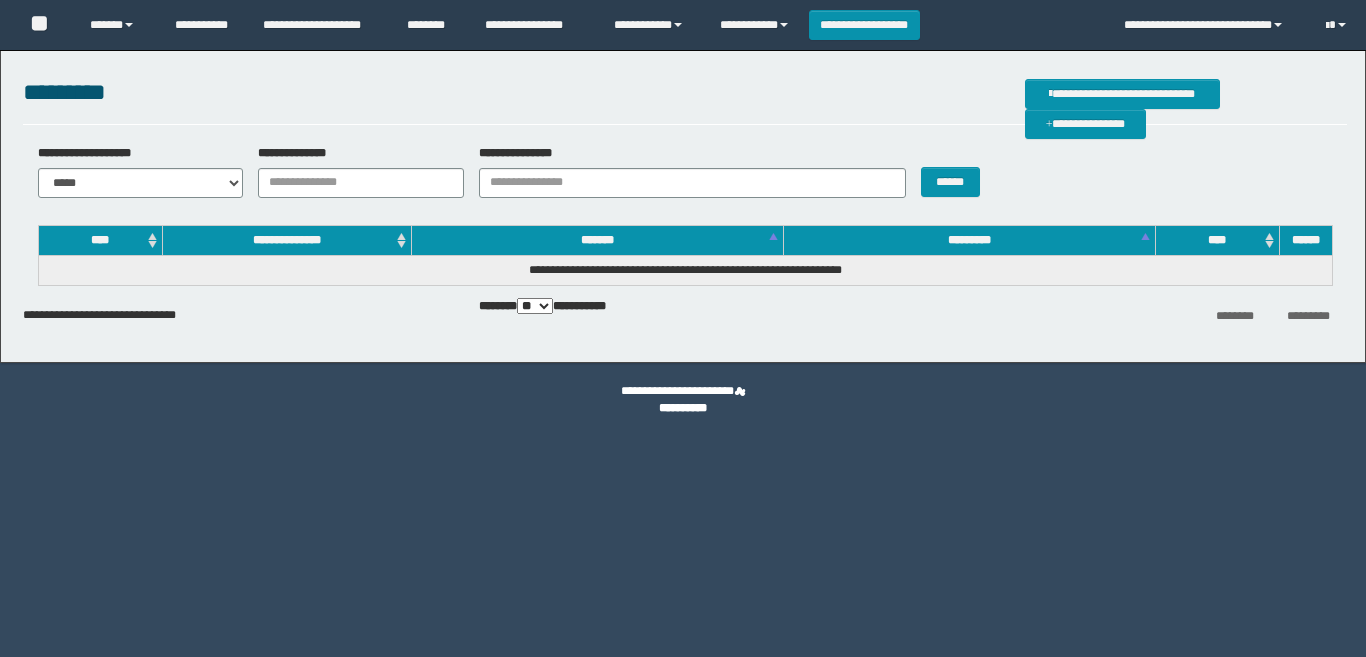 scroll, scrollTop: 0, scrollLeft: 0, axis: both 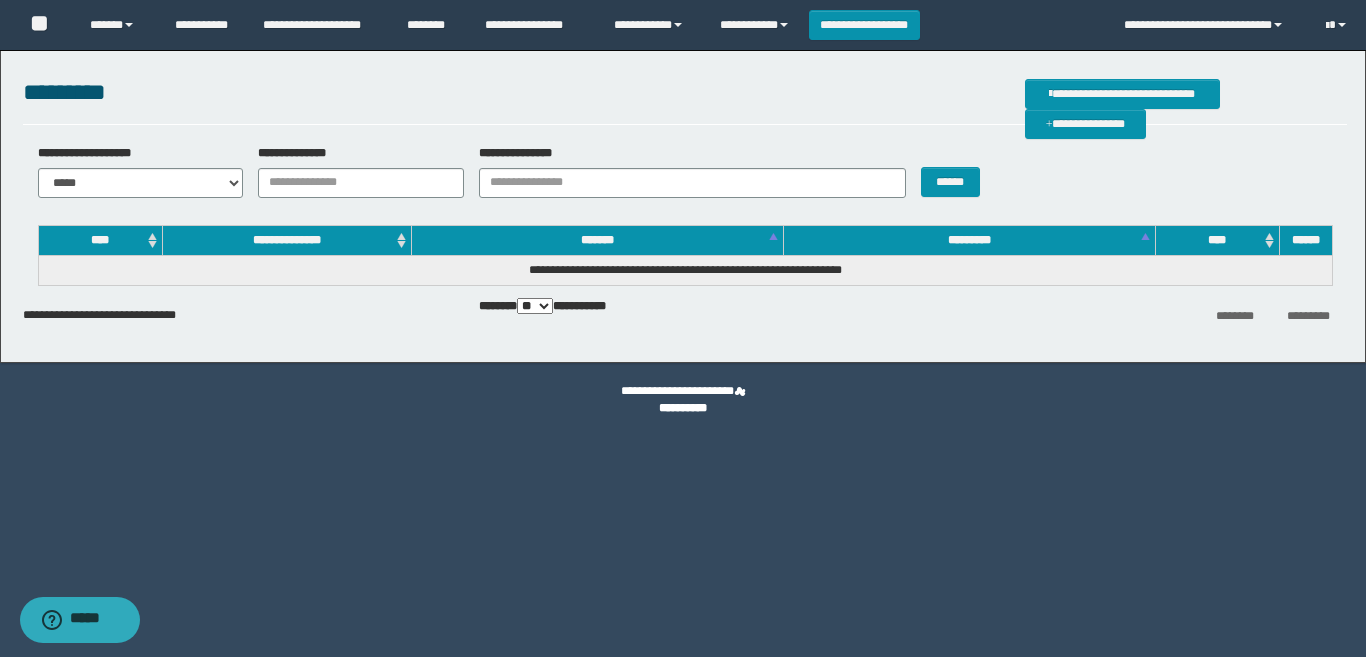 drag, startPoint x: 669, startPoint y: 116, endPoint x: 530, endPoint y: 142, distance: 141.41075 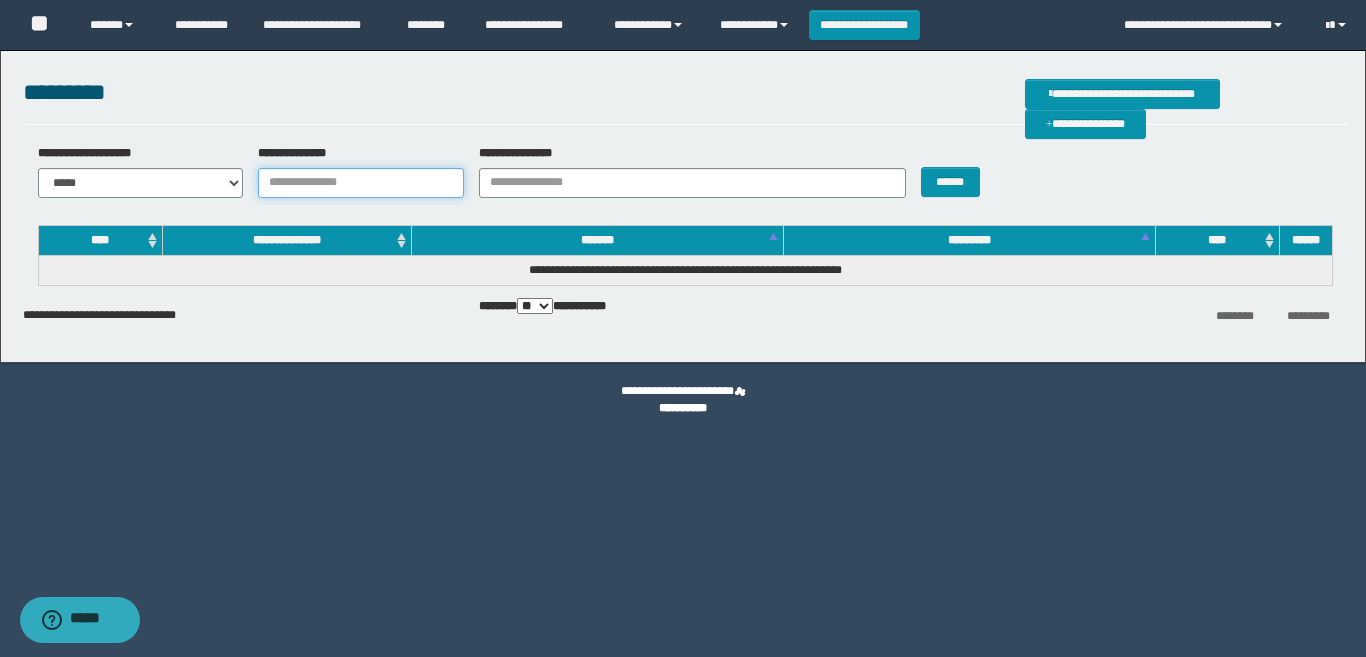 click on "**********" at bounding box center [361, 183] 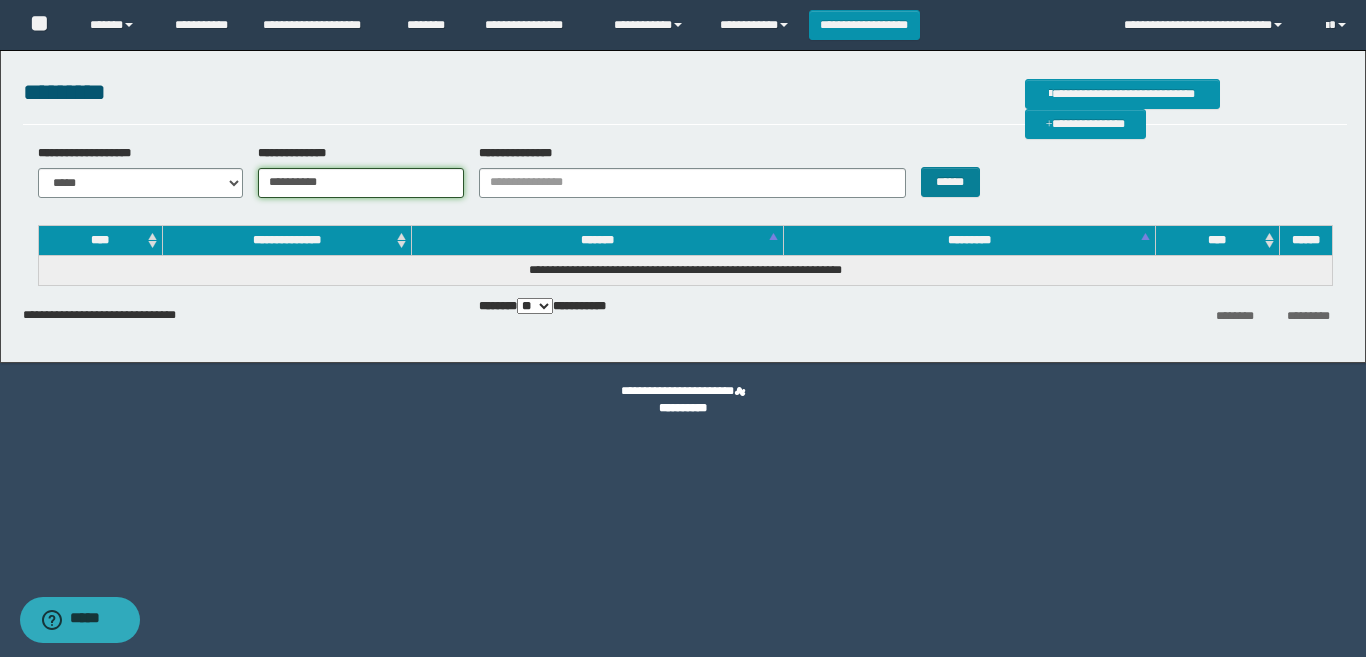 type on "**********" 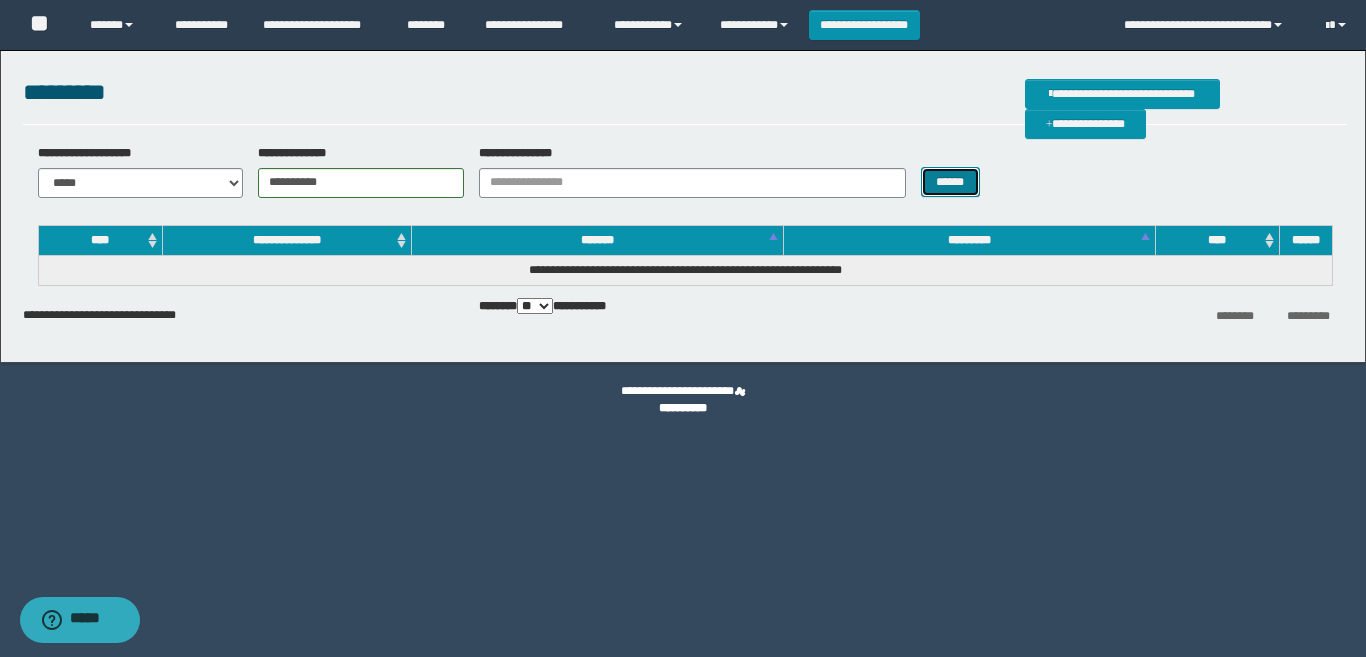 click on "******" at bounding box center [950, 182] 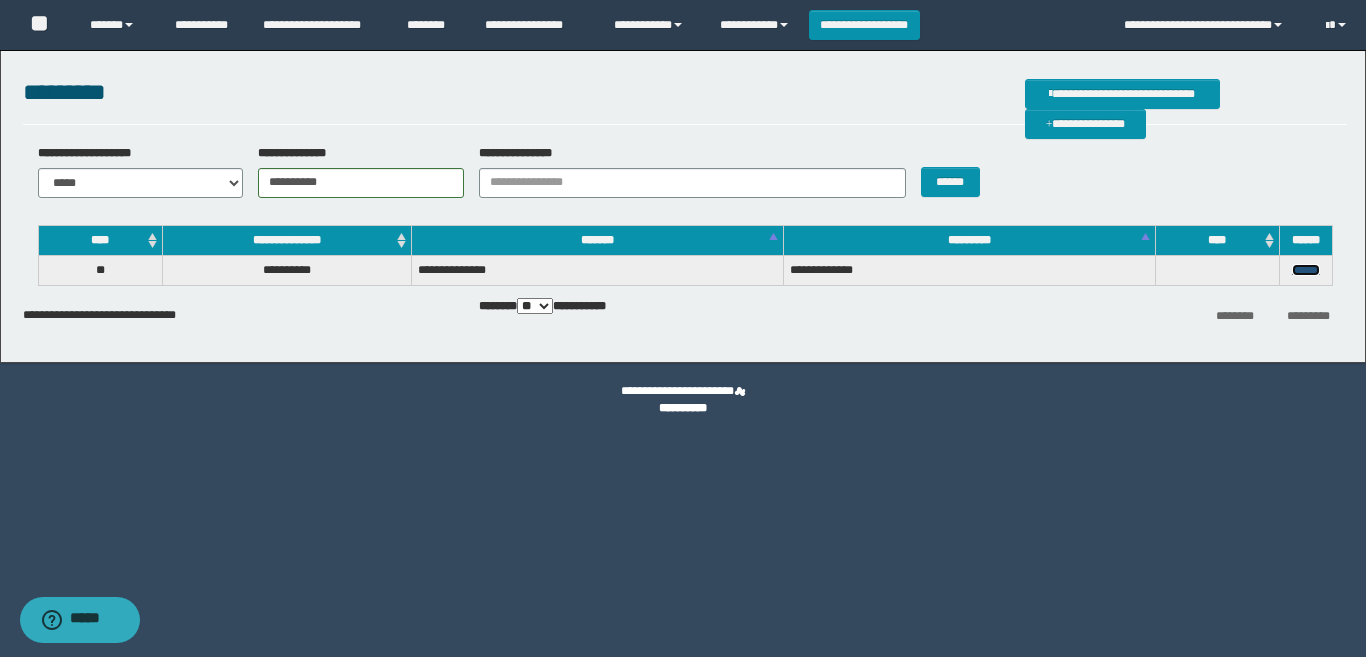 click on "******" at bounding box center (1306, 270) 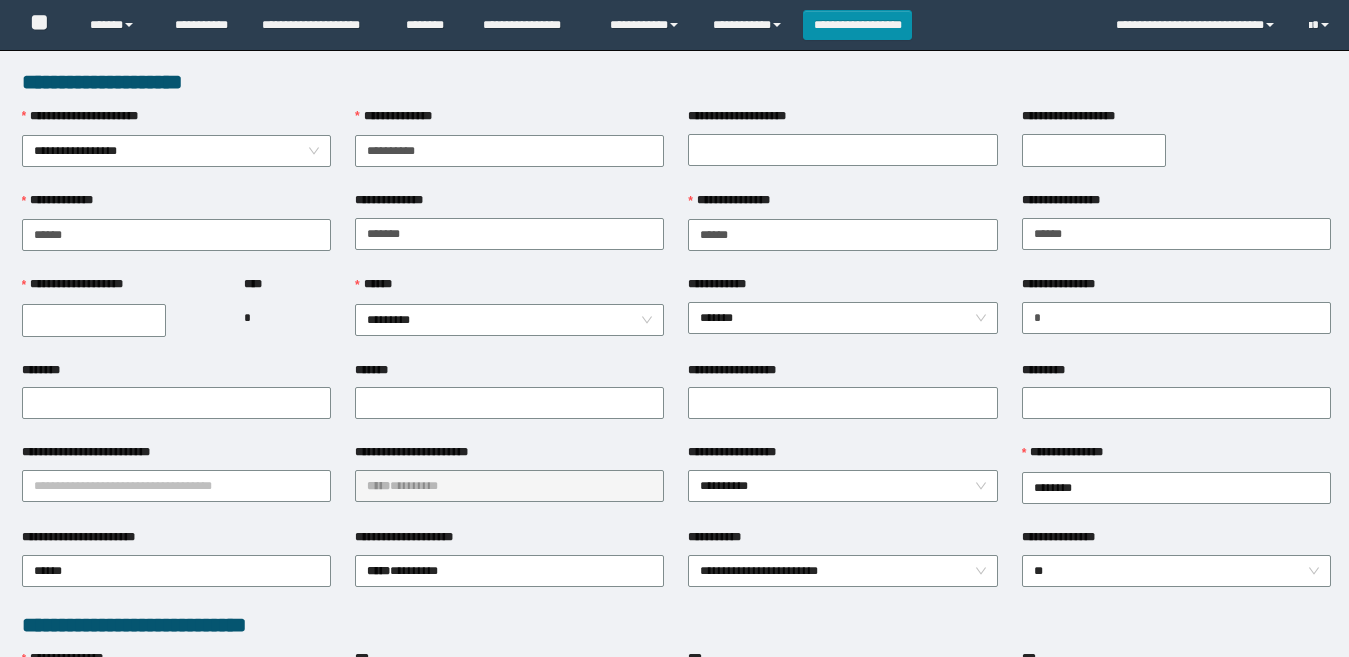 scroll, scrollTop: 0, scrollLeft: 0, axis: both 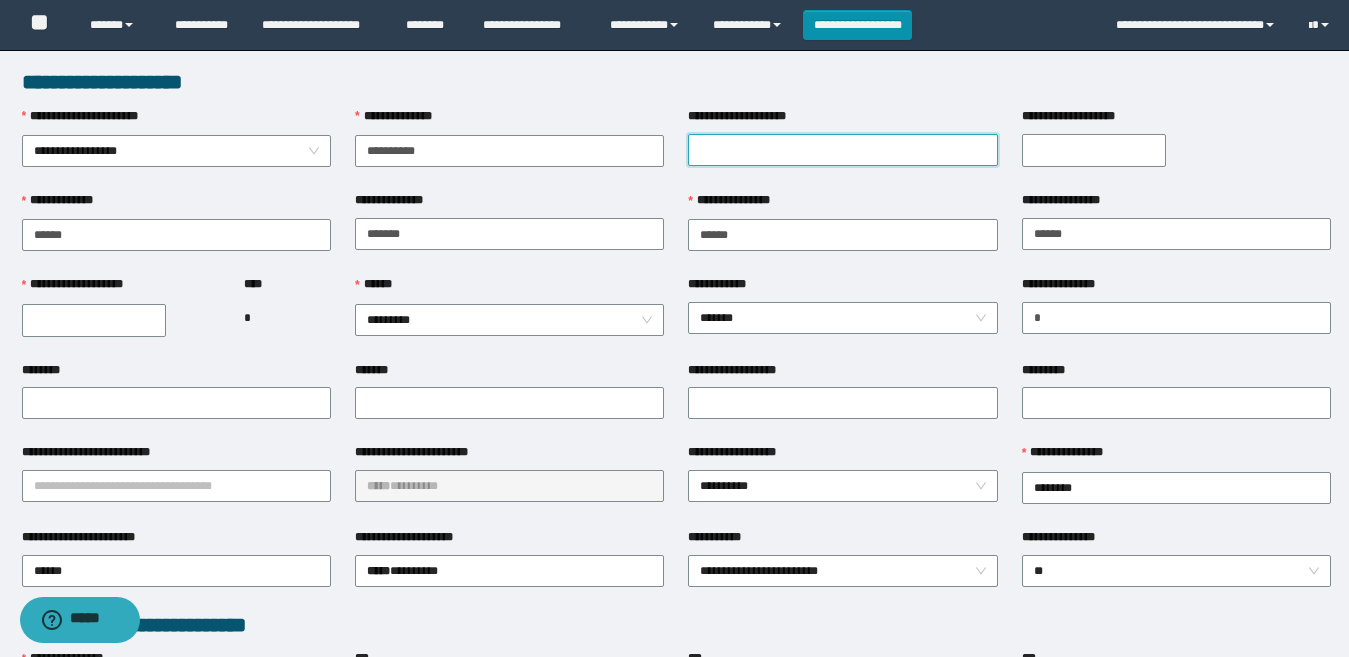 click on "**********" at bounding box center [842, 150] 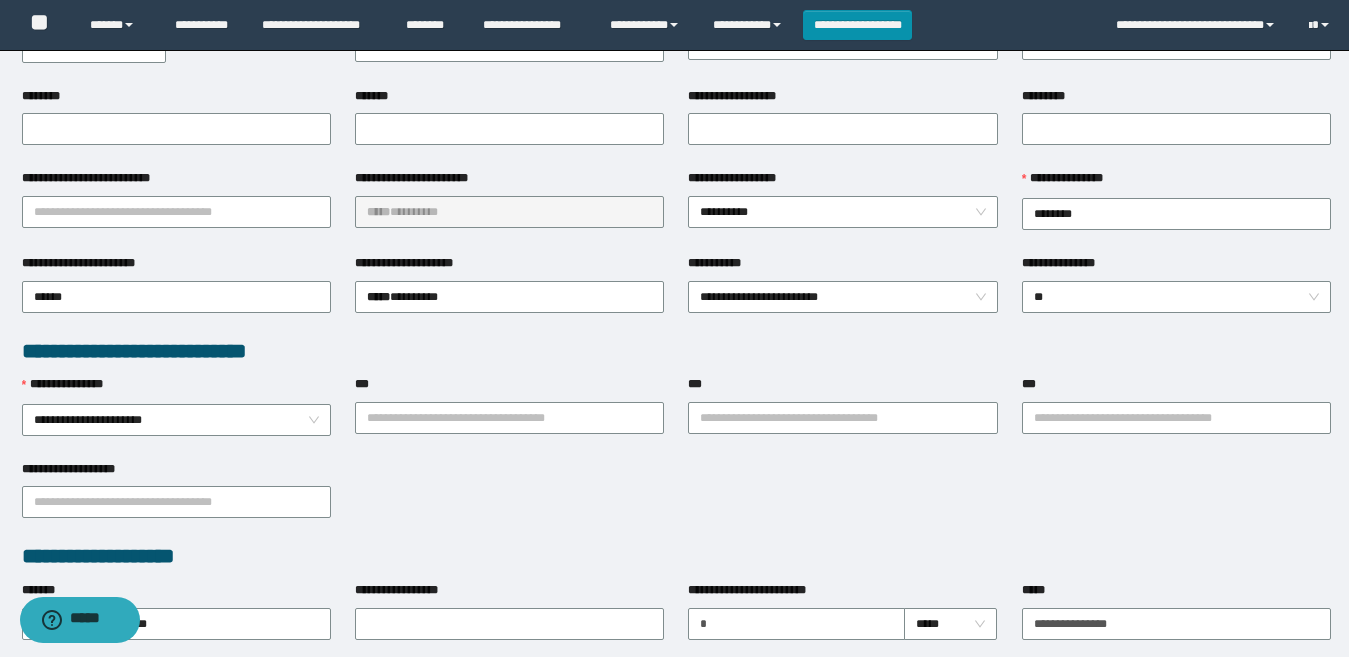 scroll, scrollTop: 400, scrollLeft: 0, axis: vertical 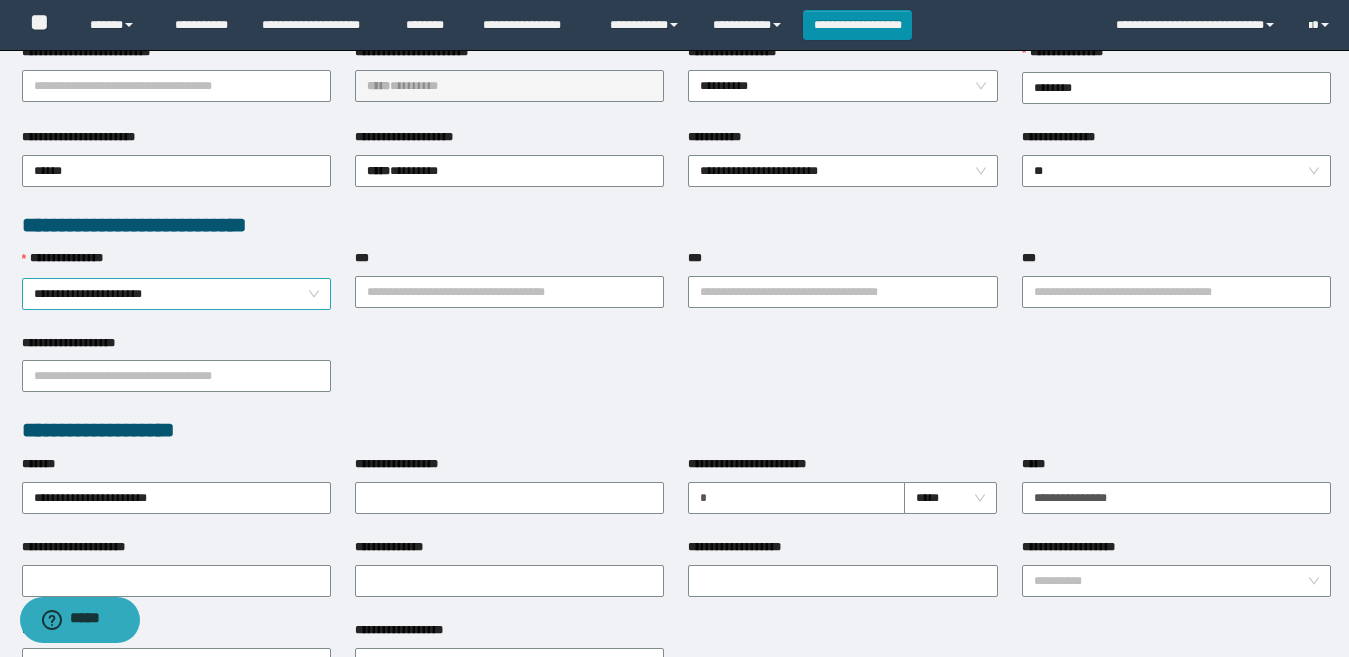 click on "**********" at bounding box center [176, 294] 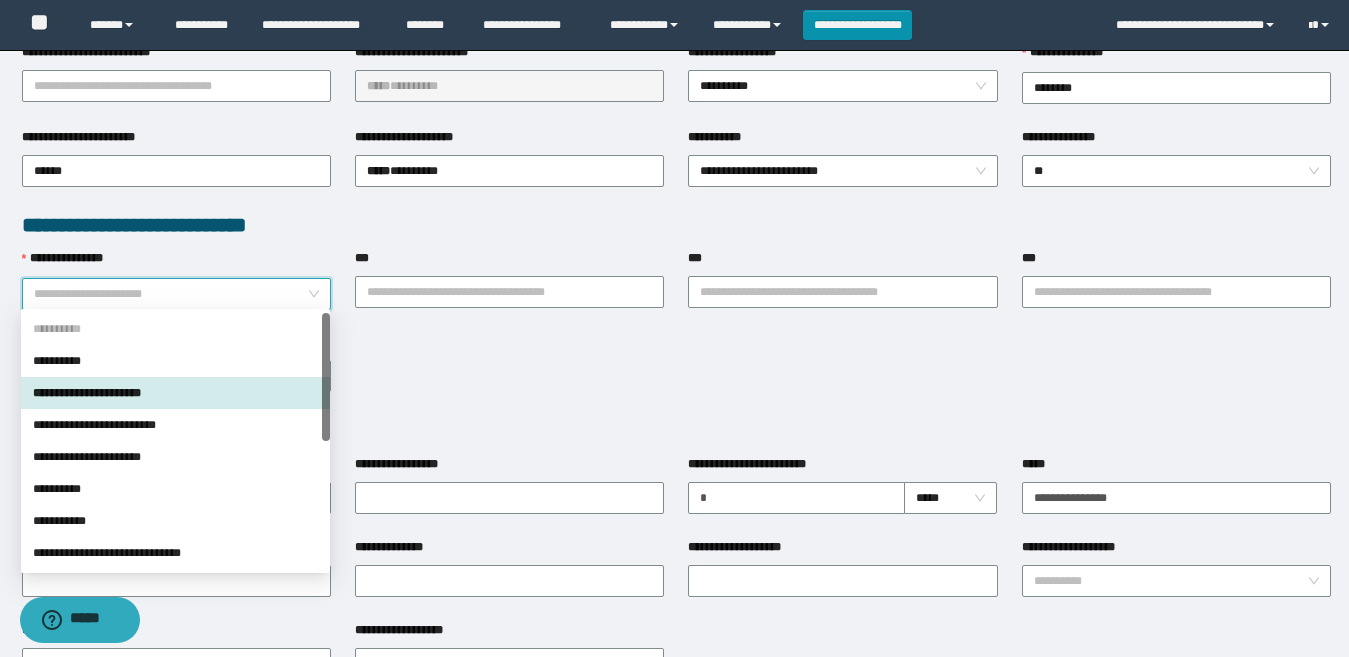 click on "**********" at bounding box center (176, 294) 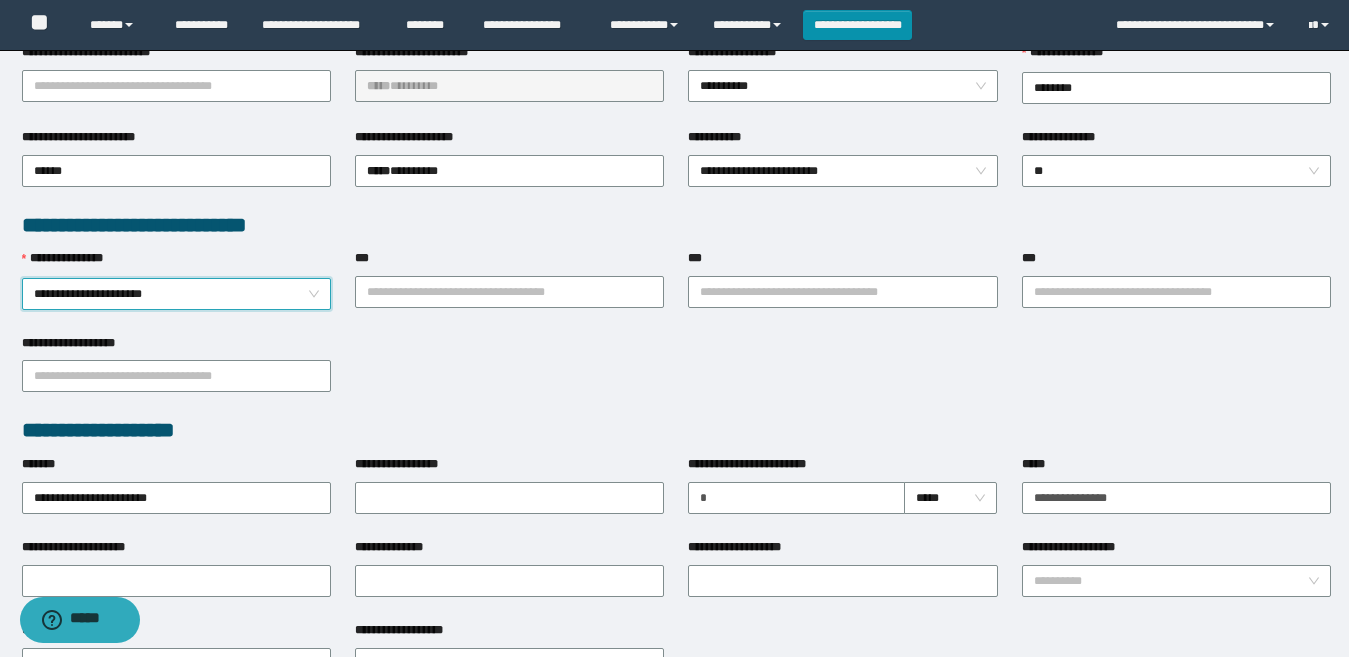 click on "**********" at bounding box center [176, 294] 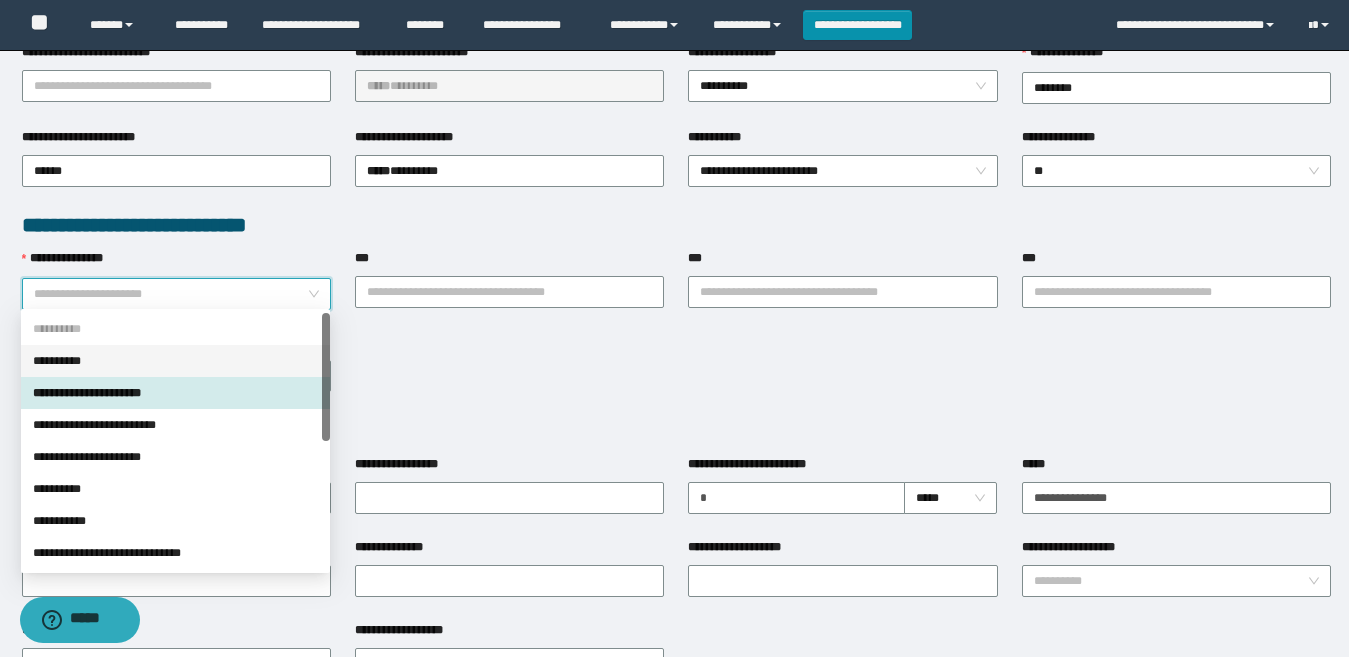 click on "**********" at bounding box center (175, 361) 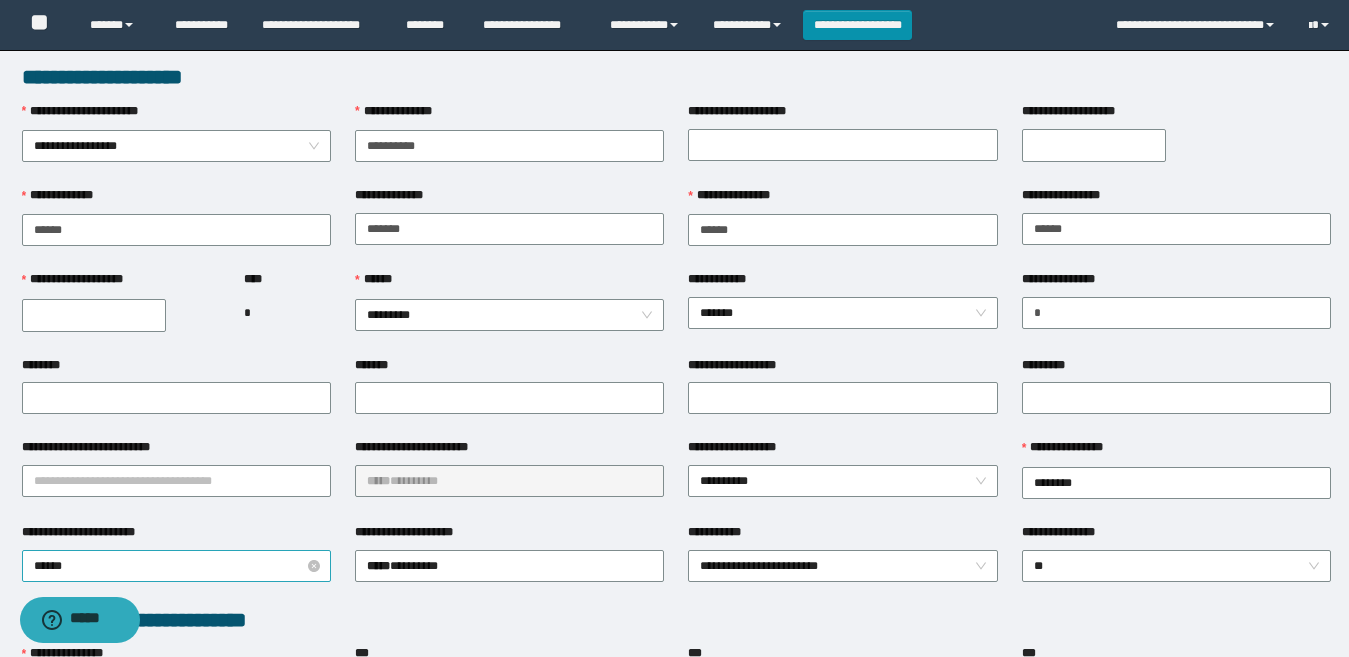 scroll, scrollTop: 0, scrollLeft: 0, axis: both 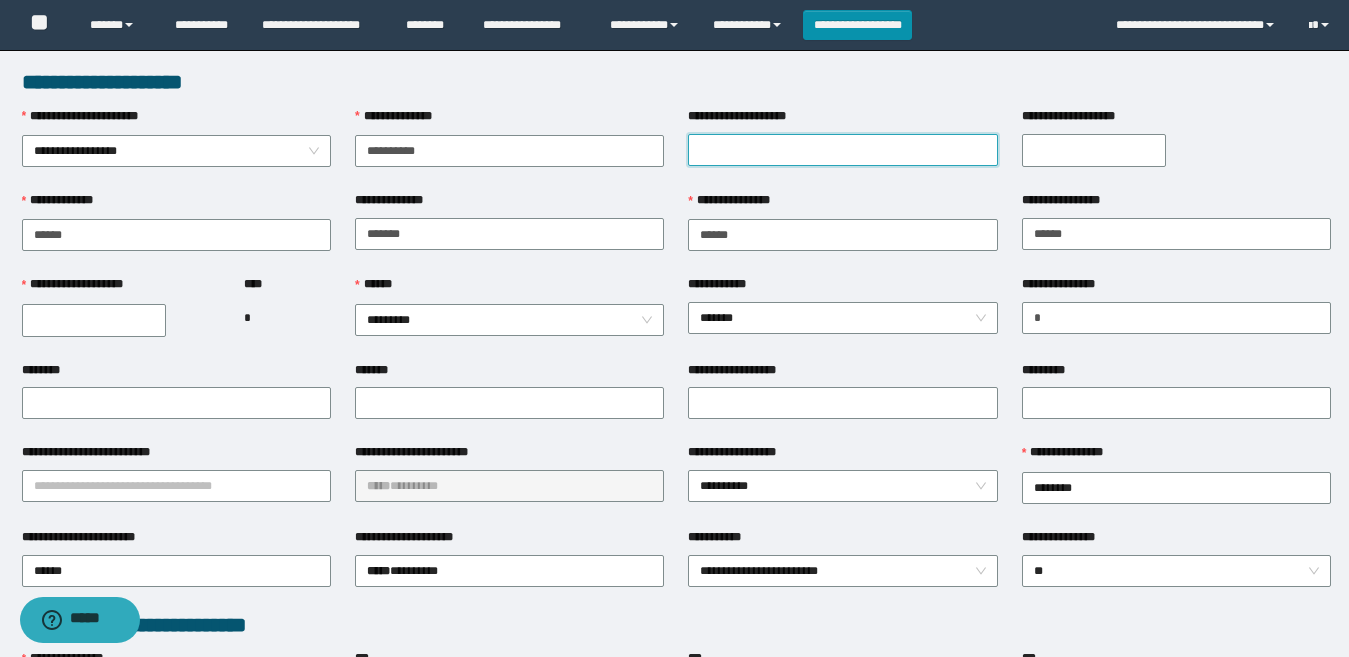 click on "**********" at bounding box center [842, 150] 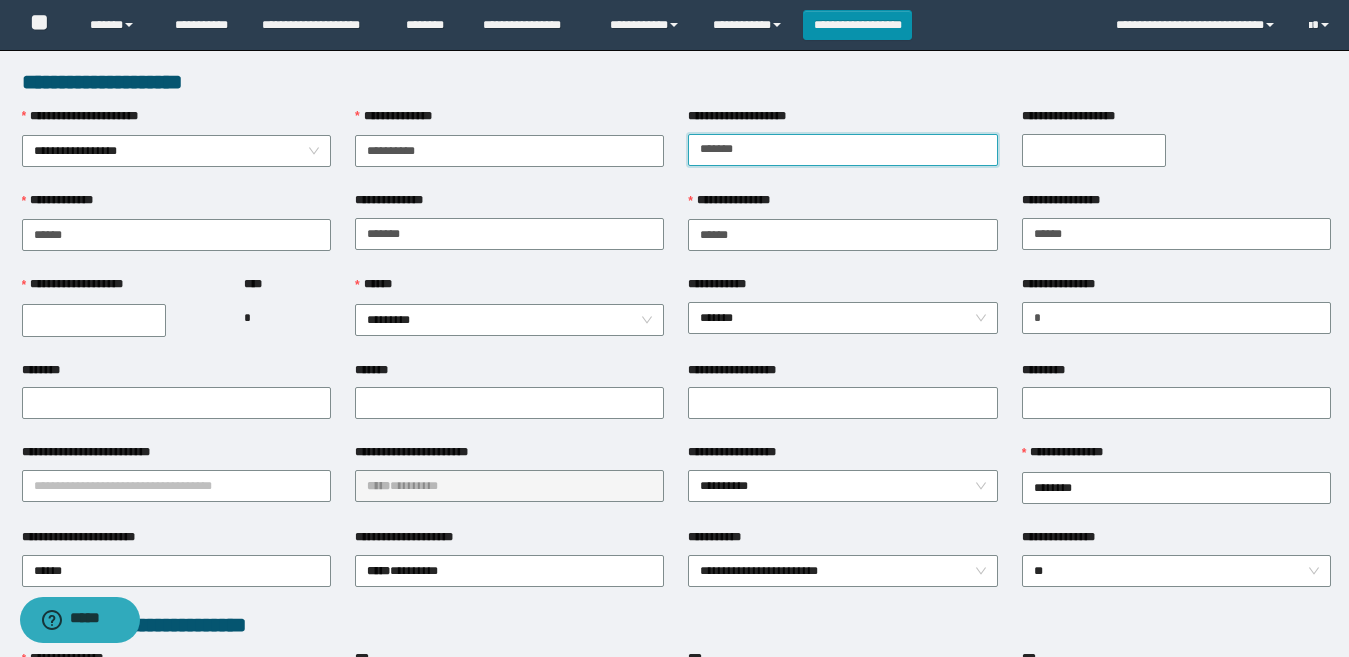 type on "******" 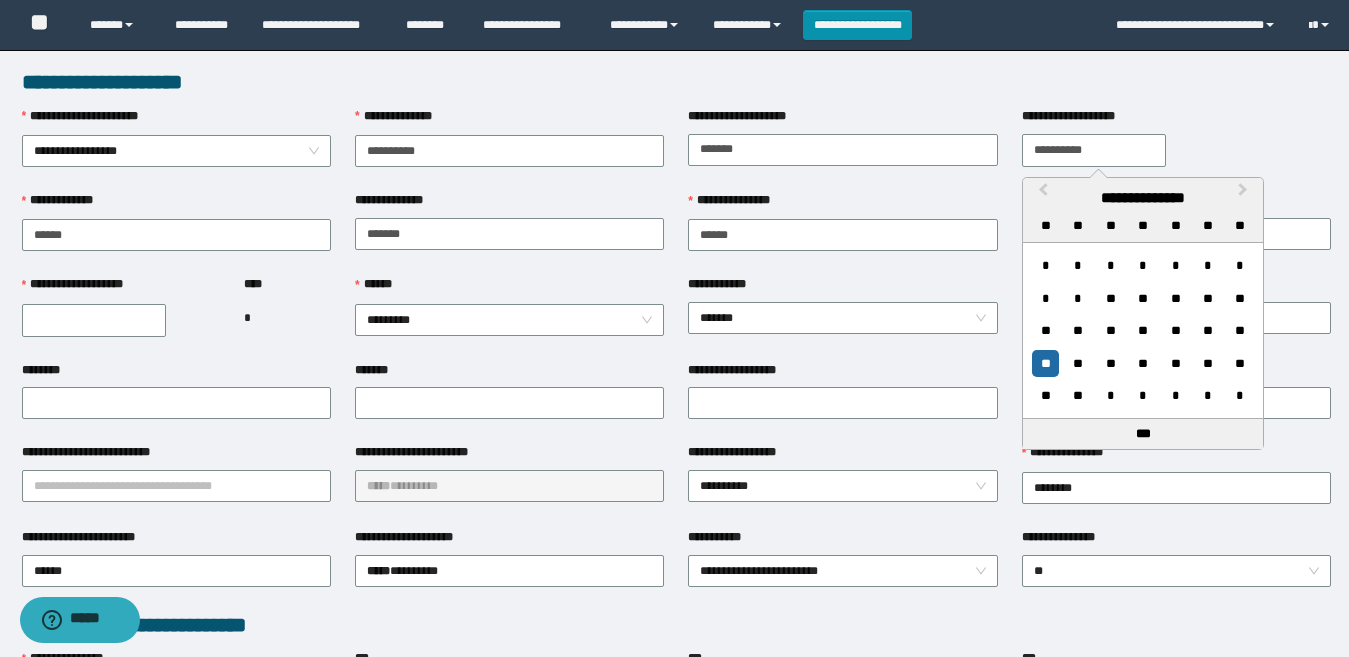 type on "**********" 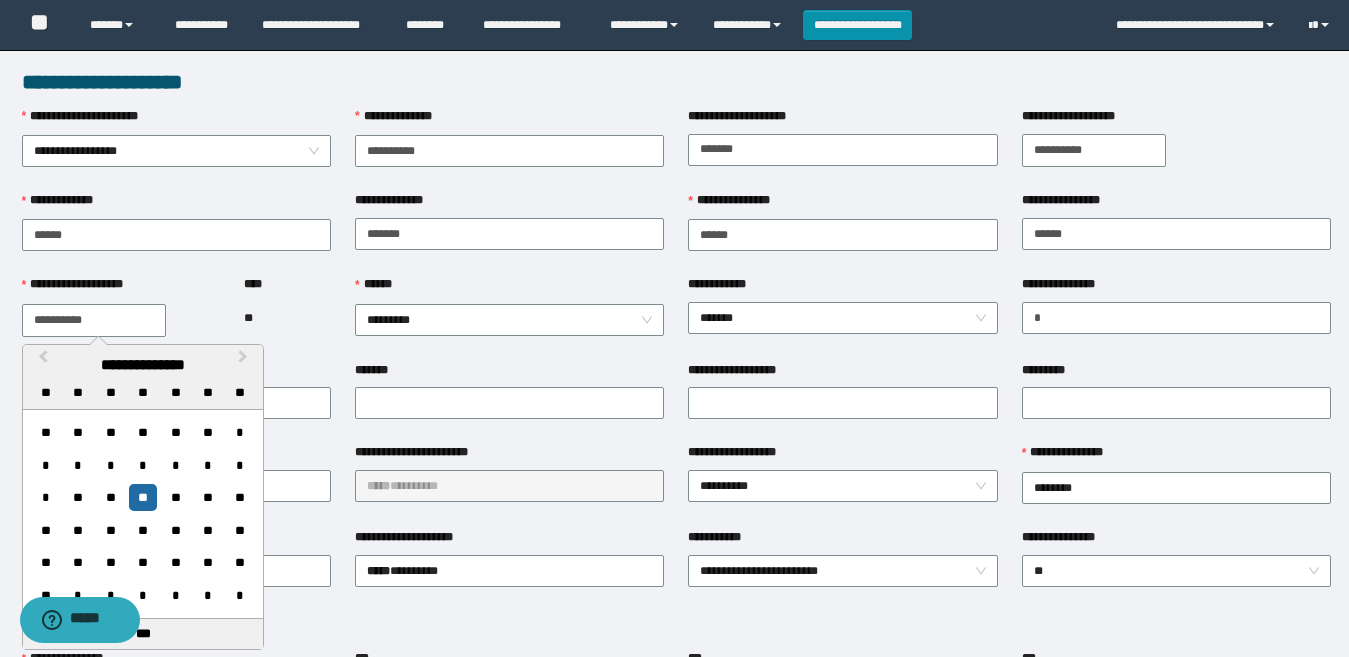 type on "**********" 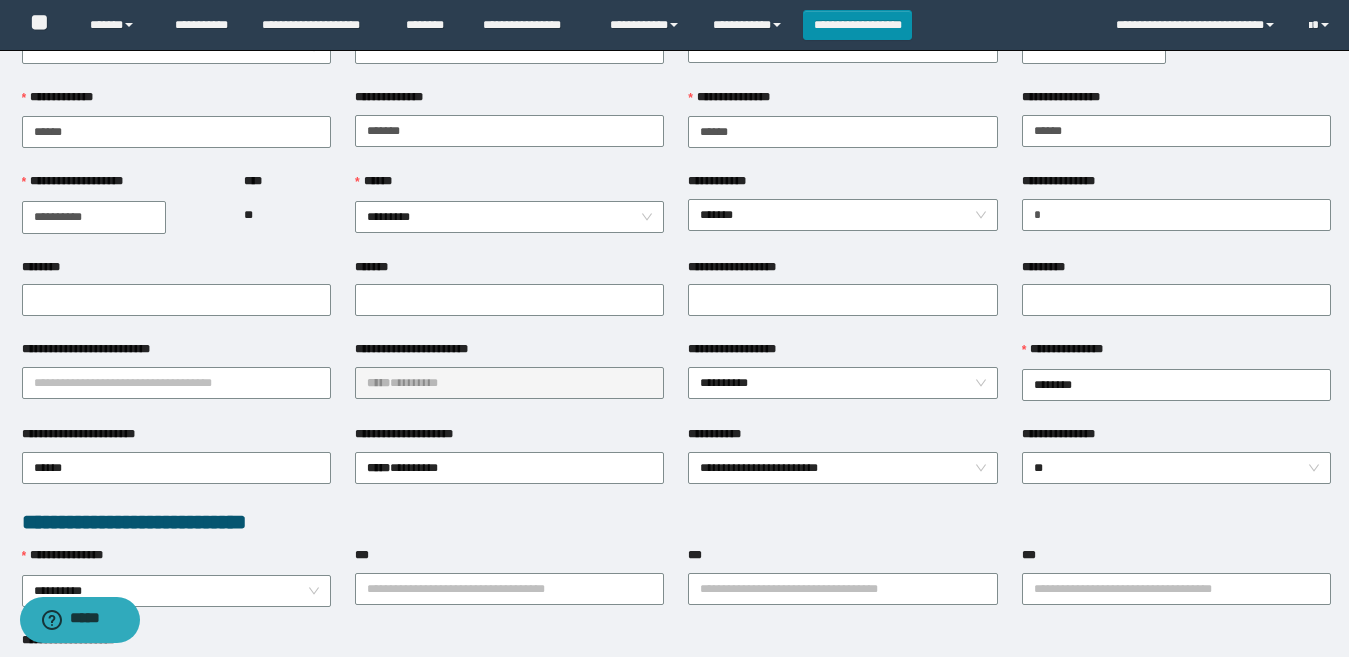 scroll, scrollTop: 100, scrollLeft: 0, axis: vertical 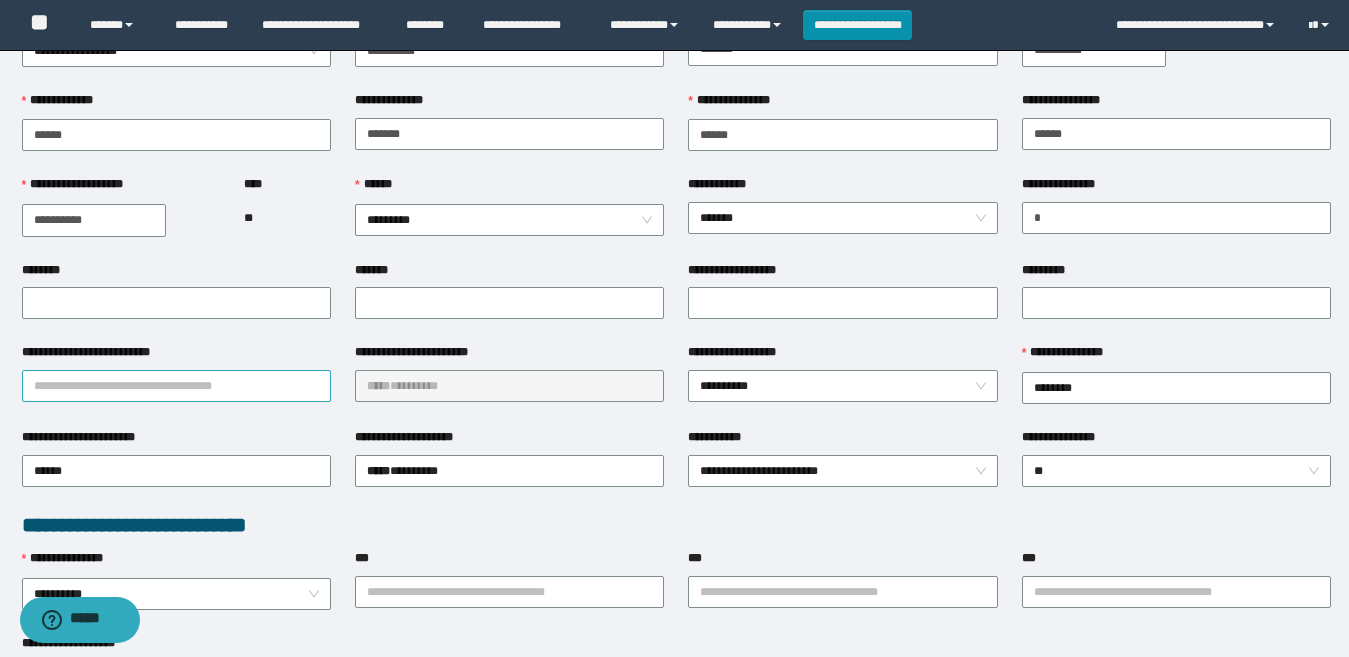 click on "**********" at bounding box center [176, 386] 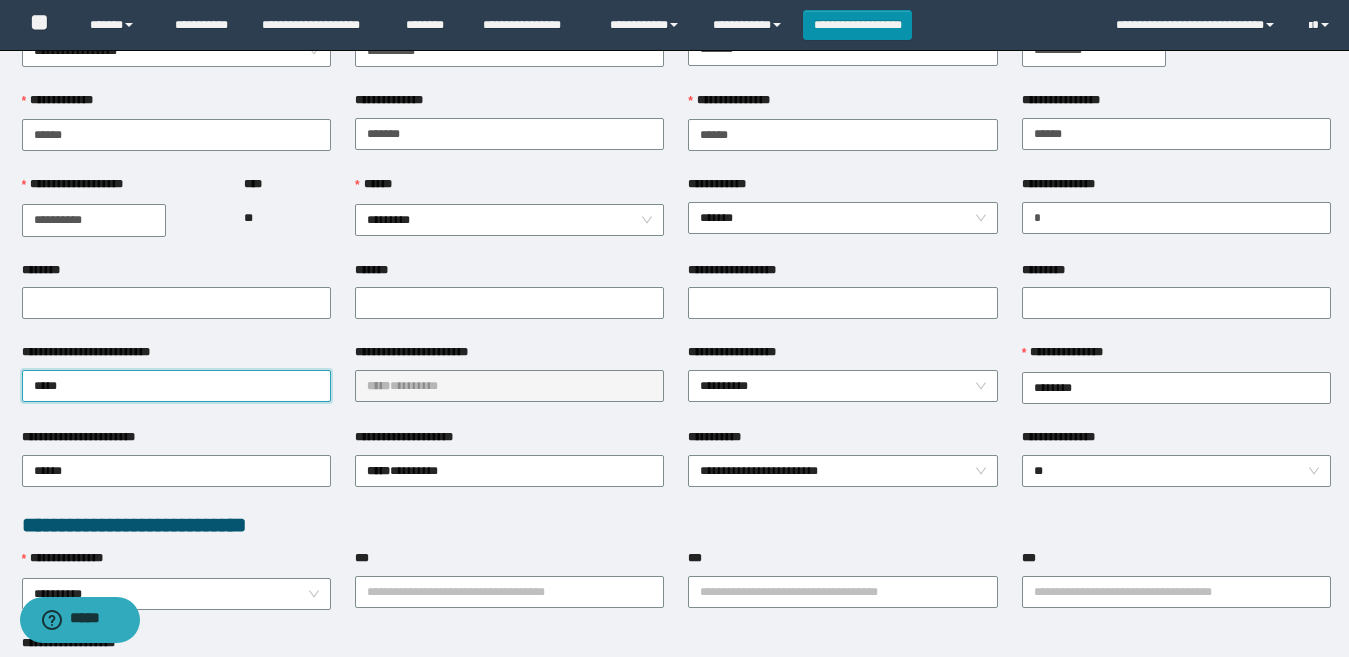 type on "******" 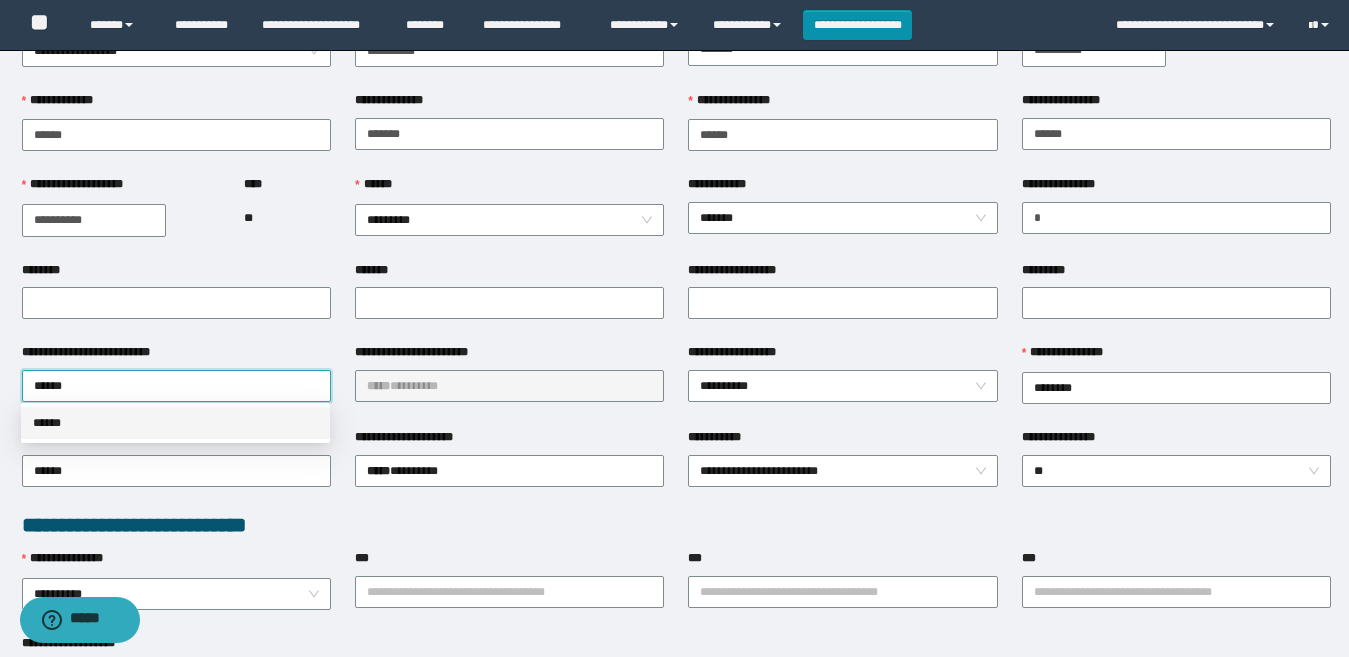 click on "******" at bounding box center (175, 423) 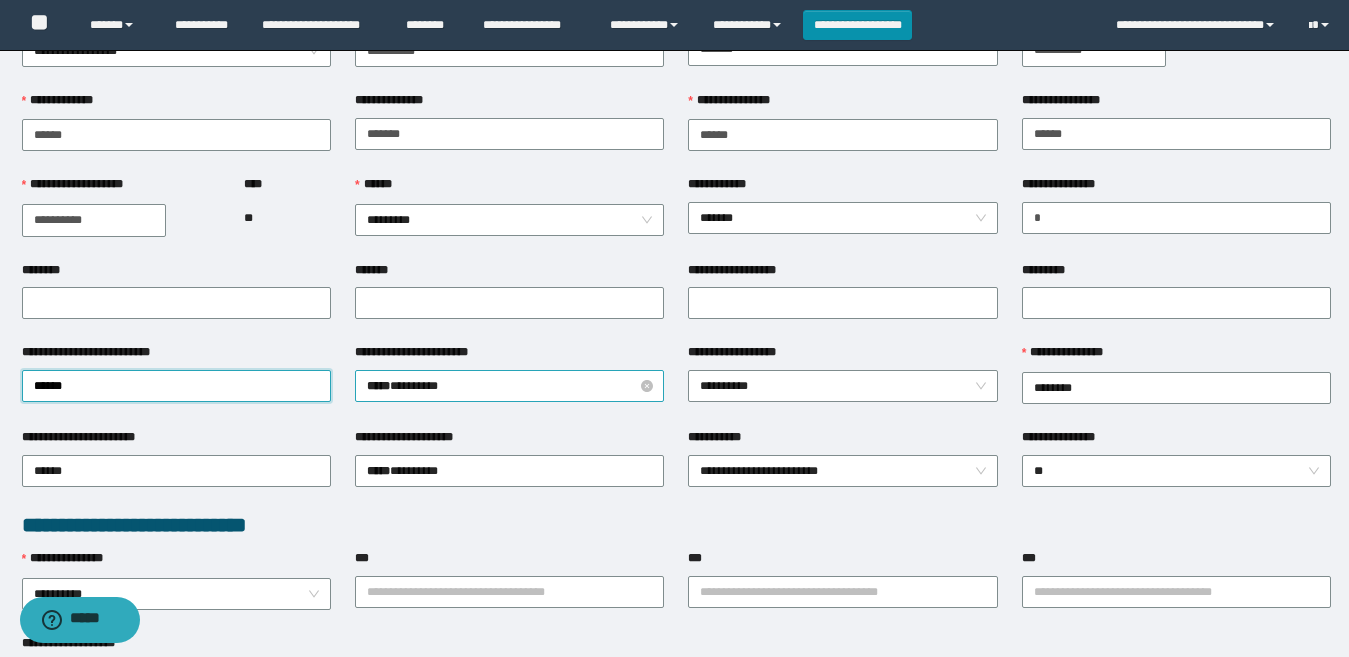 click on "***** * ******" at bounding box center (509, 386) 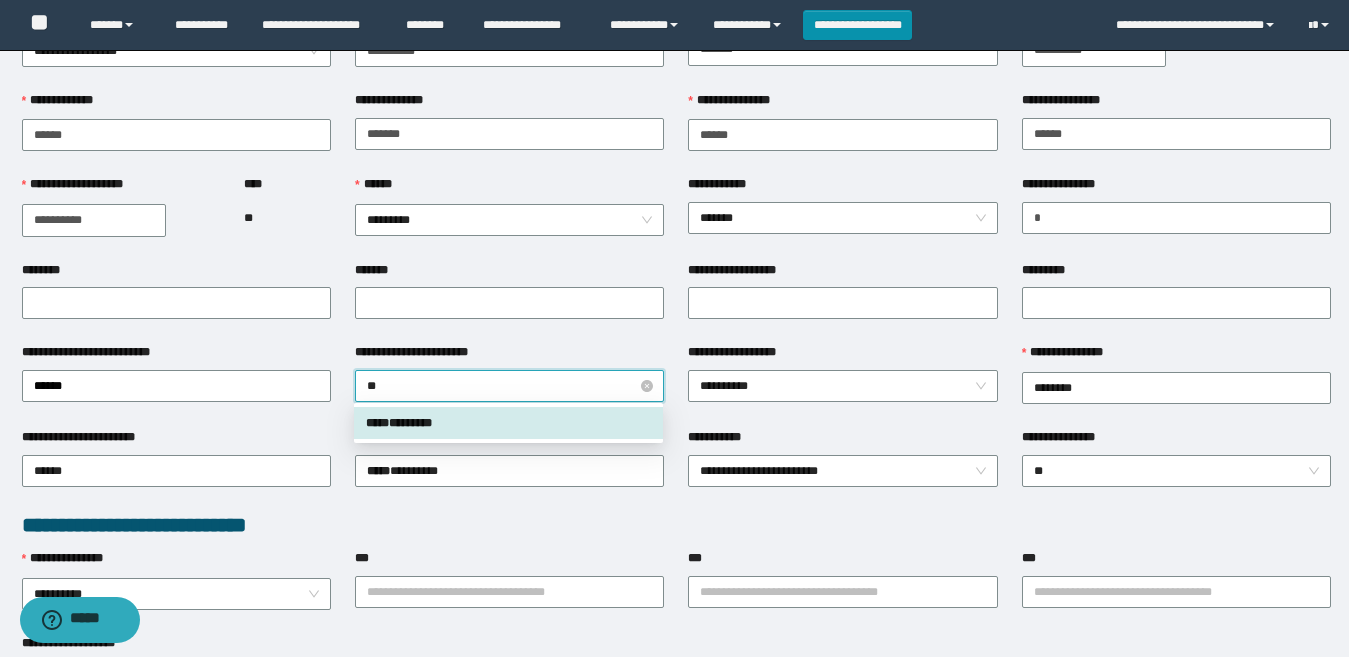 type on "***" 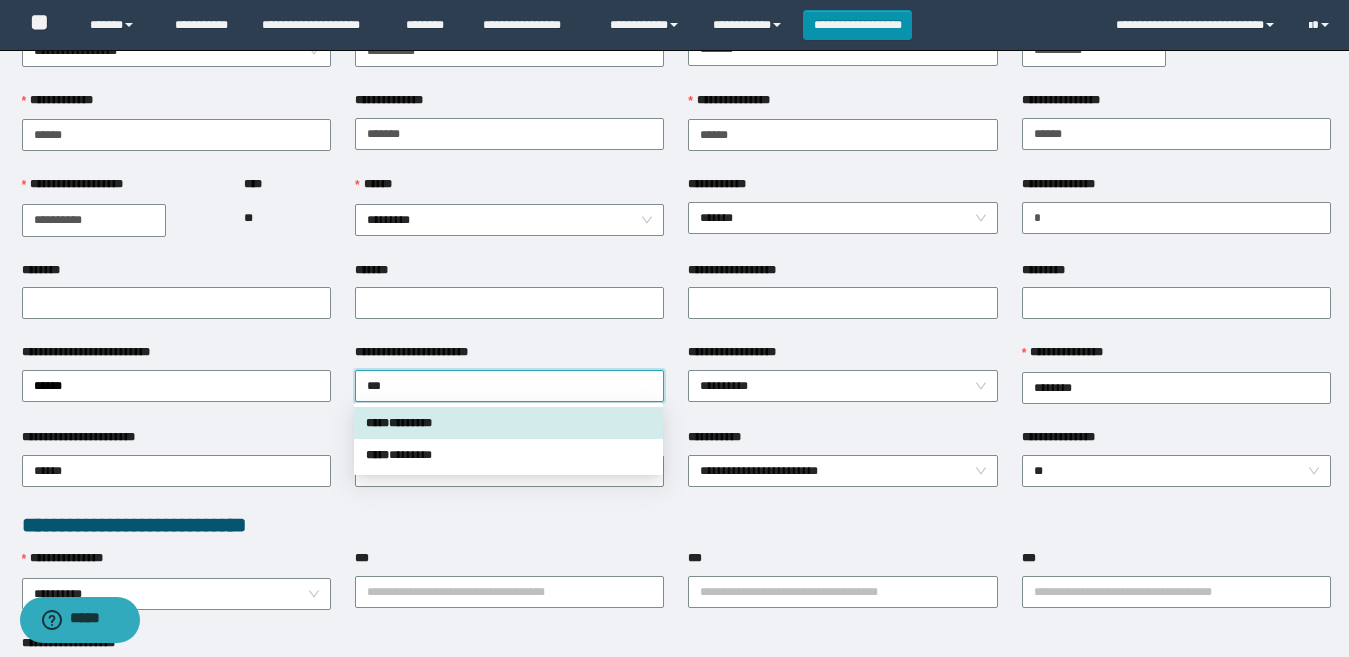 drag, startPoint x: 459, startPoint y: 419, endPoint x: 600, endPoint y: 418, distance: 141.00354 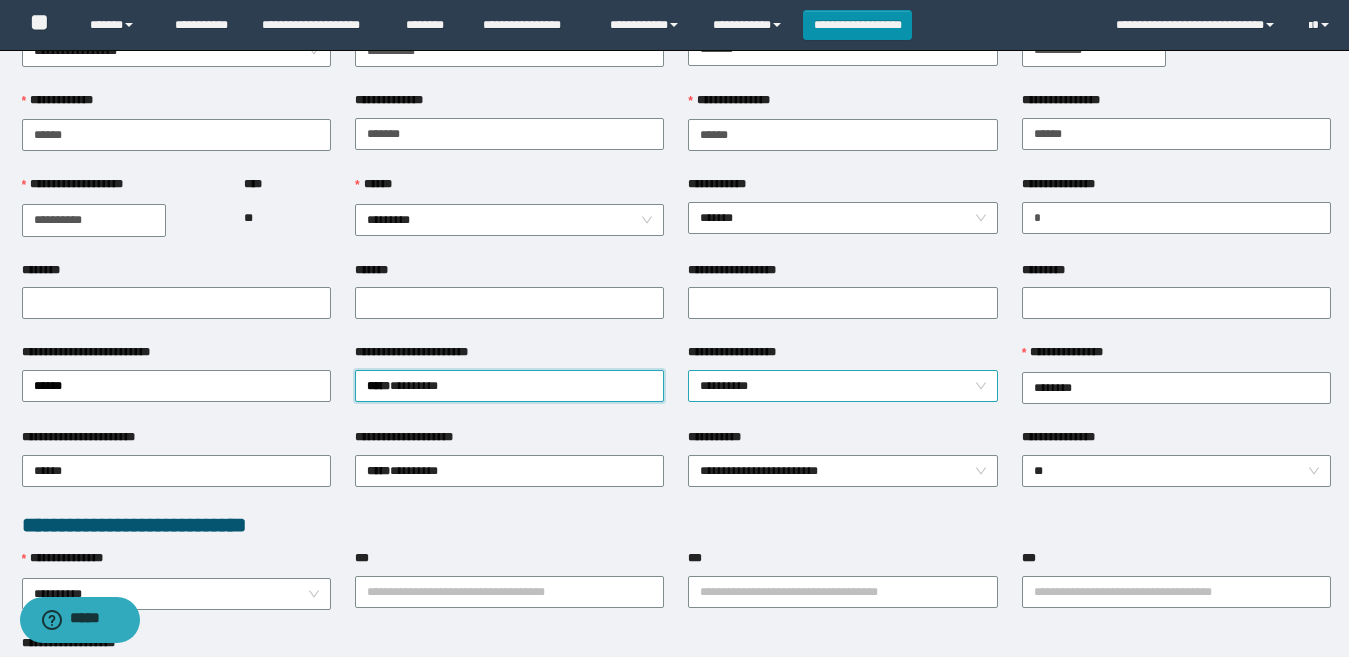click on "**********" at bounding box center [842, 386] 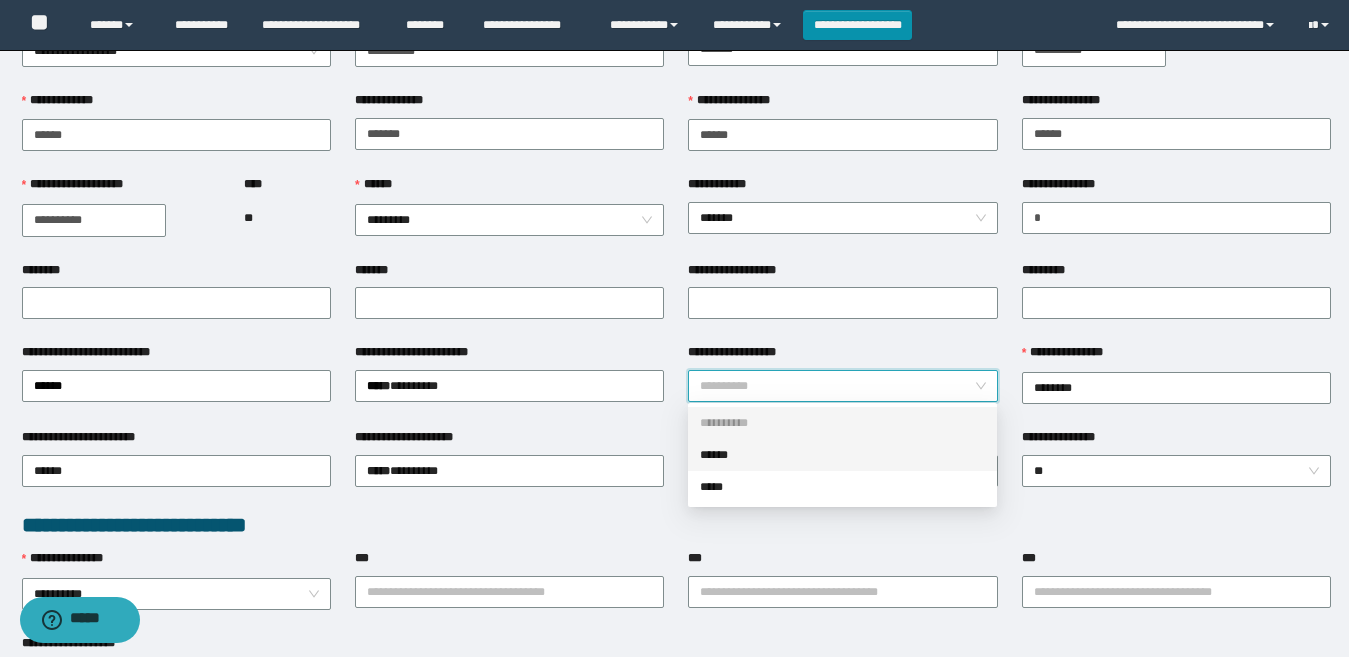 click on "******" at bounding box center (842, 455) 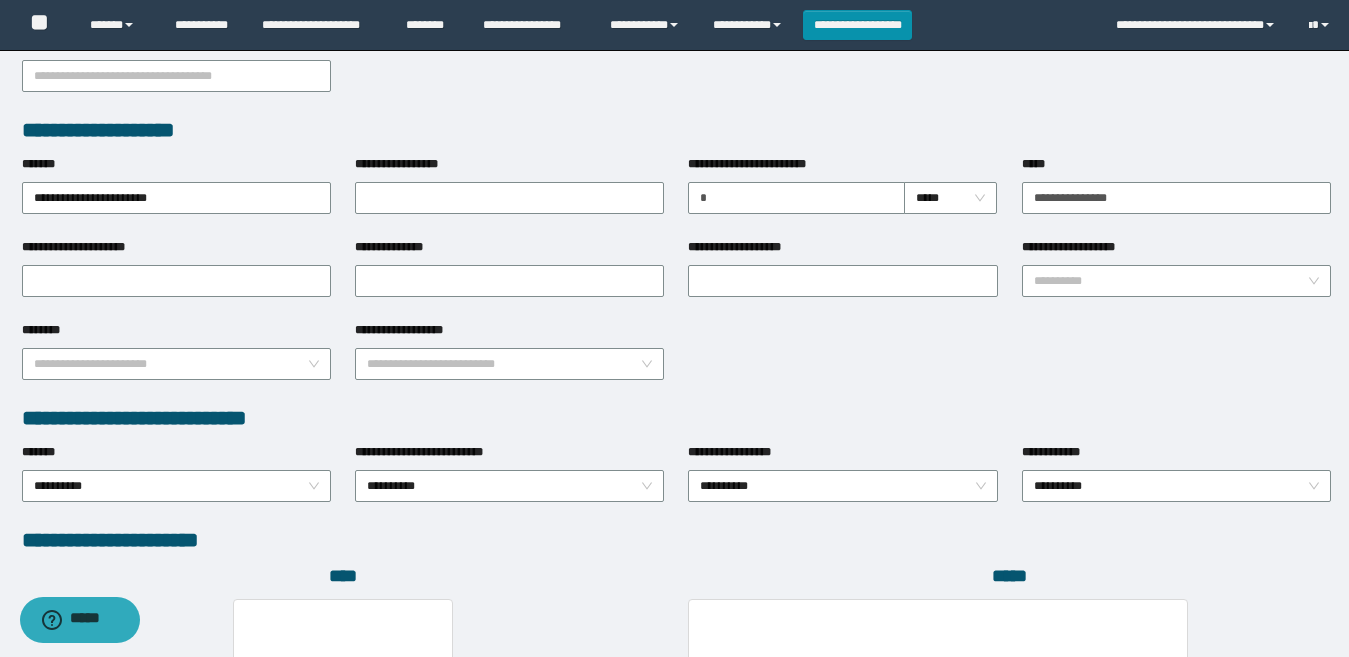 scroll, scrollTop: 1080, scrollLeft: 0, axis: vertical 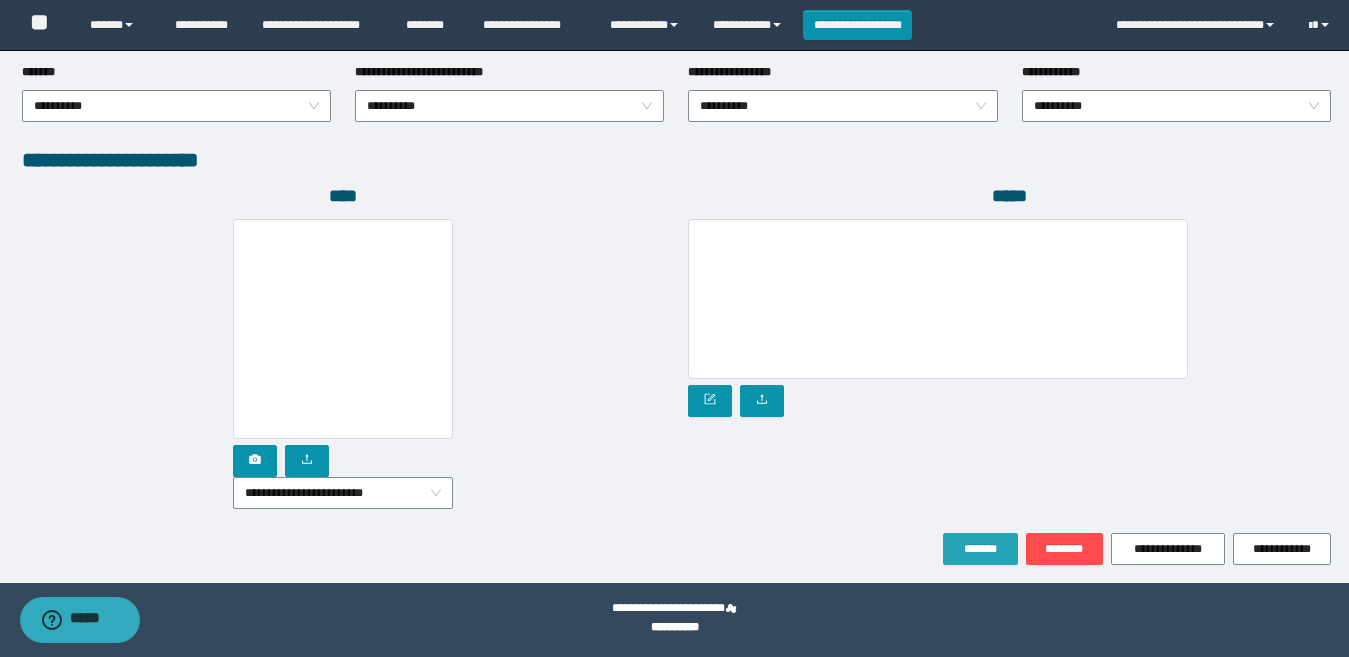 click on "*******" at bounding box center (980, 549) 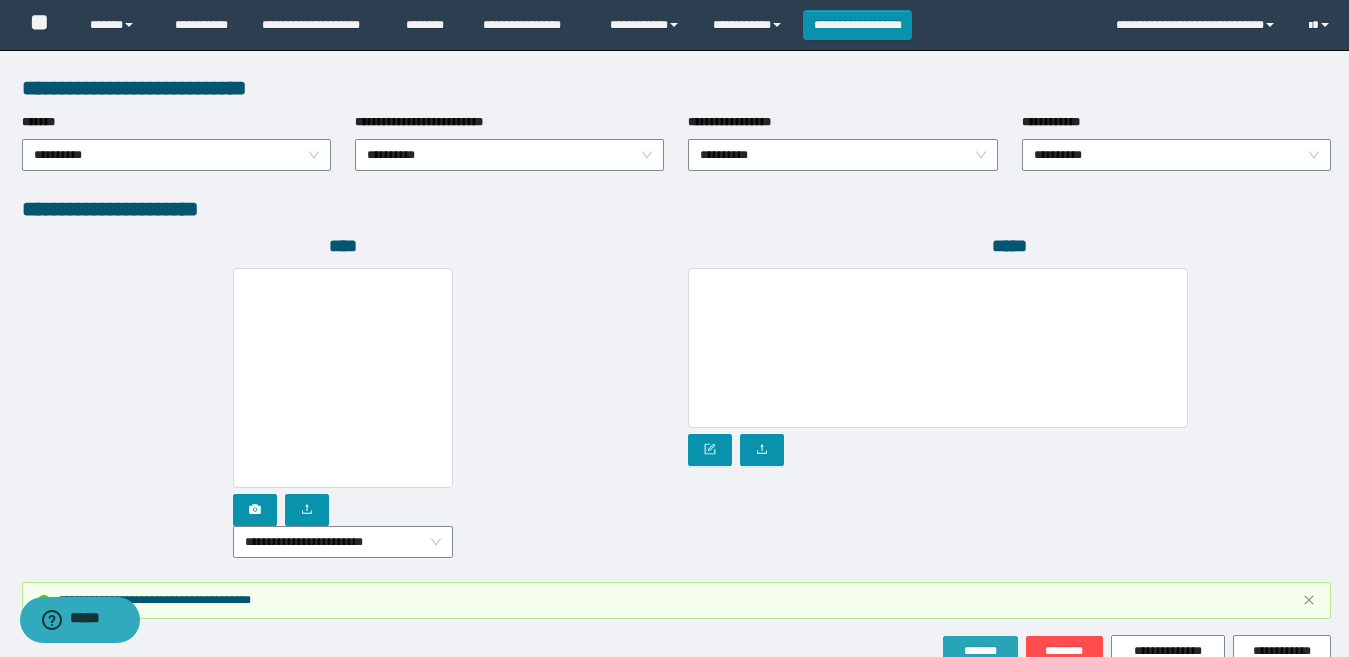 scroll, scrollTop: 1033, scrollLeft: 0, axis: vertical 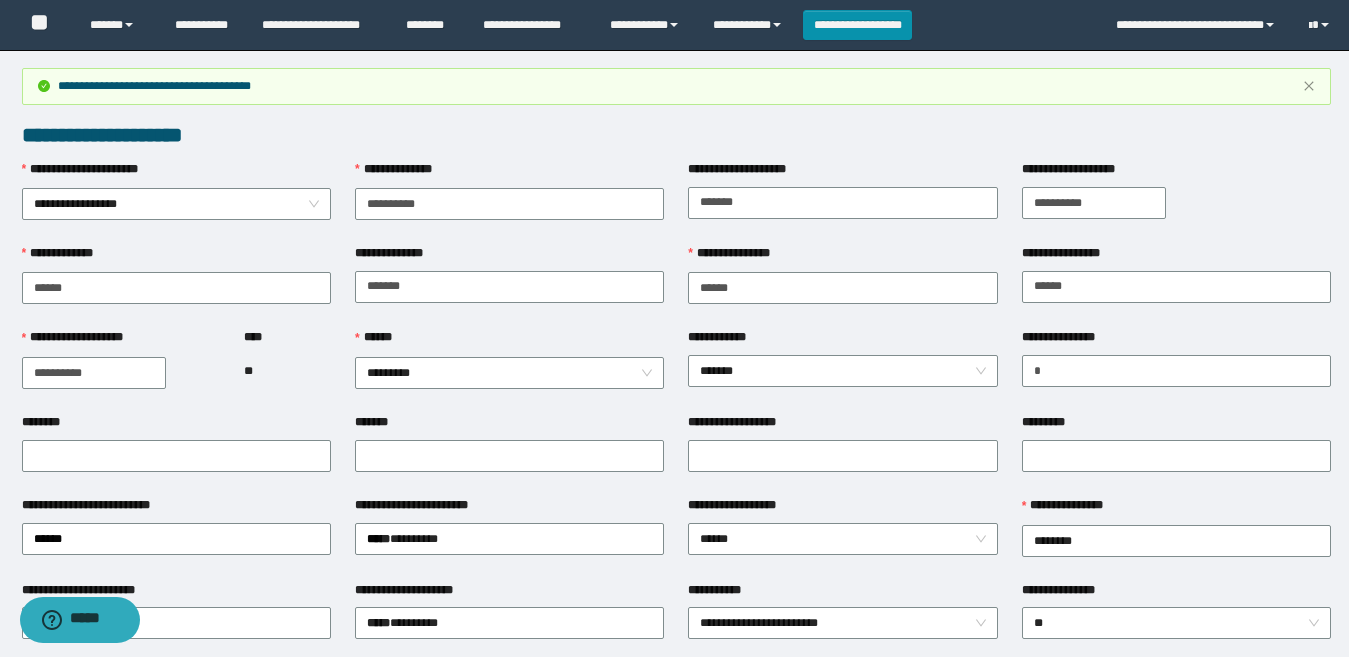 click on "**********" at bounding box center (676, 909) 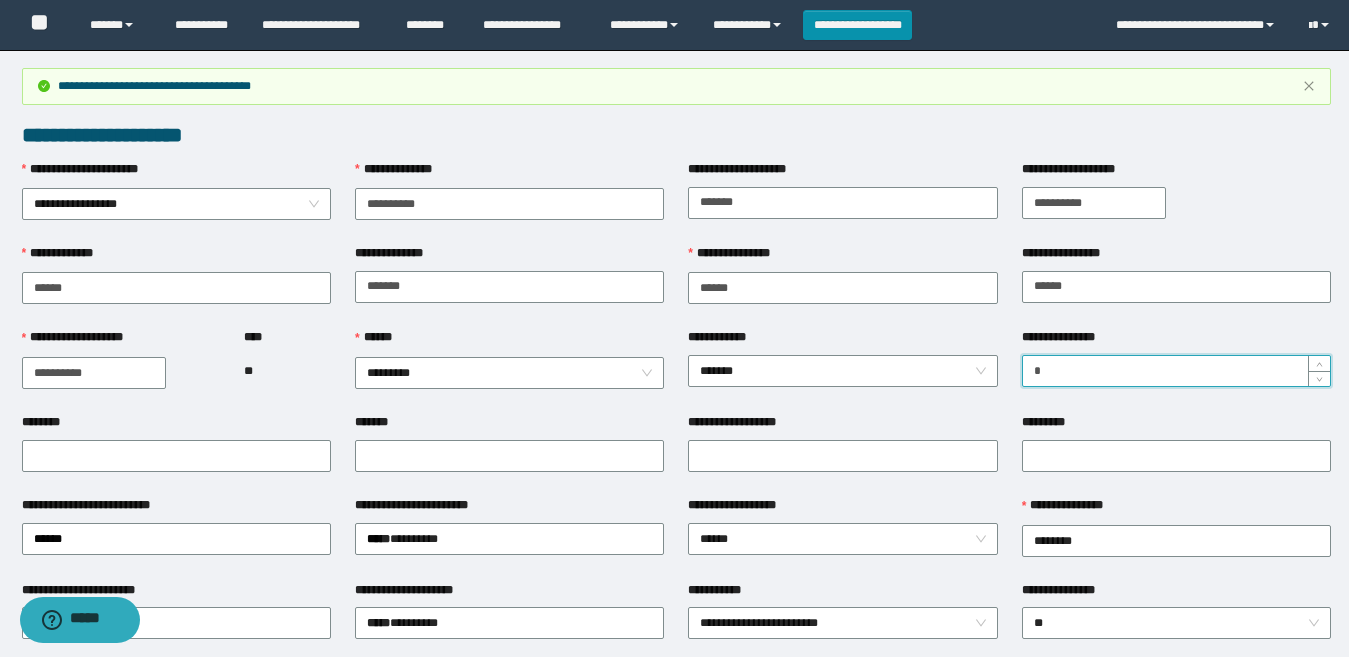click on "*" at bounding box center (1176, 371) 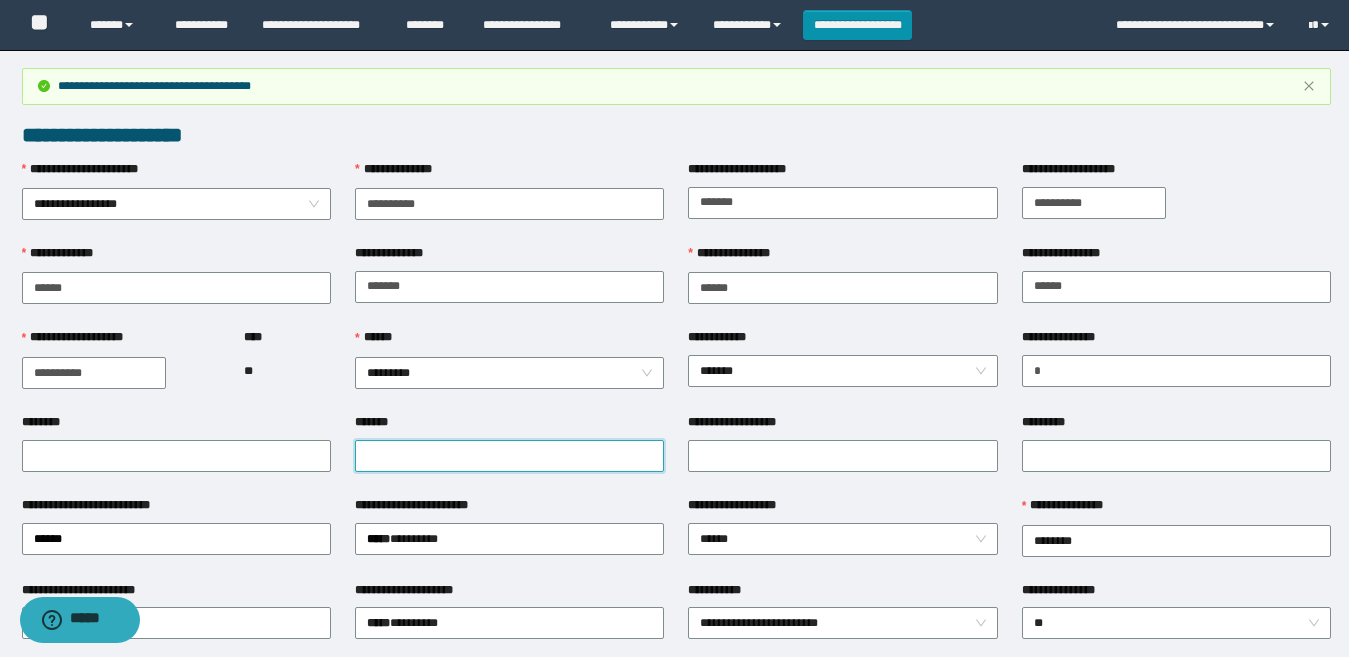 click on "*******" at bounding box center [509, 456] 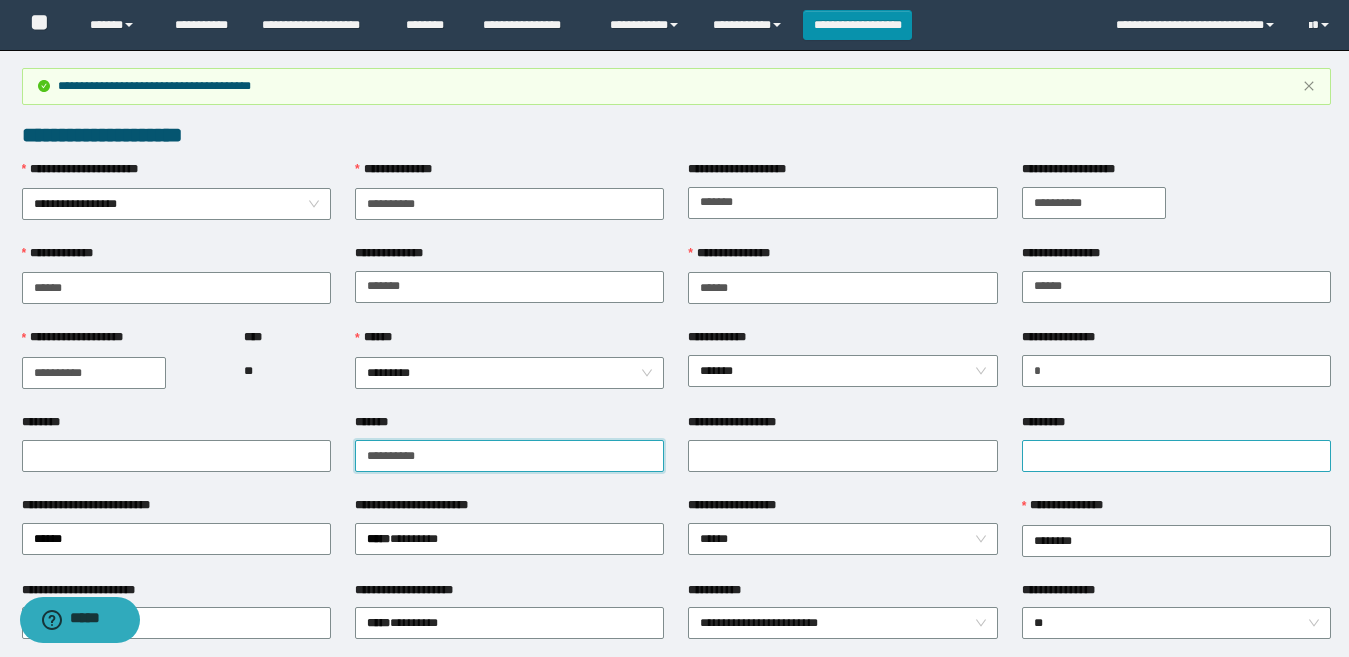 type on "**********" 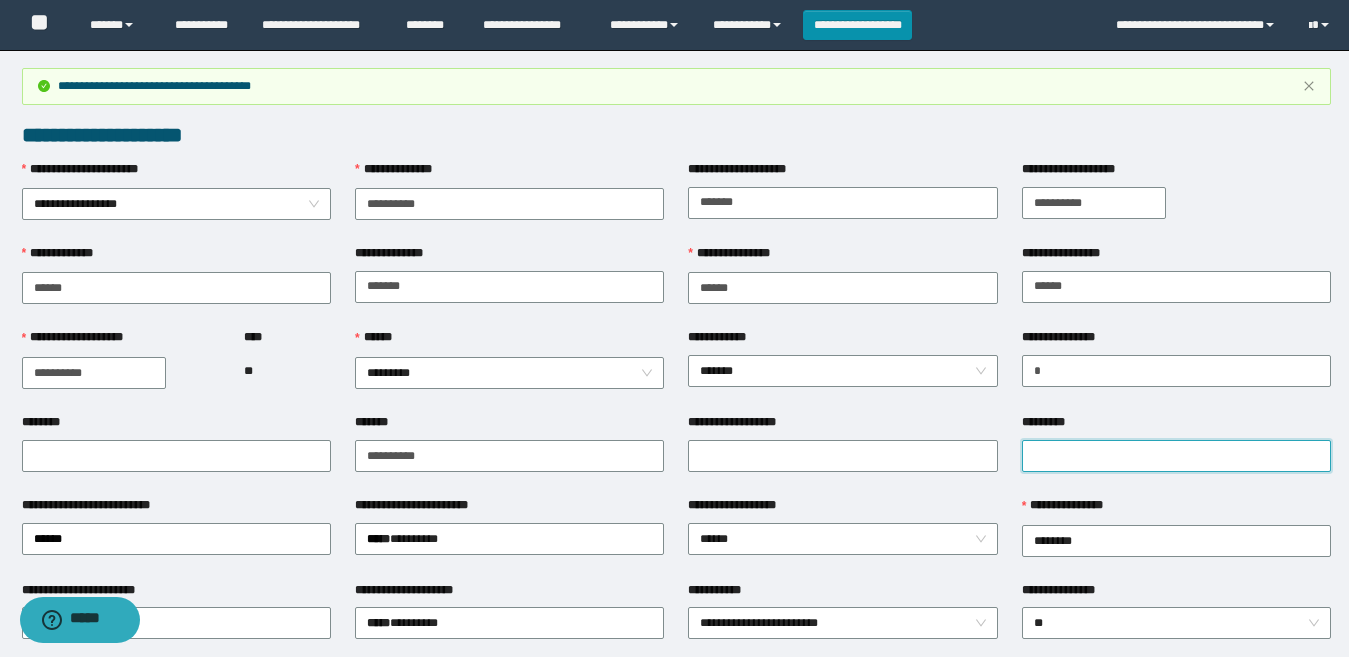 click on "*********" at bounding box center [1176, 456] 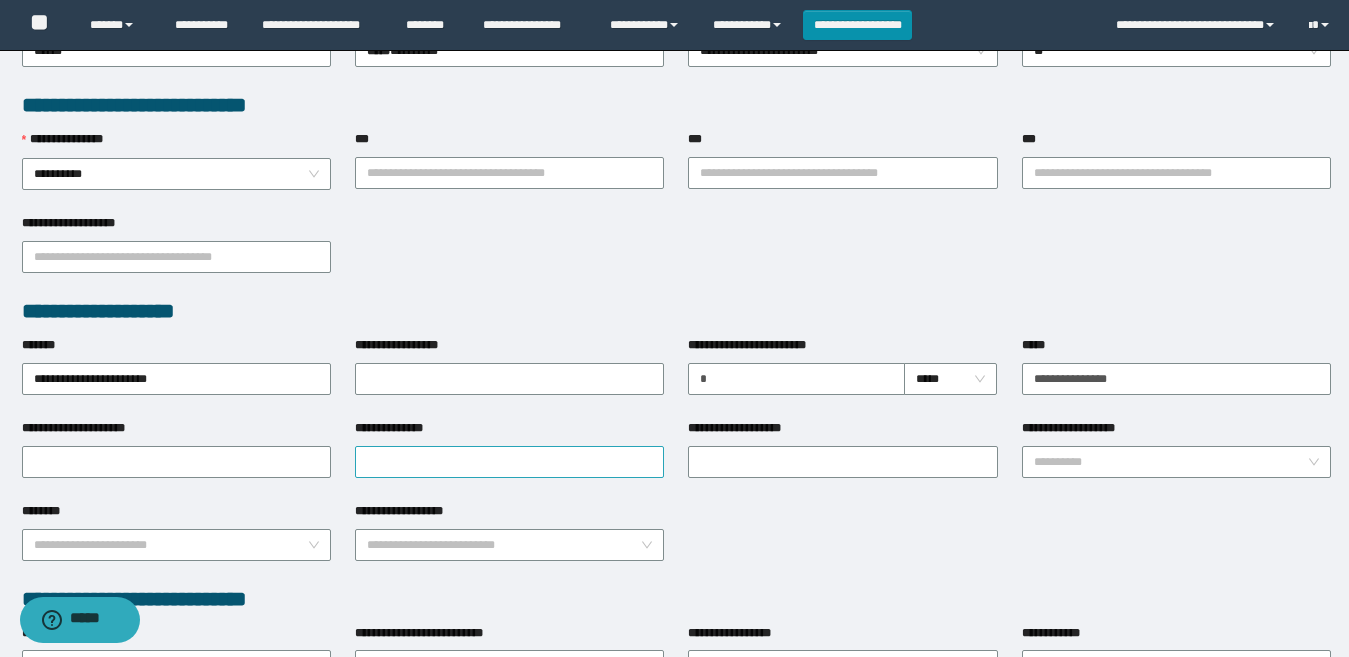scroll, scrollTop: 600, scrollLeft: 0, axis: vertical 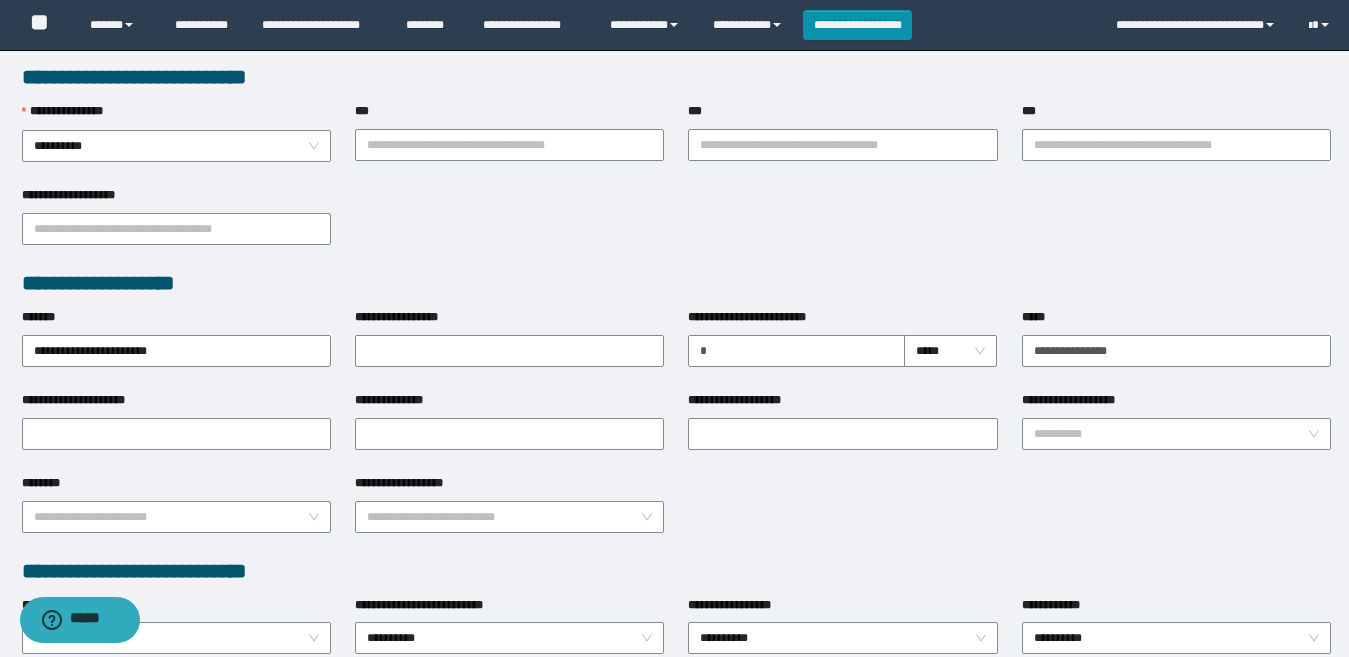 type on "**********" 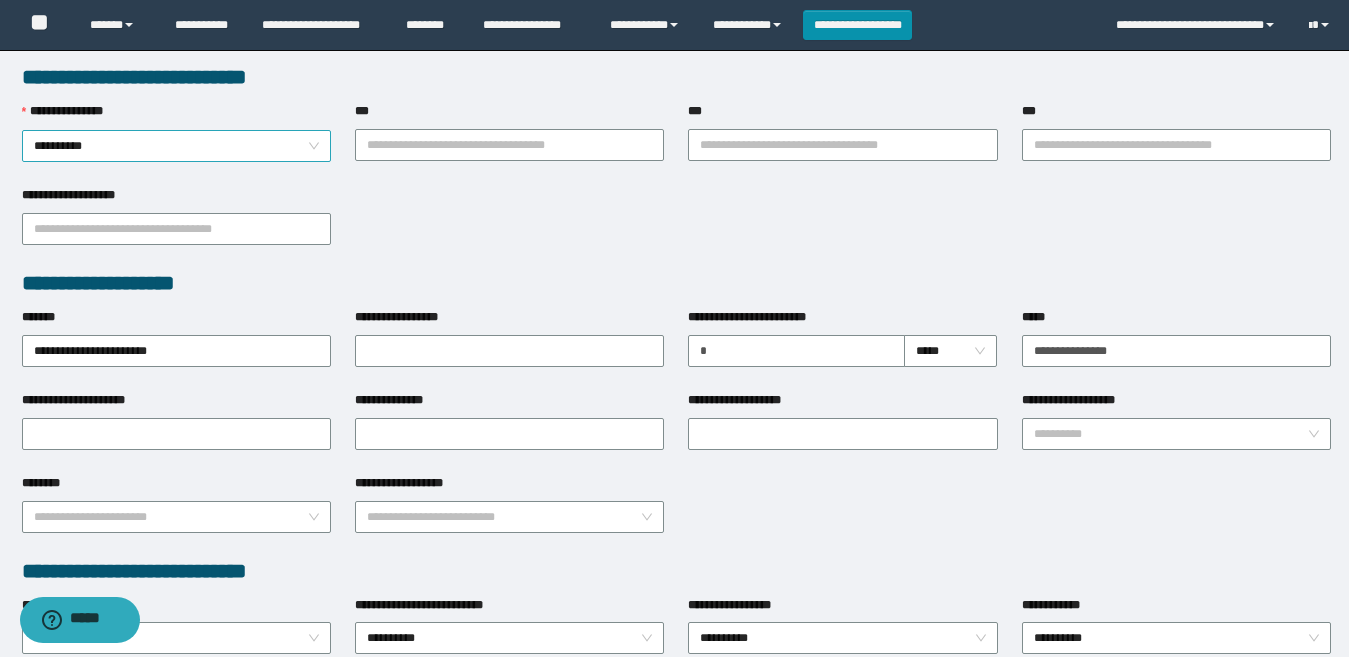 click on "**********" at bounding box center (176, 146) 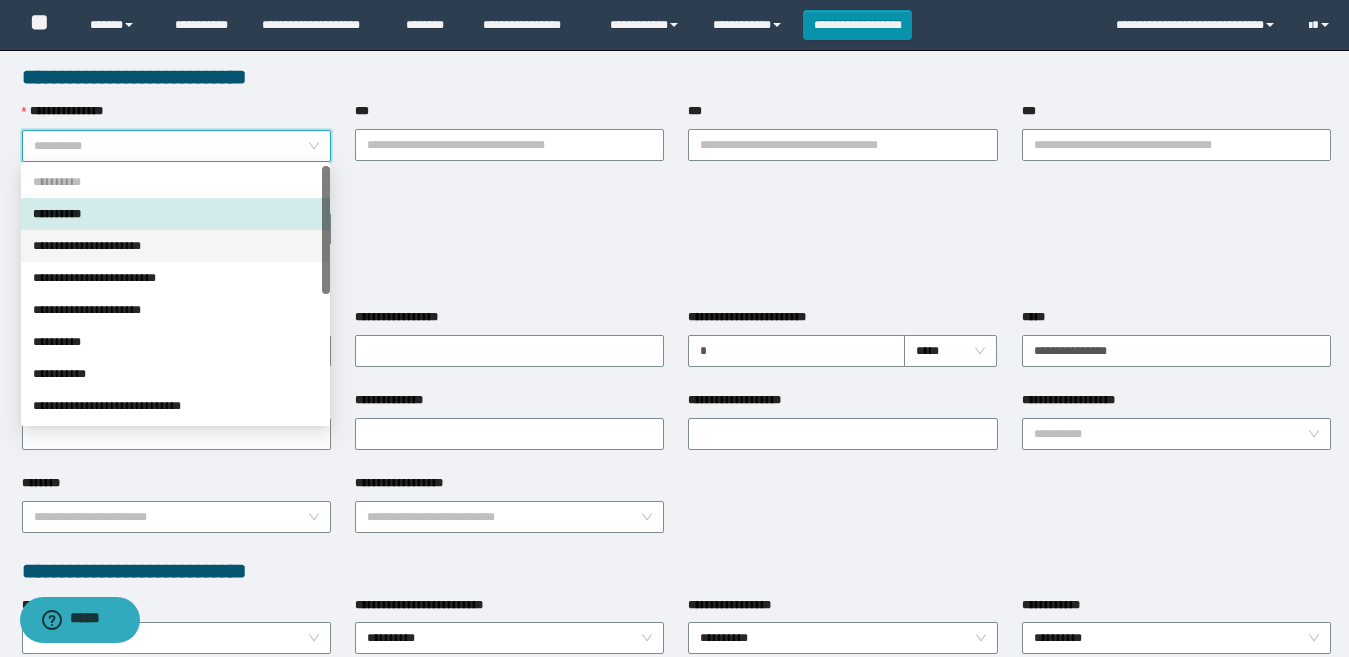 drag, startPoint x: 136, startPoint y: 243, endPoint x: 365, endPoint y: 243, distance: 229 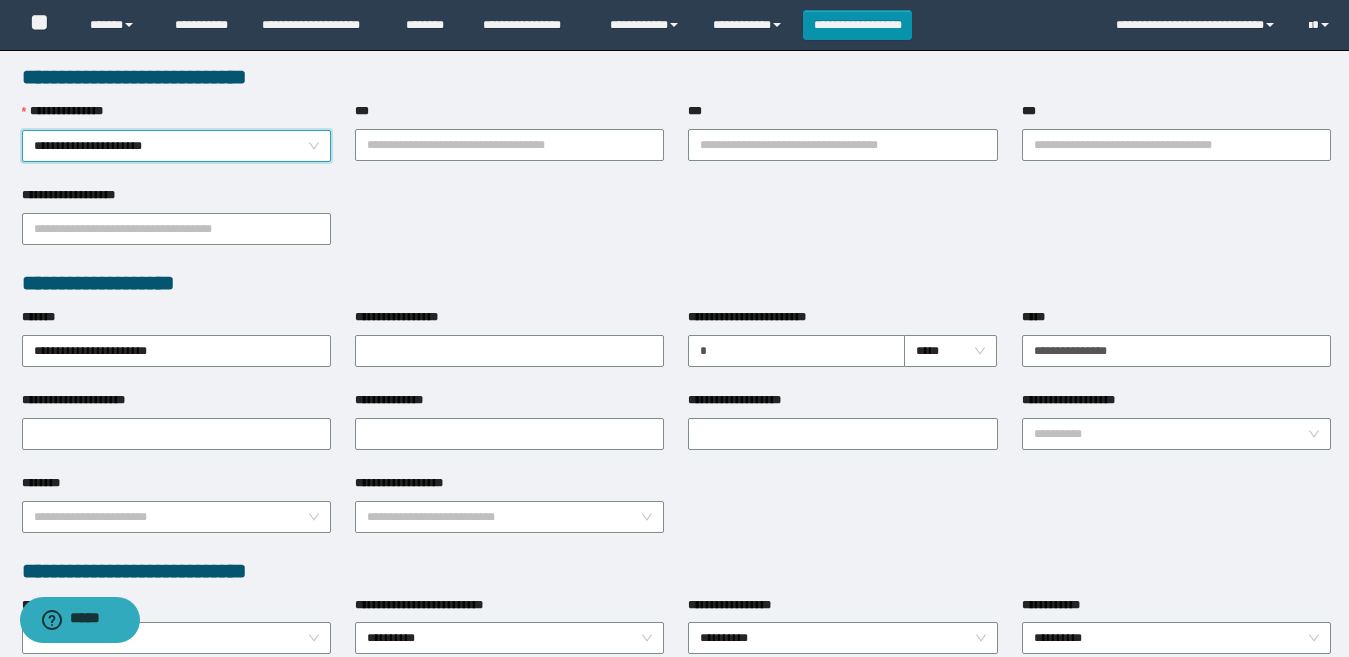 drag, startPoint x: 472, startPoint y: 243, endPoint x: 459, endPoint y: 214, distance: 31.780497 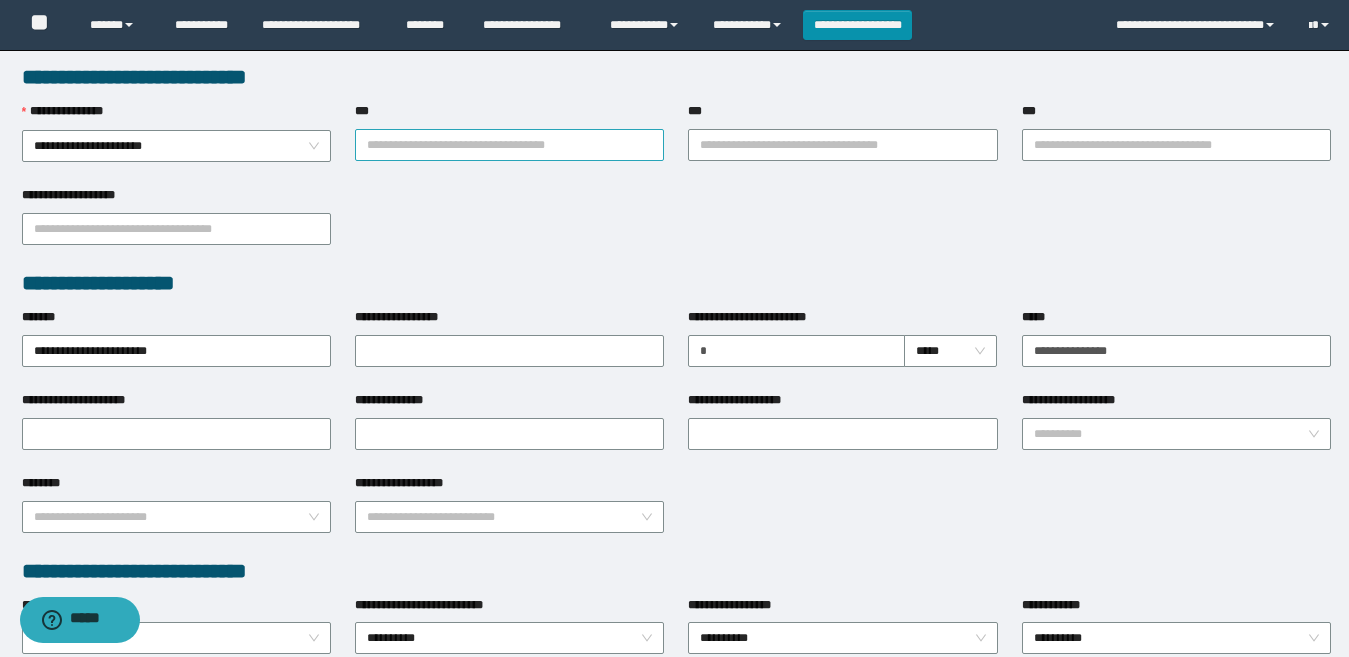 click on "***" at bounding box center (509, 145) 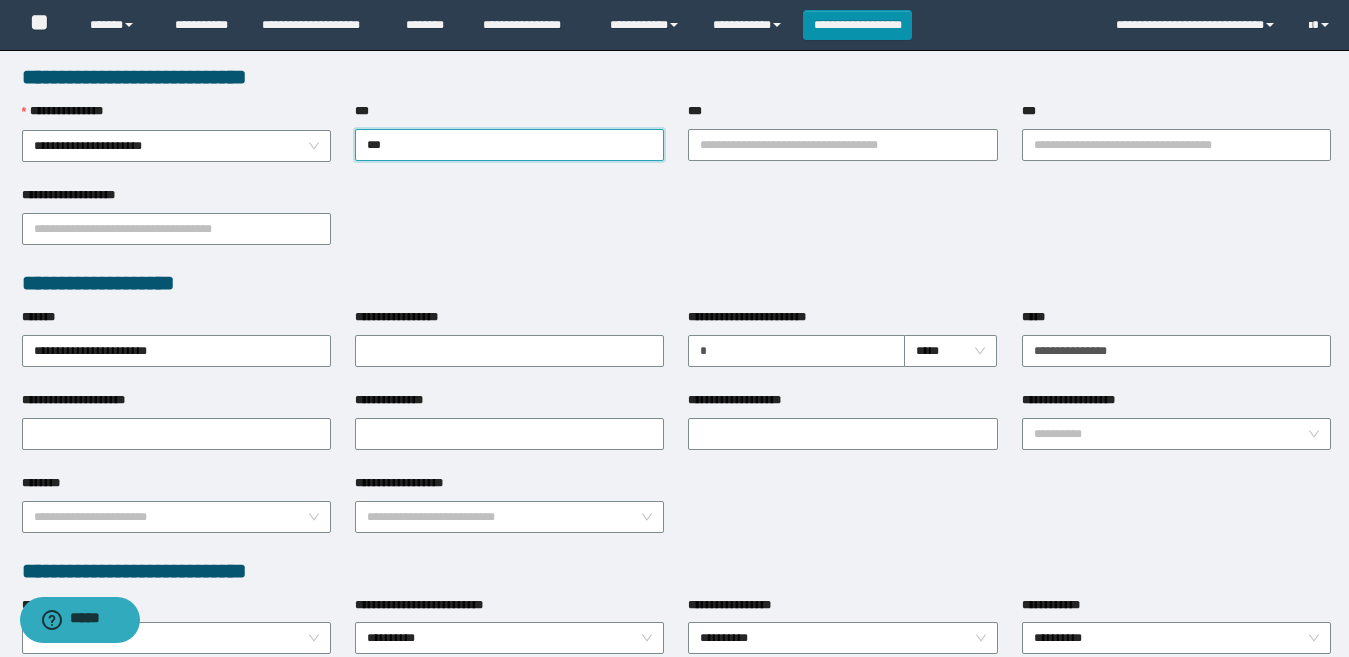 type on "****" 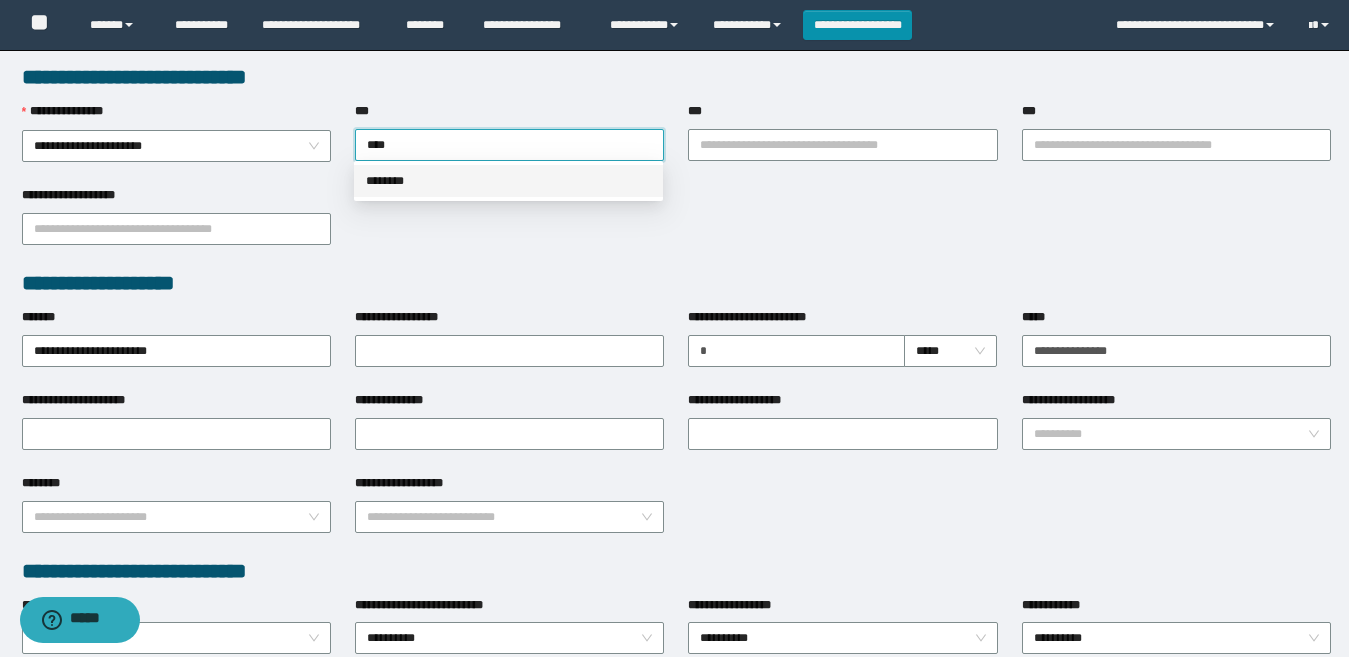 drag, startPoint x: 545, startPoint y: 180, endPoint x: 566, endPoint y: 180, distance: 21 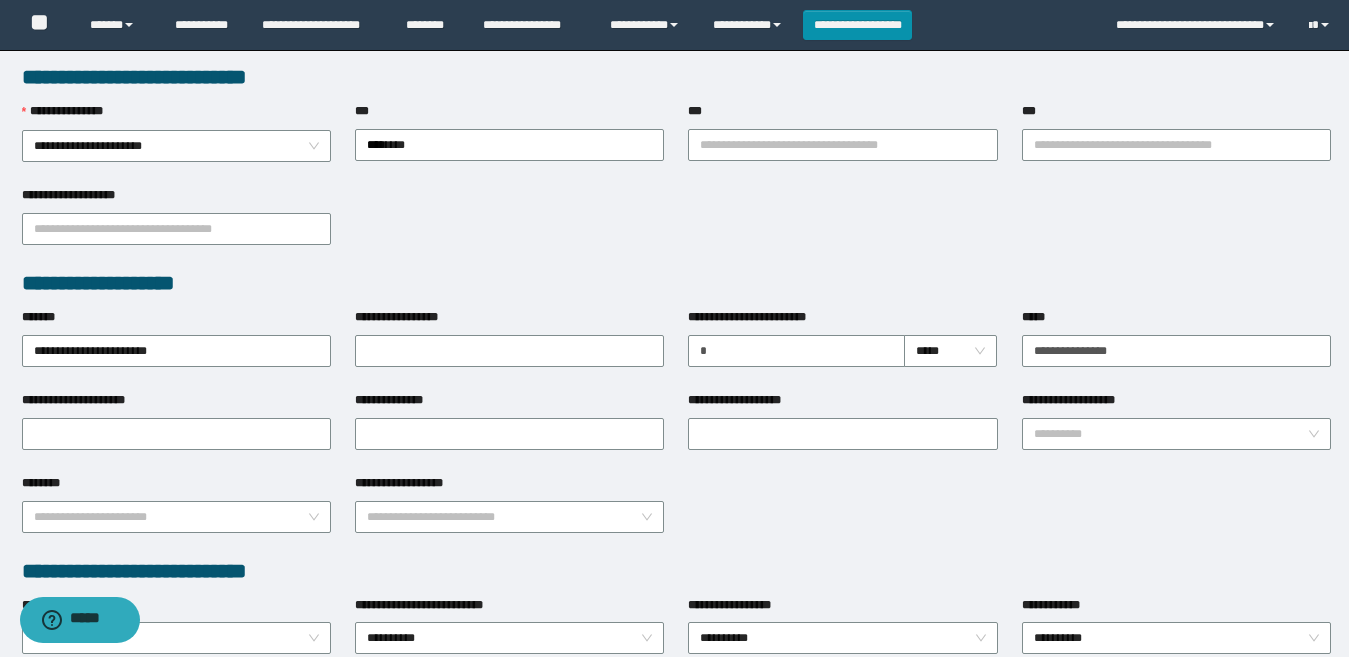 drag, startPoint x: 872, startPoint y: 222, endPoint x: 852, endPoint y: 161, distance: 64.195015 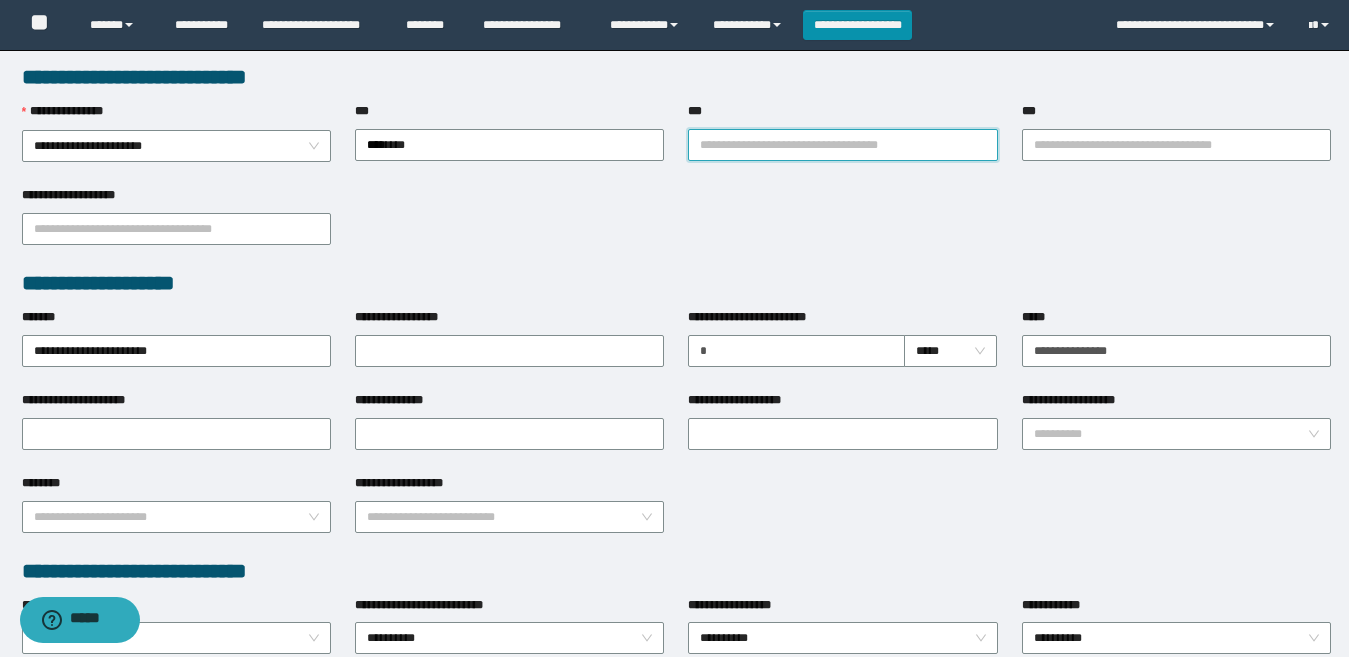 click on "***" at bounding box center [842, 145] 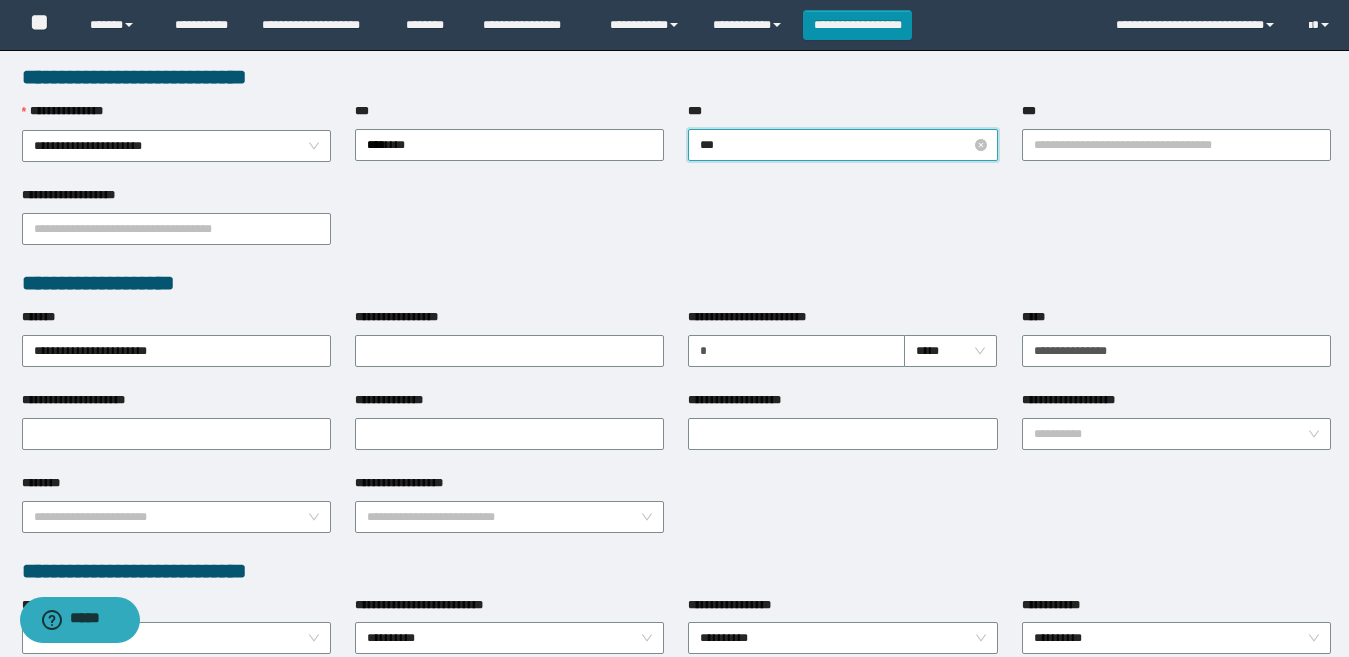 type on "****" 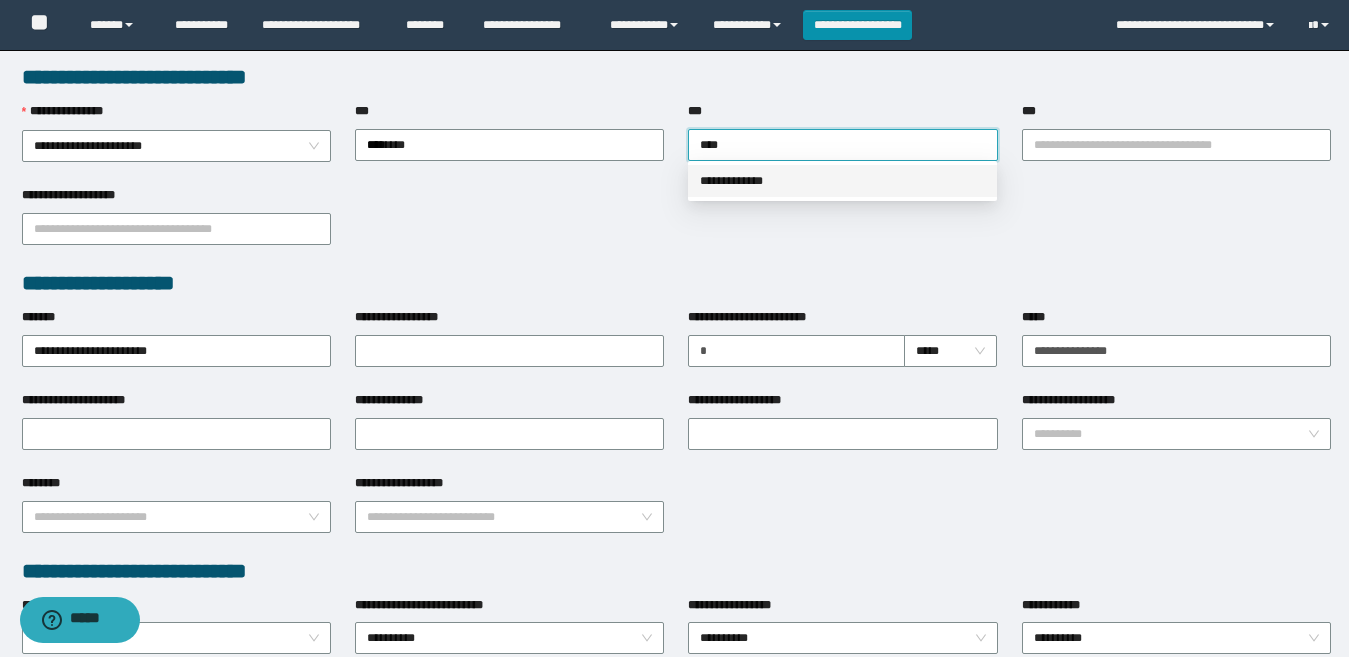 drag, startPoint x: 814, startPoint y: 178, endPoint x: 1006, endPoint y: 134, distance: 196.97716 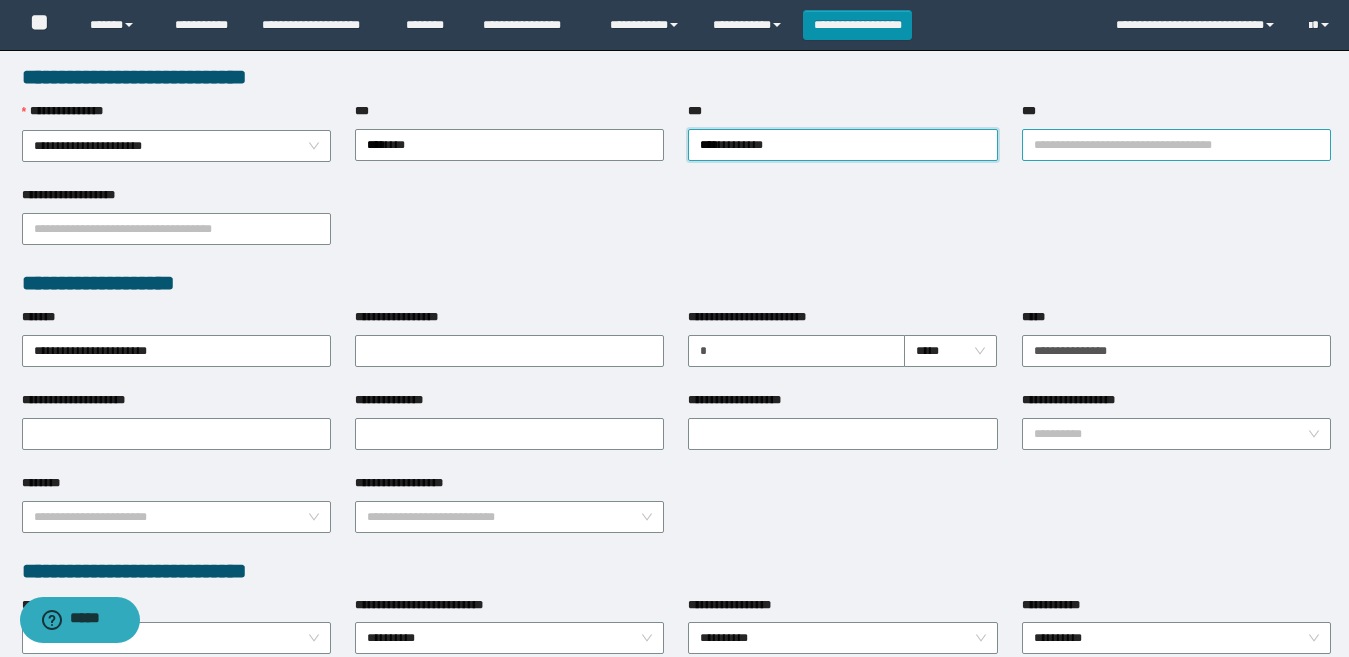 click on "***" at bounding box center (1176, 145) 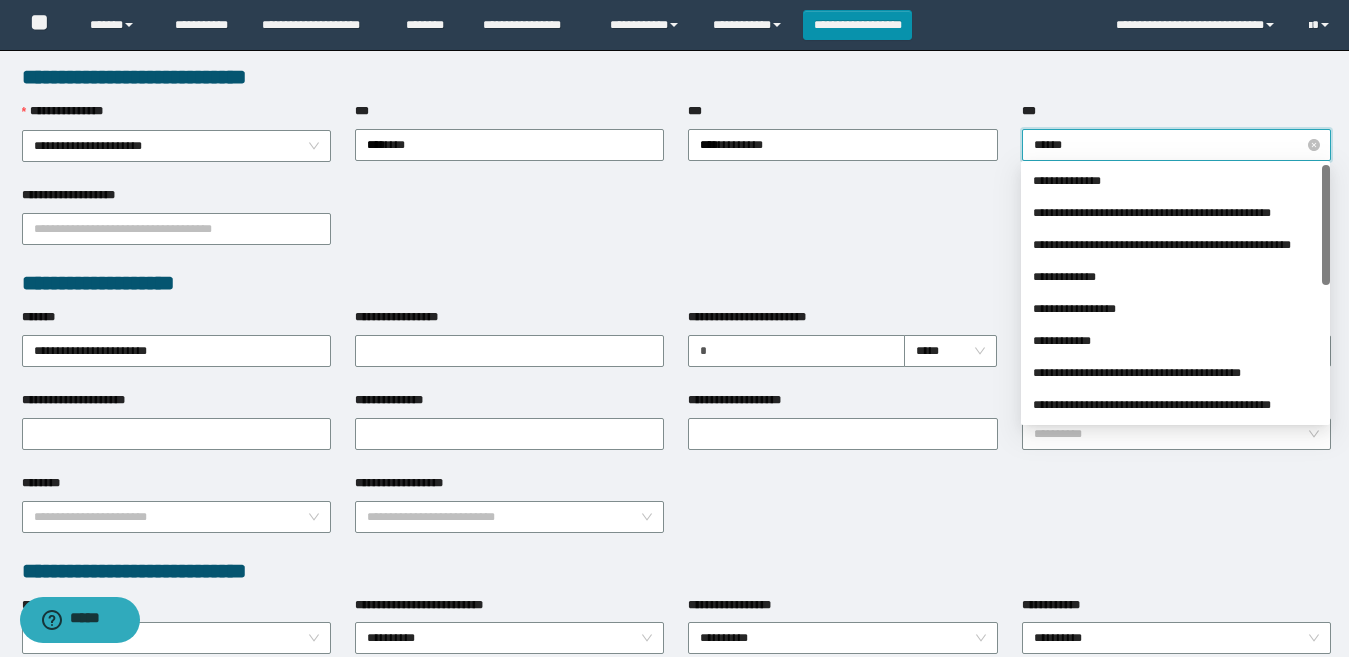 type on "*******" 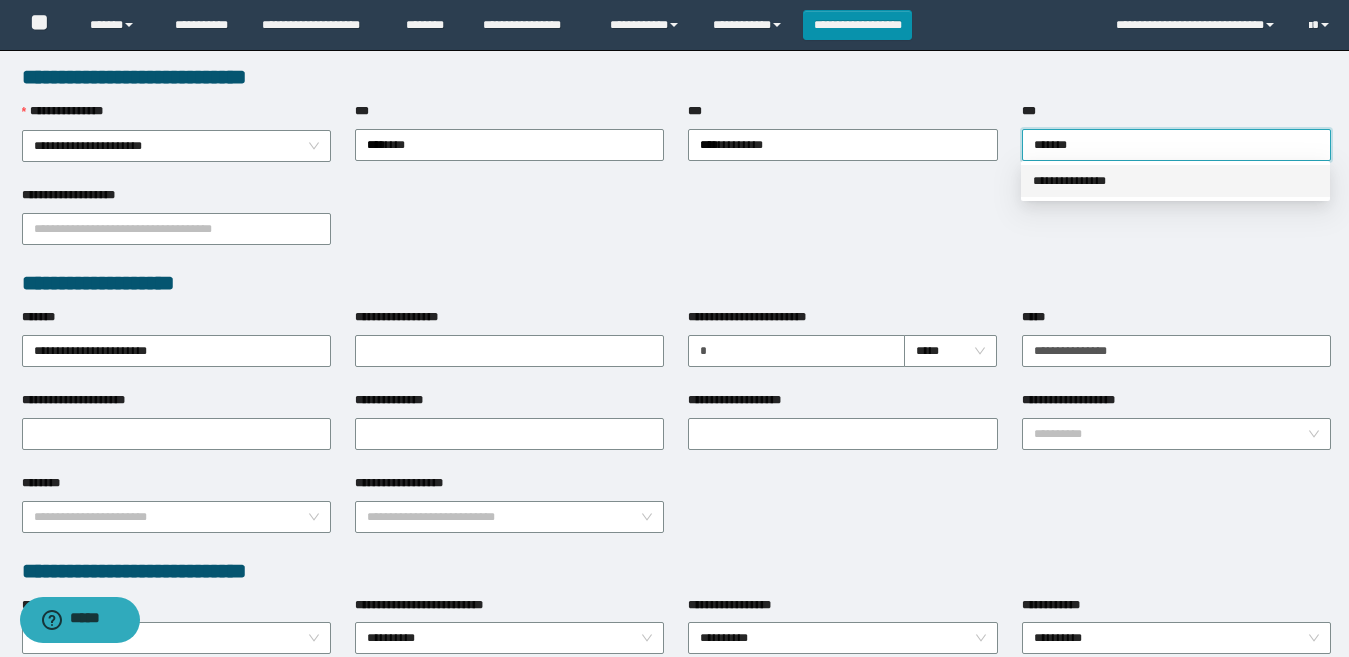 click on "**********" at bounding box center (1175, 181) 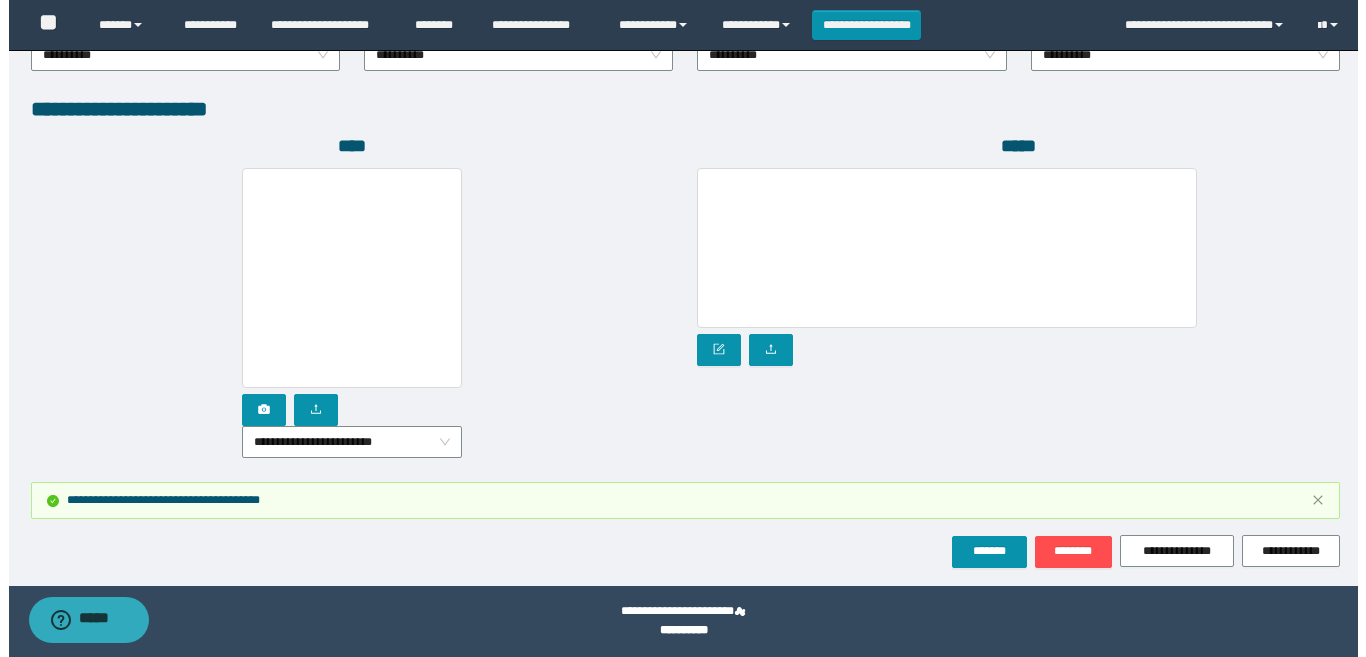 scroll, scrollTop: 1185, scrollLeft: 0, axis: vertical 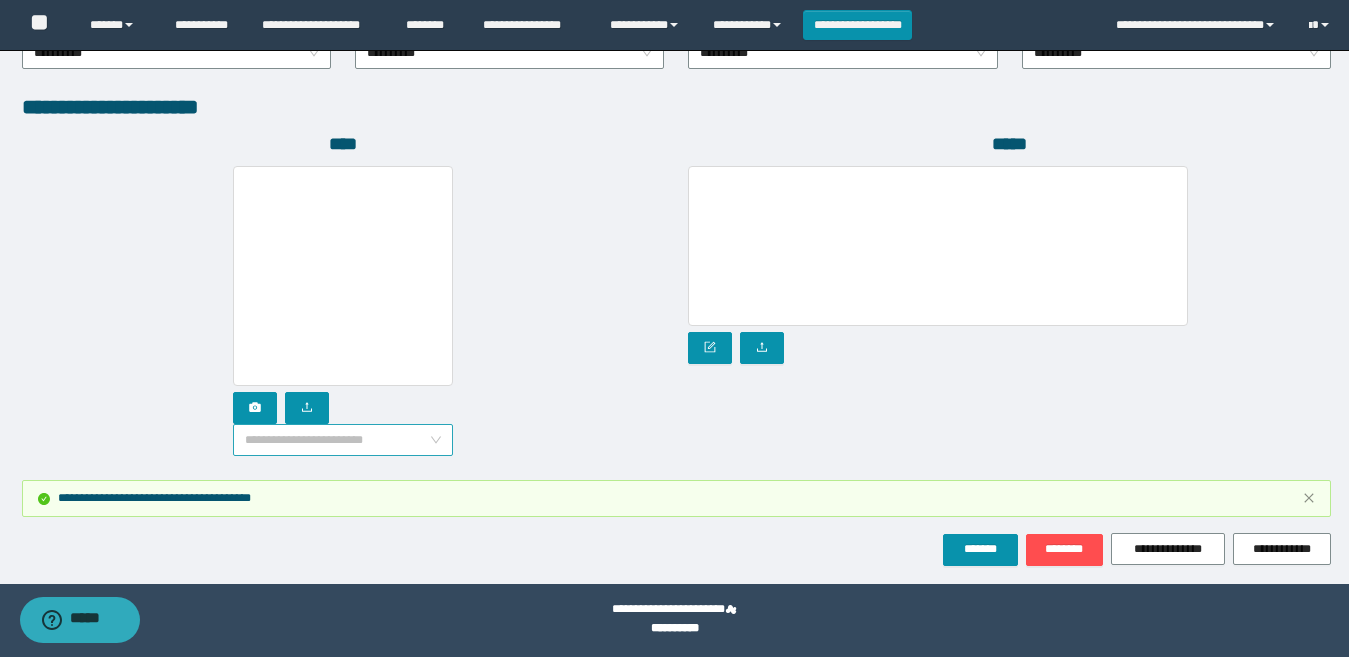 click on "**********" at bounding box center [343, 440] 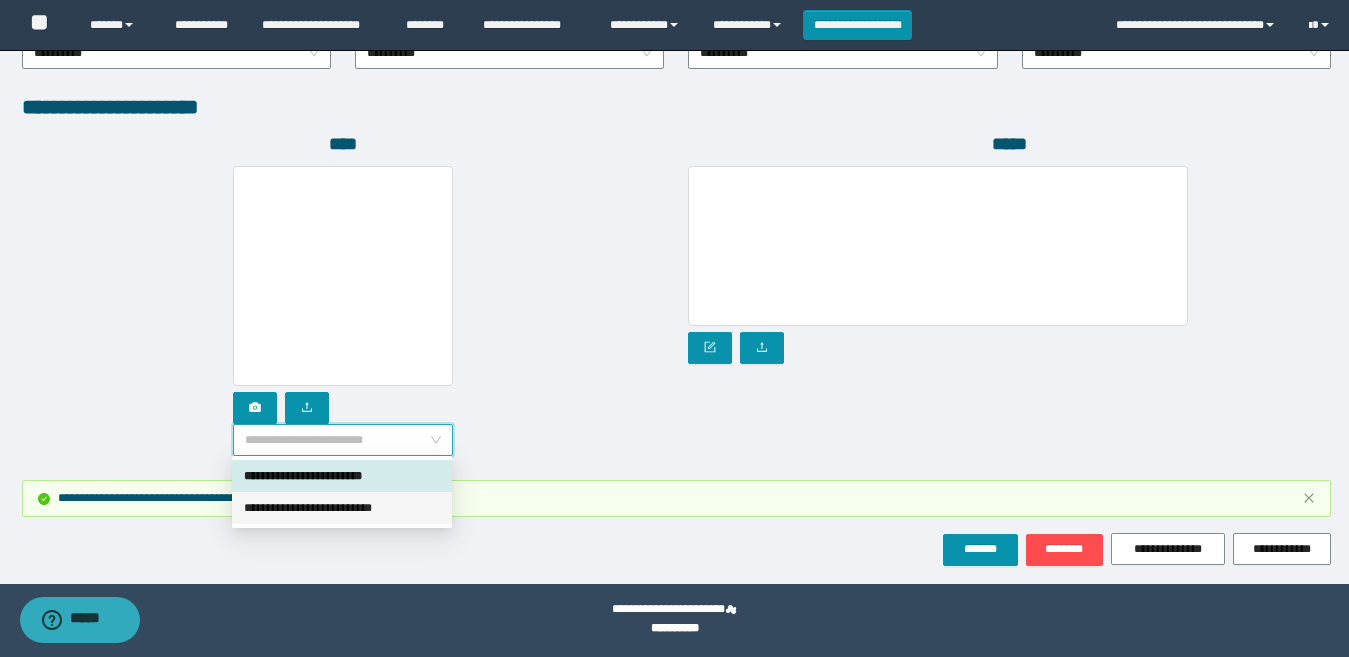 drag, startPoint x: 345, startPoint y: 510, endPoint x: 302, endPoint y: 457, distance: 68.24954 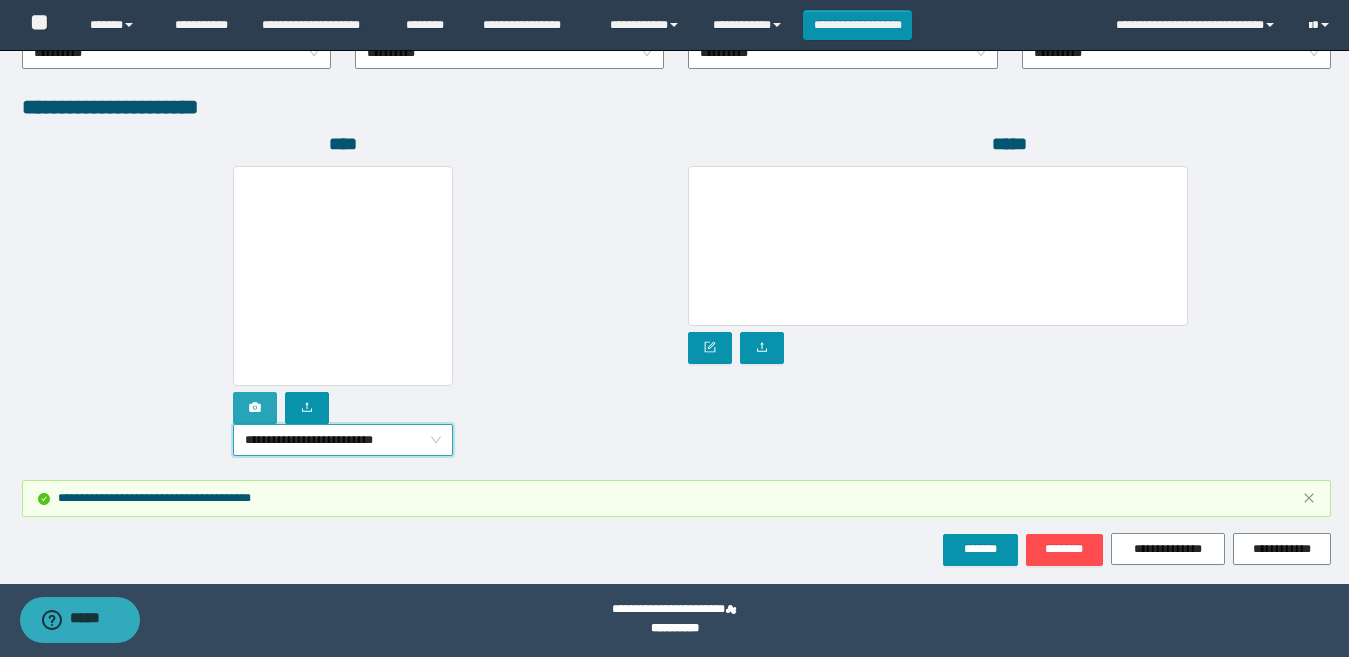 click at bounding box center (255, 408) 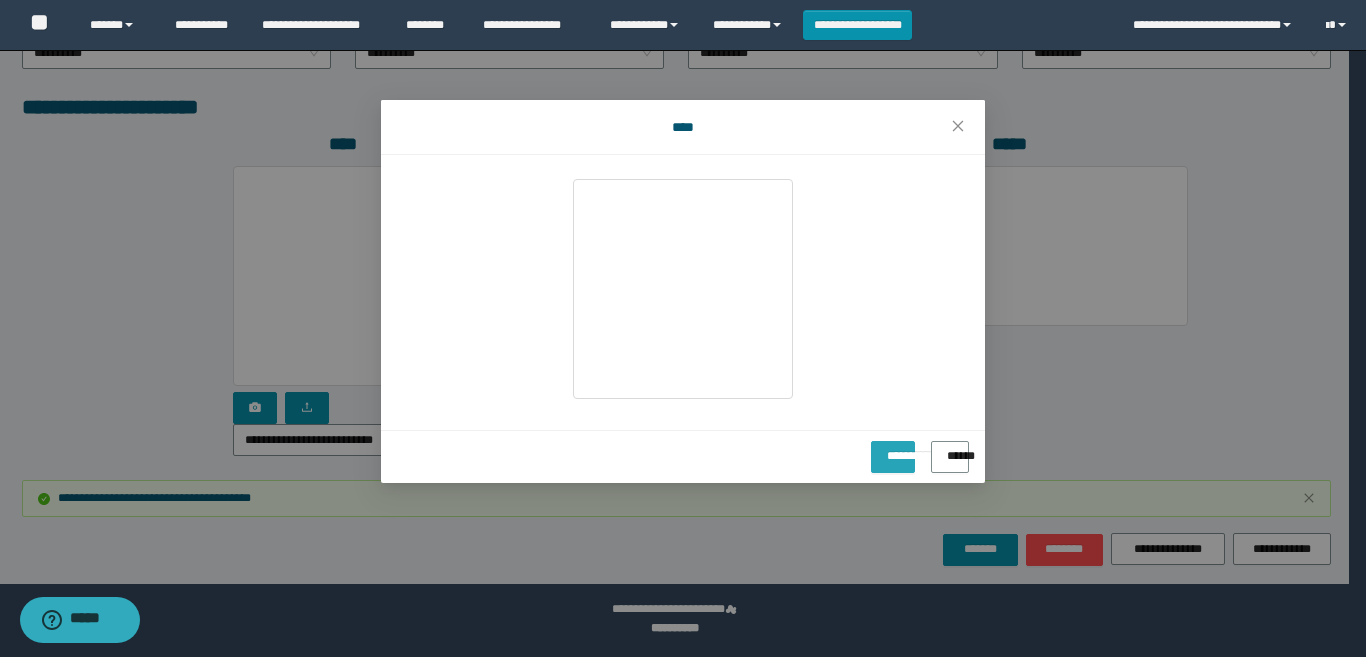 click on "**********" at bounding box center [893, 449] 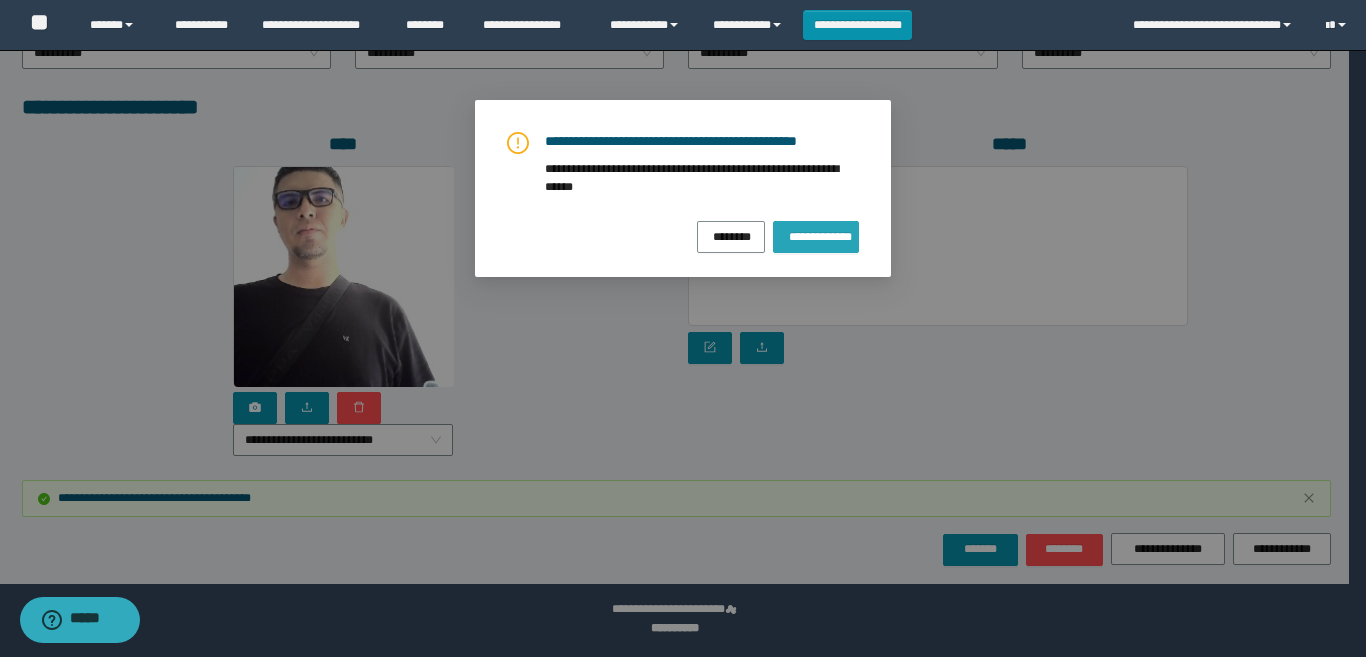 click on "**********" at bounding box center [816, 235] 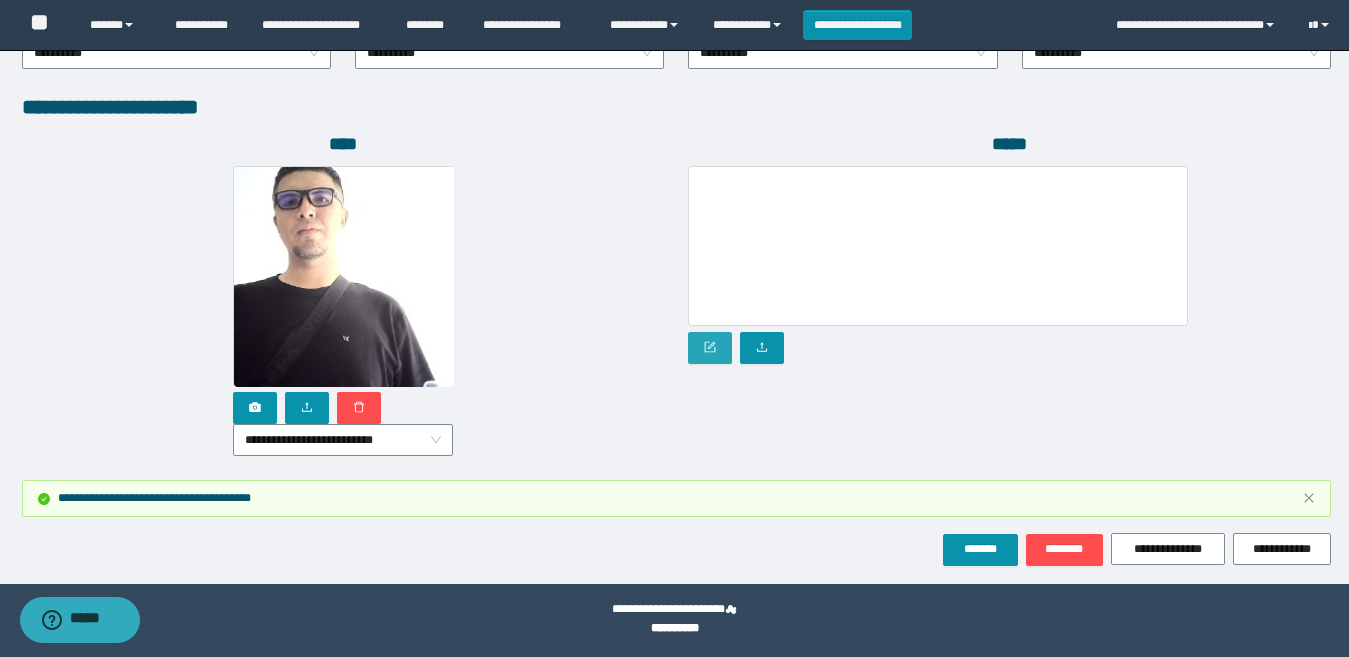 click 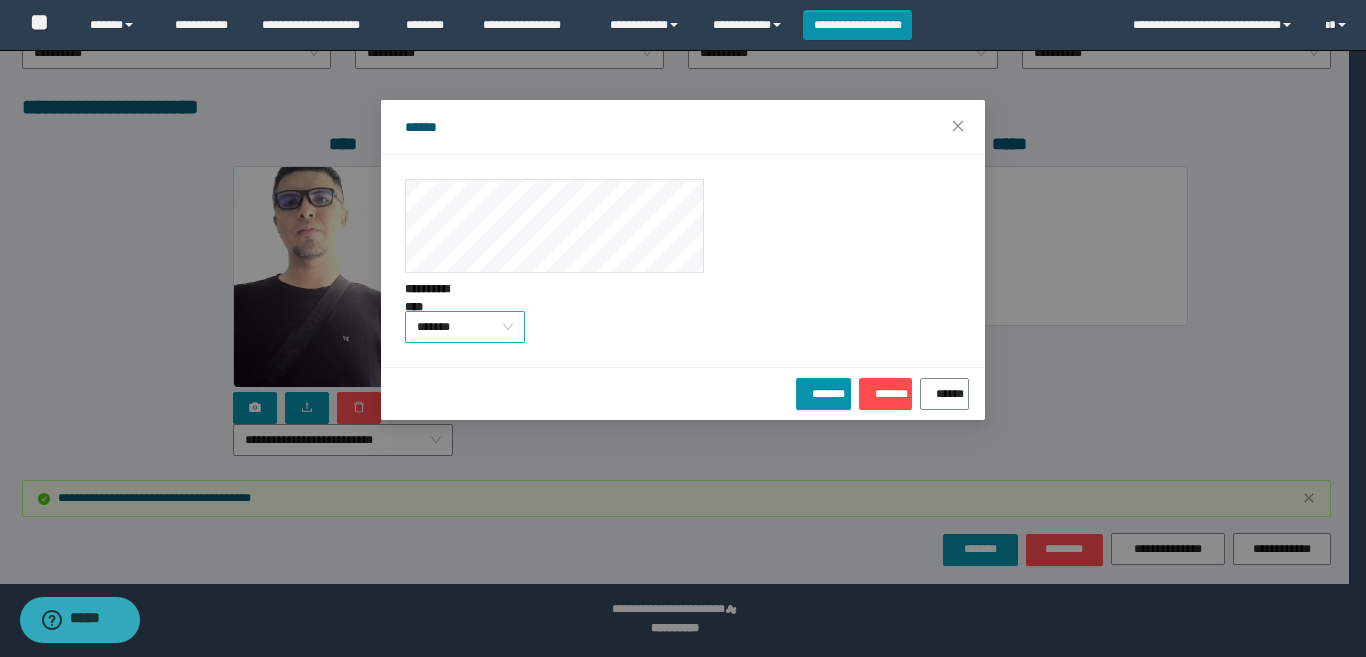 drag, startPoint x: 444, startPoint y: 401, endPoint x: 450, endPoint y: 416, distance: 16.155495 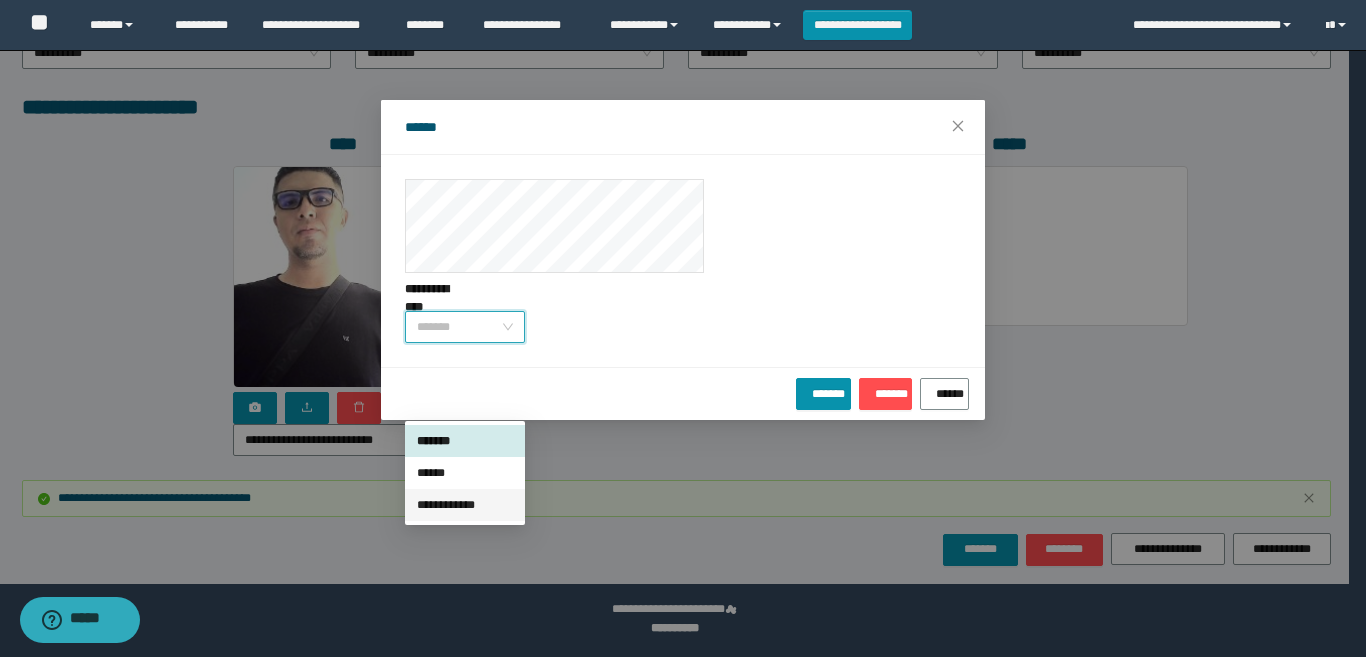 click on "**********" at bounding box center (465, 505) 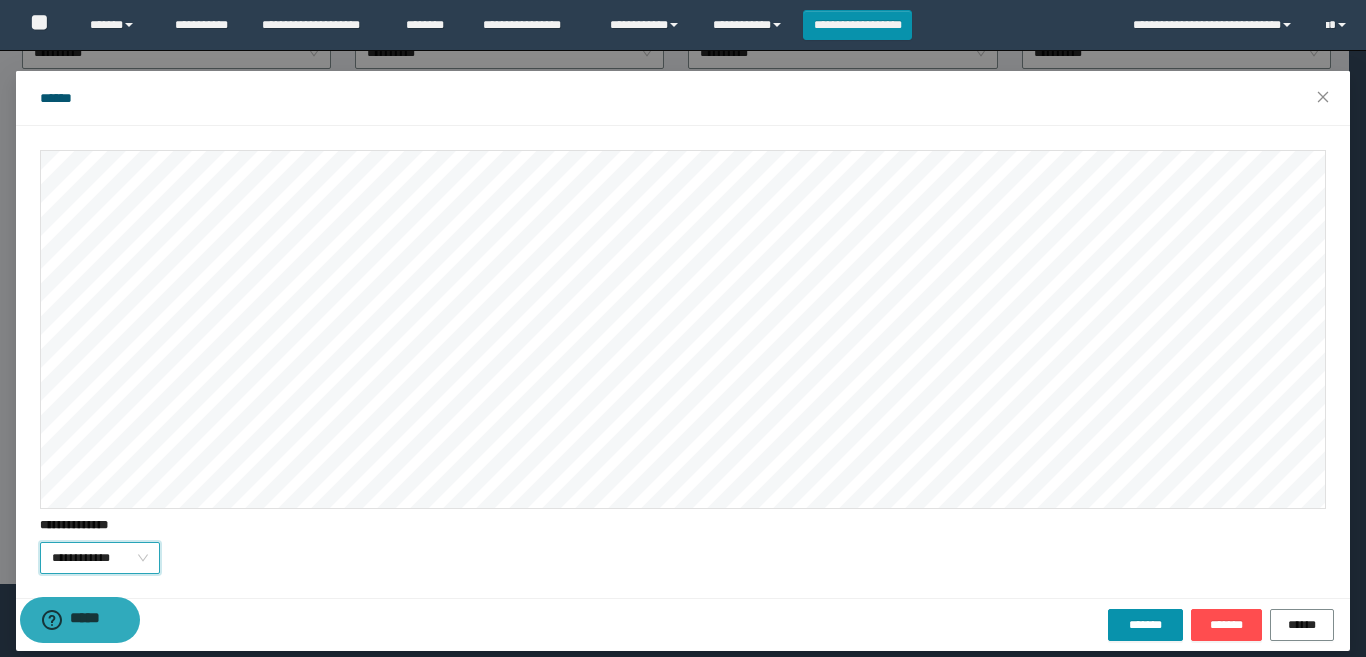 scroll, scrollTop: 45, scrollLeft: 0, axis: vertical 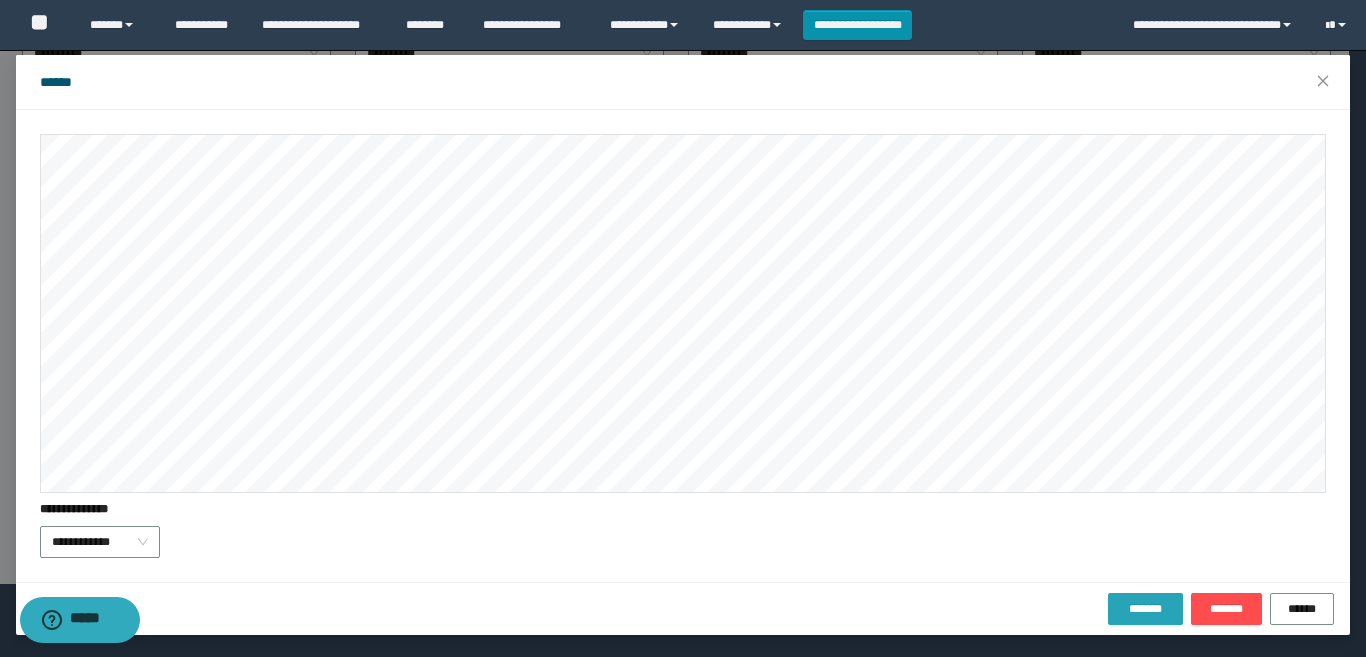 click on "*******" at bounding box center (1145, 609) 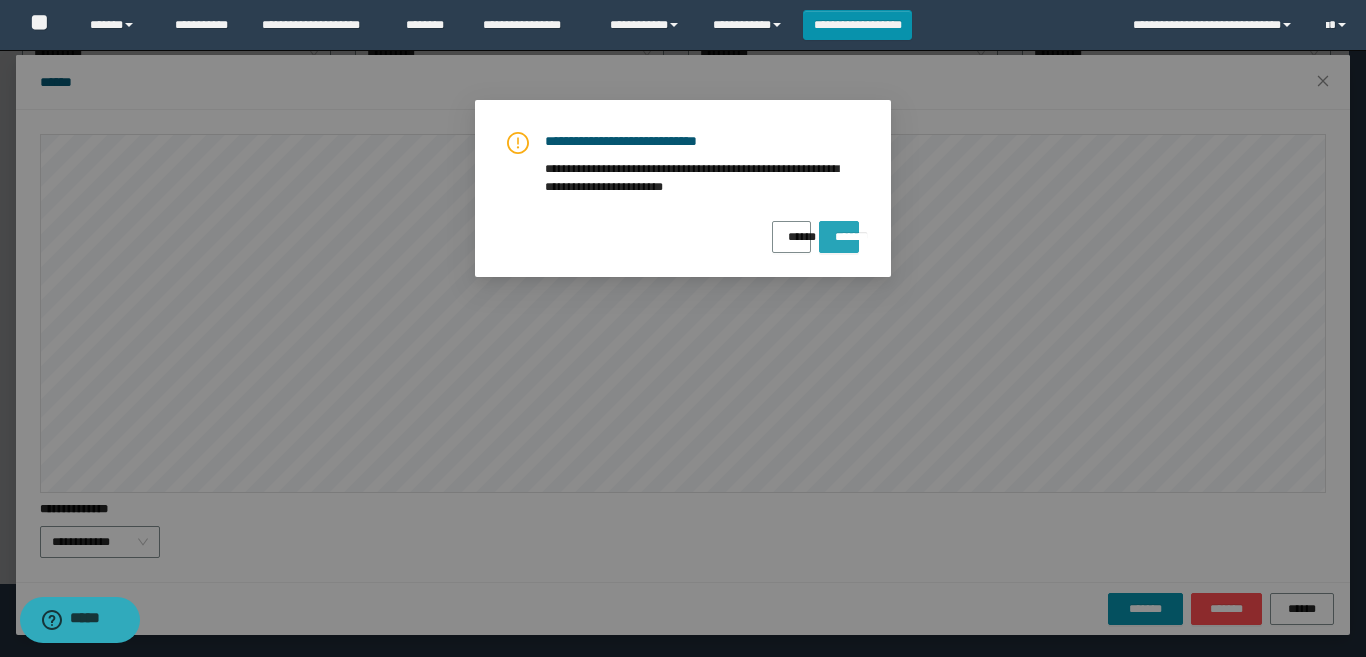 click on "*******" at bounding box center (839, 237) 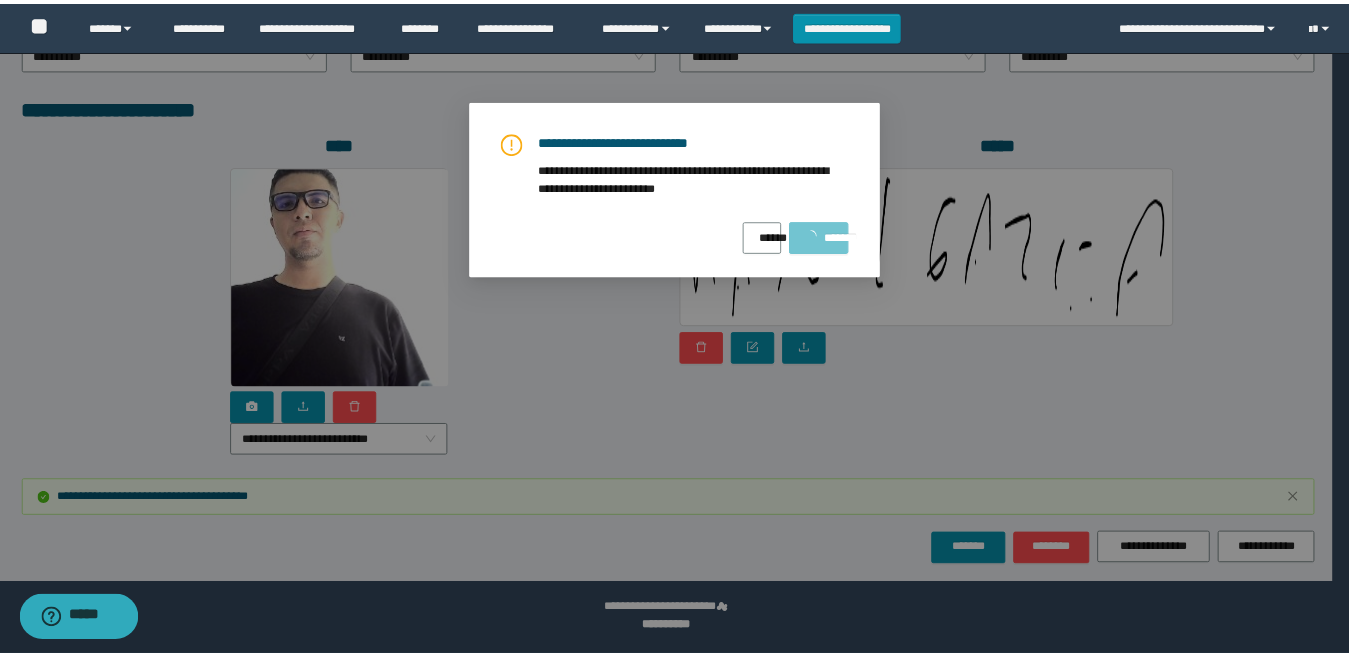 scroll, scrollTop: 0, scrollLeft: 0, axis: both 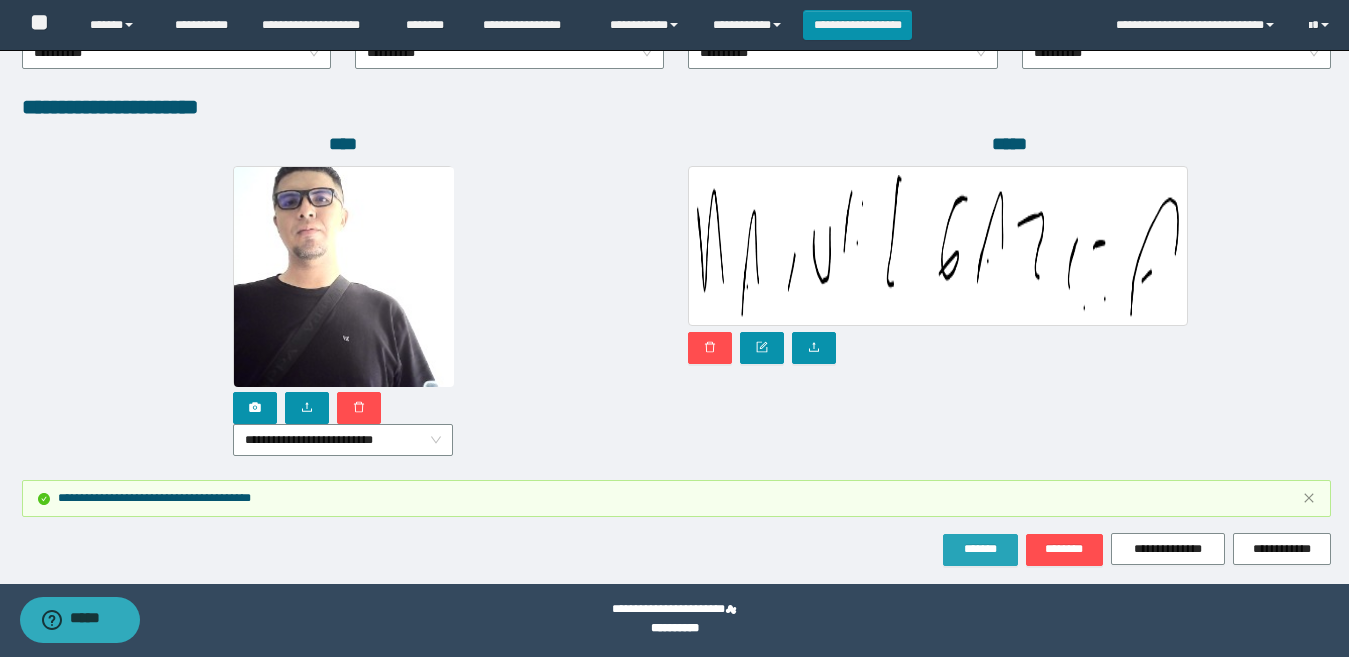 click on "*******" at bounding box center (980, 549) 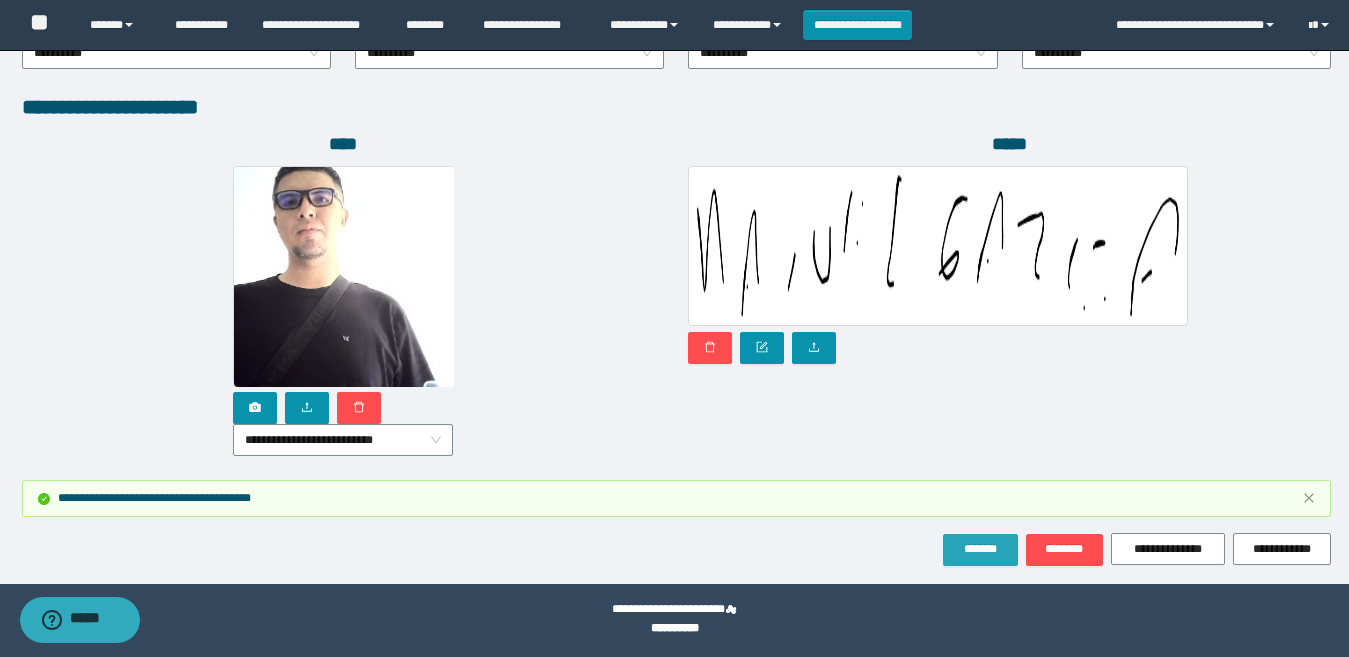 click on "*******" at bounding box center [980, 549] 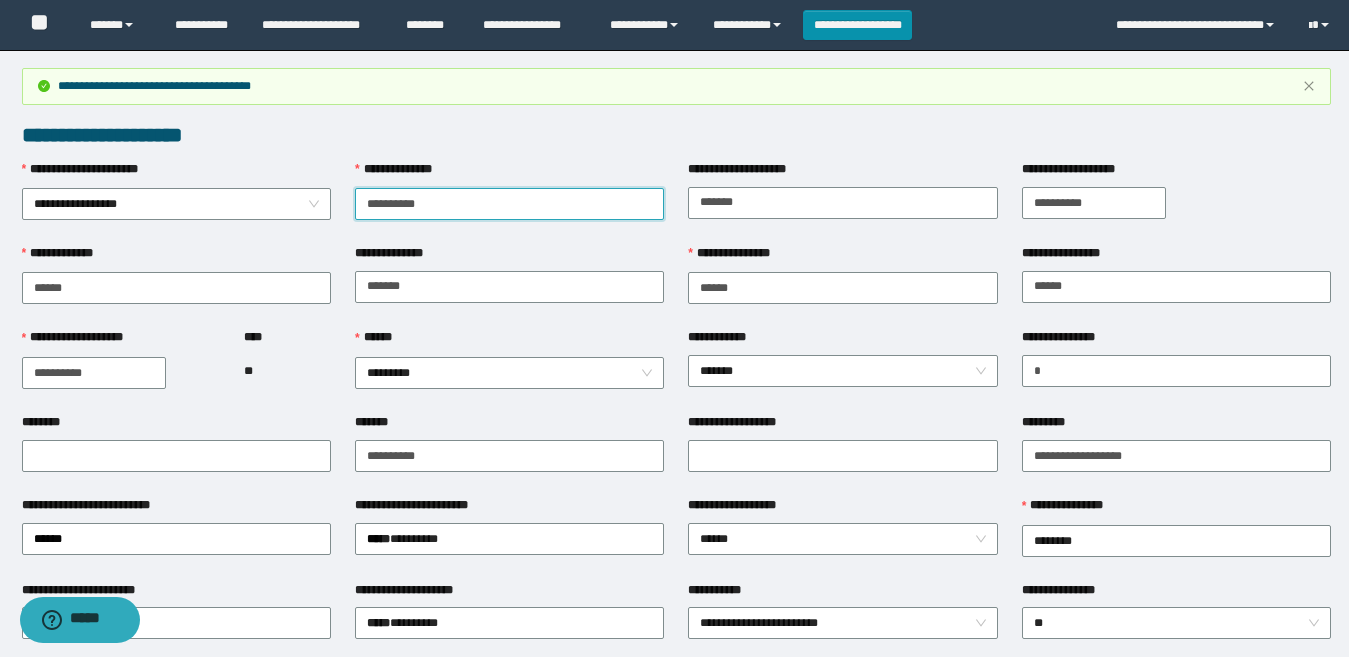 drag, startPoint x: 451, startPoint y: 208, endPoint x: 319, endPoint y: 221, distance: 132.63861 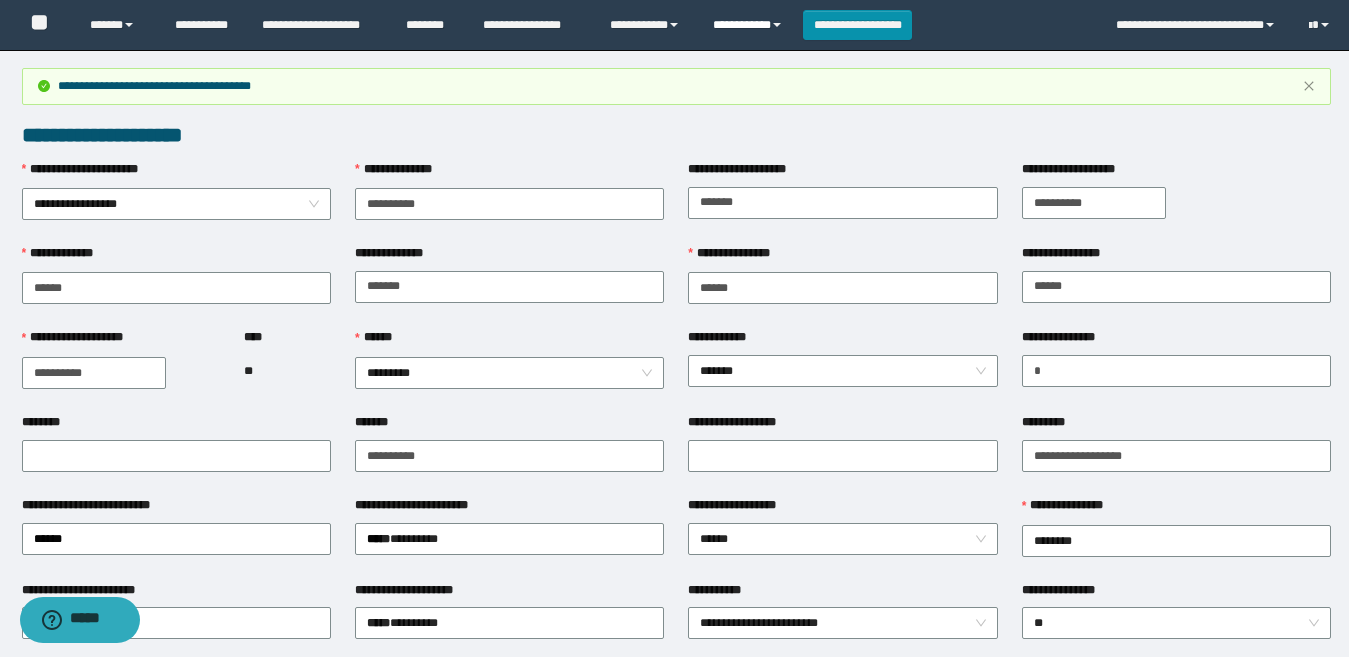 click on "**********" at bounding box center [750, 25] 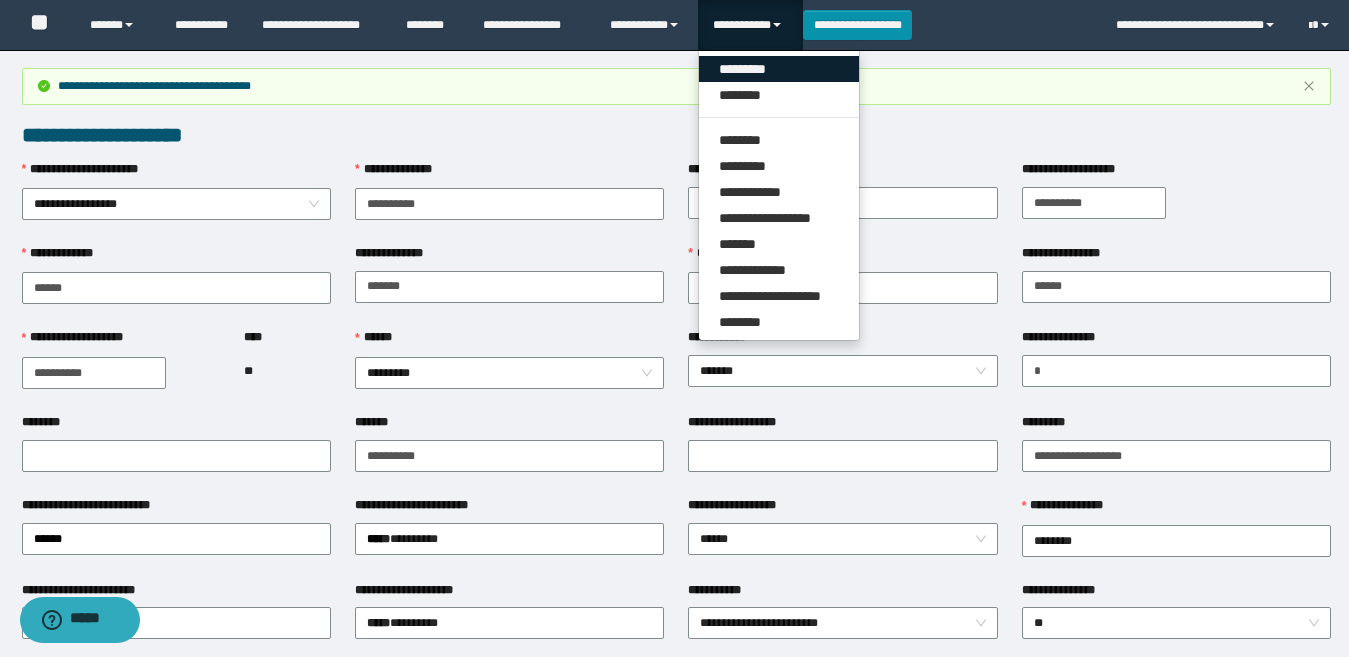 click on "*********" at bounding box center (779, 69) 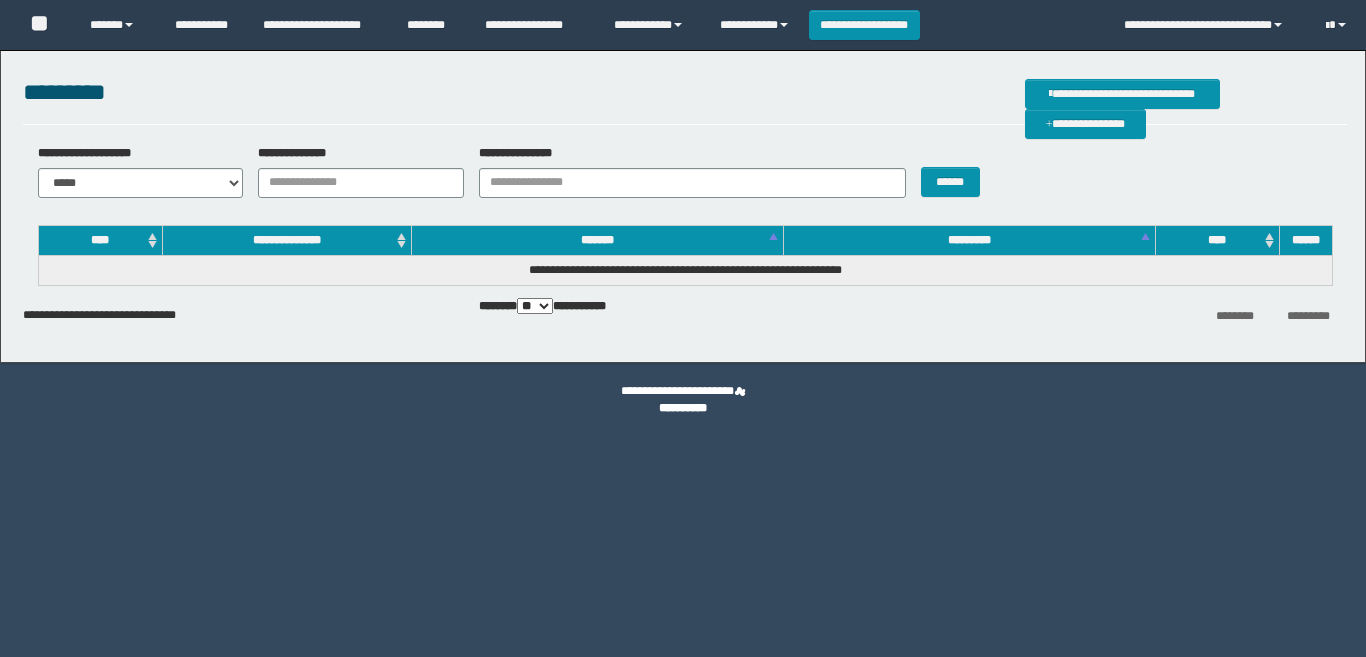scroll, scrollTop: 0, scrollLeft: 0, axis: both 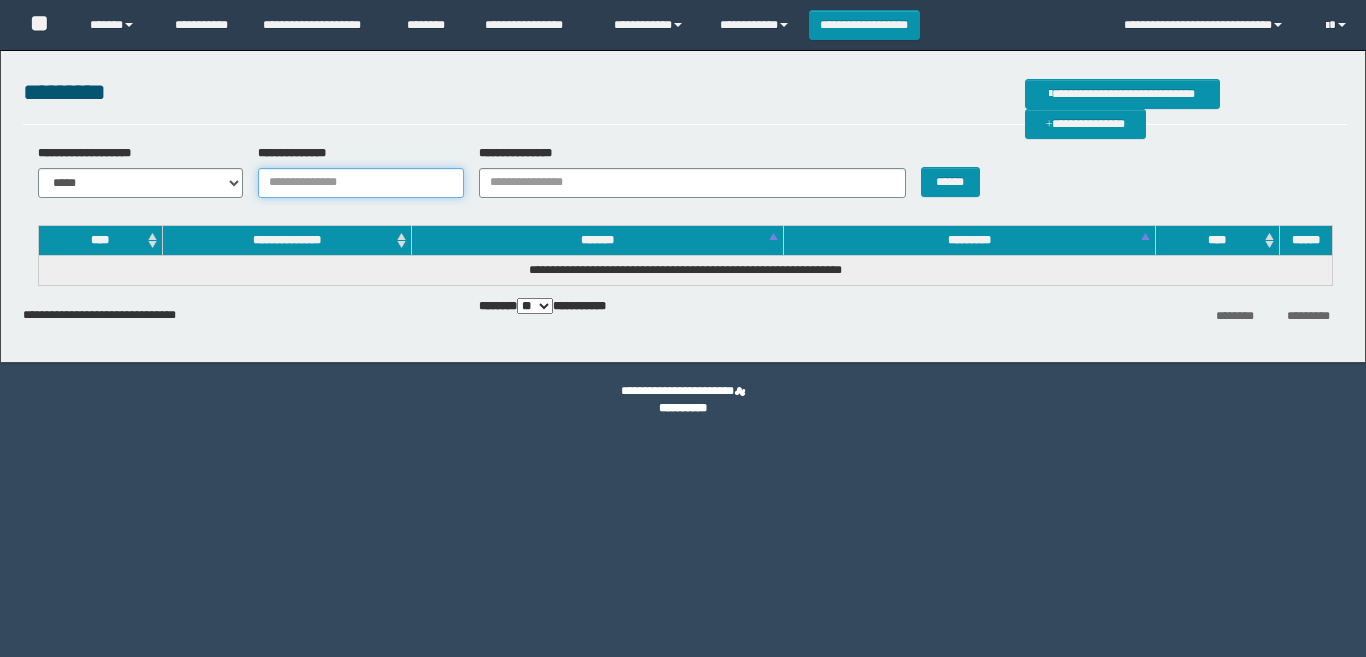 click on "**********" at bounding box center [361, 183] 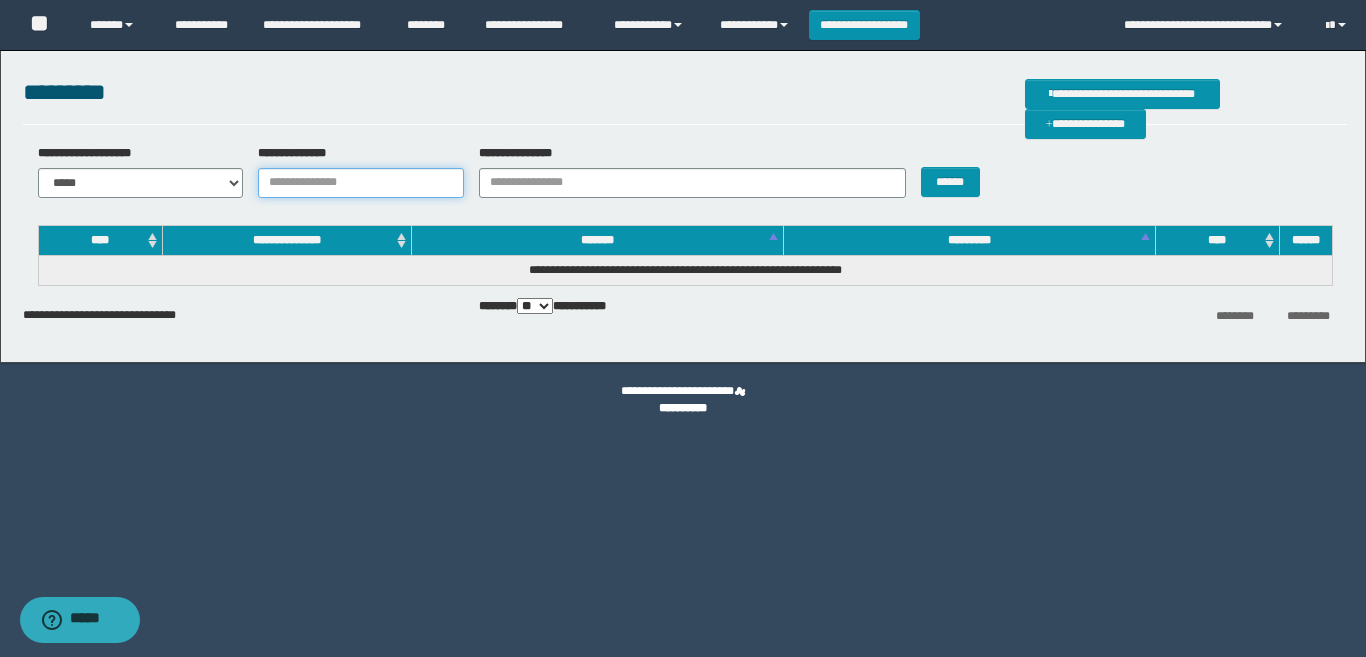 scroll, scrollTop: 0, scrollLeft: 0, axis: both 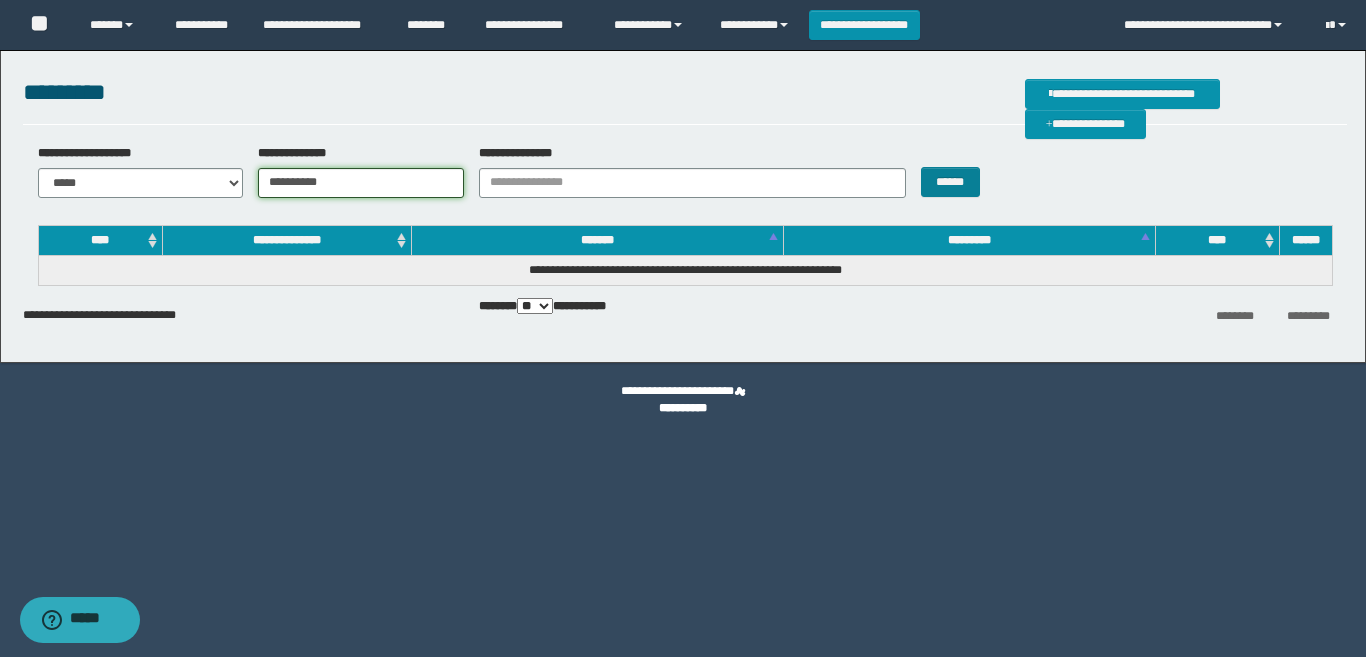 type on "**********" 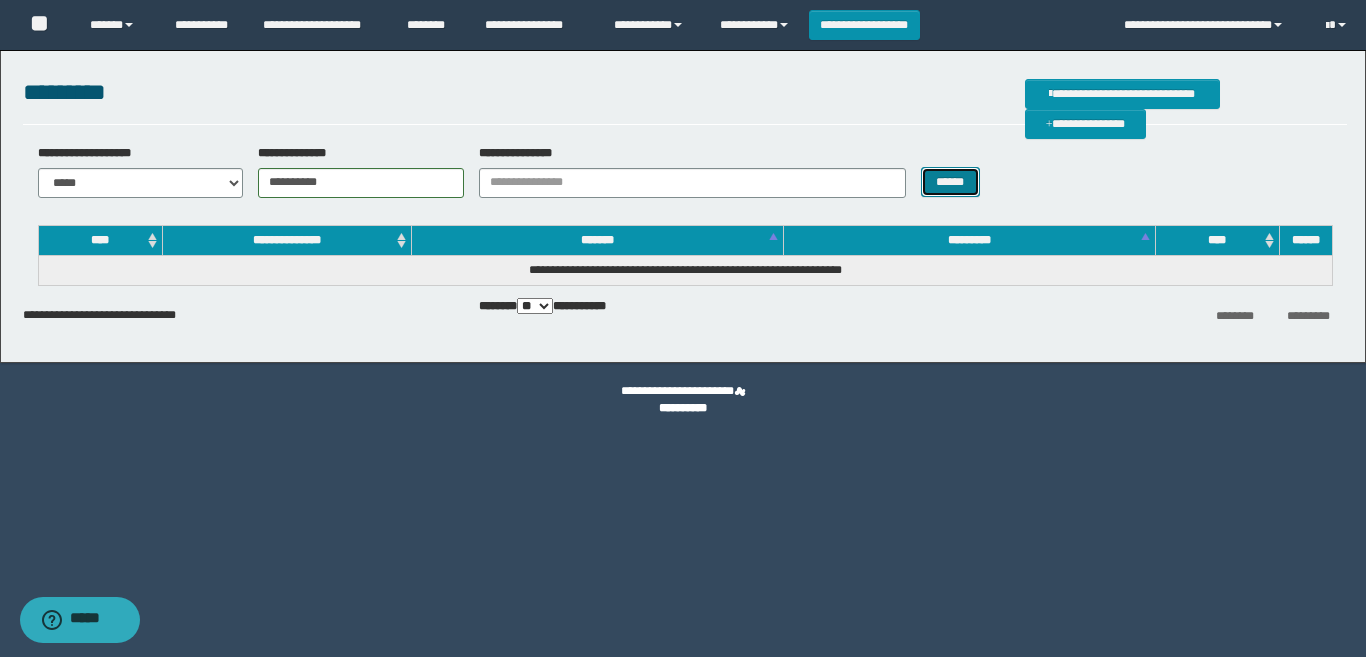 click on "******" at bounding box center (950, 182) 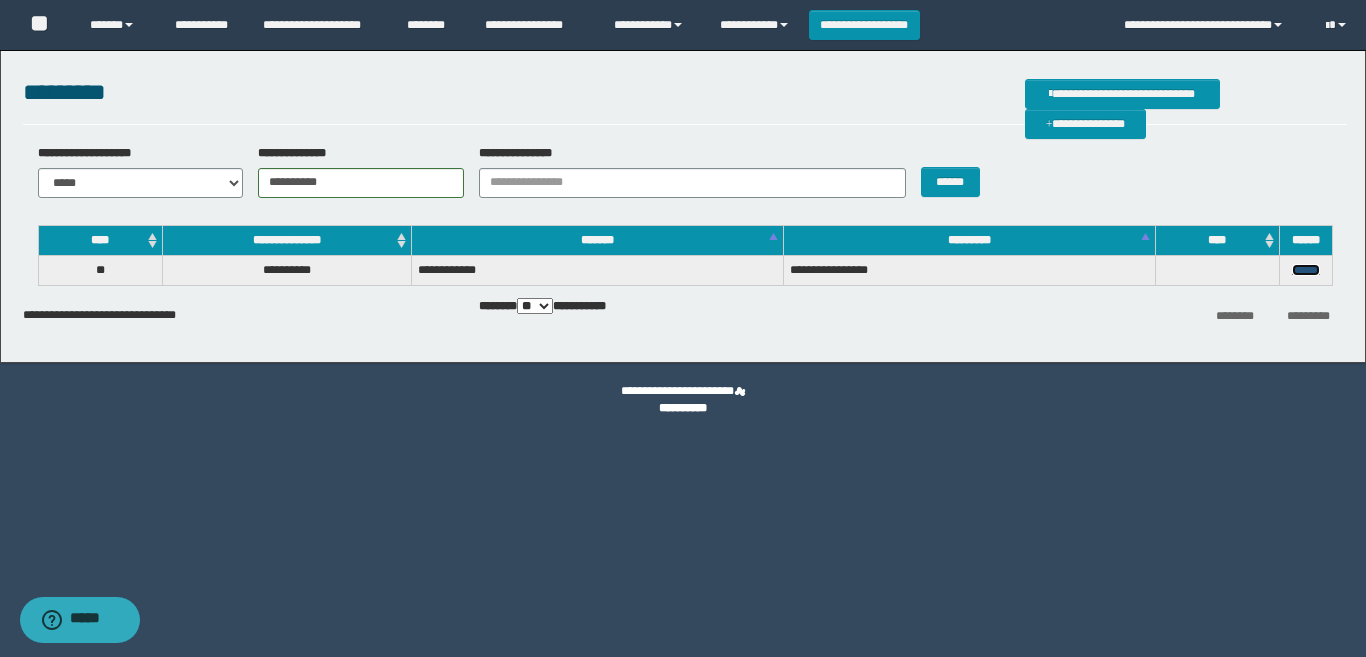 click on "******" at bounding box center [1306, 270] 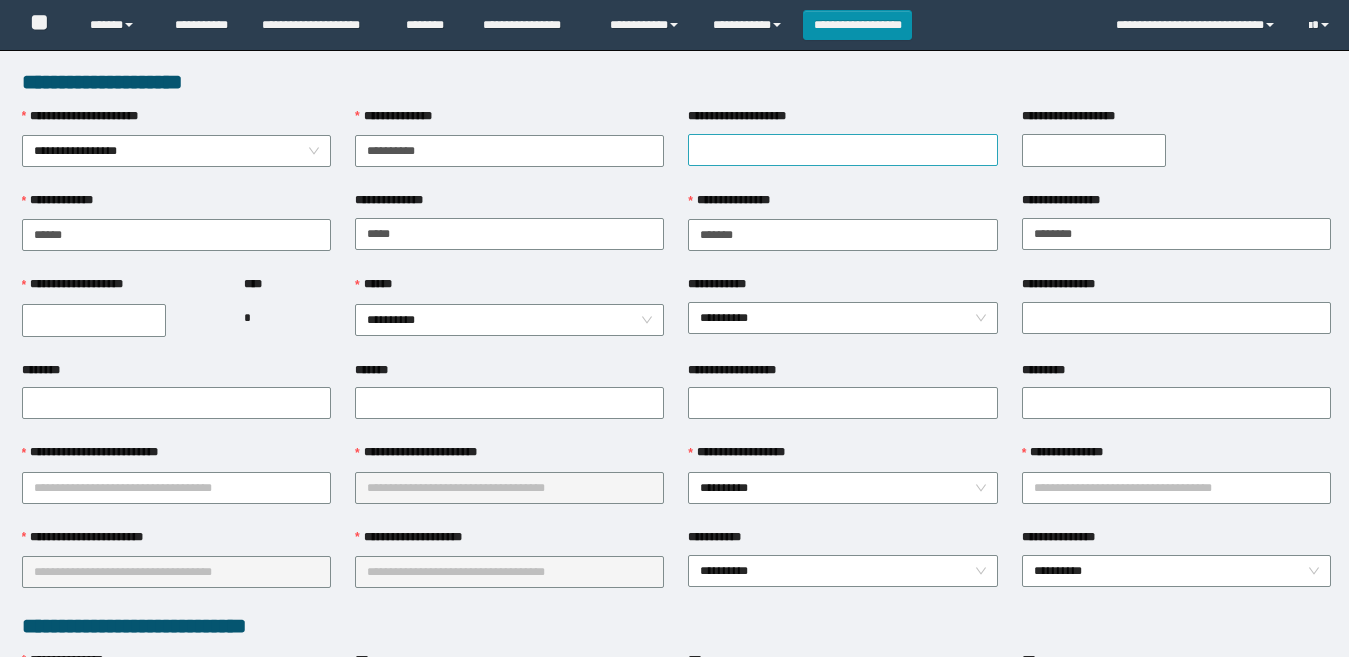 scroll, scrollTop: 0, scrollLeft: 0, axis: both 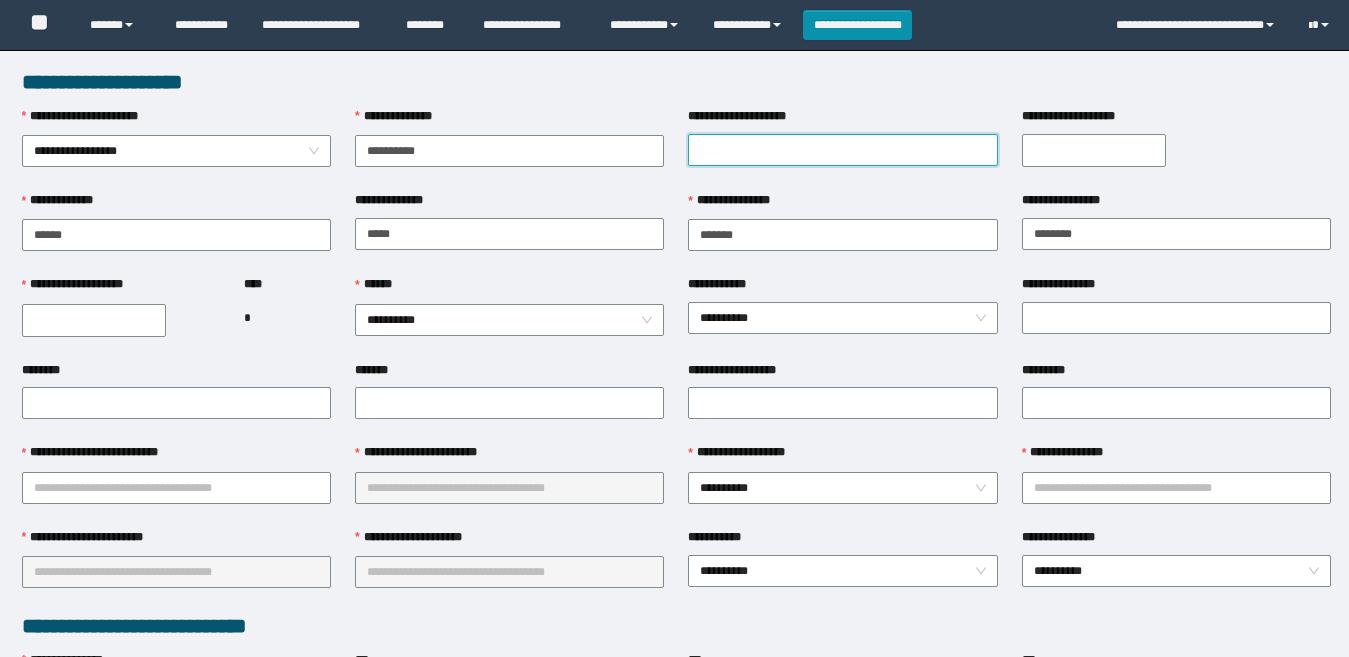 click on "**********" at bounding box center [842, 150] 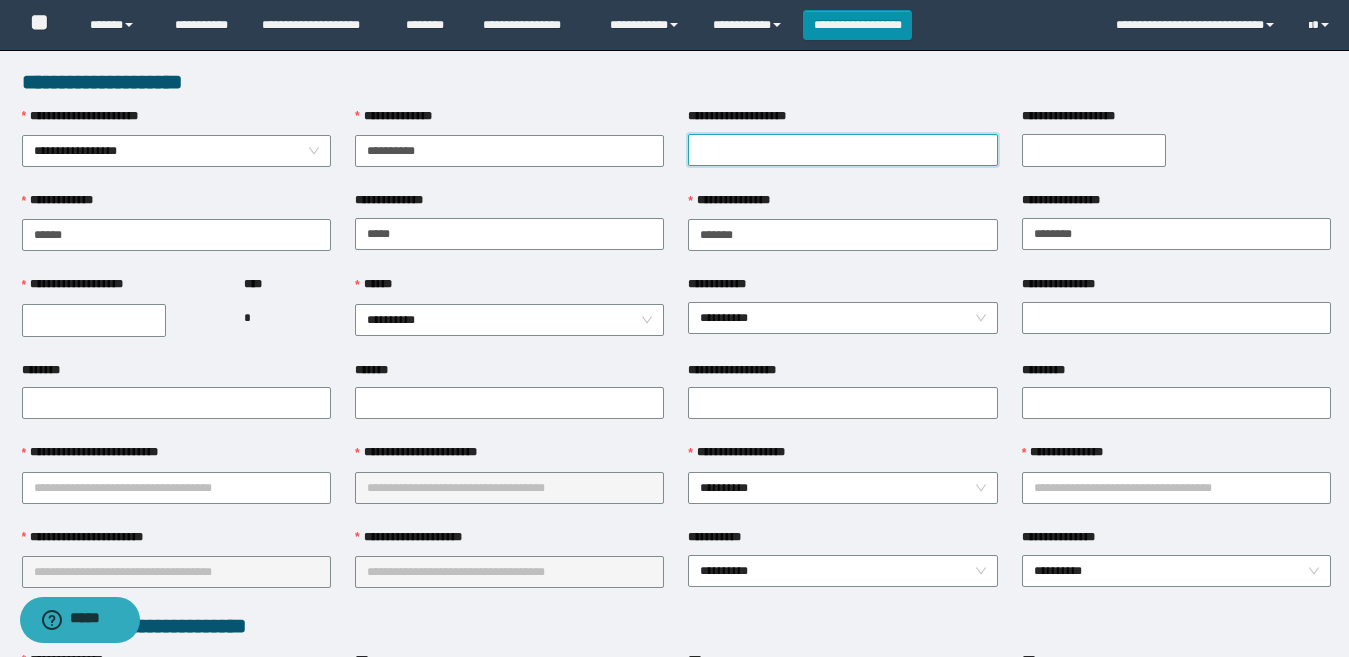 scroll, scrollTop: 0, scrollLeft: 0, axis: both 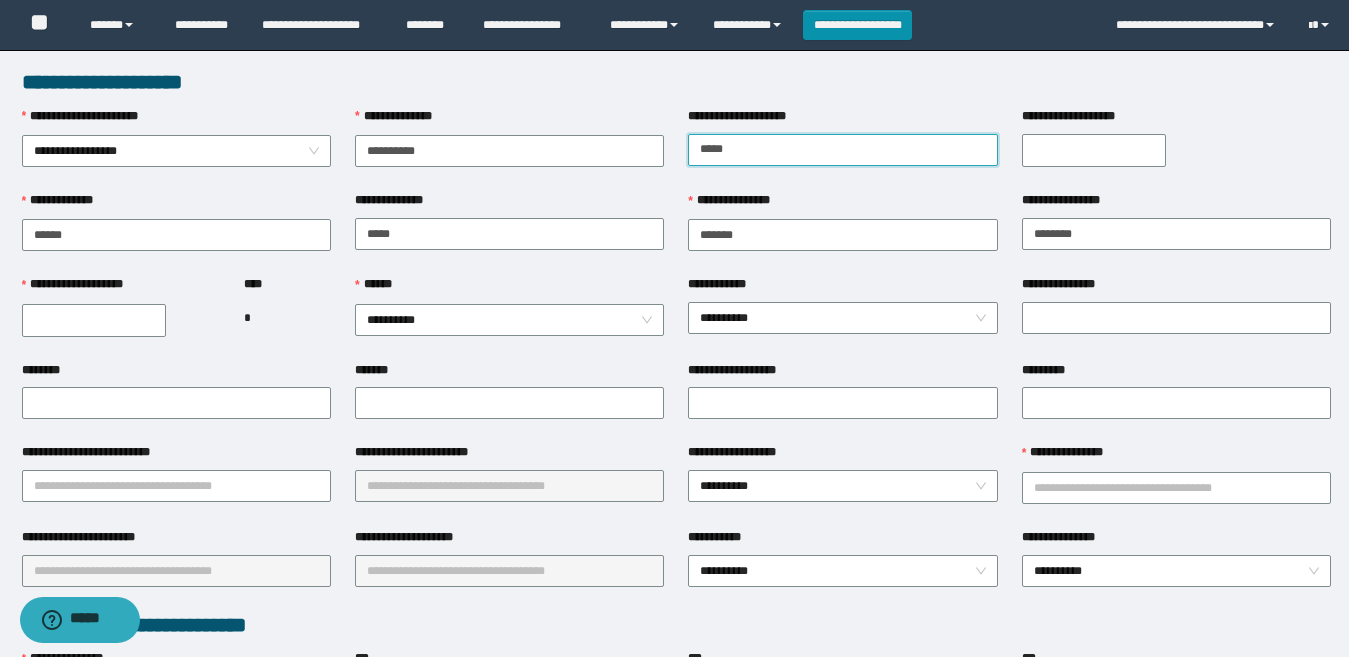 type on "*****" 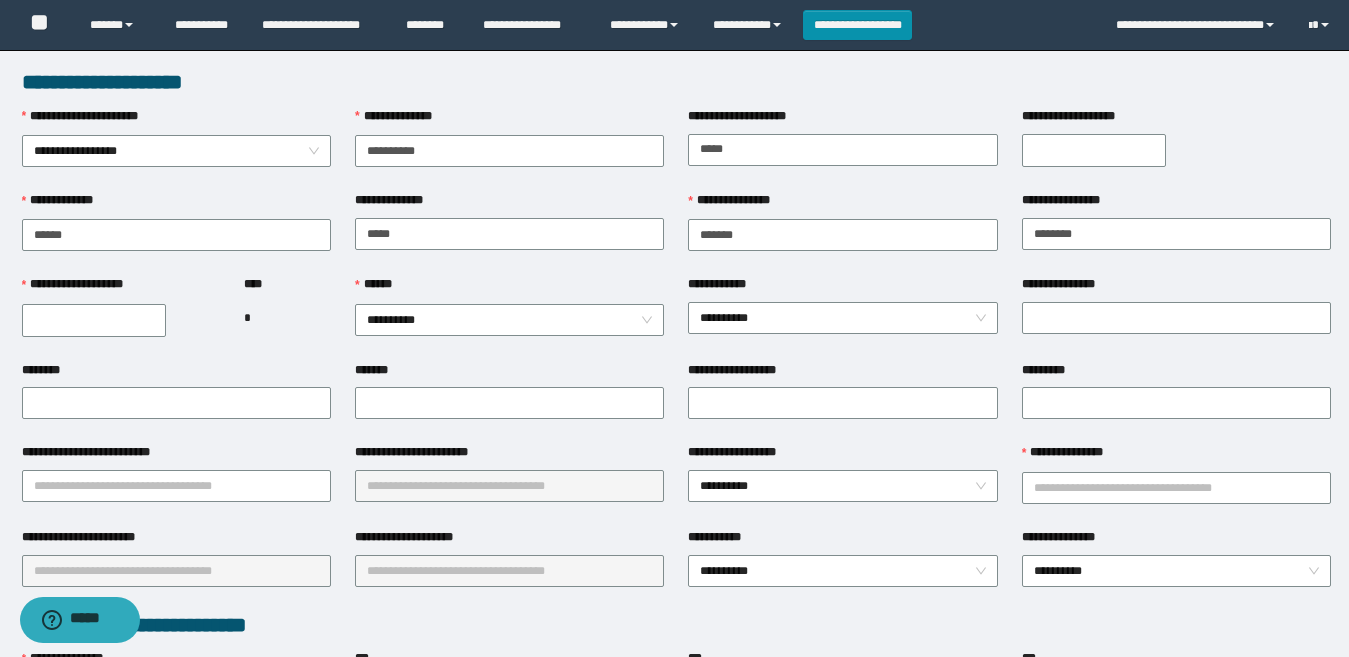 click on "**********" at bounding box center (1094, 150) 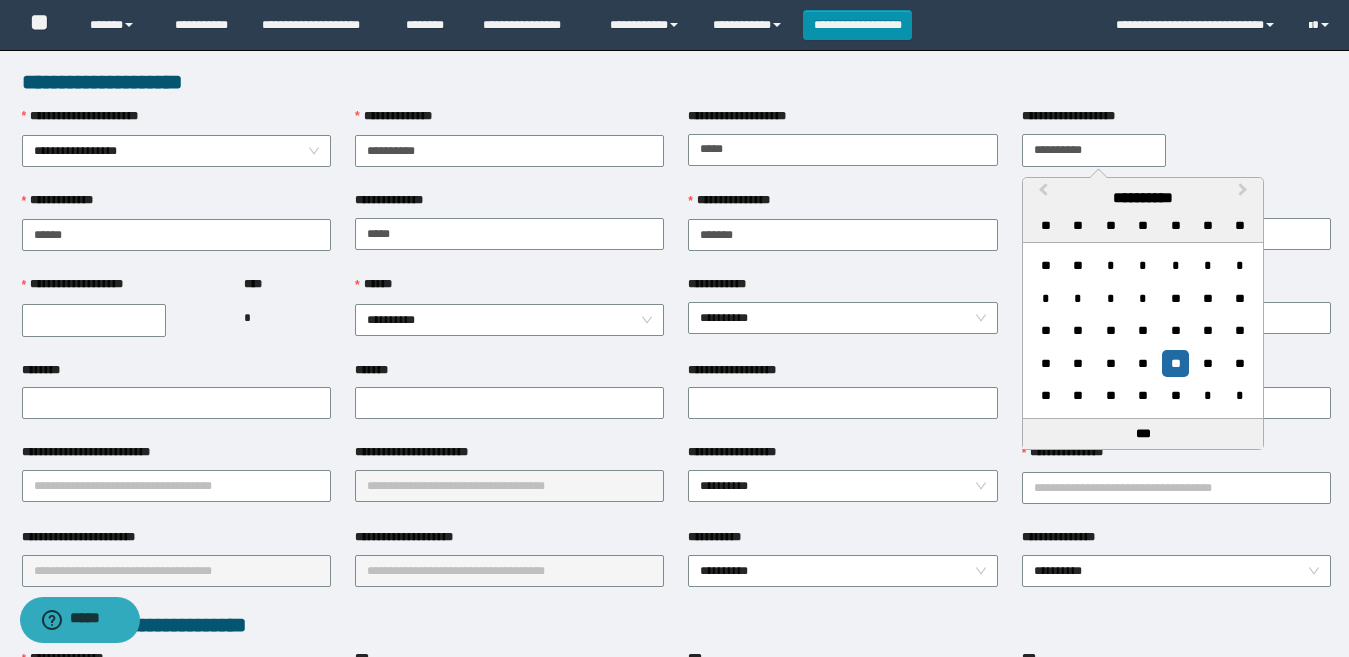 type on "**********" 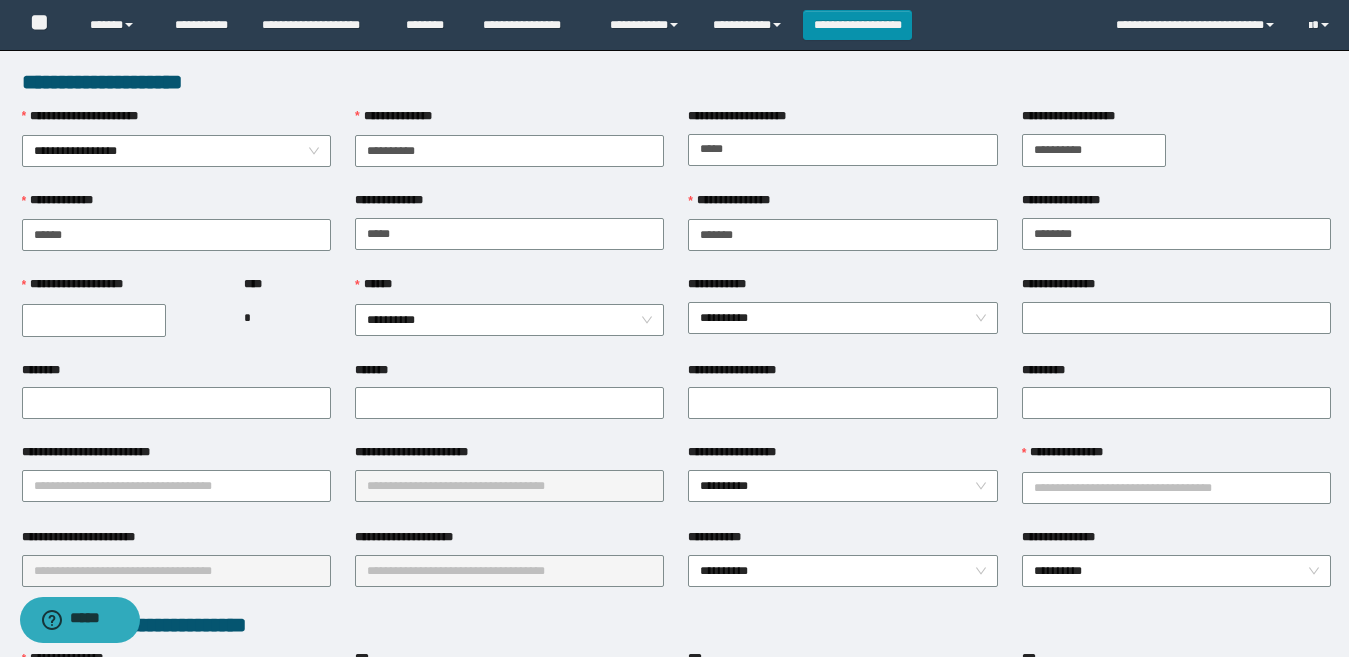 click on "**********" at bounding box center (94, 320) 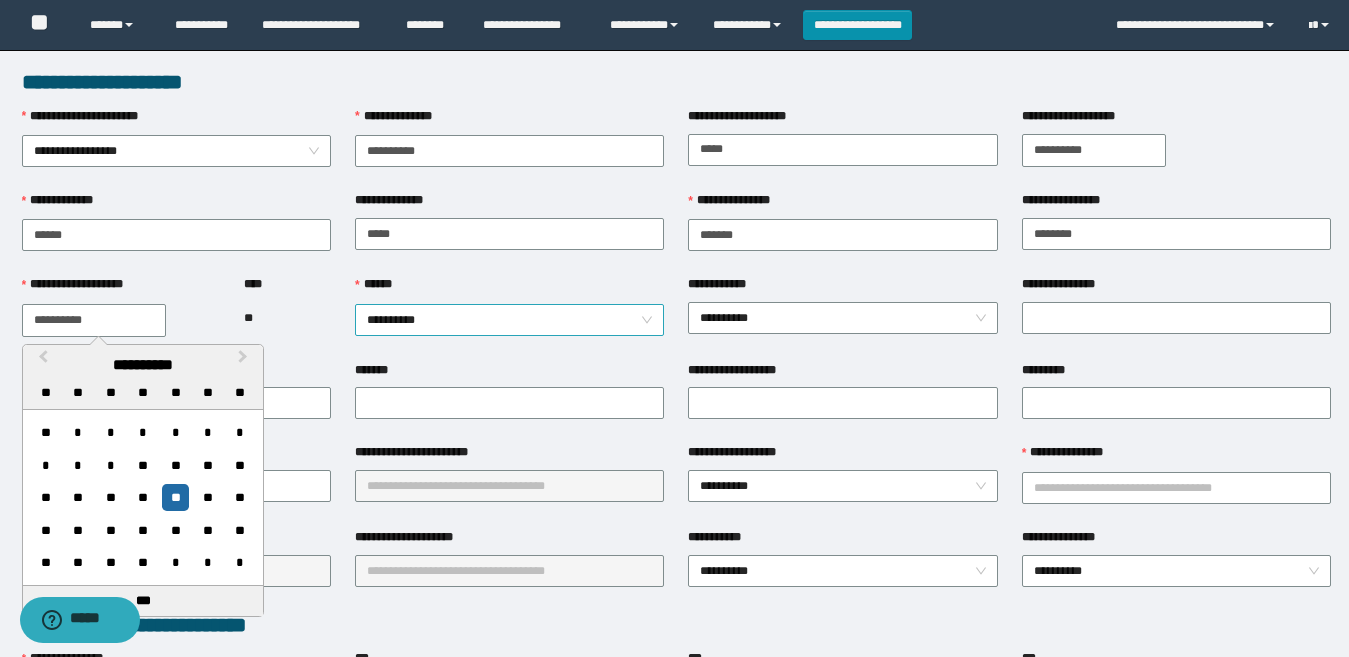 type on "**********" 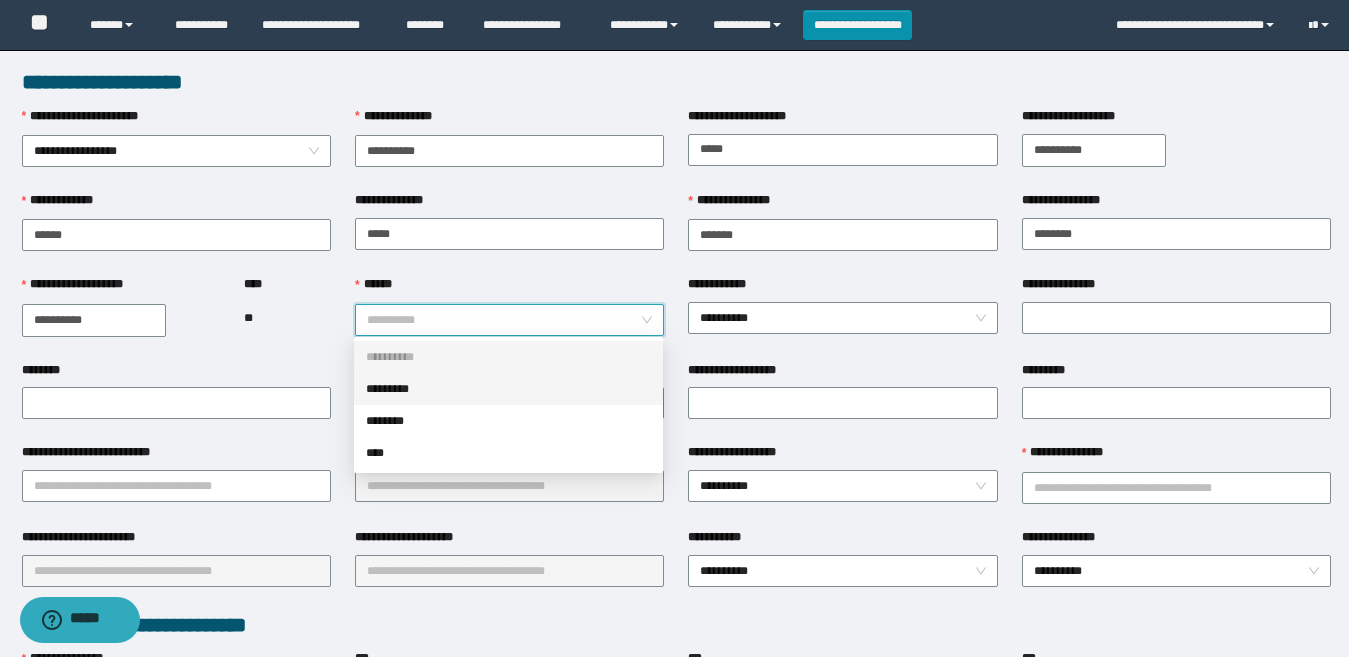 click on "*********" at bounding box center [508, 389] 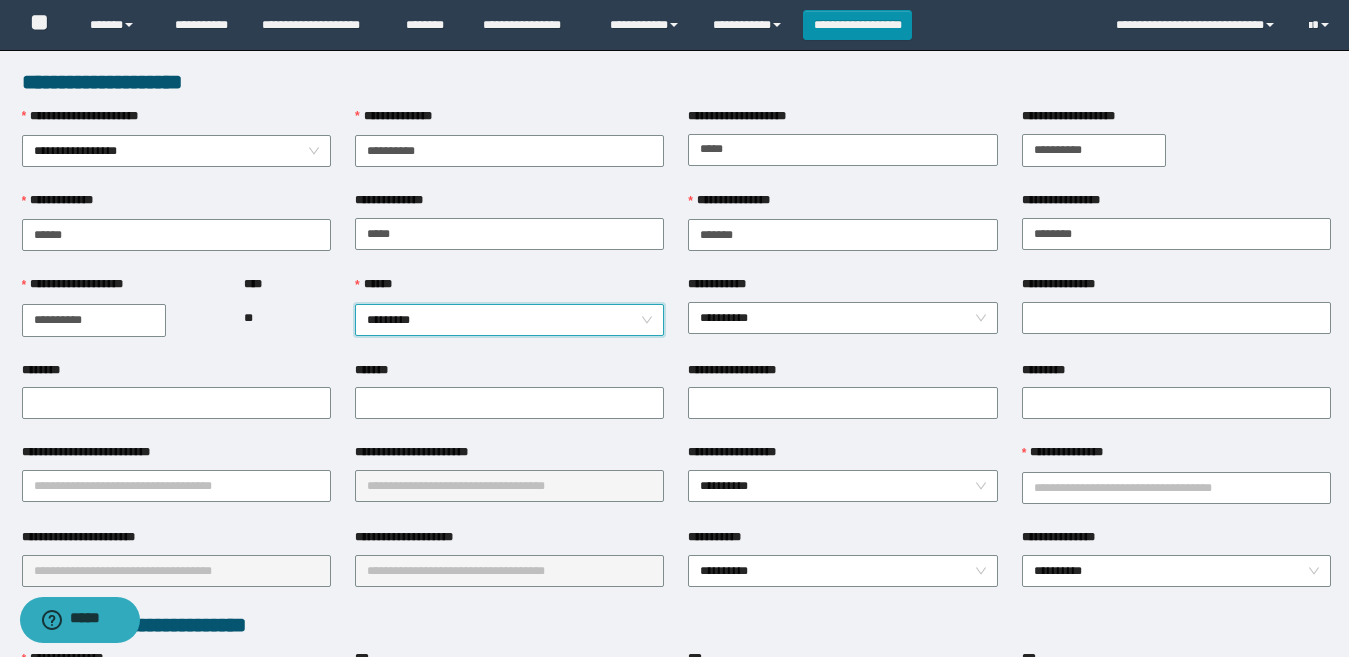 drag, startPoint x: 211, startPoint y: 343, endPoint x: 499, endPoint y: 321, distance: 288.83905 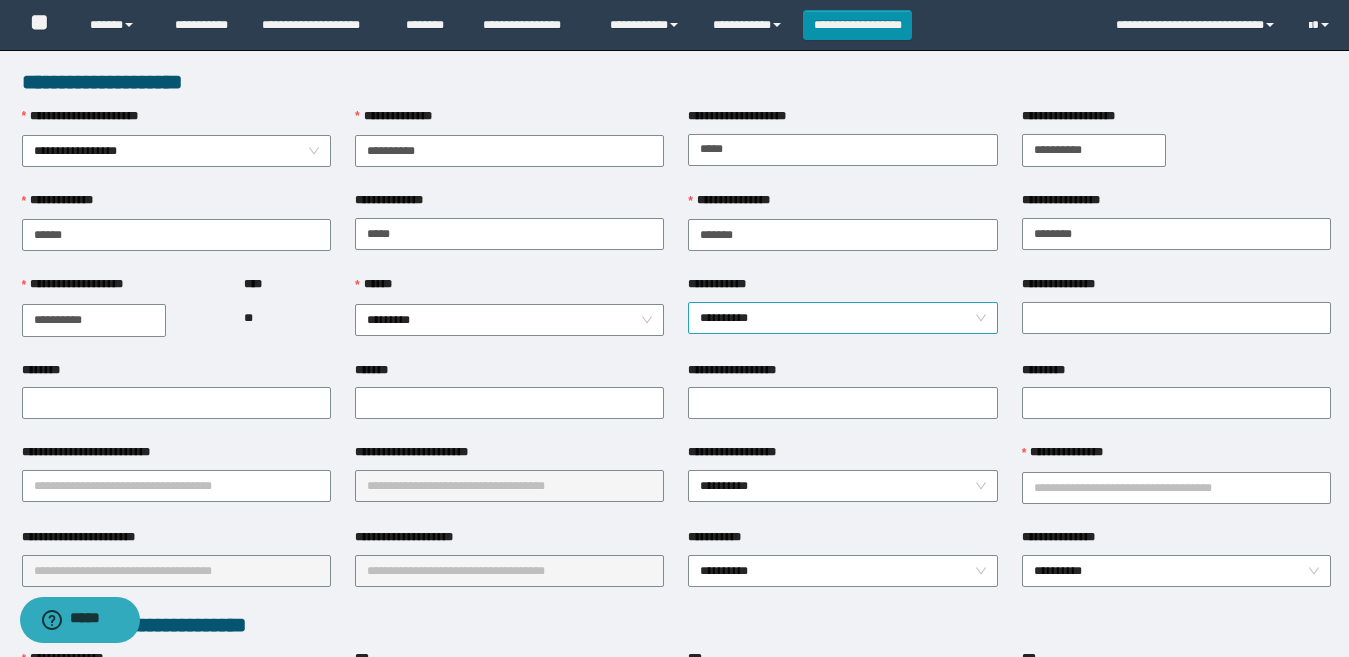 click on "**********" at bounding box center (842, 318) 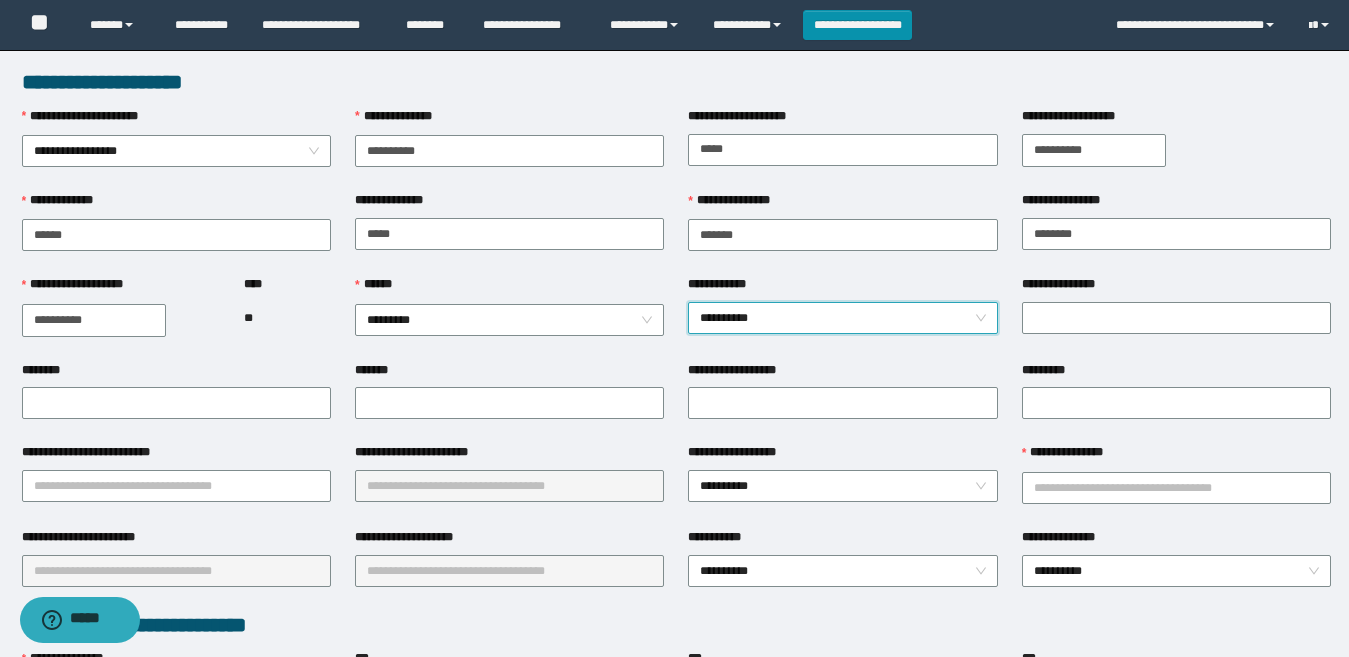 click on "****** *********" at bounding box center (509, 317) 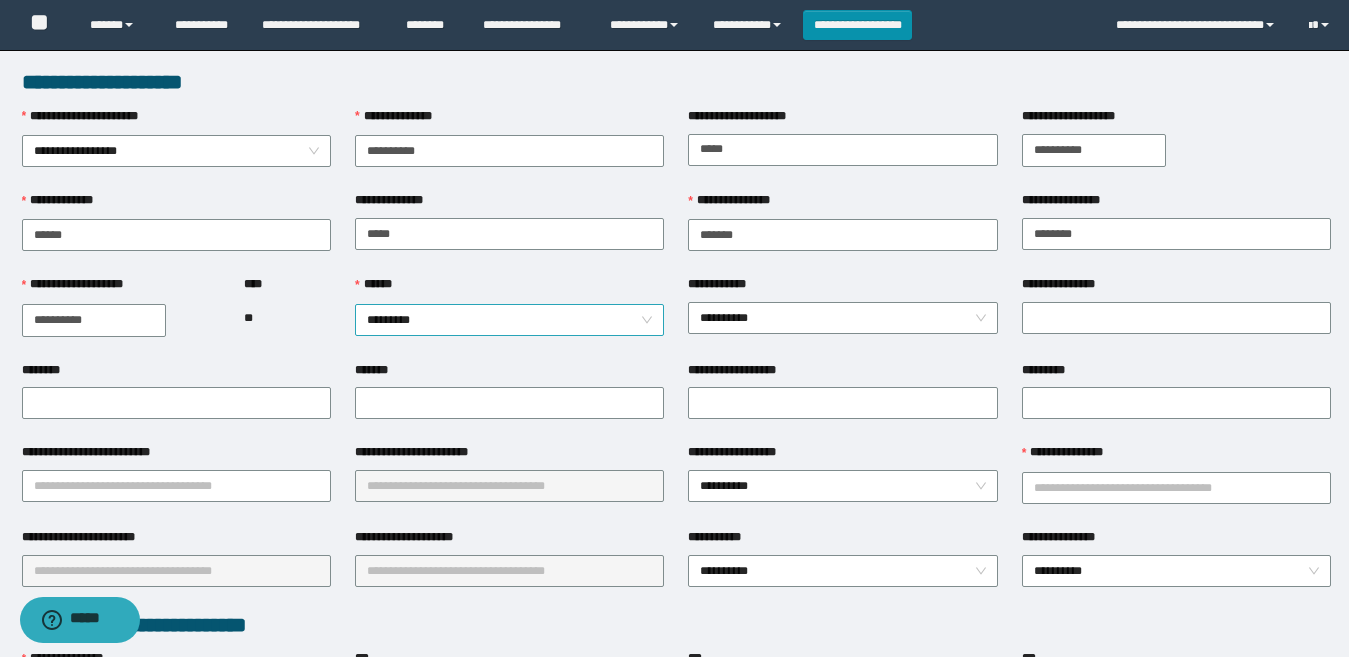 click on "*********" at bounding box center [509, 320] 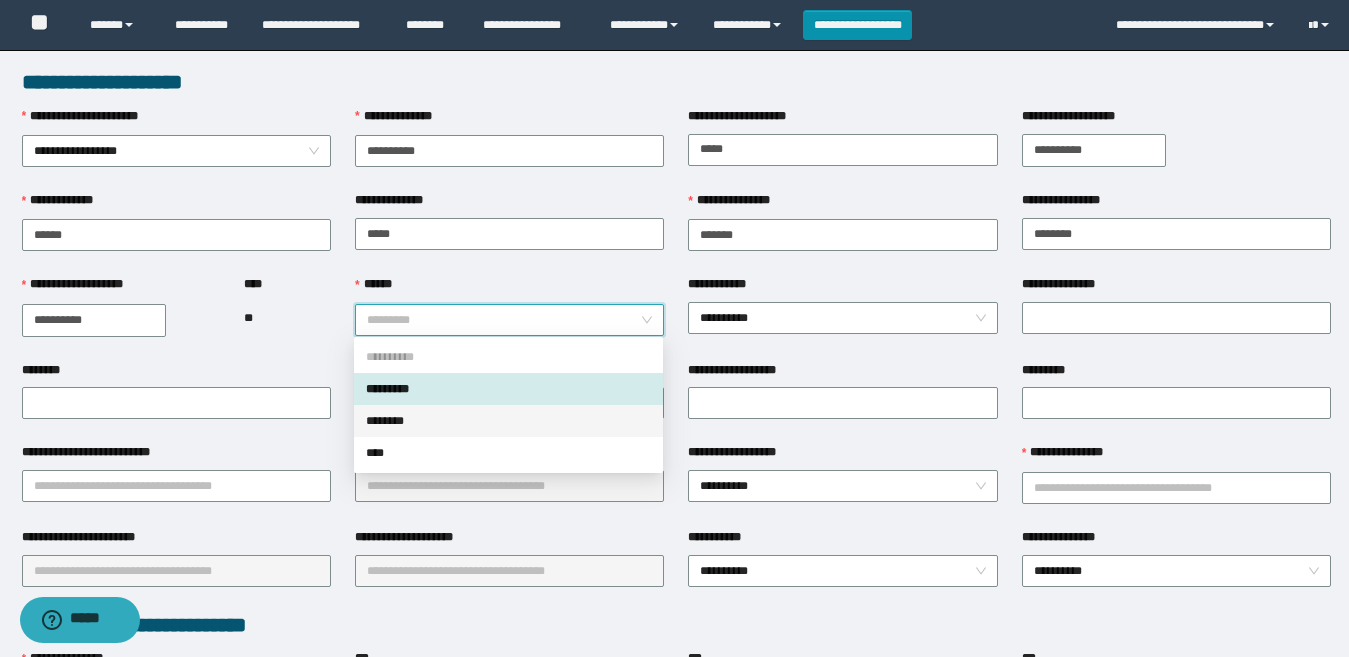 click on "********" at bounding box center [508, 421] 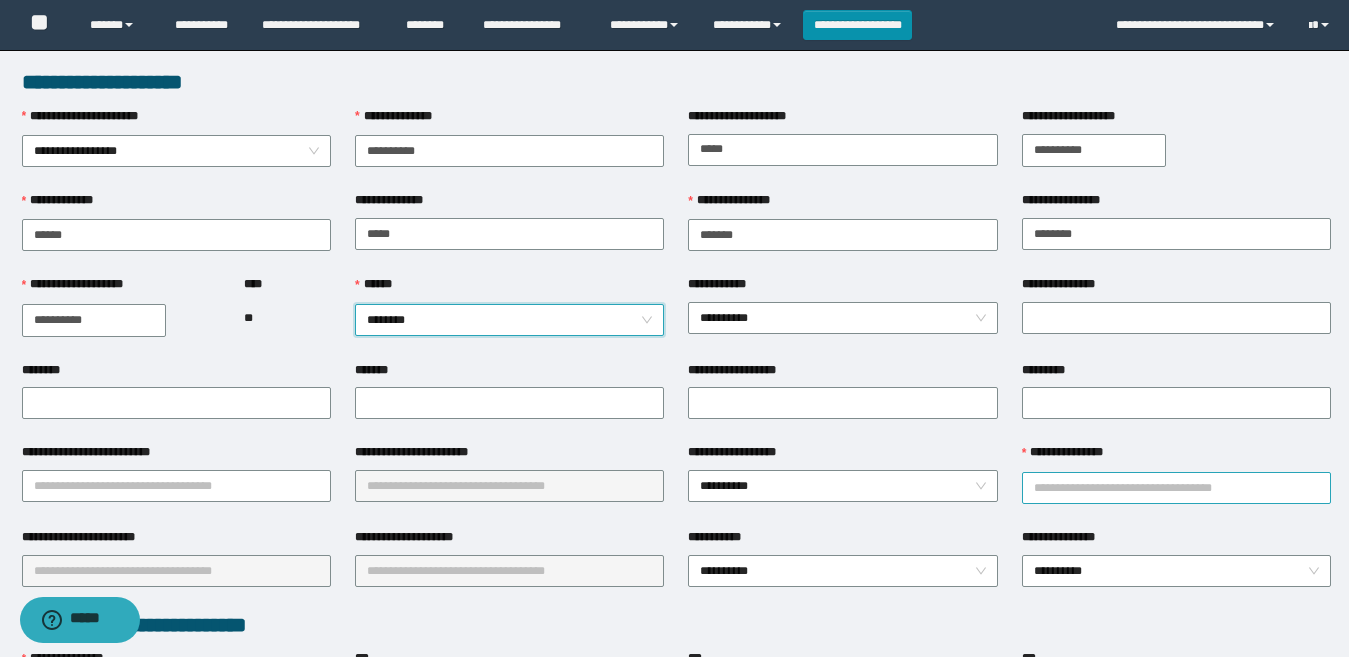 click on "**********" at bounding box center (1176, 488) 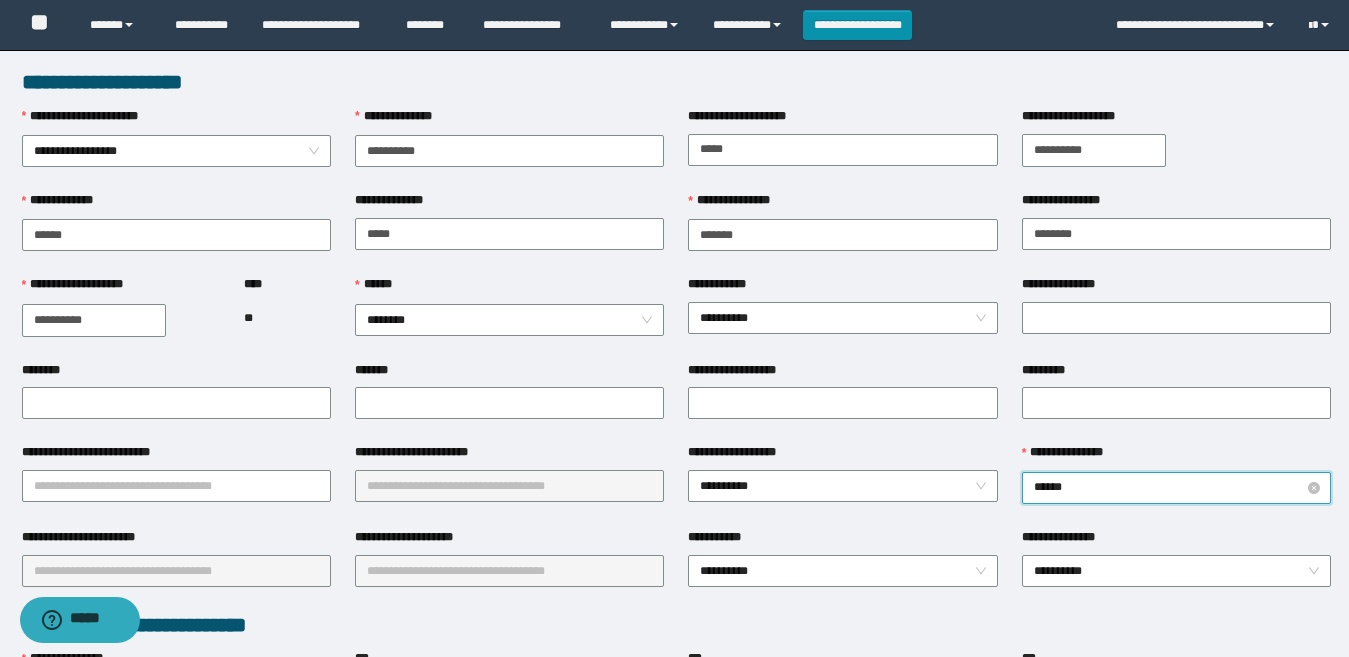 click on "******" at bounding box center [1176, 488] 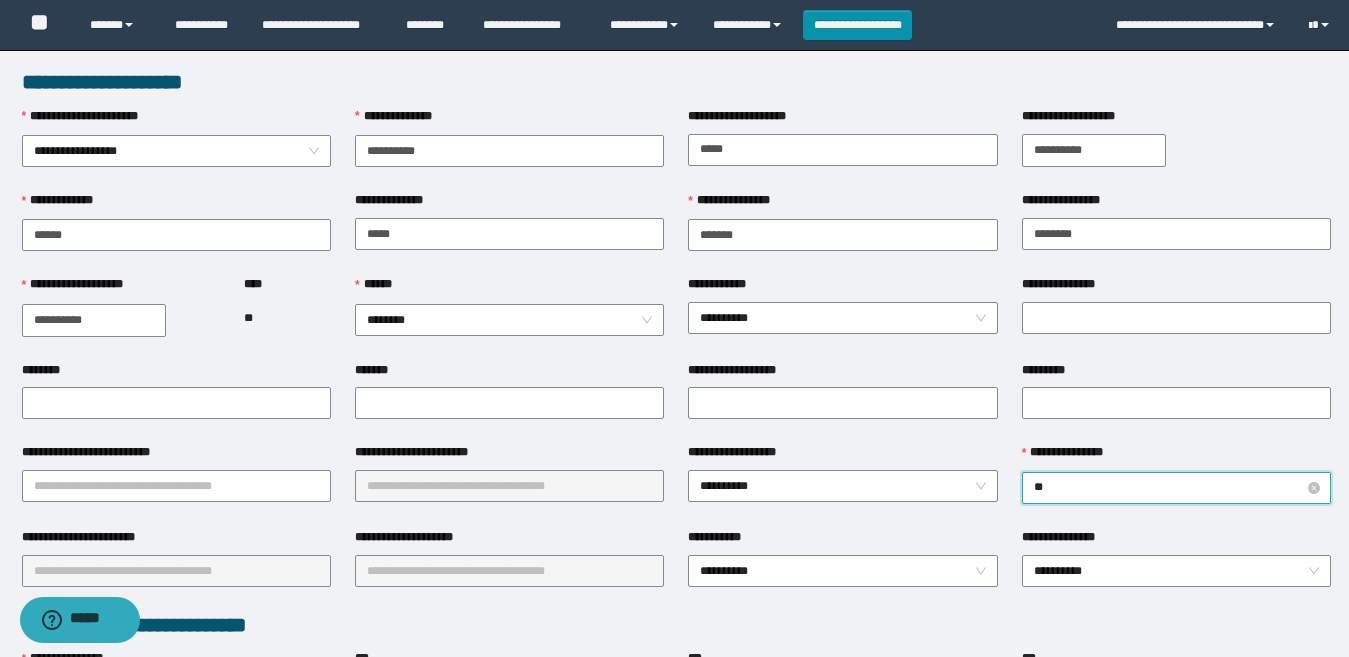 type on "*" 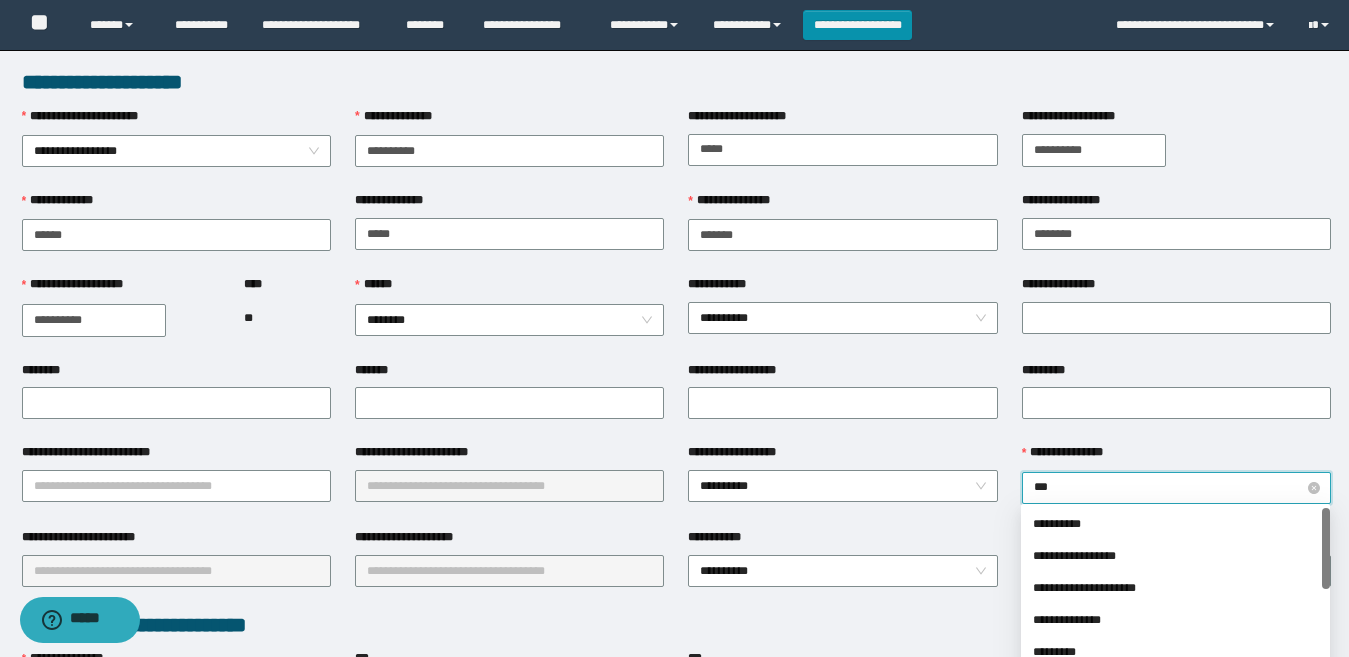 type on "****" 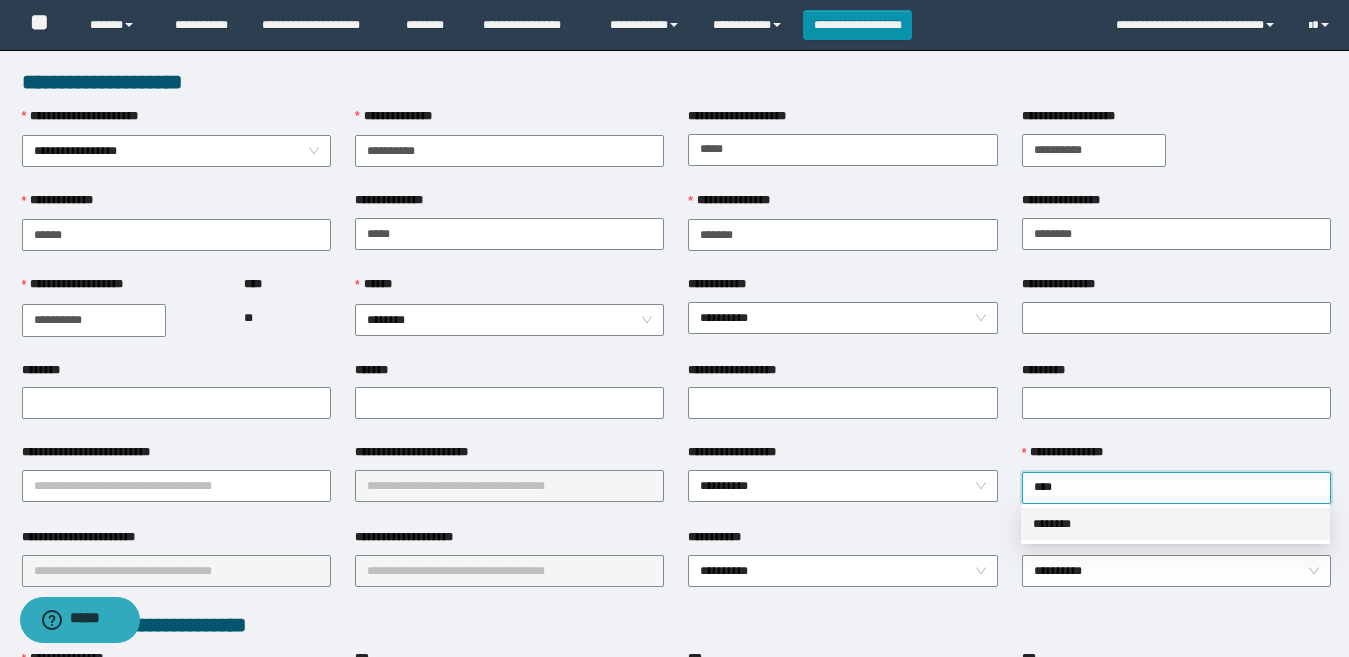 click on "********" at bounding box center (1175, 524) 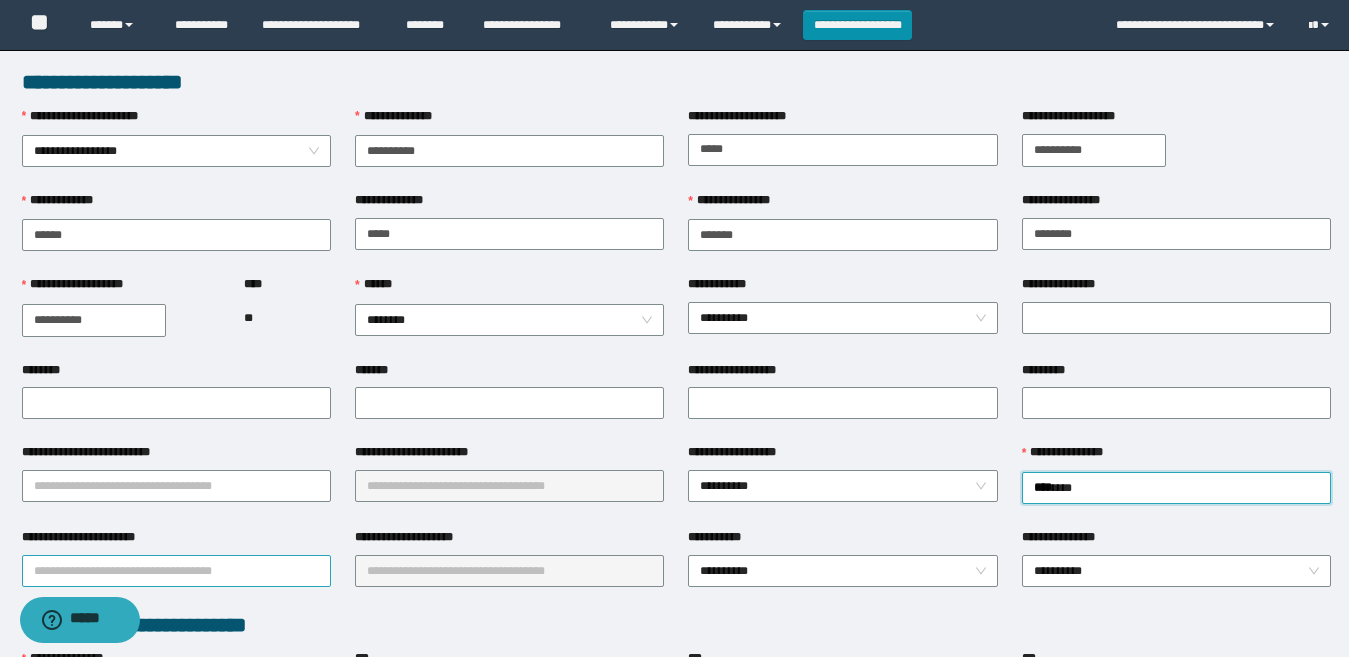 click on "**********" at bounding box center [176, 571] 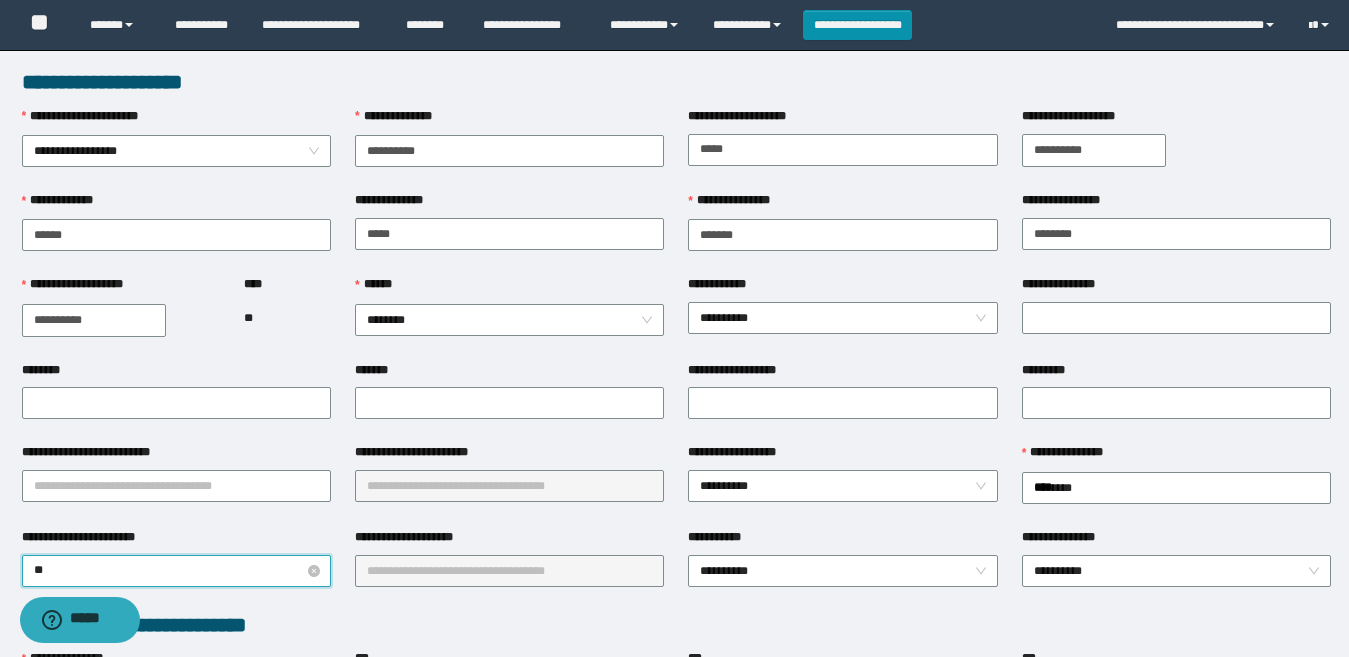 type on "***" 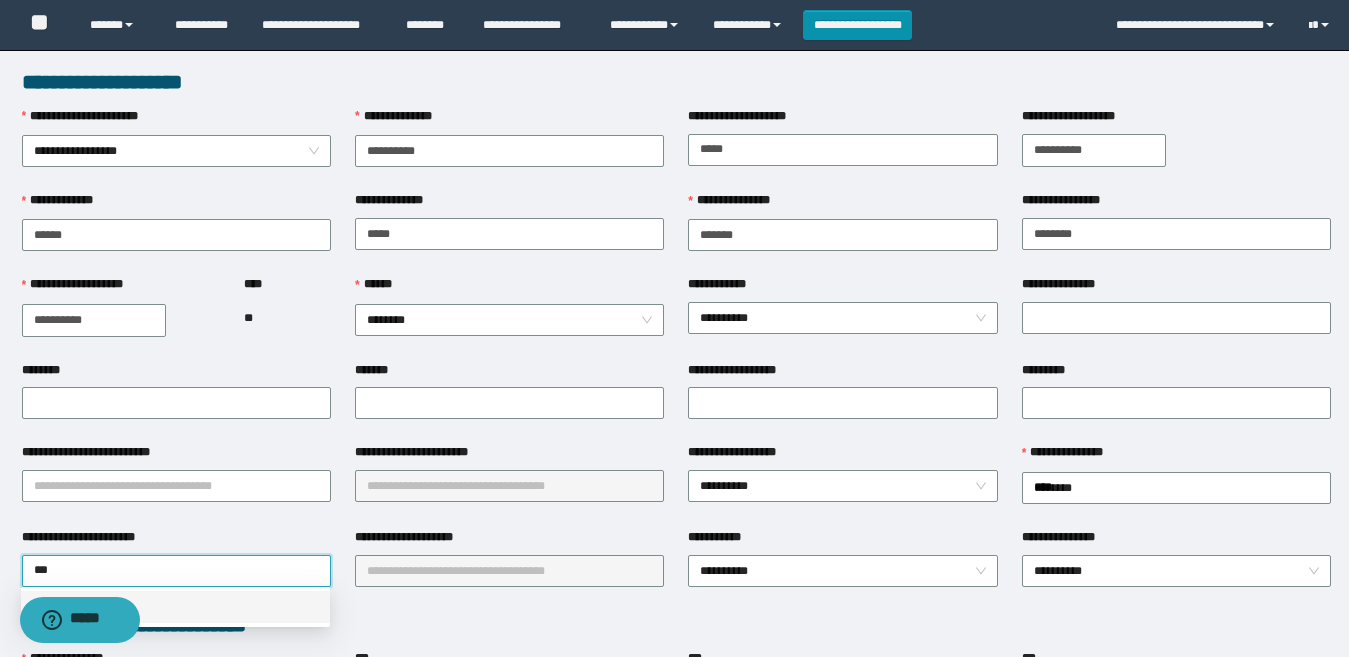 click on "*****" at bounding box center [175, 607] 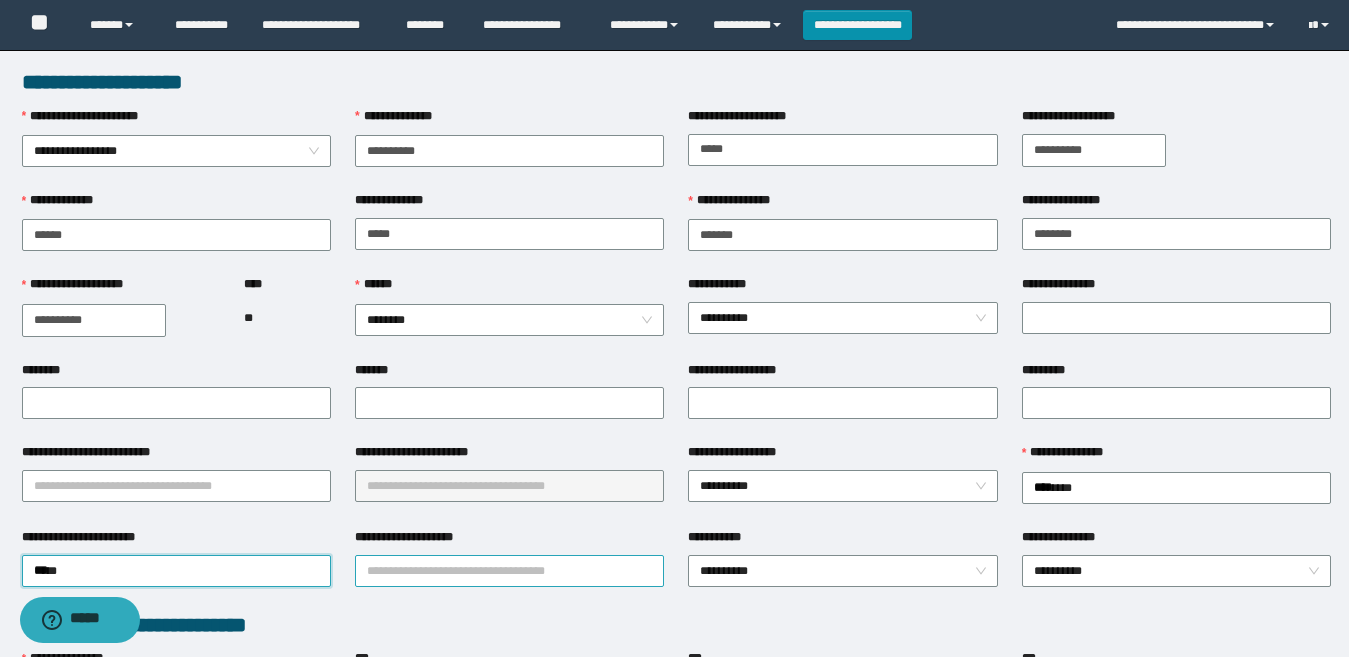 click on "**********" at bounding box center [509, 571] 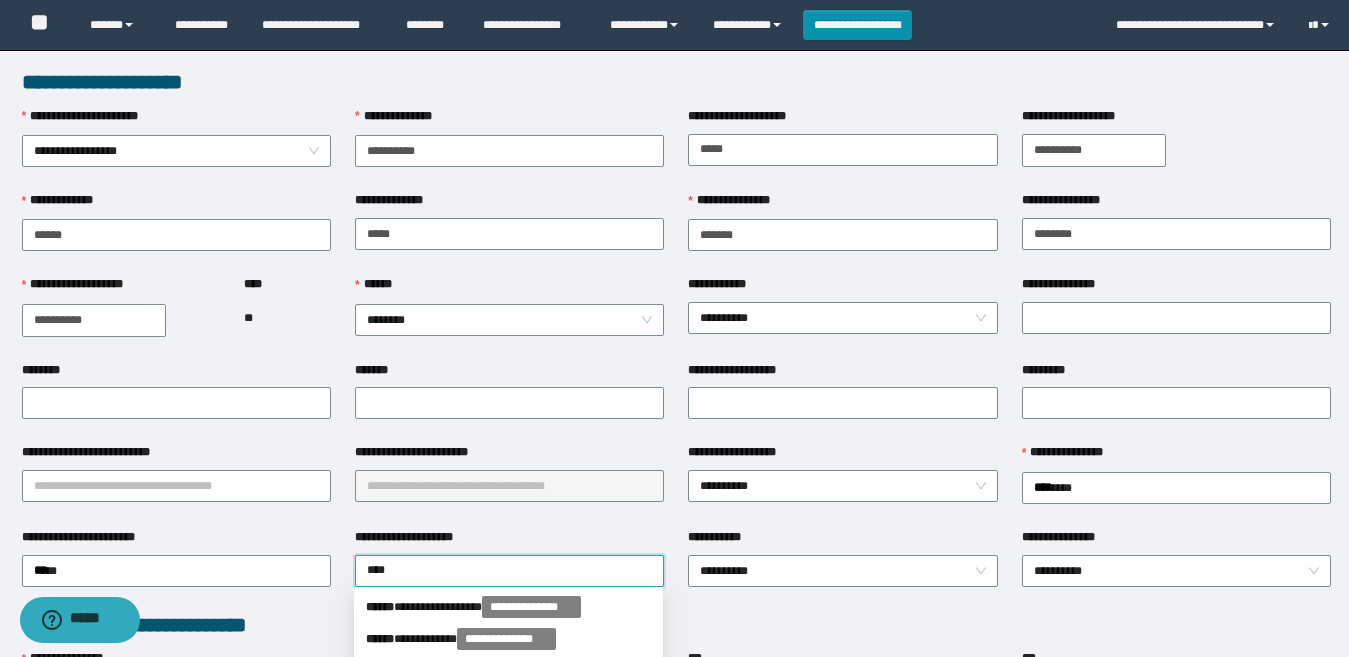 type on "*****" 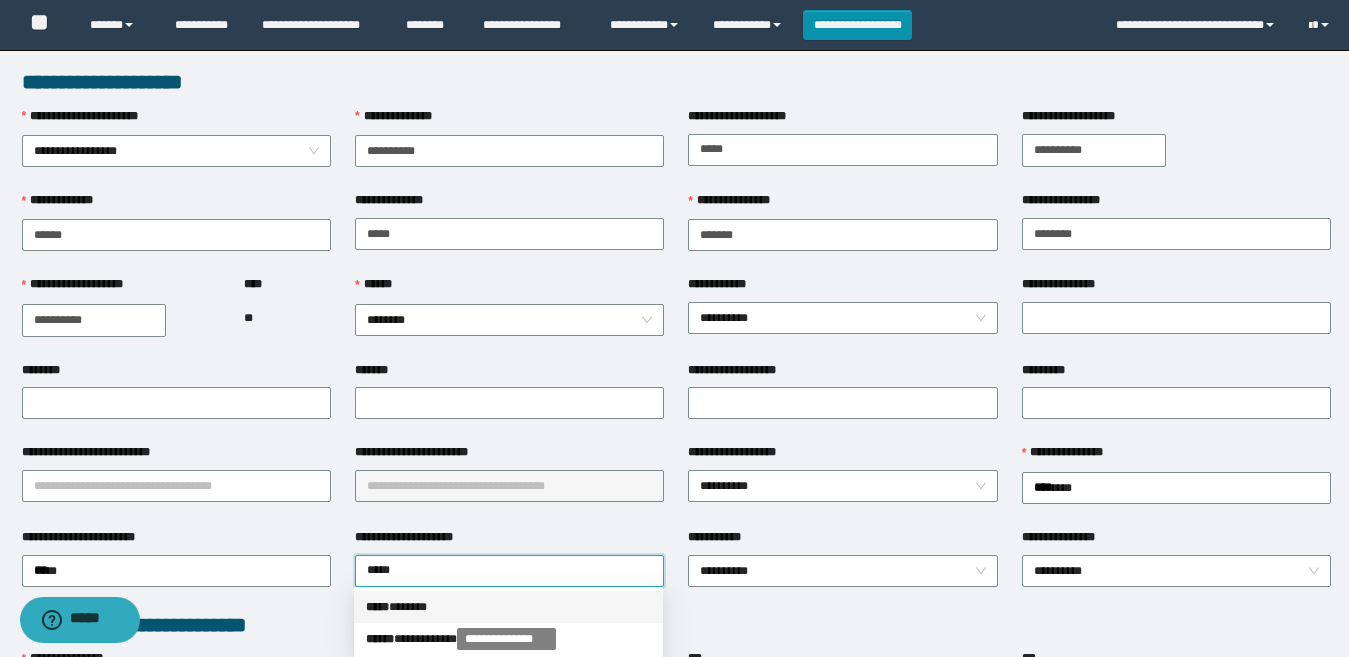 click on "***** * *****" at bounding box center (508, 607) 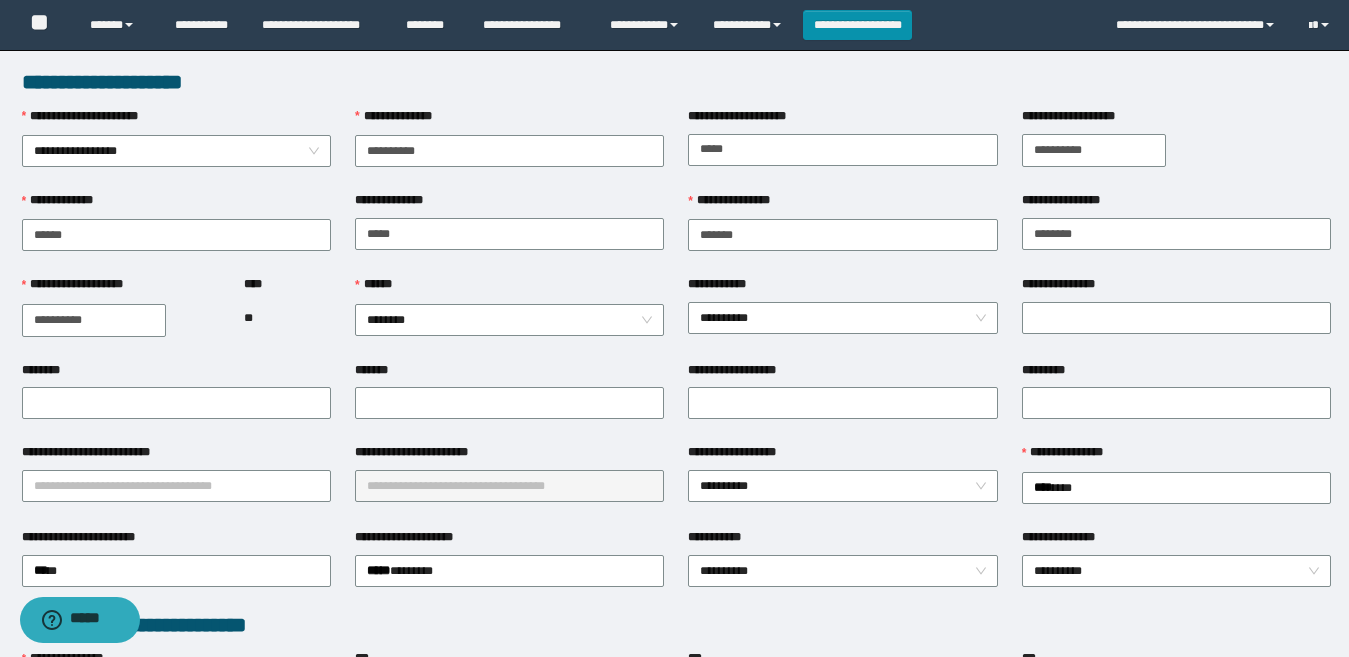 click on "**********" at bounding box center (842, 233) 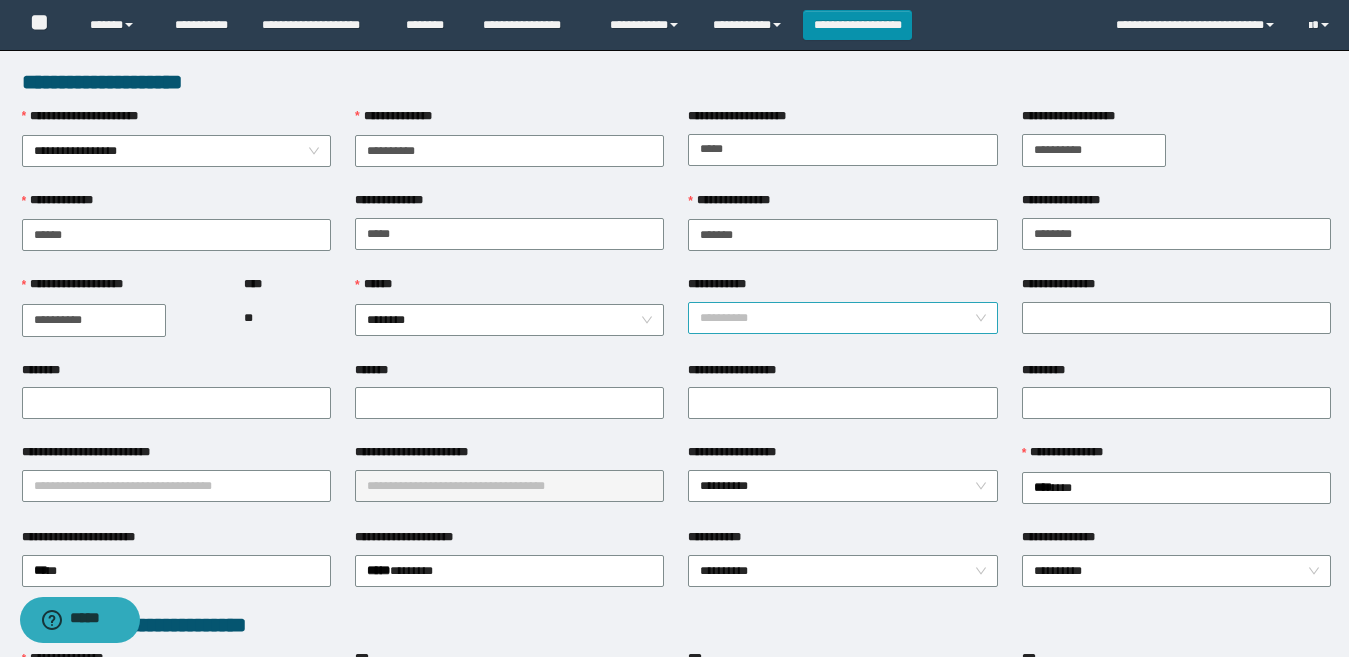 click on "**********" at bounding box center [842, 318] 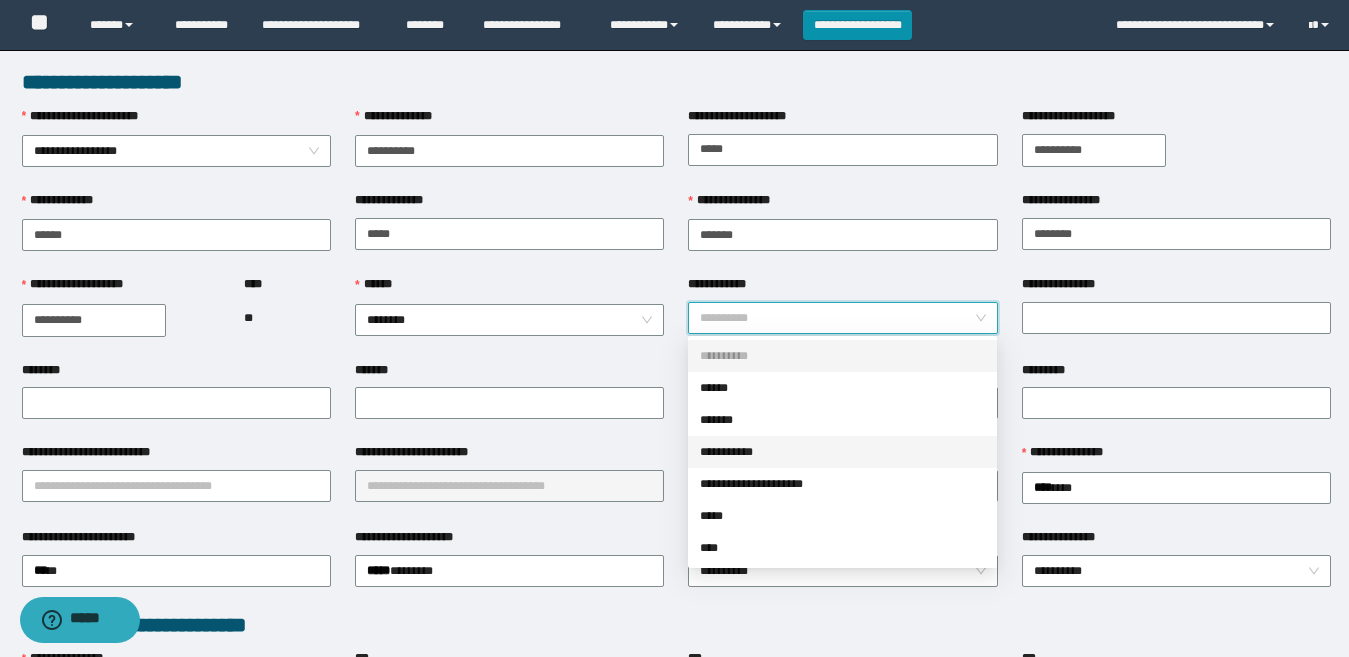 click on "**********" at bounding box center [842, 452] 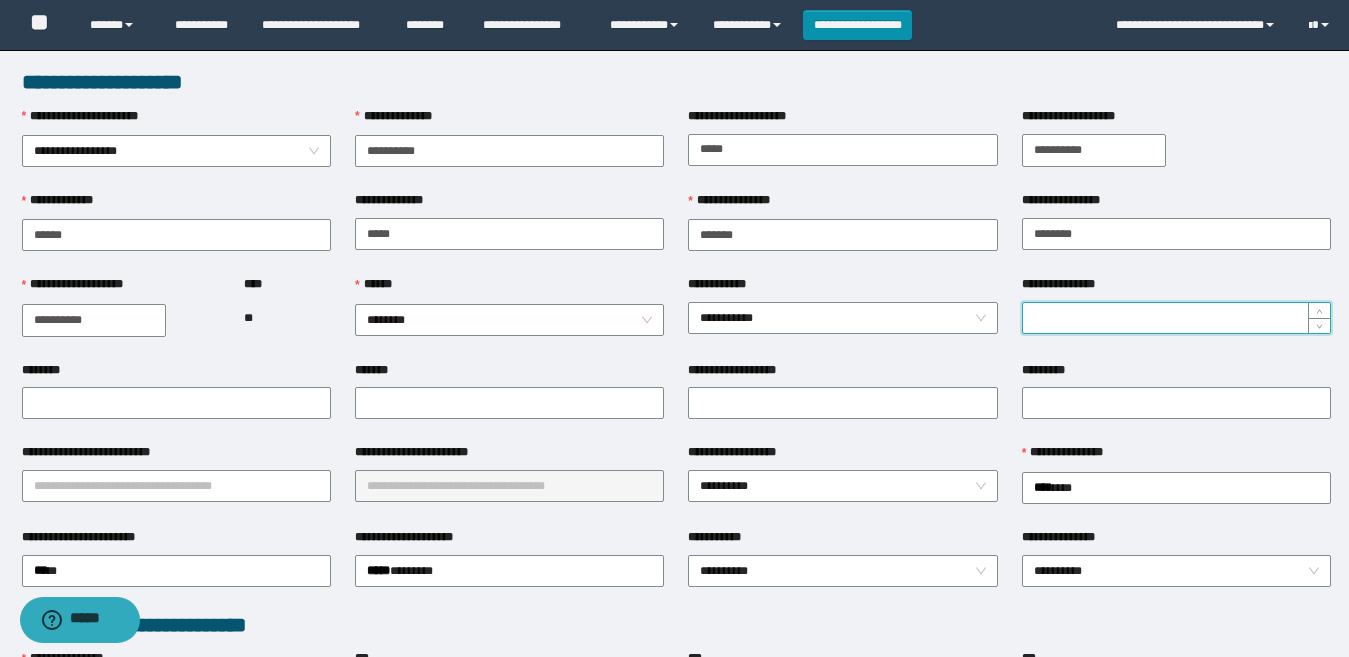 click on "**********" at bounding box center [1176, 318] 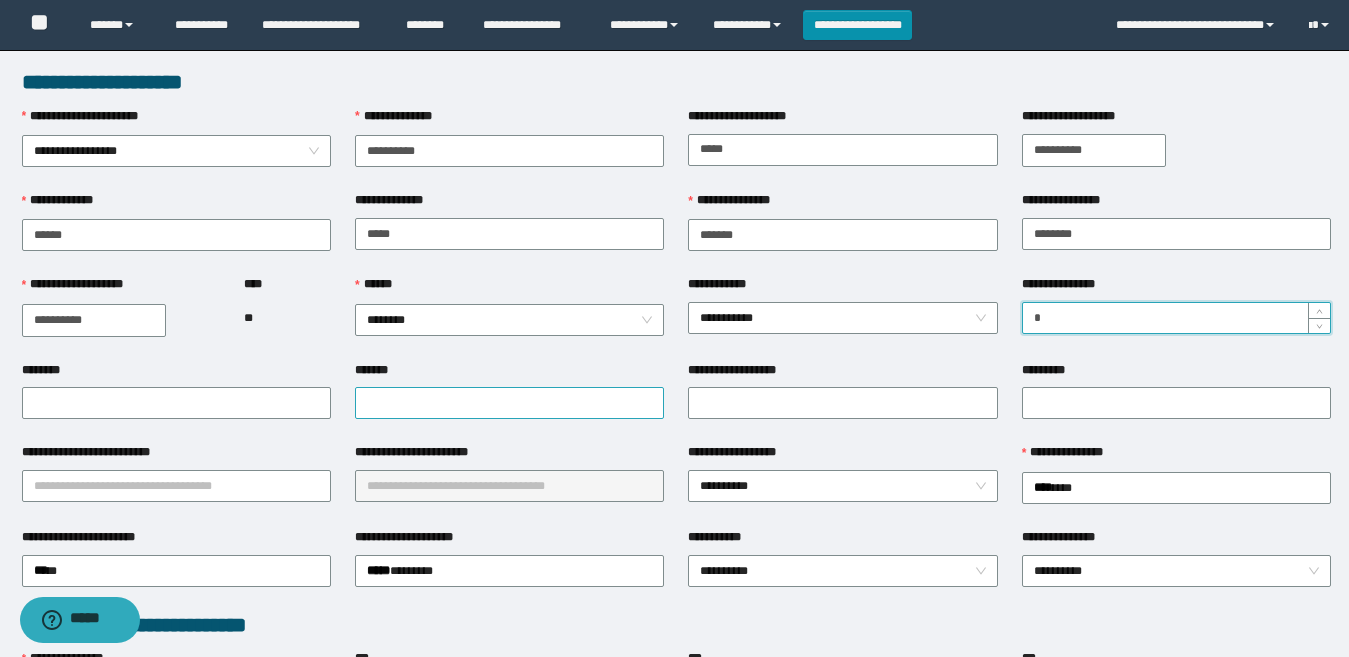 type on "*" 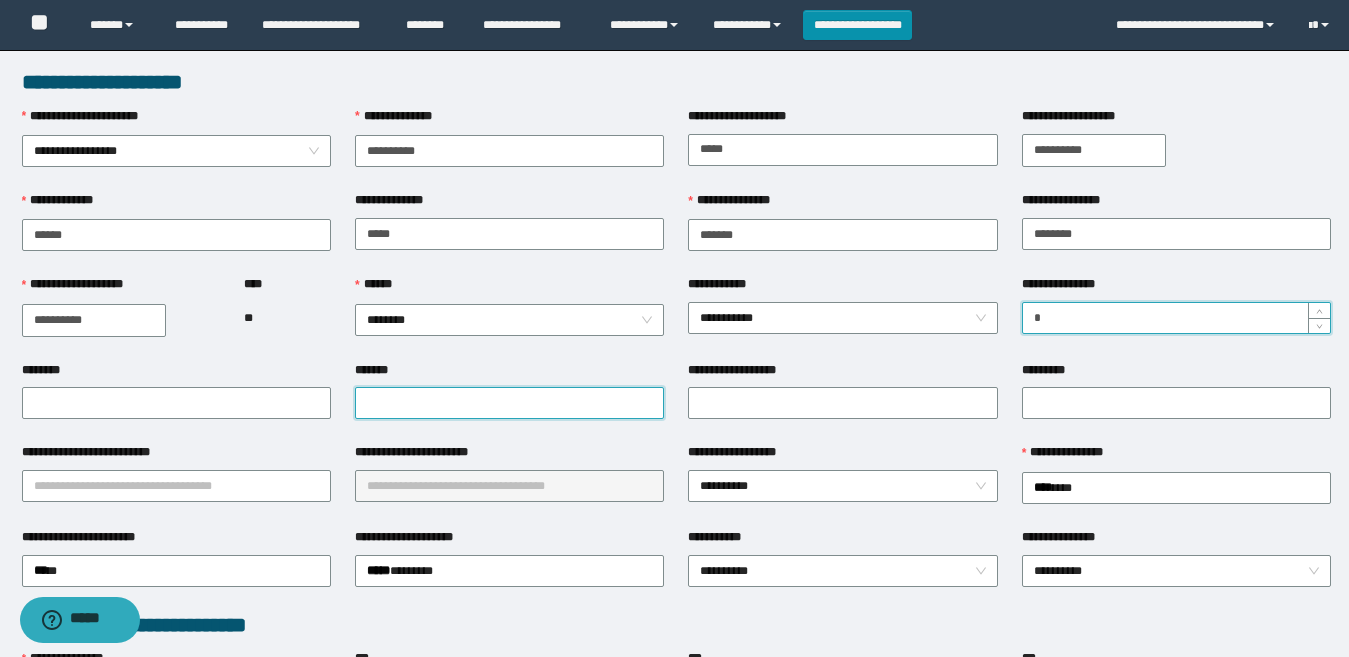 click on "*******" at bounding box center [509, 403] 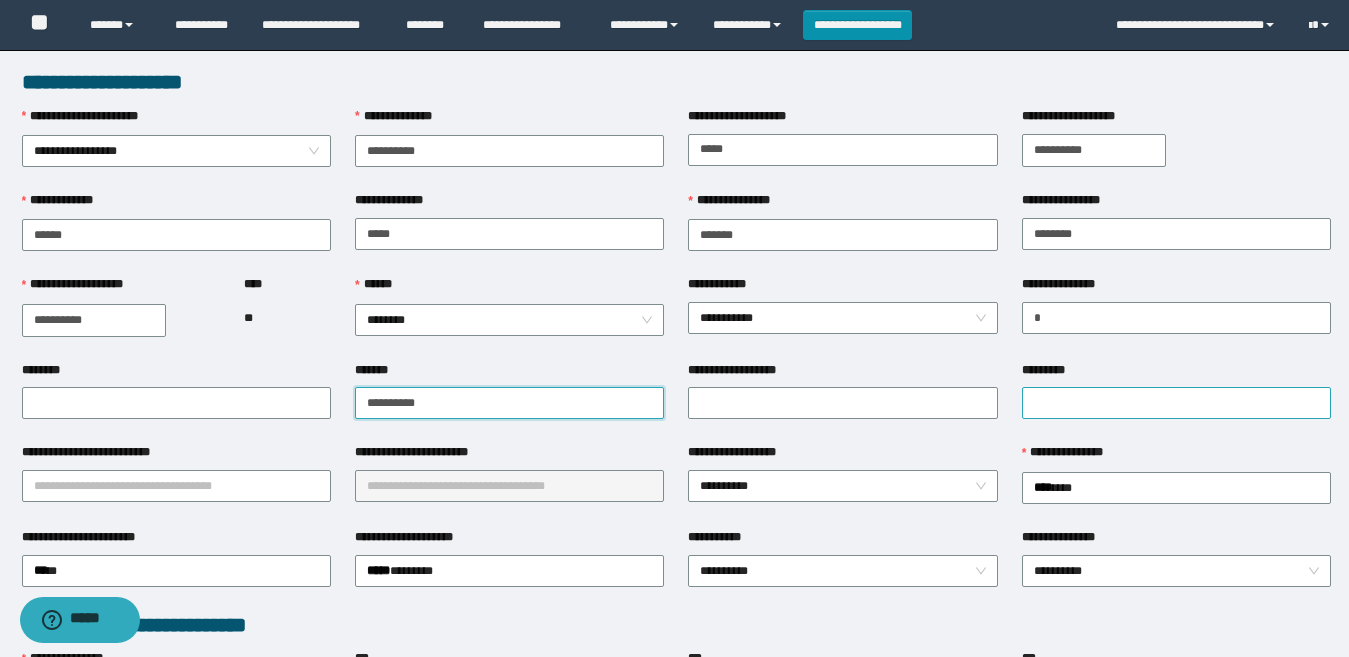 type on "**********" 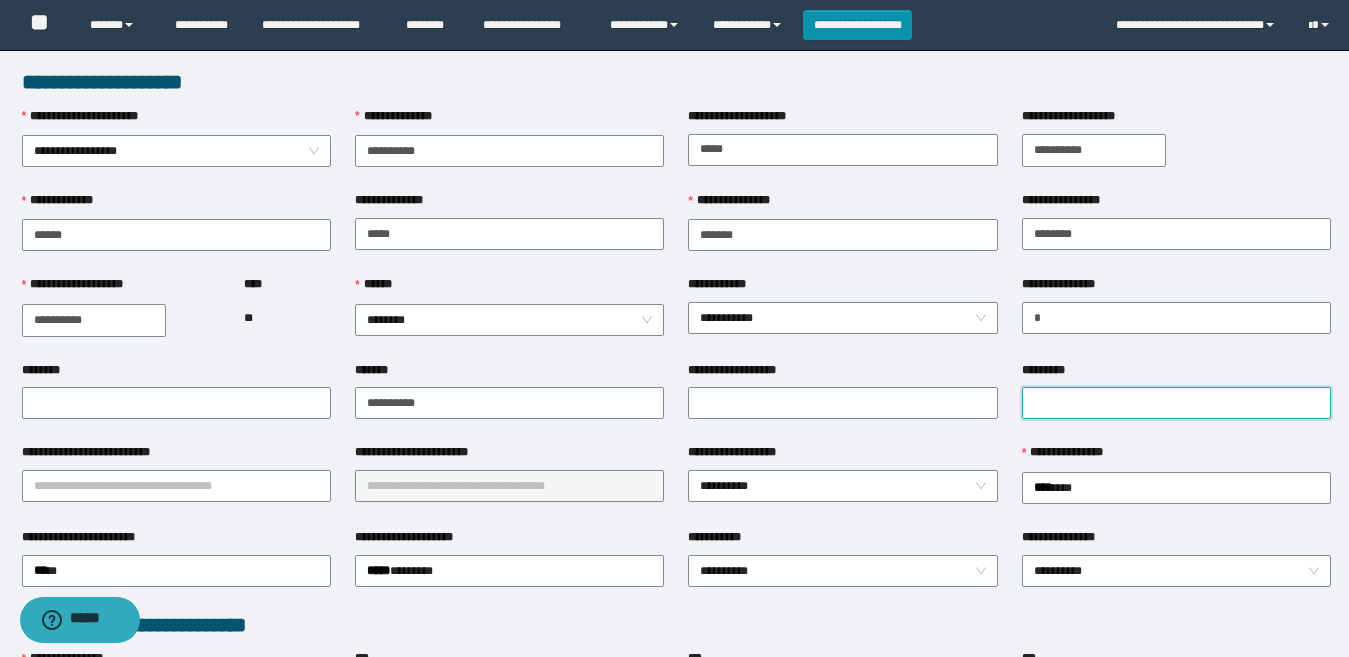 click on "*********" at bounding box center (1176, 403) 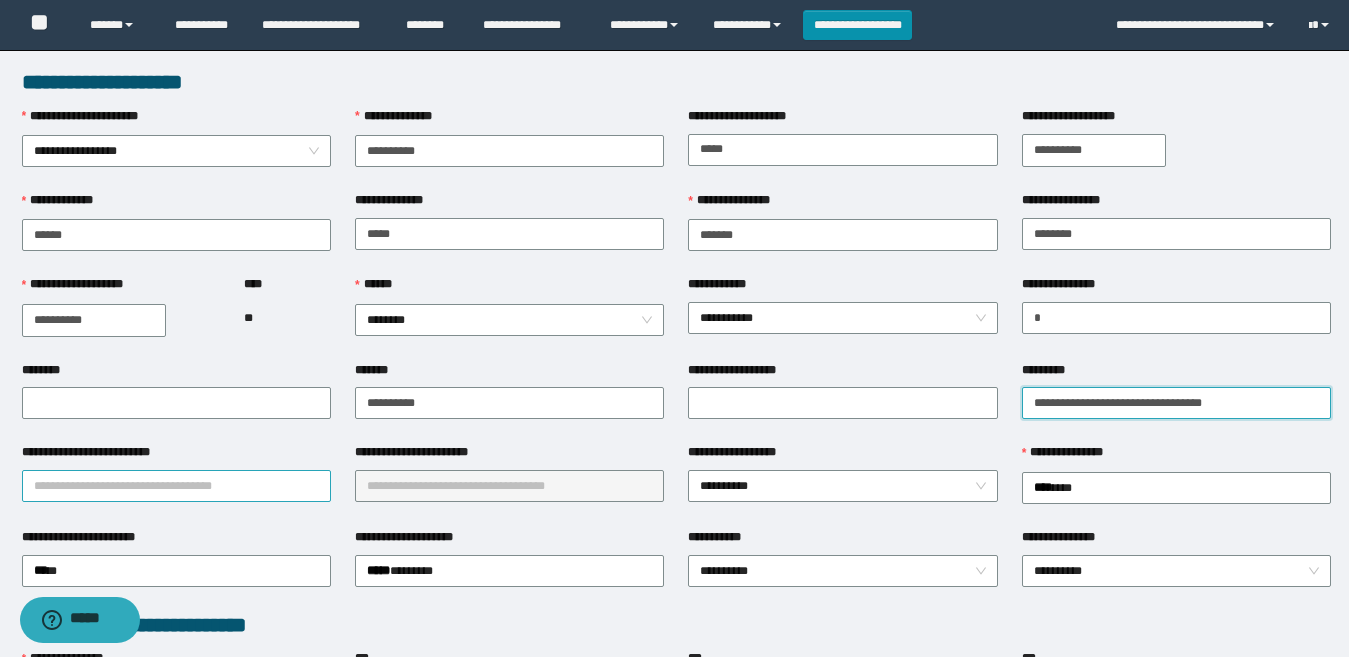 type on "**********" 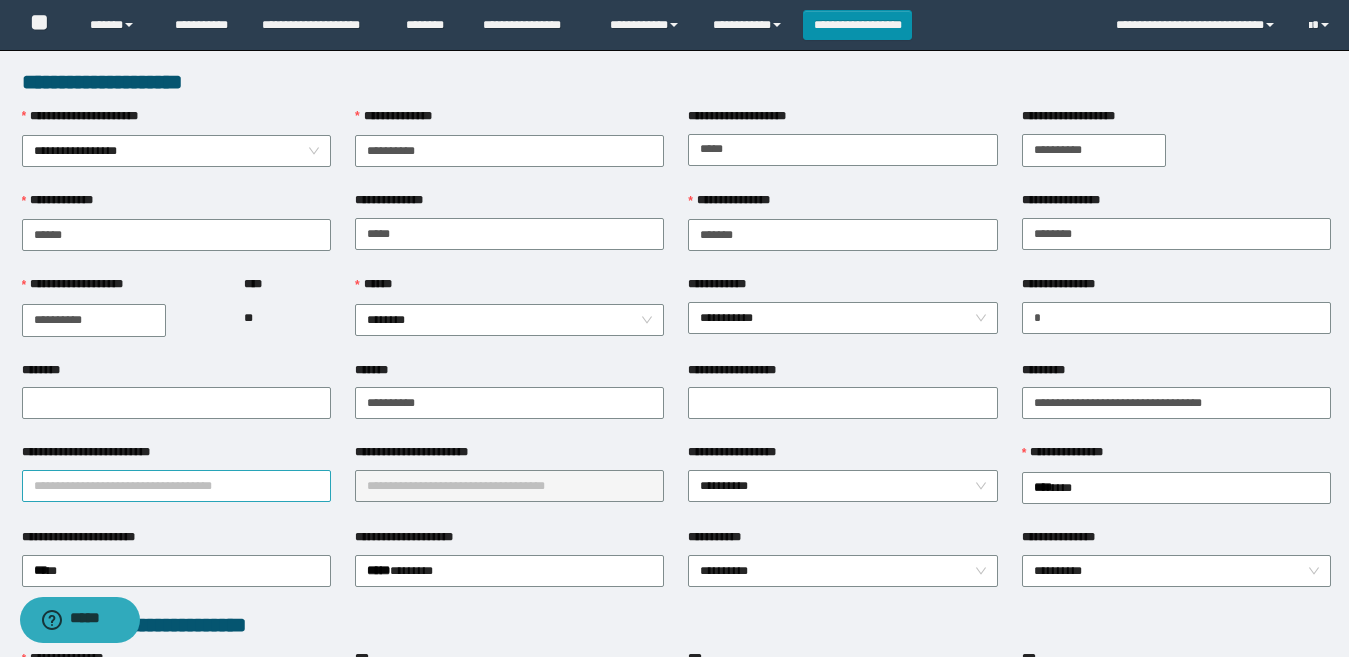click on "**********" at bounding box center (176, 486) 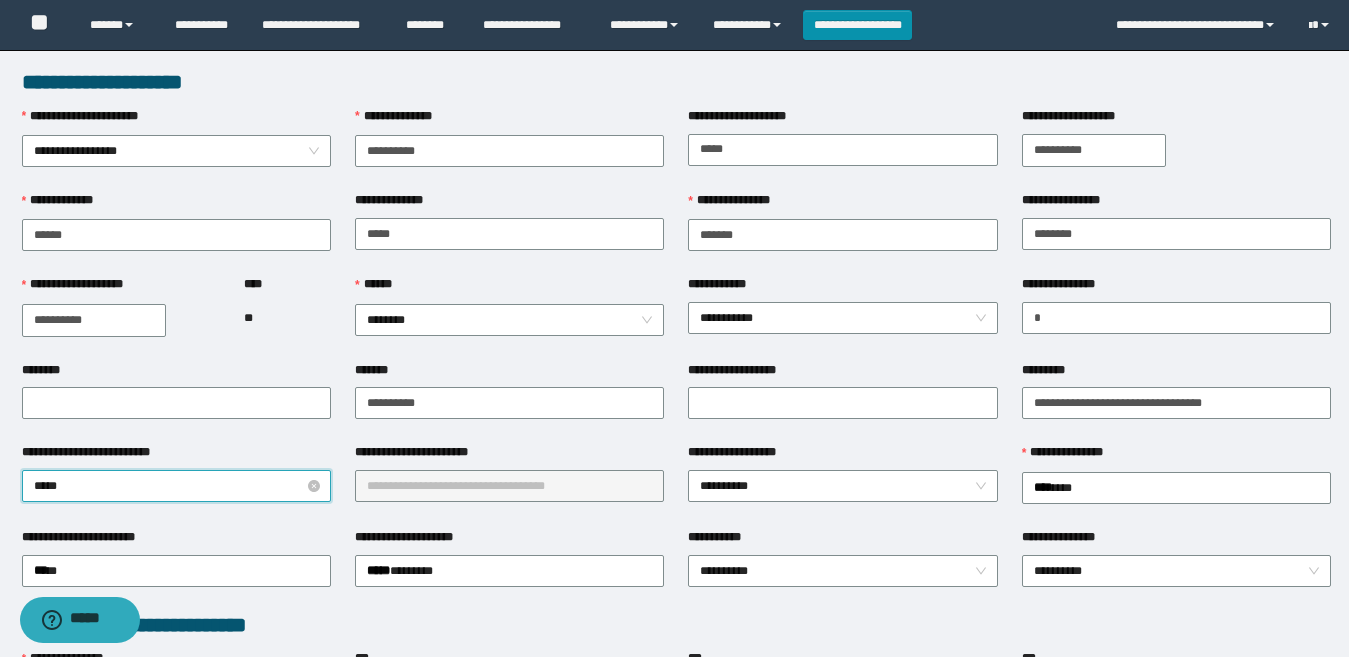 type on "******" 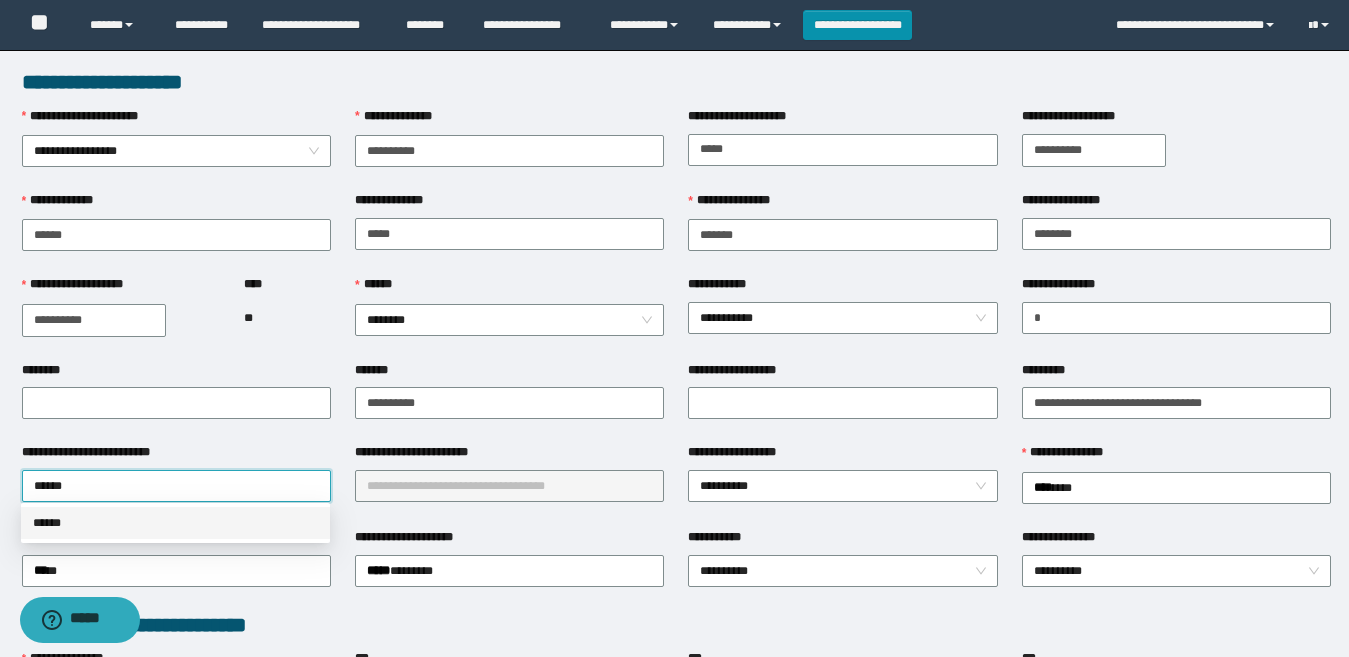 click on "******" at bounding box center [175, 523] 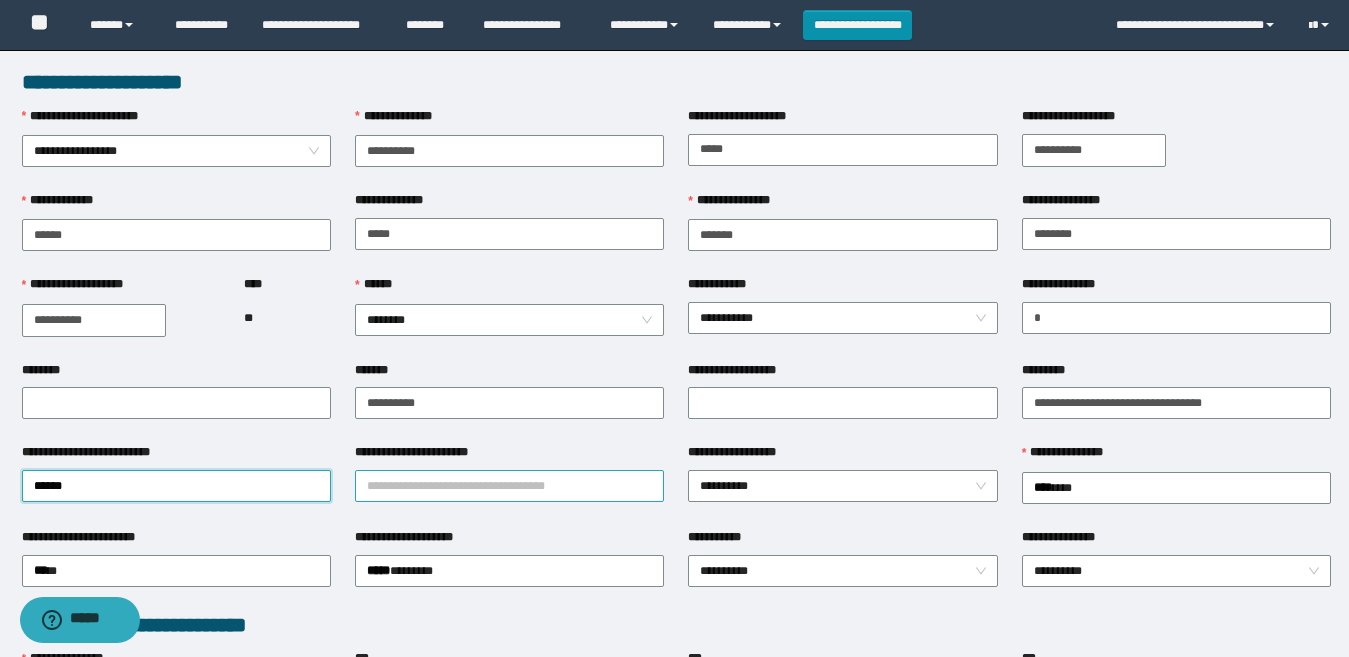 click on "**********" at bounding box center [509, 486] 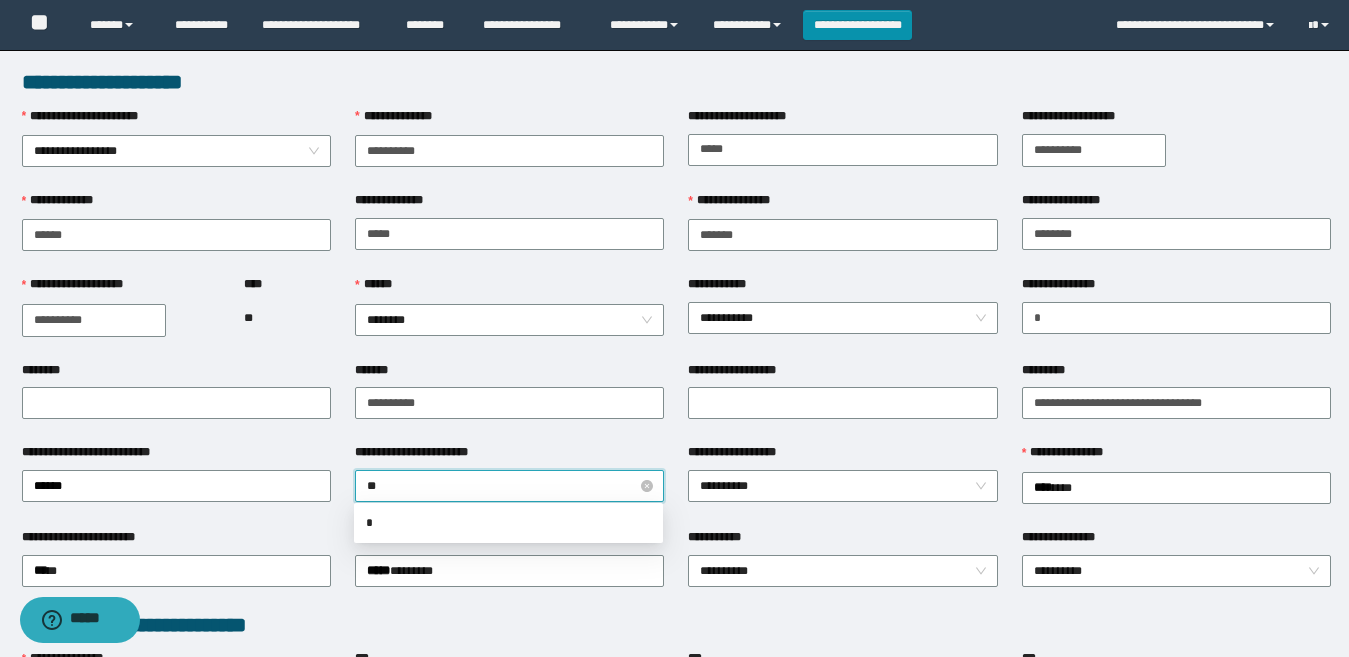 type on "***" 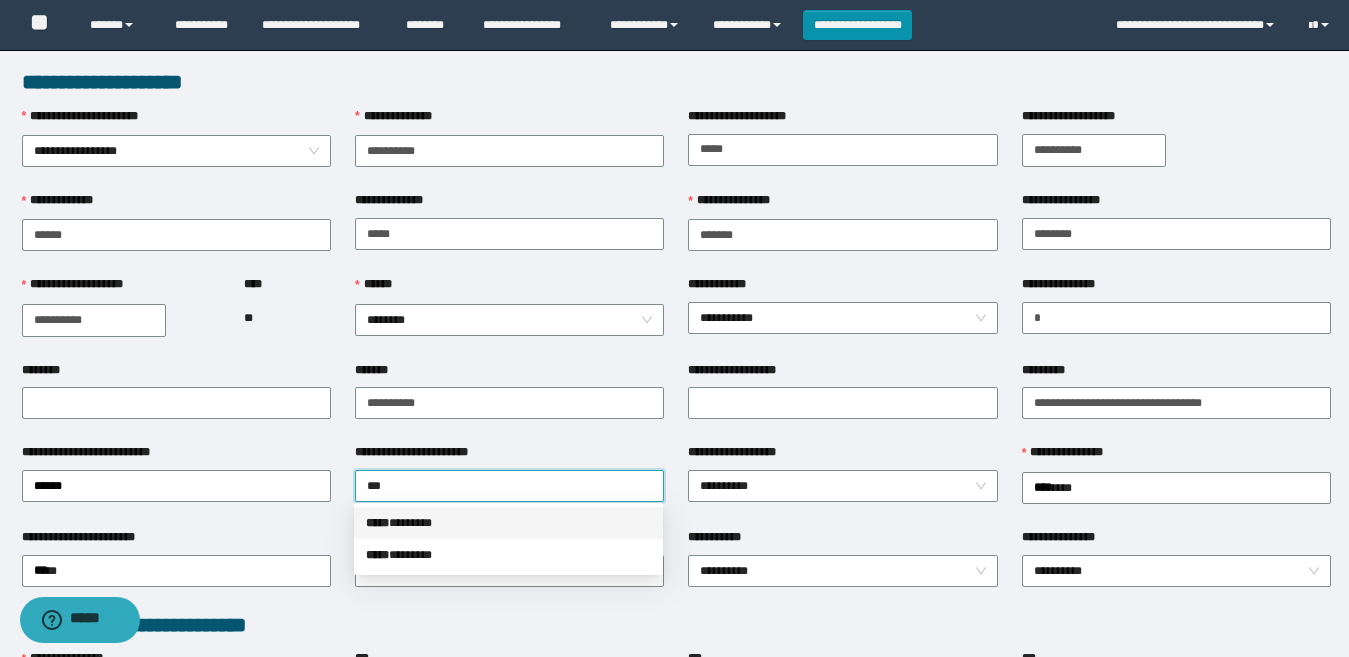 click on "***** * ******" at bounding box center (508, 523) 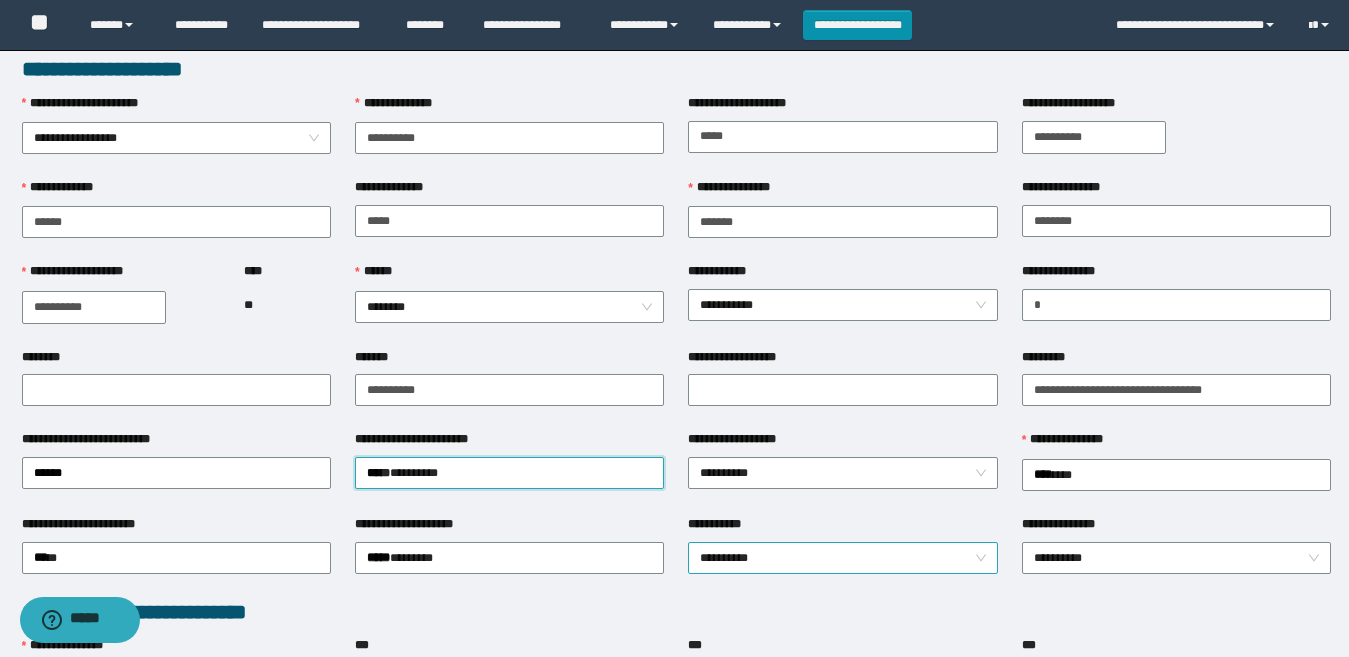 scroll, scrollTop: 100, scrollLeft: 0, axis: vertical 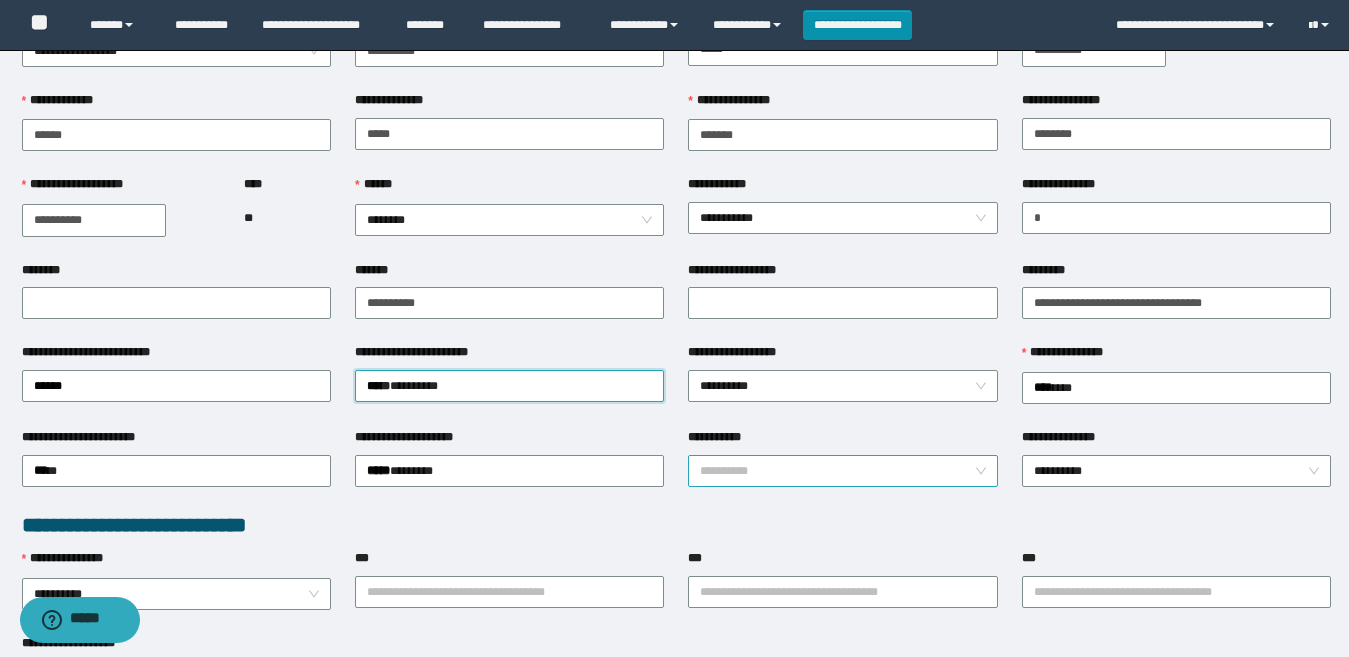 click on "**********" at bounding box center (842, 471) 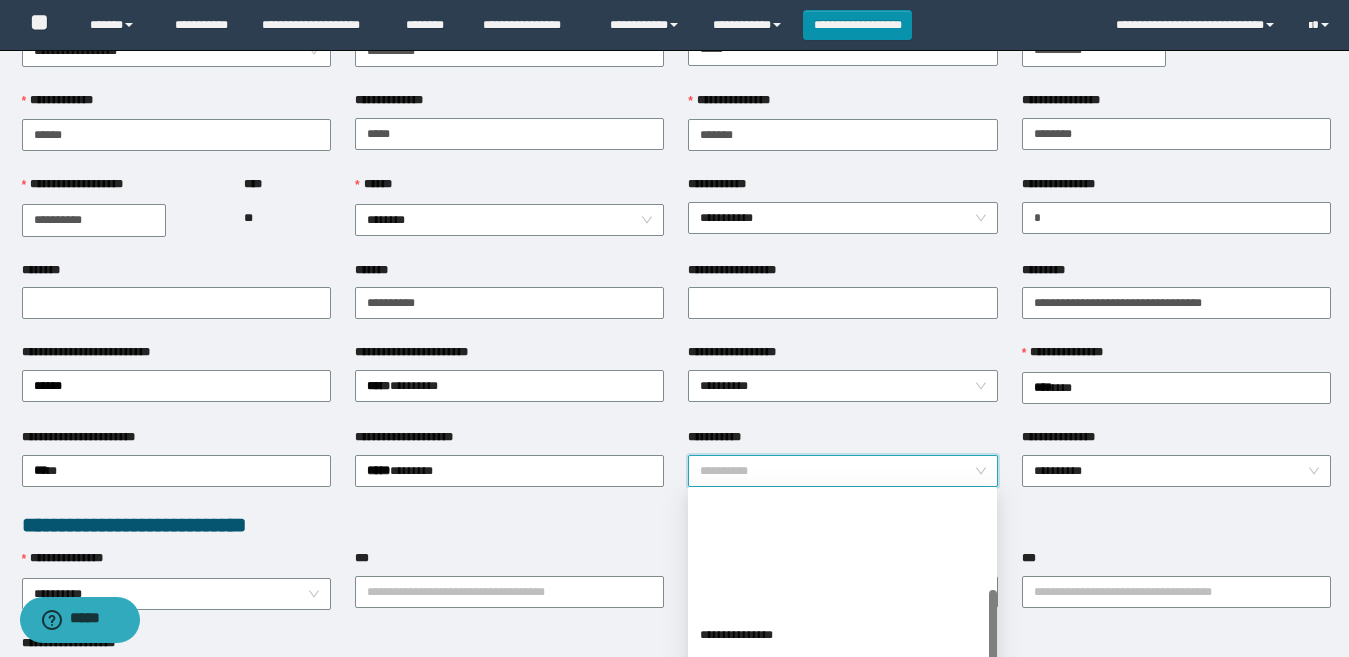 scroll, scrollTop: 160, scrollLeft: 0, axis: vertical 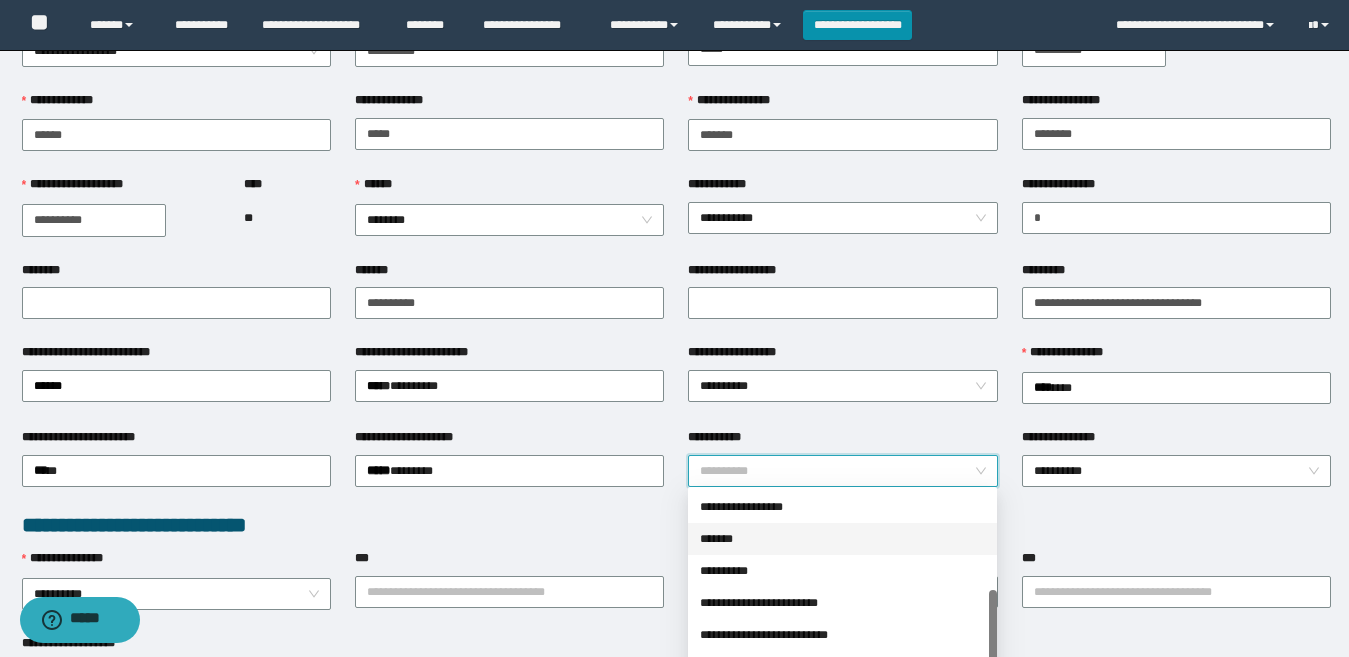 click on "*******" at bounding box center (842, 539) 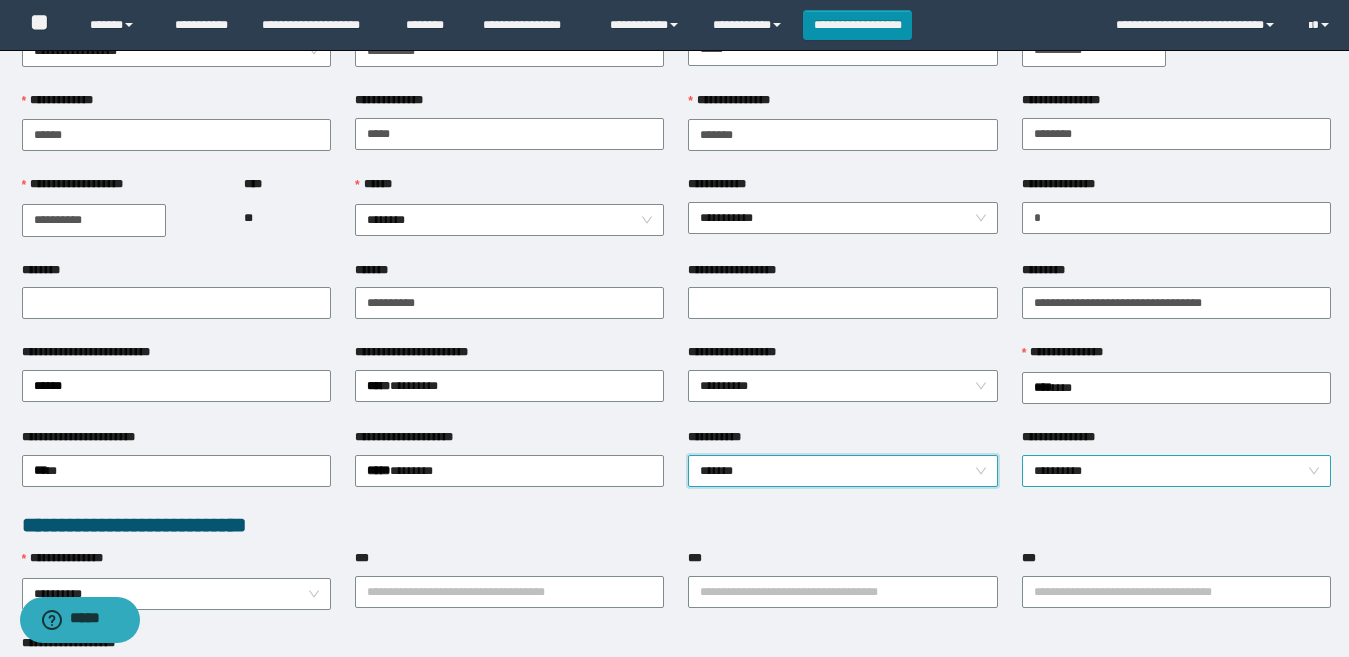 click on "**********" at bounding box center [1176, 471] 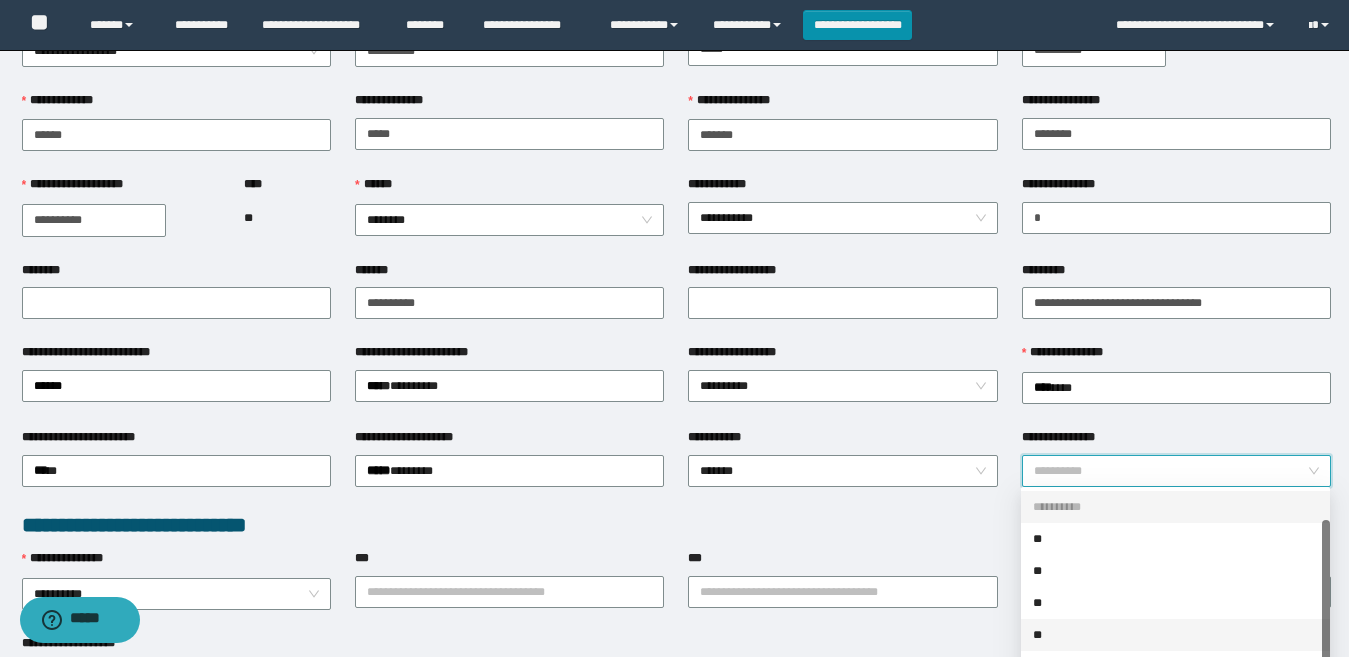 scroll, scrollTop: 32, scrollLeft: 0, axis: vertical 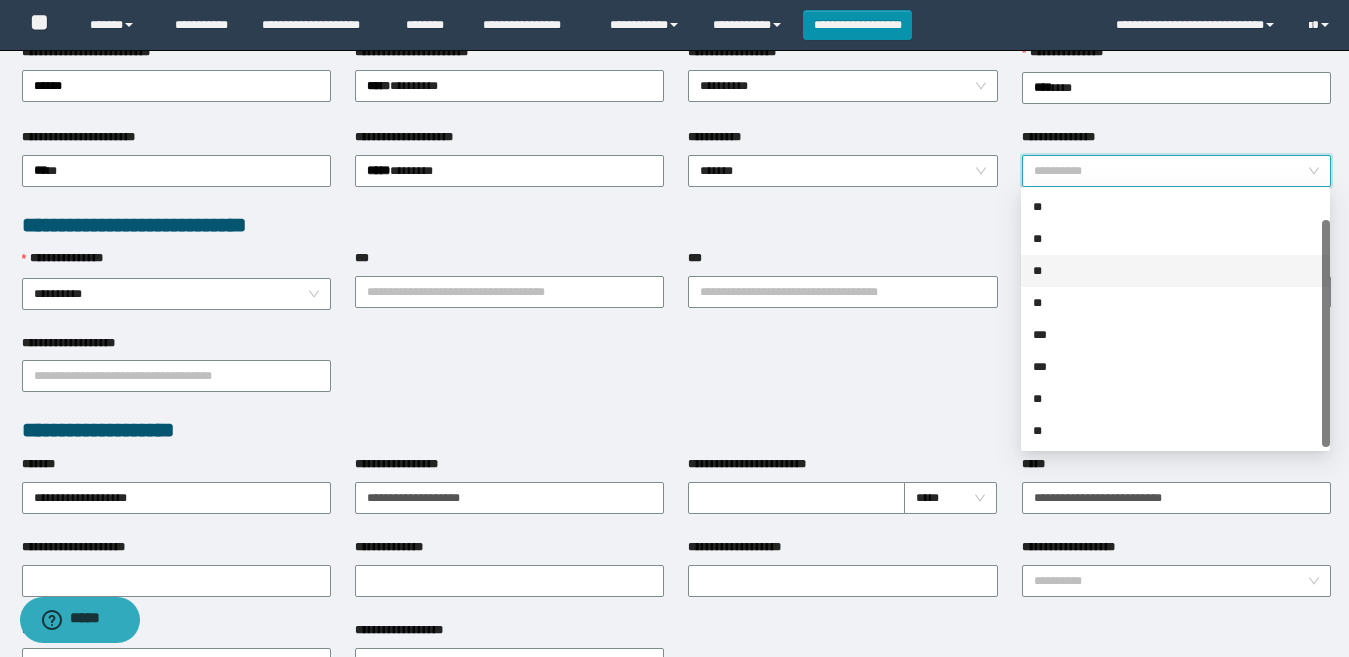 click on "**" at bounding box center [1175, 271] 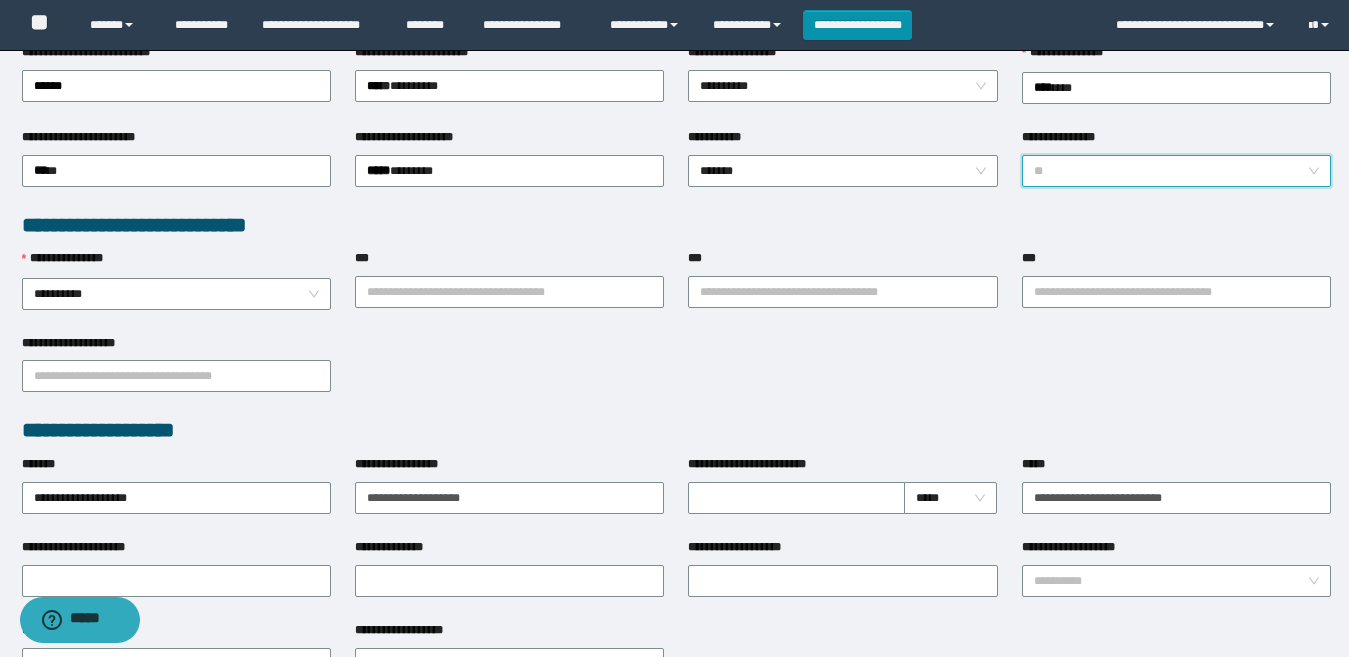 click on "**" at bounding box center (1176, 171) 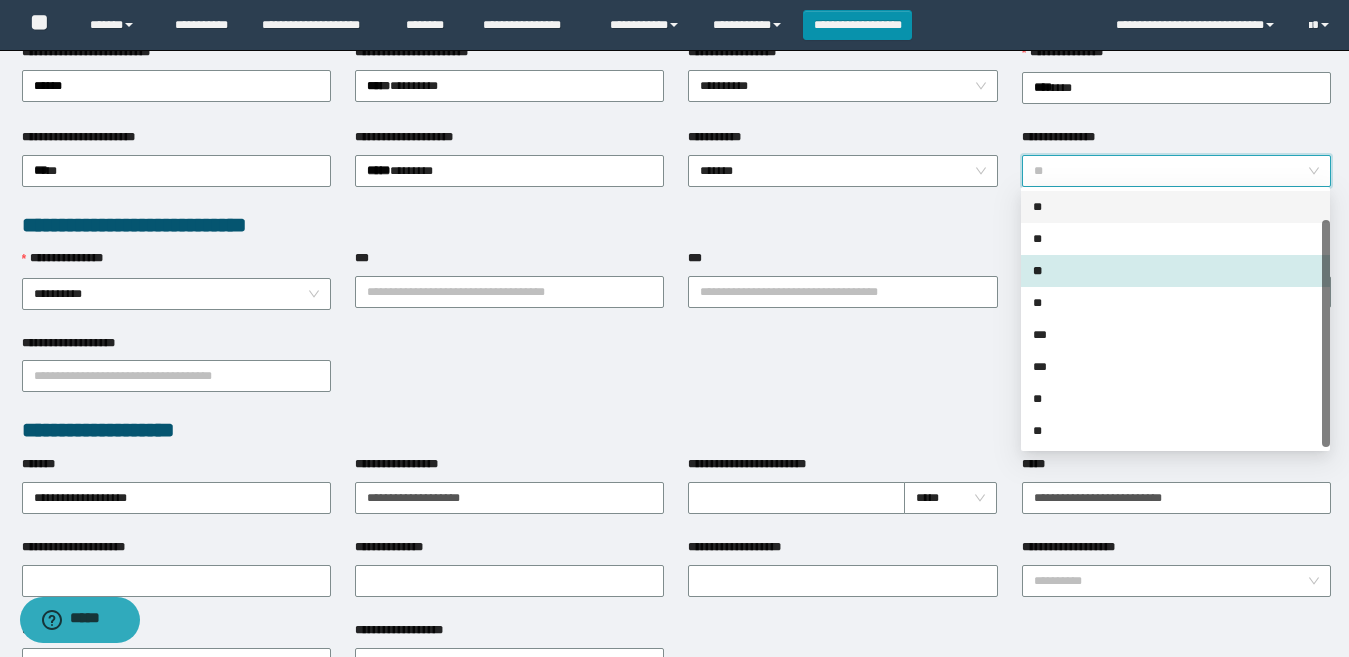 click on "**" at bounding box center (1175, 207) 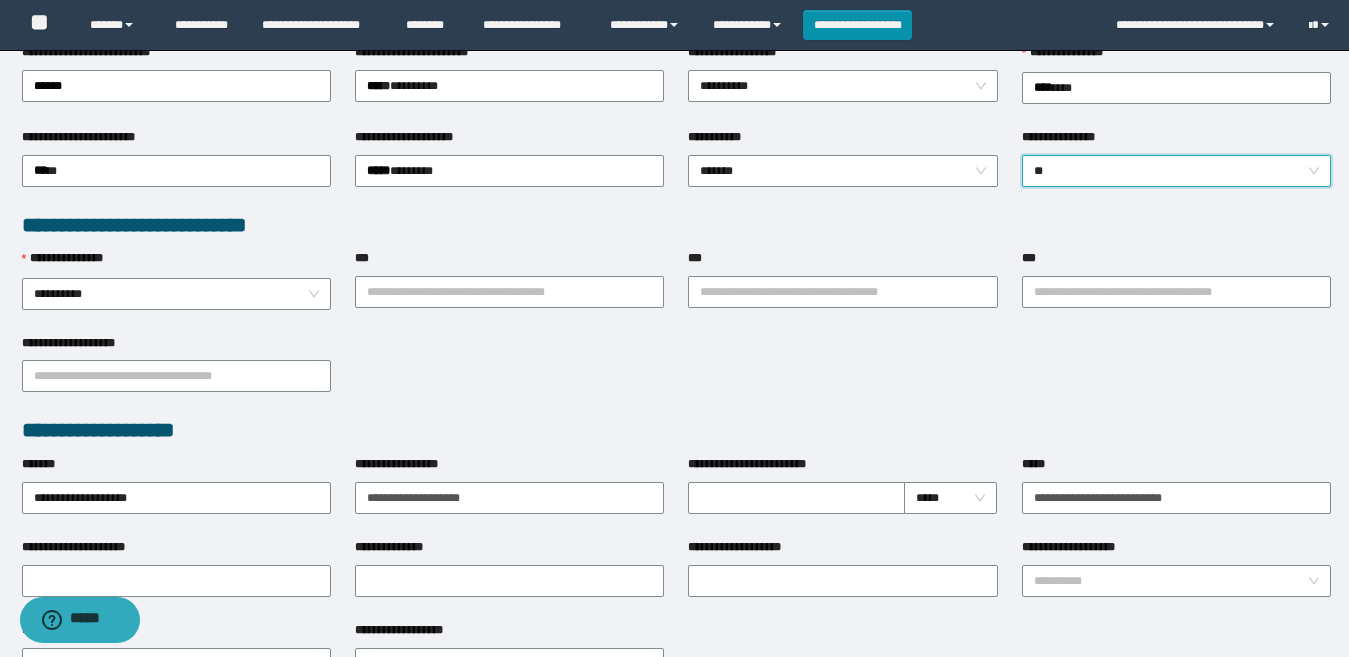 drag, startPoint x: 803, startPoint y: 389, endPoint x: 748, endPoint y: 383, distance: 55.326305 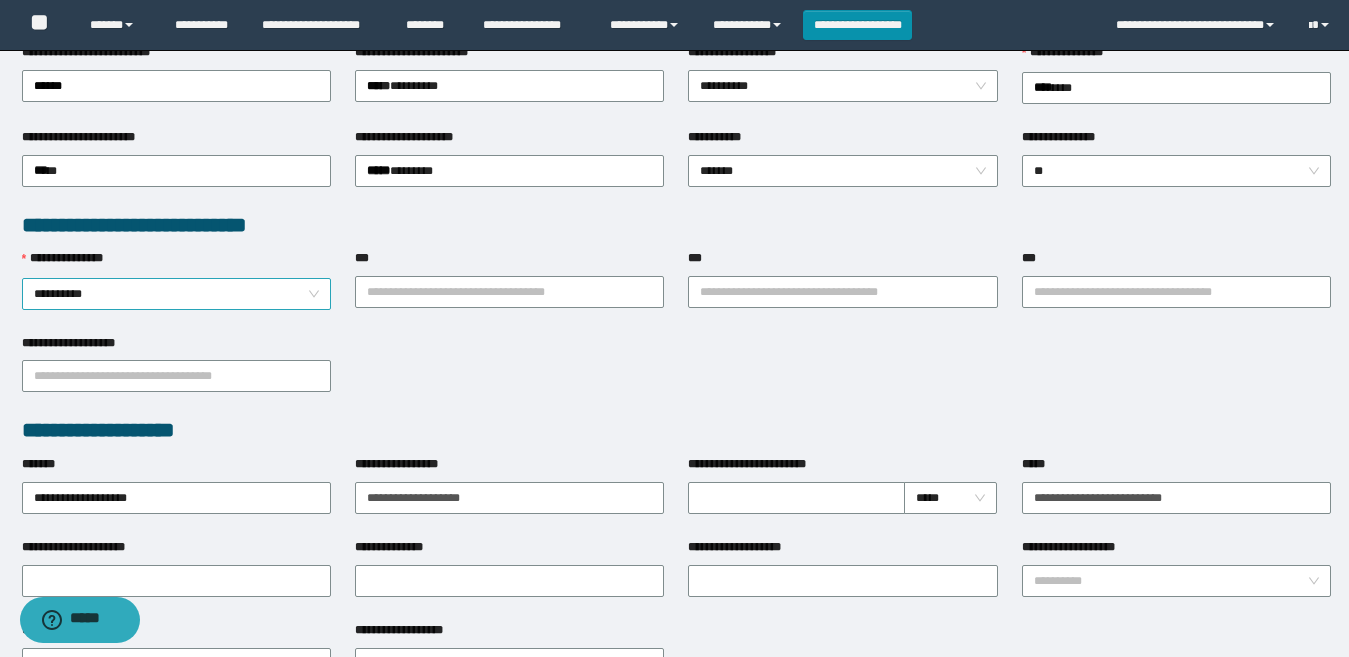 click on "**********" at bounding box center (176, 294) 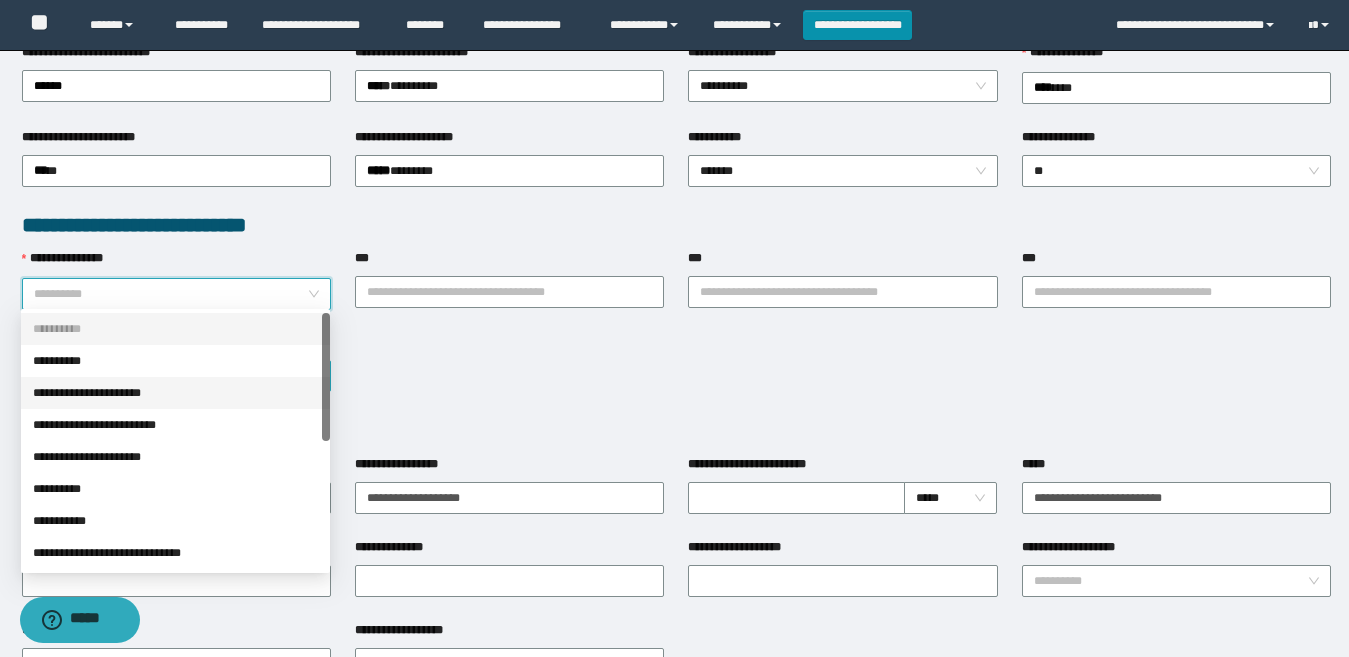 click on "**********" at bounding box center (175, 393) 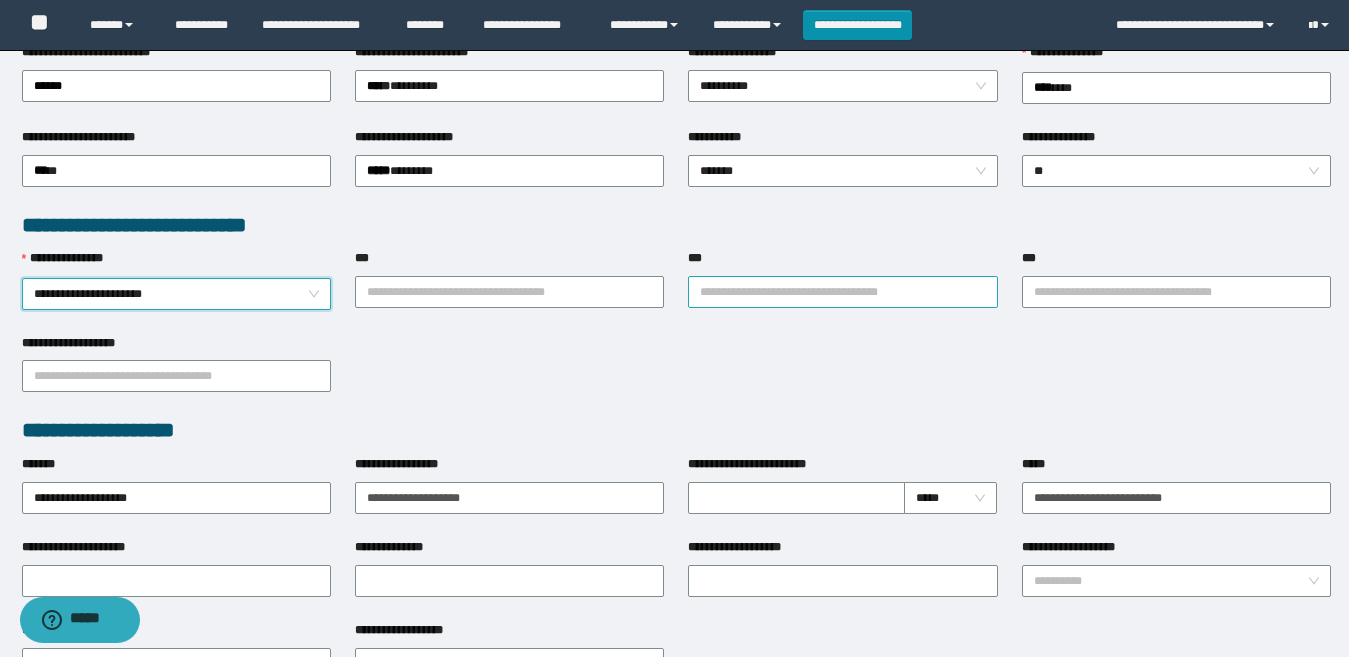 click on "***" at bounding box center (842, 292) 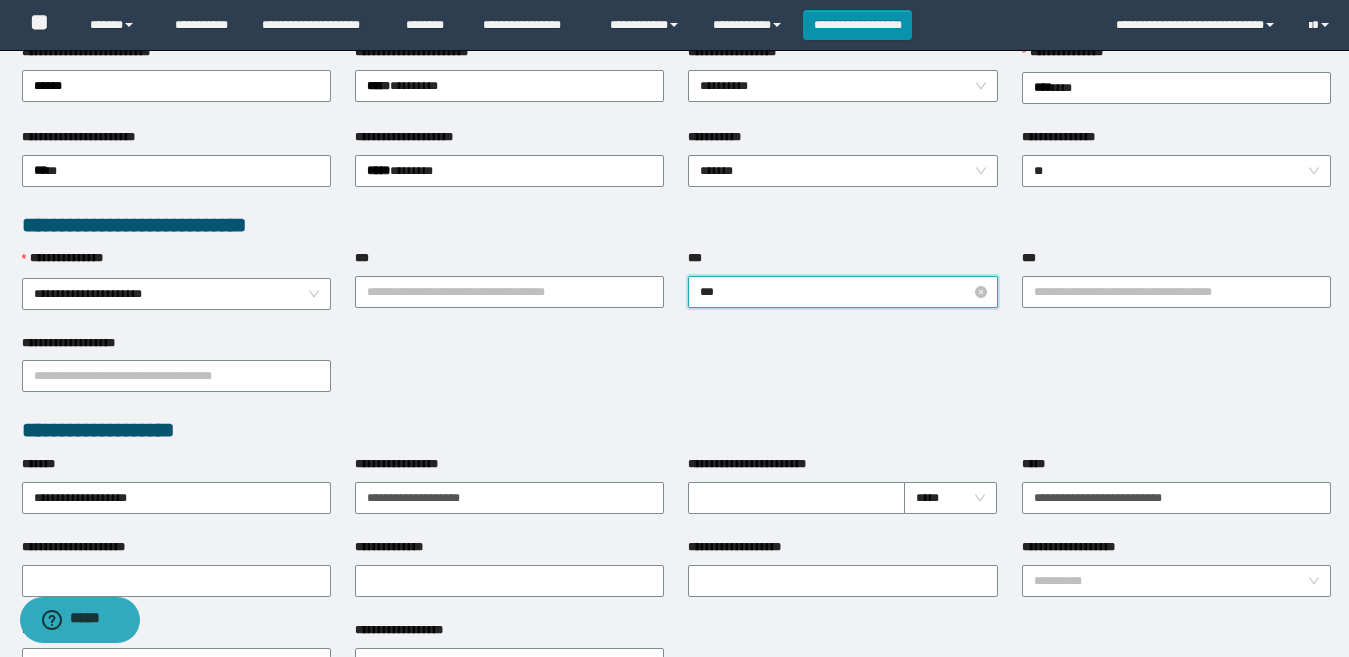 type on "****" 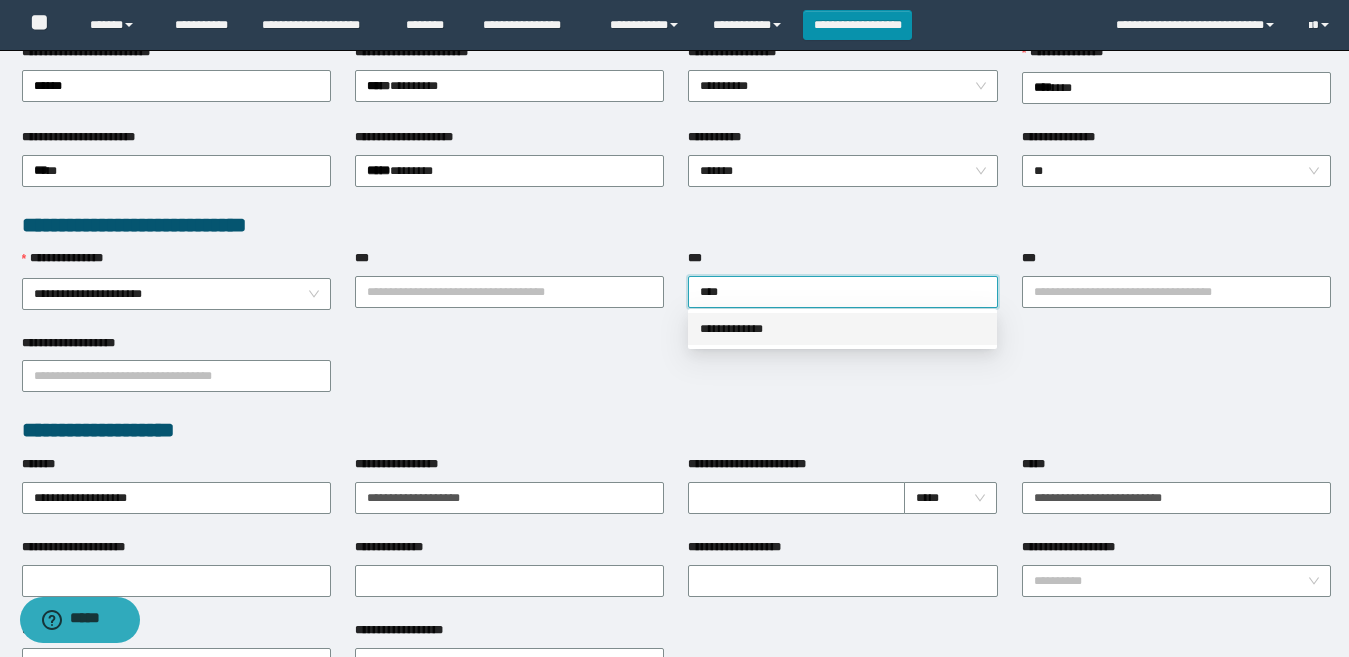 click on "**********" at bounding box center [842, 329] 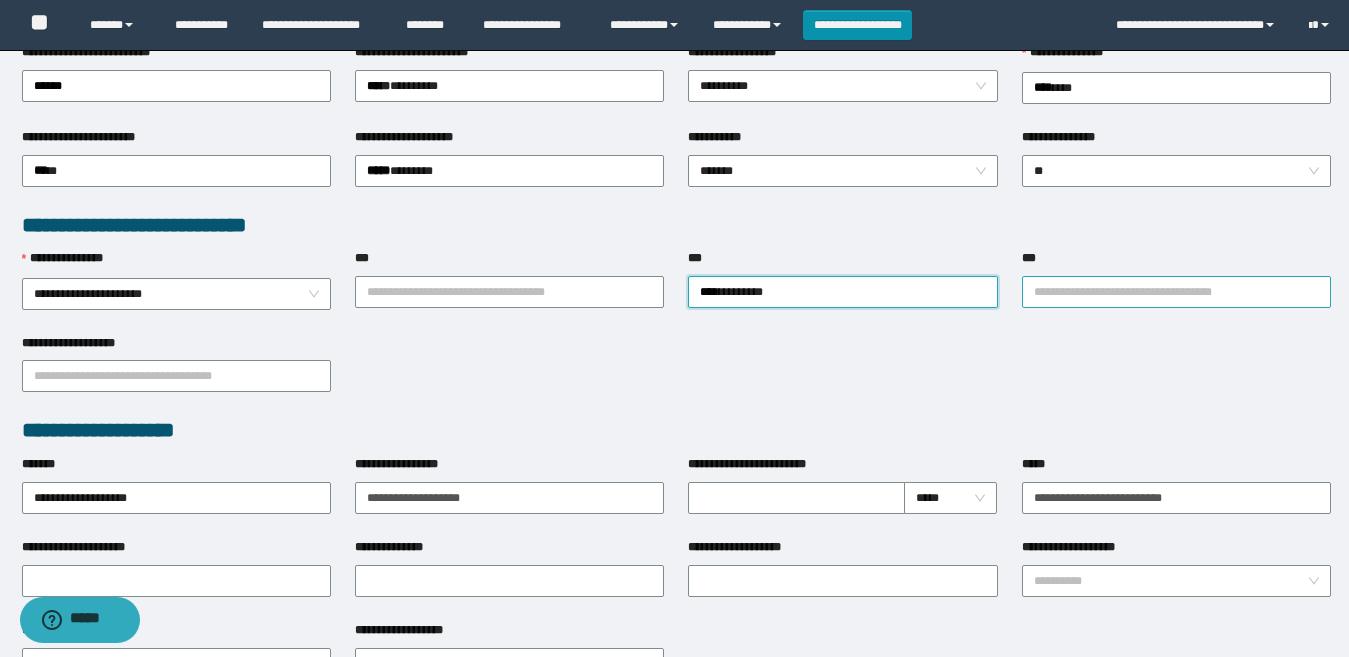 click on "***" at bounding box center [1176, 292] 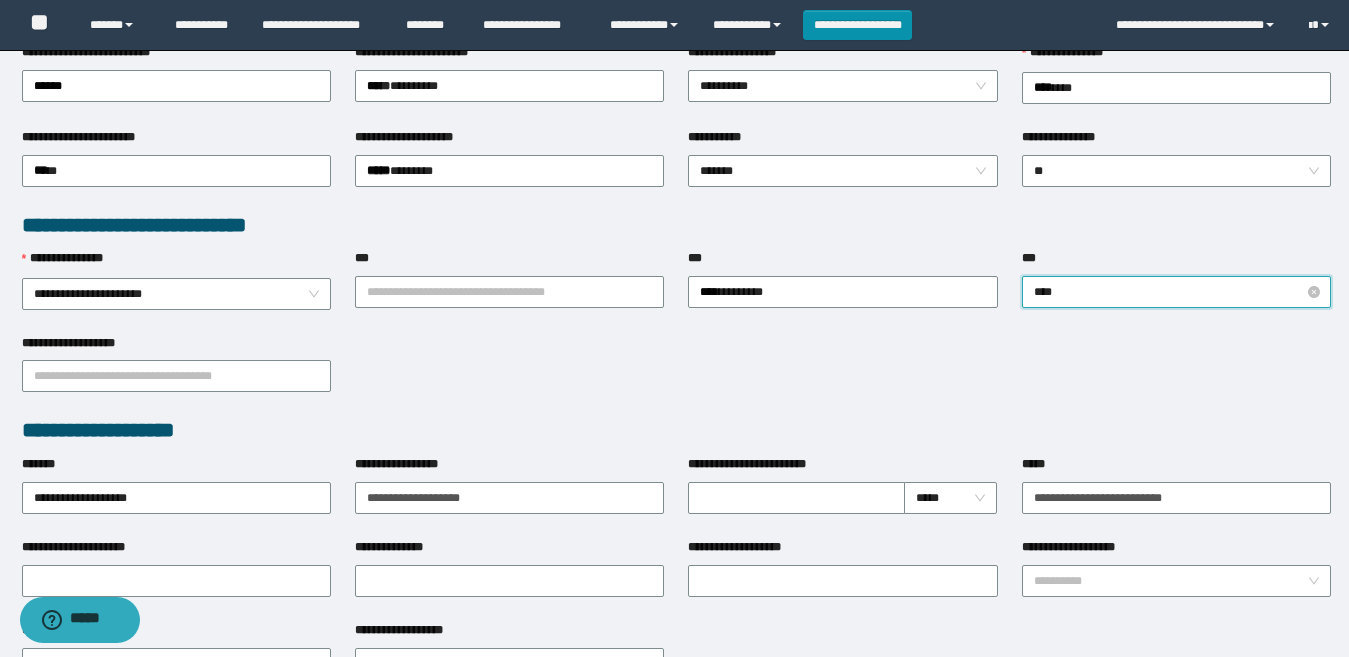 type on "*****" 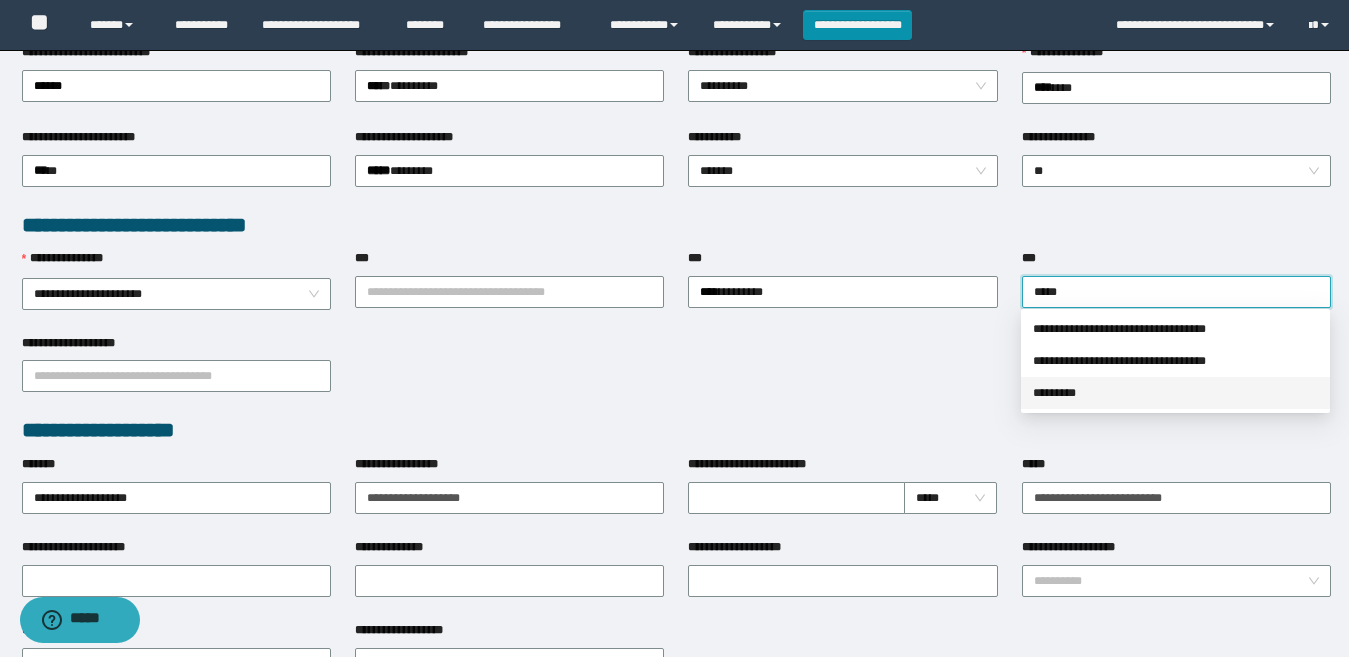 click on "*********" at bounding box center [1175, 393] 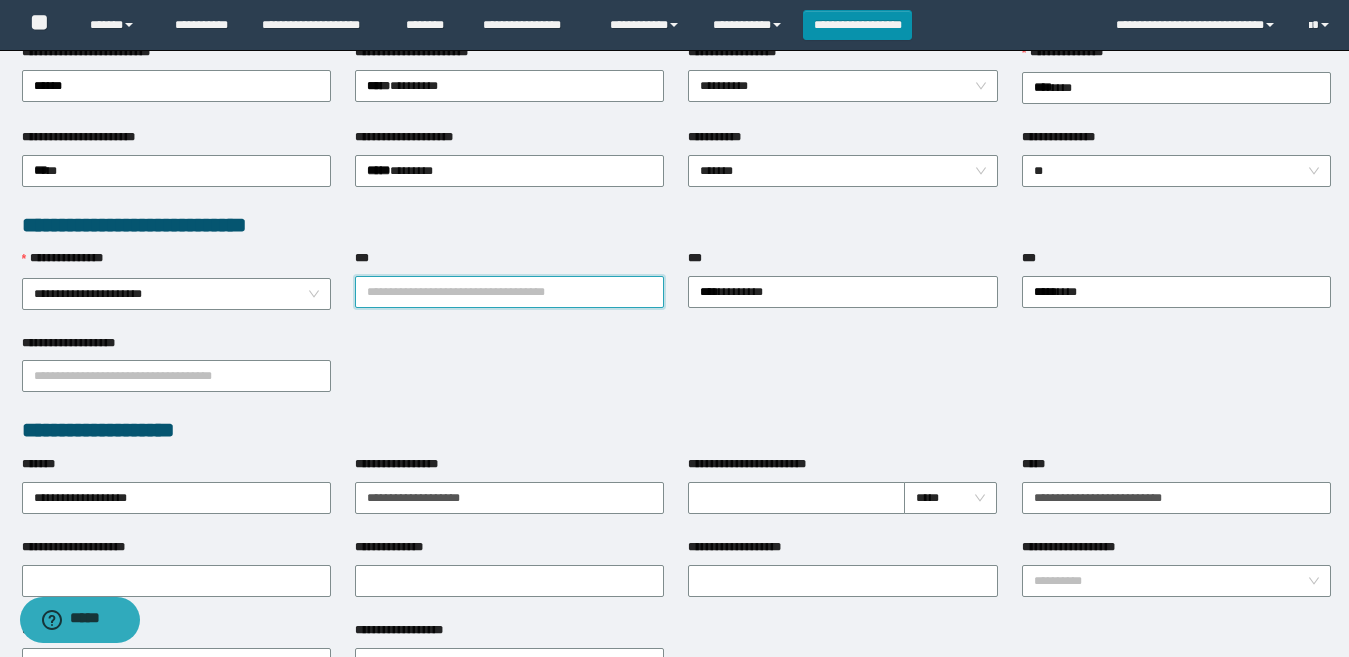 click on "***" at bounding box center [509, 292] 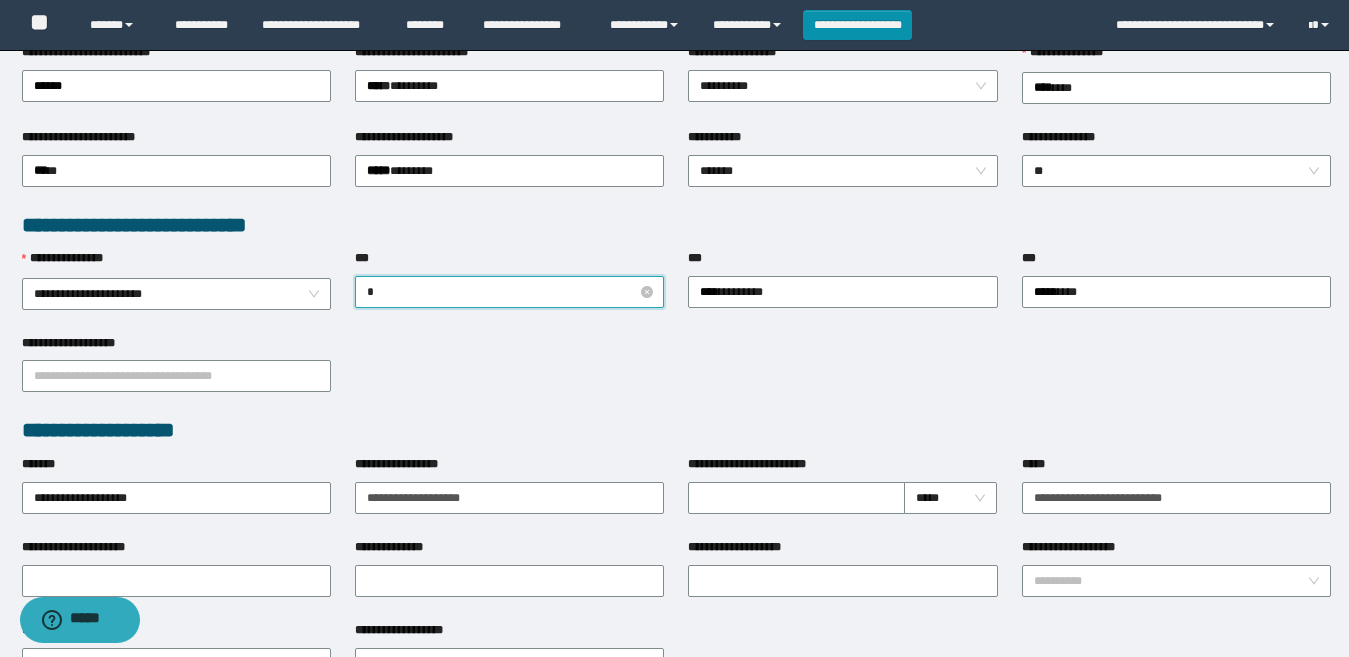 type on "**" 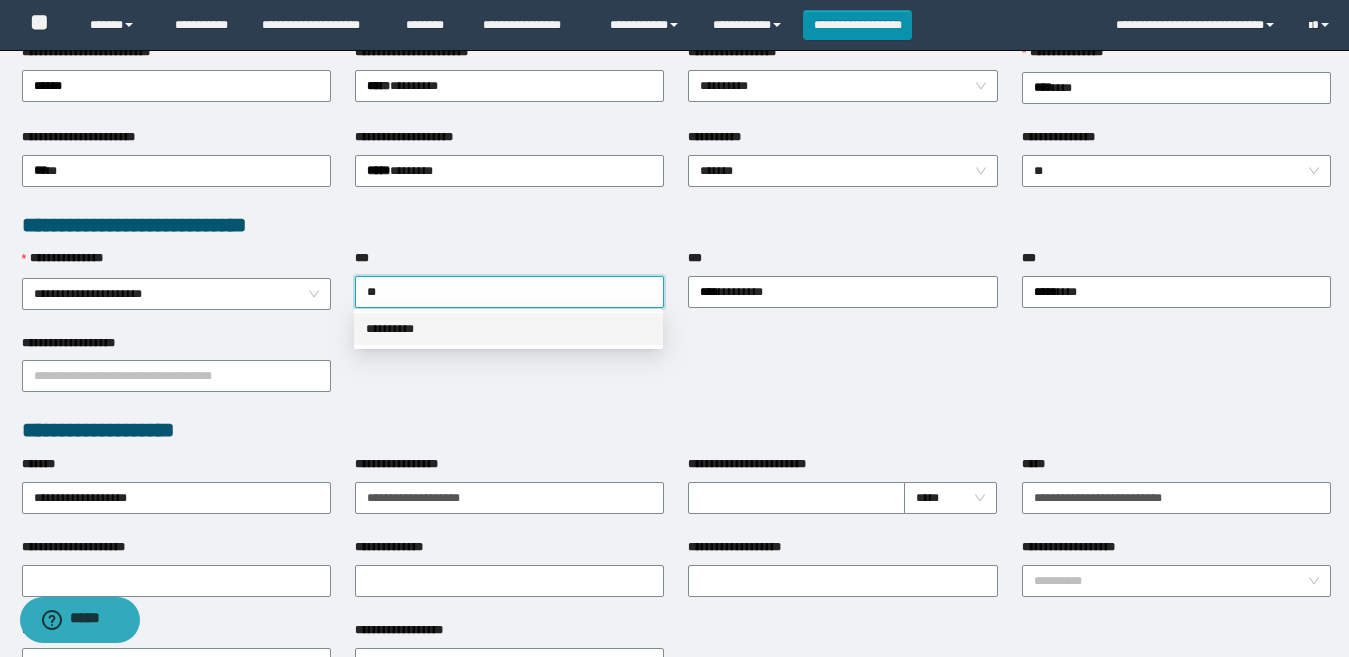 click on "**********" at bounding box center [508, 329] 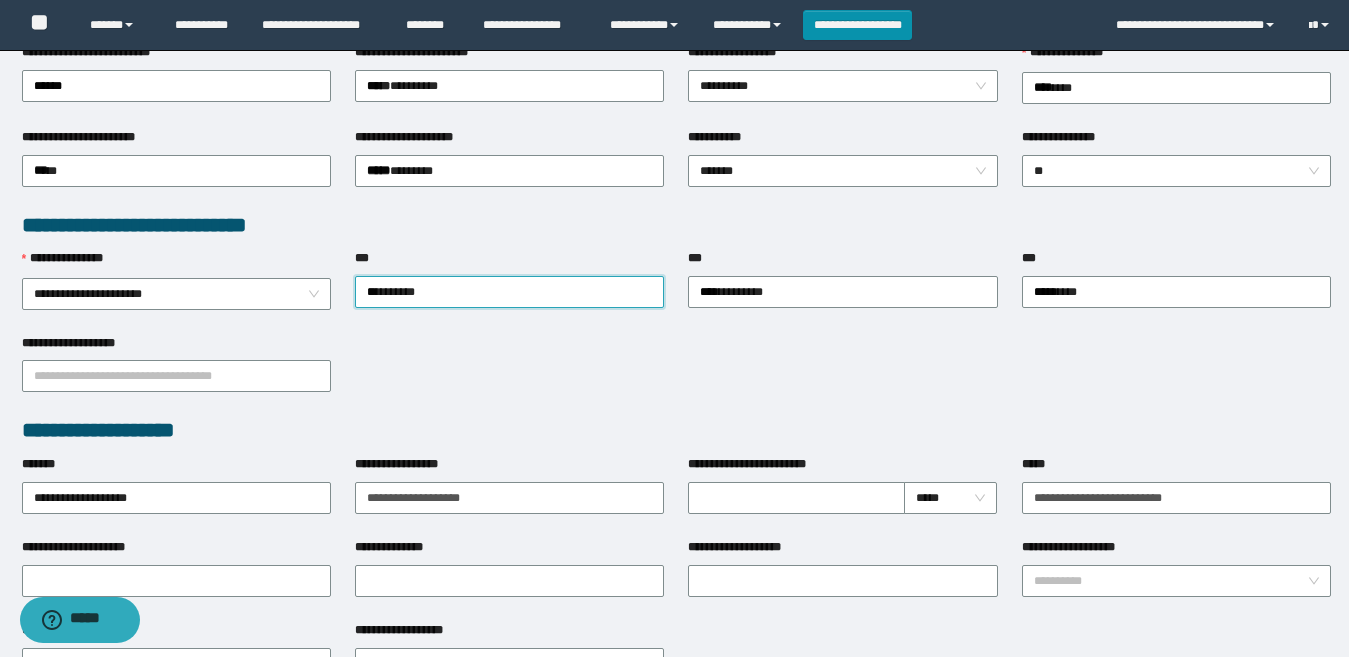 click on "**********" at bounding box center (676, 375) 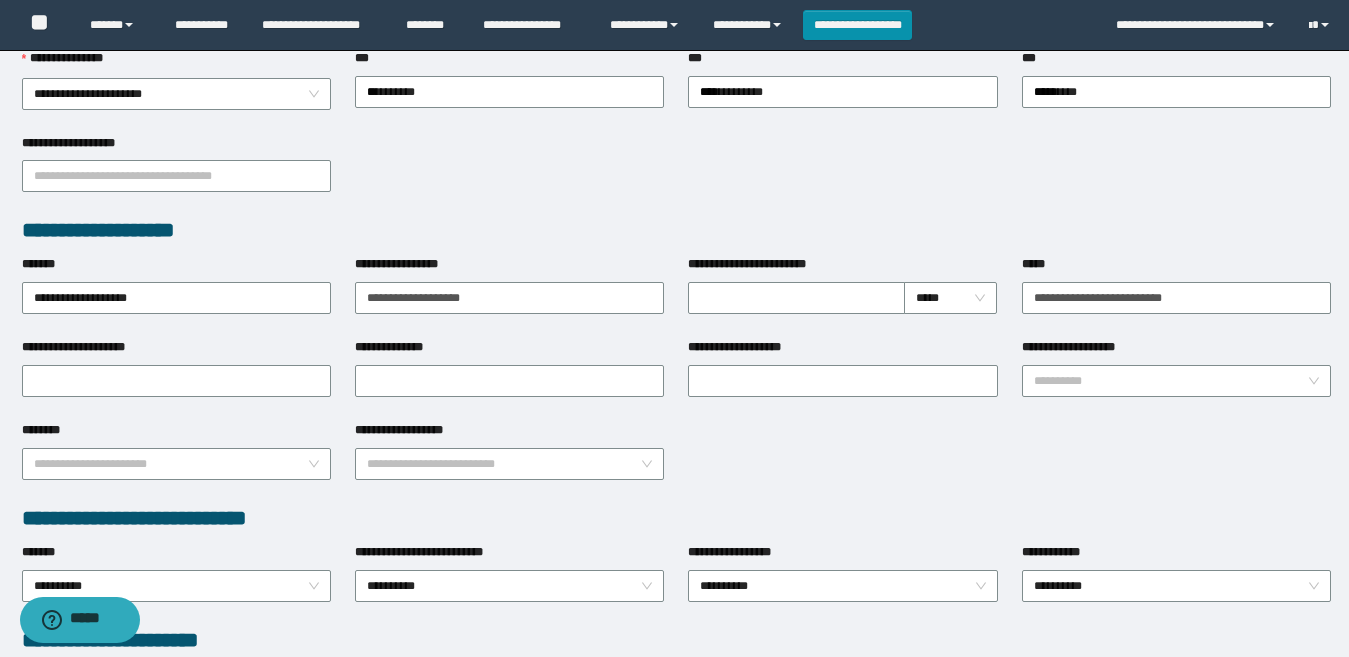 scroll, scrollTop: 700, scrollLeft: 0, axis: vertical 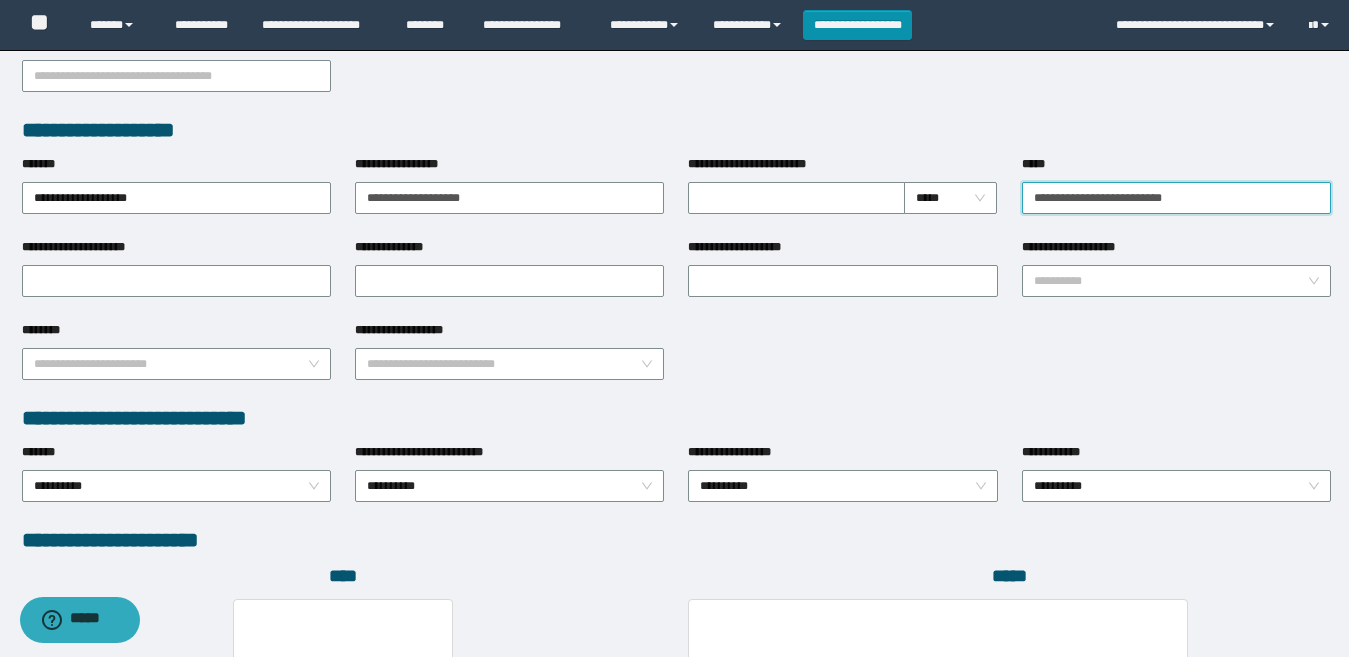 click on "**********" at bounding box center (1176, 198) 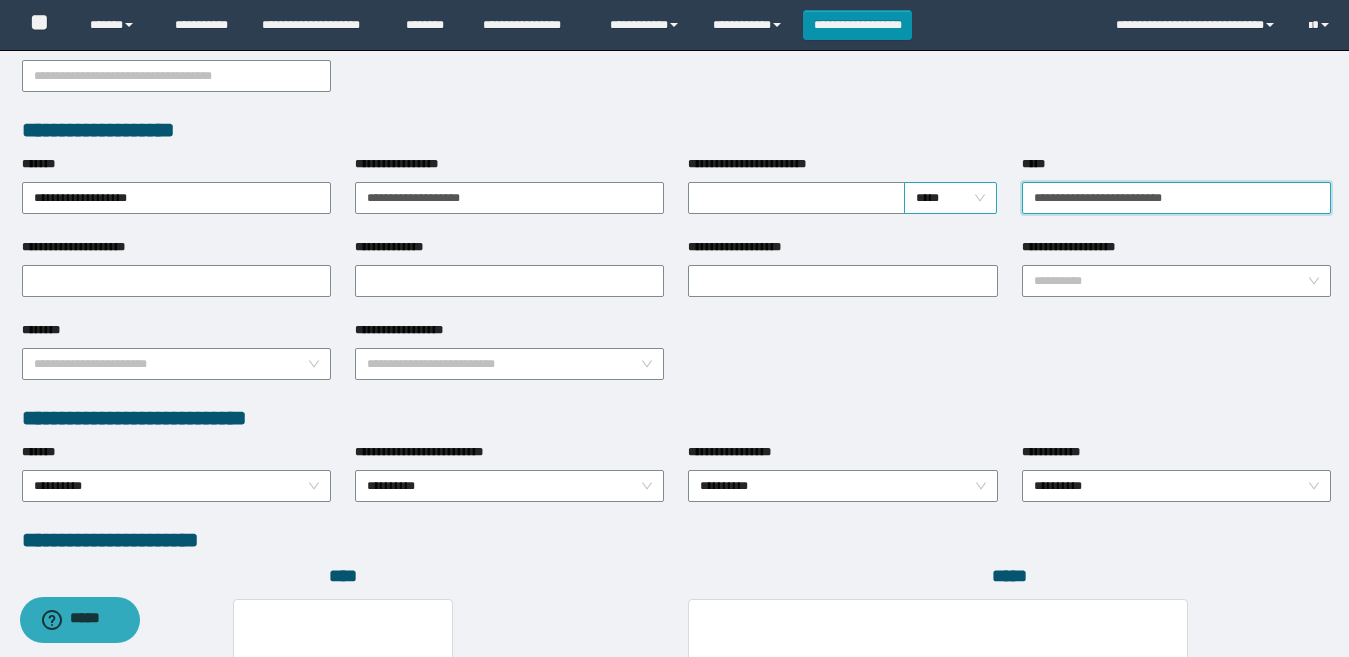 drag, startPoint x: 1229, startPoint y: 189, endPoint x: 991, endPoint y: 199, distance: 238.20999 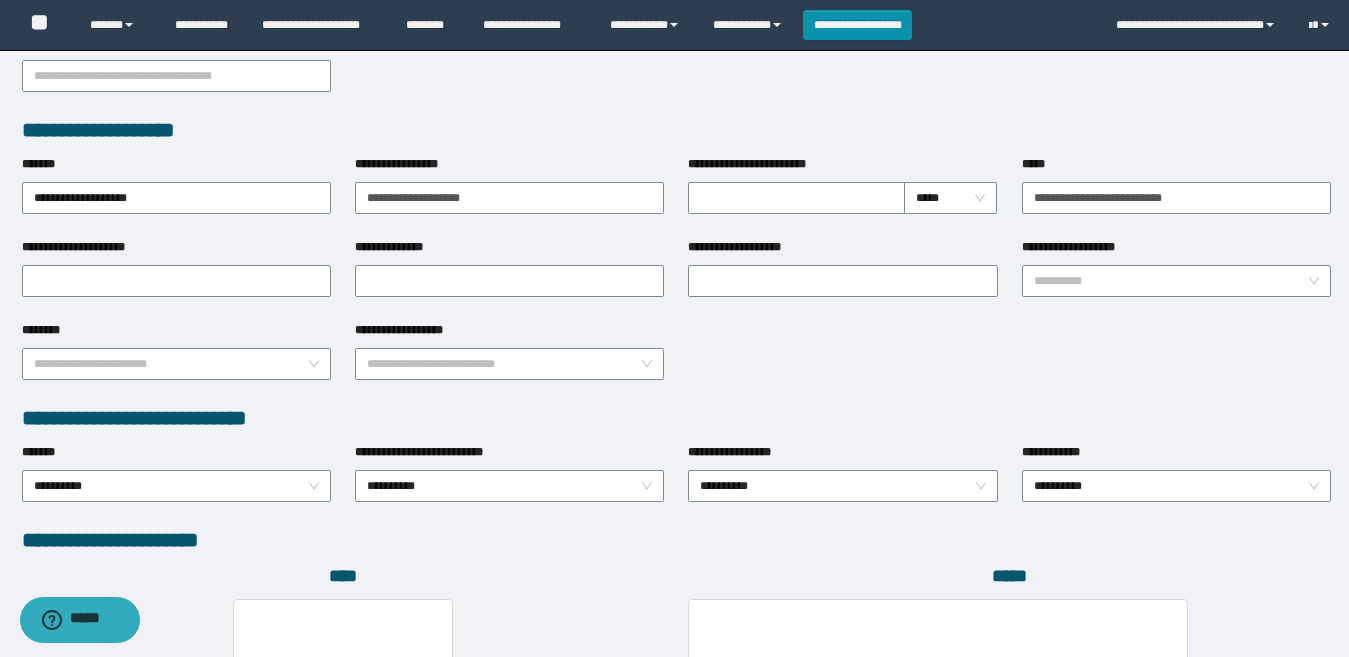 drag, startPoint x: 852, startPoint y: 391, endPoint x: 813, endPoint y: 405, distance: 41.4367 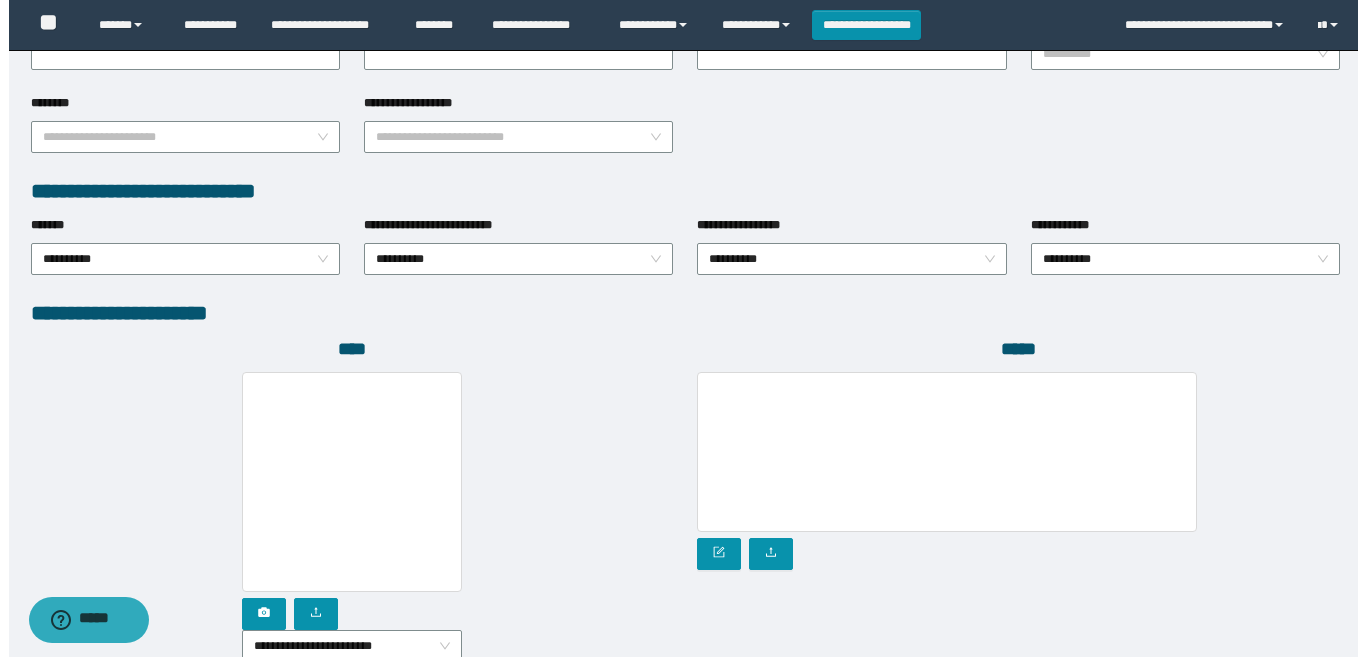 scroll, scrollTop: 1080, scrollLeft: 0, axis: vertical 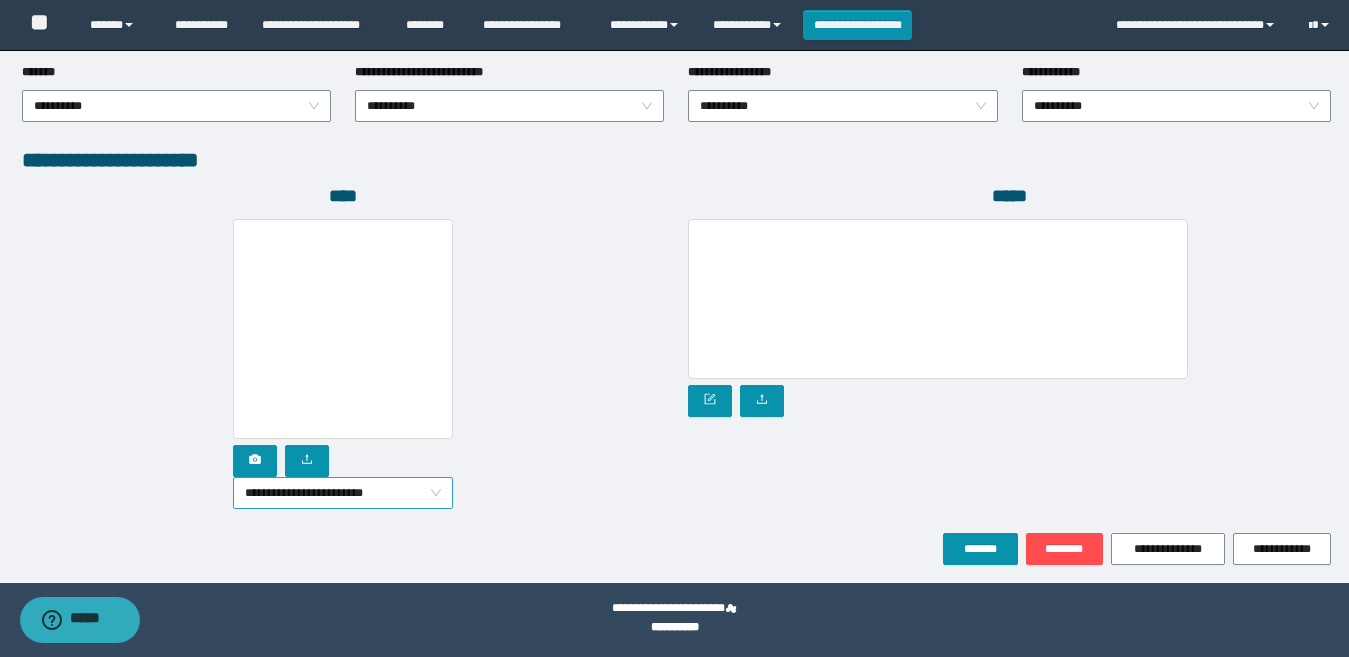 click on "**********" at bounding box center (343, 493) 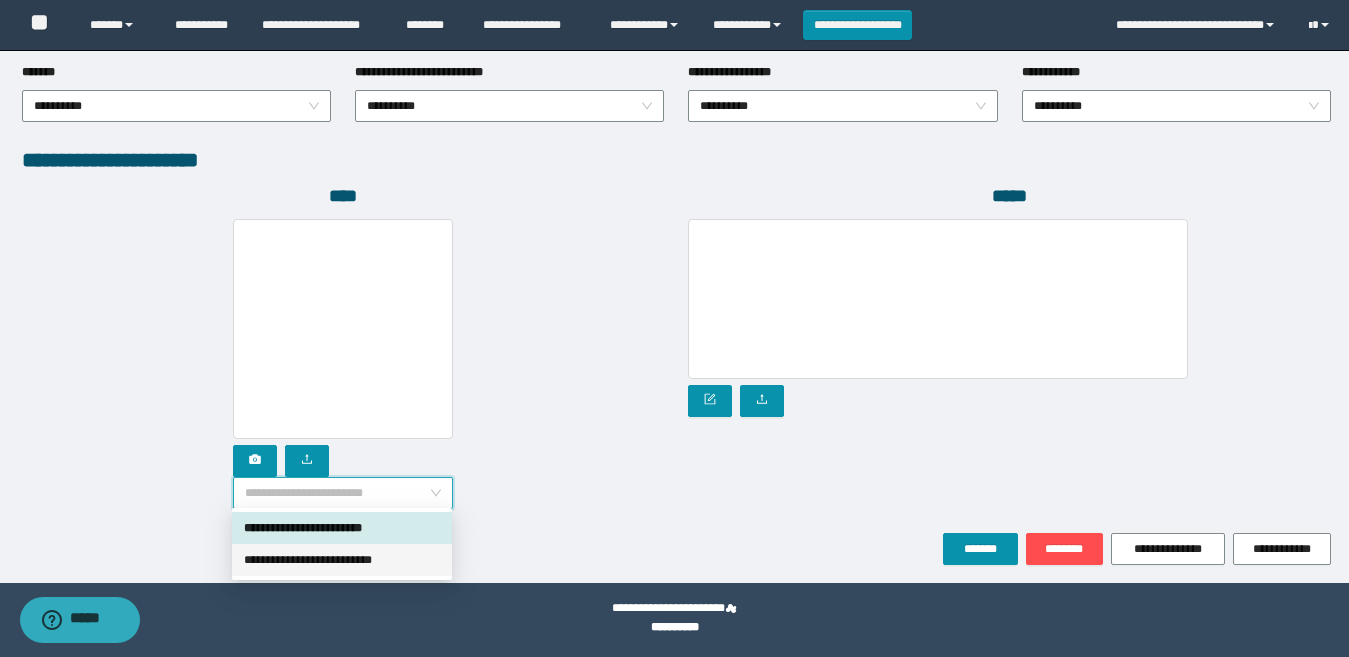 drag, startPoint x: 374, startPoint y: 565, endPoint x: 332, endPoint y: 549, distance: 44.94441 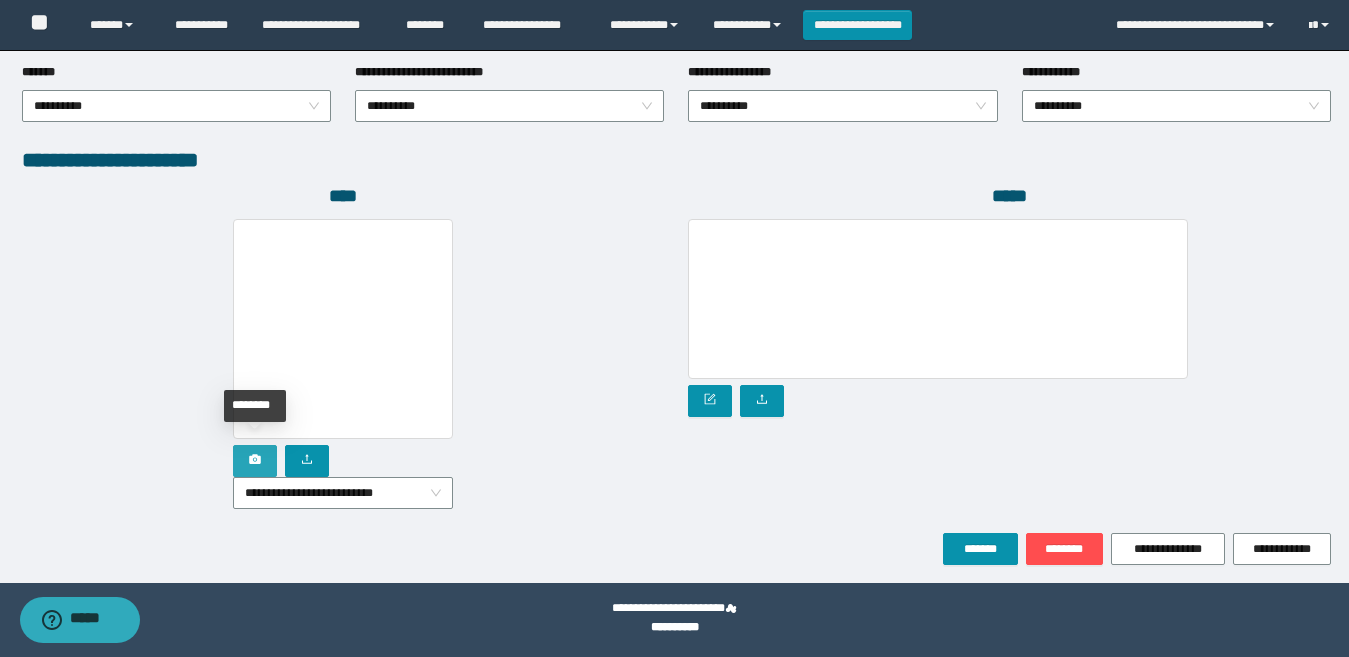 click 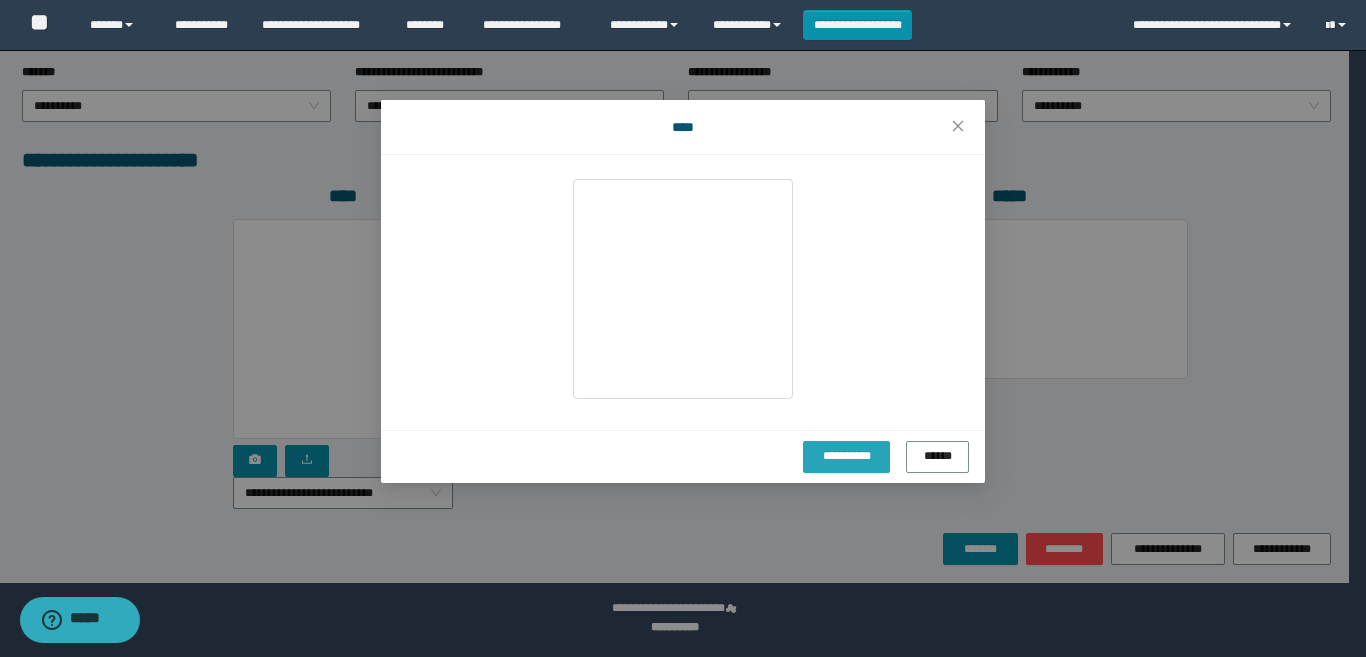 click on "**********" at bounding box center (846, 456) 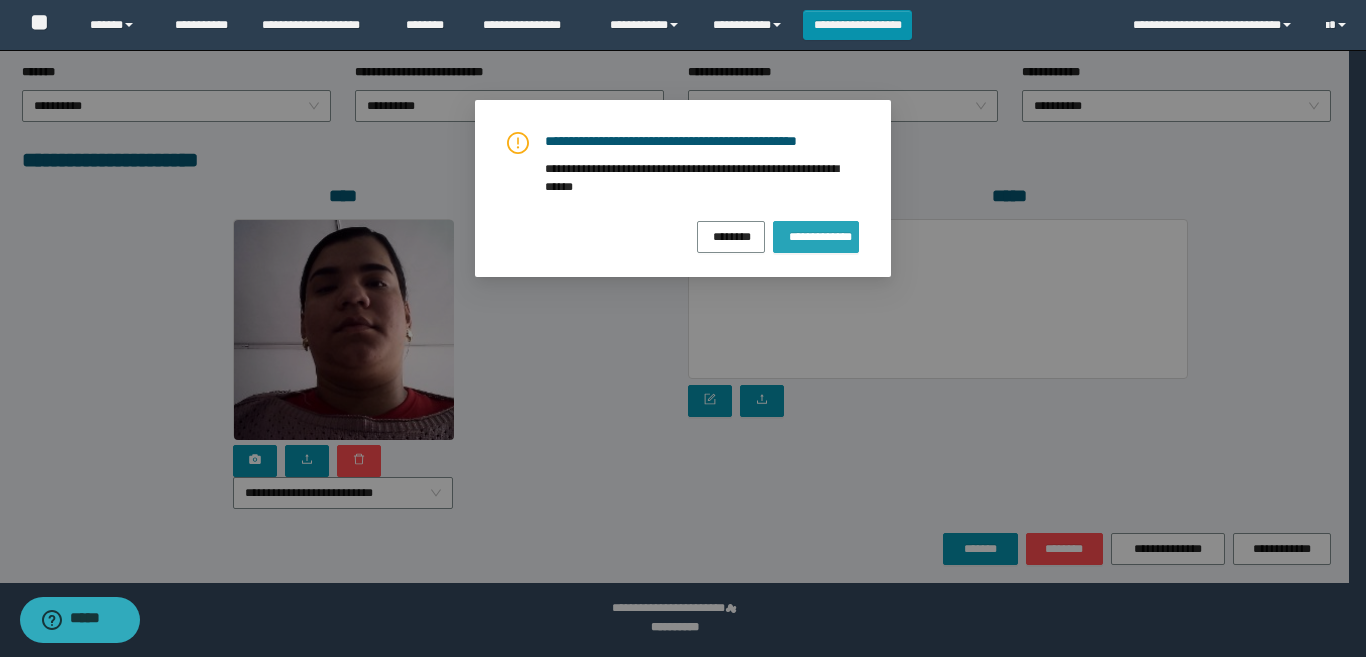 click on "**********" at bounding box center [816, 235] 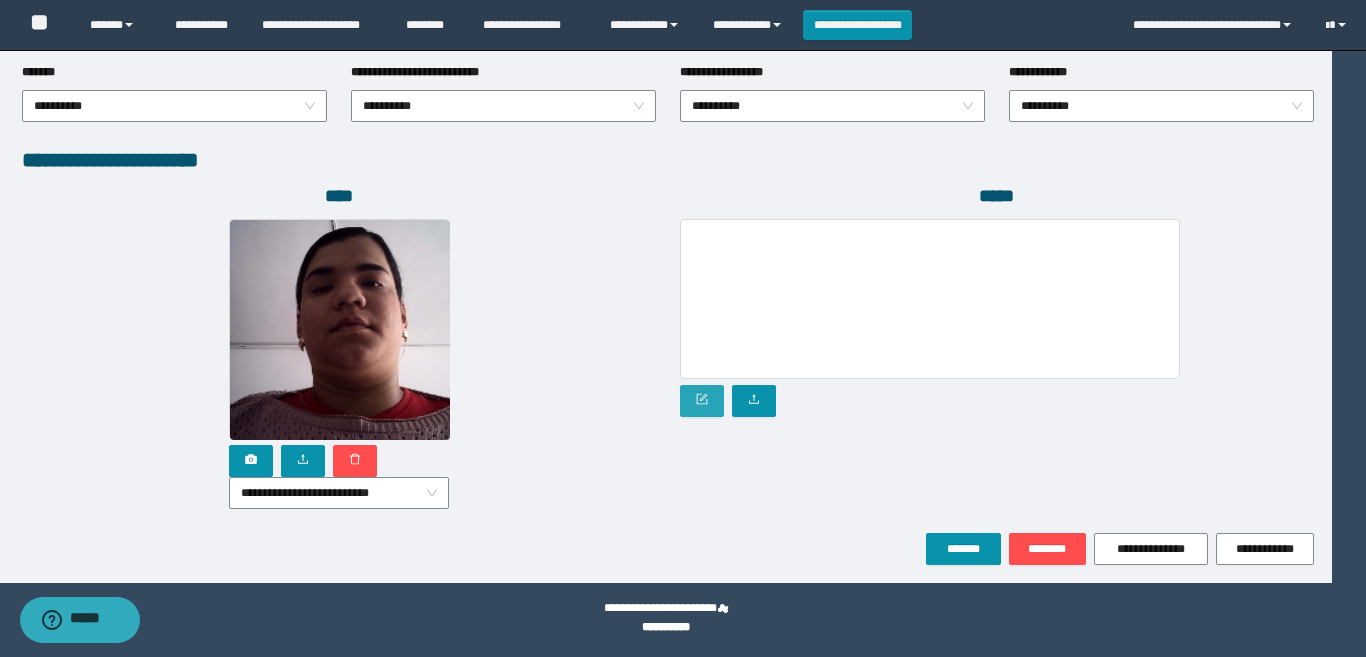 click 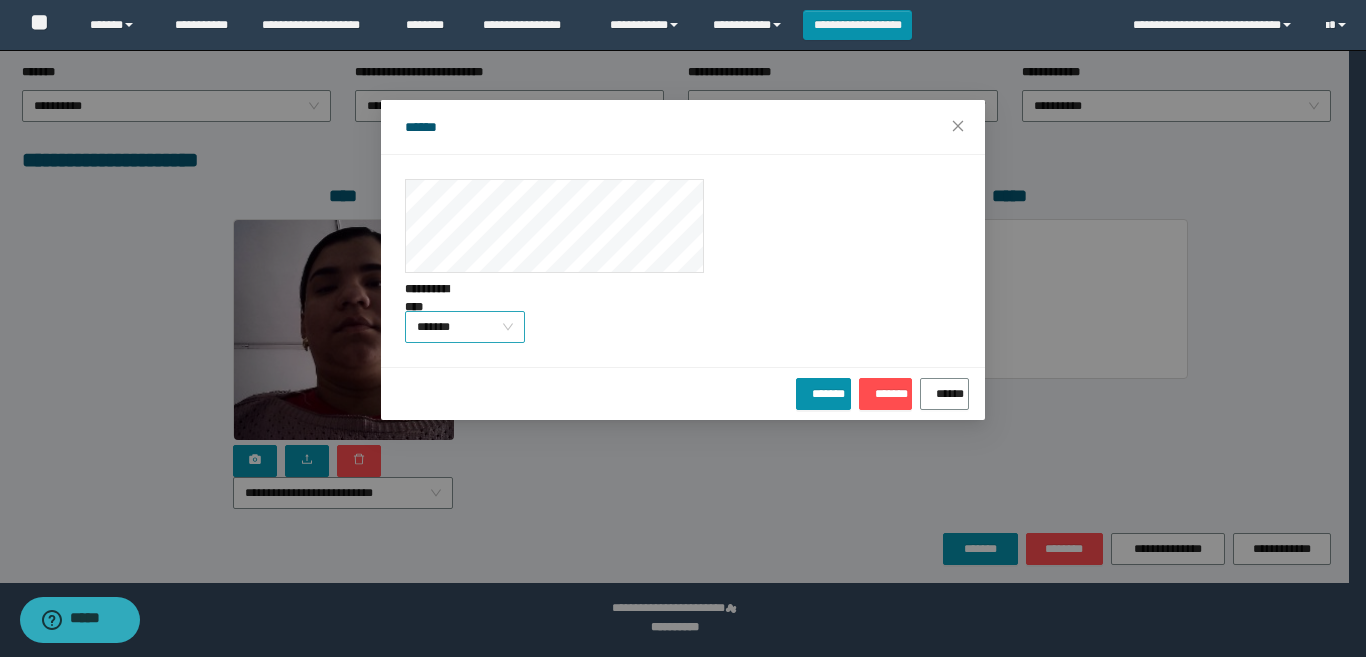 drag, startPoint x: 425, startPoint y: 396, endPoint x: 450, endPoint y: 417, distance: 32.649654 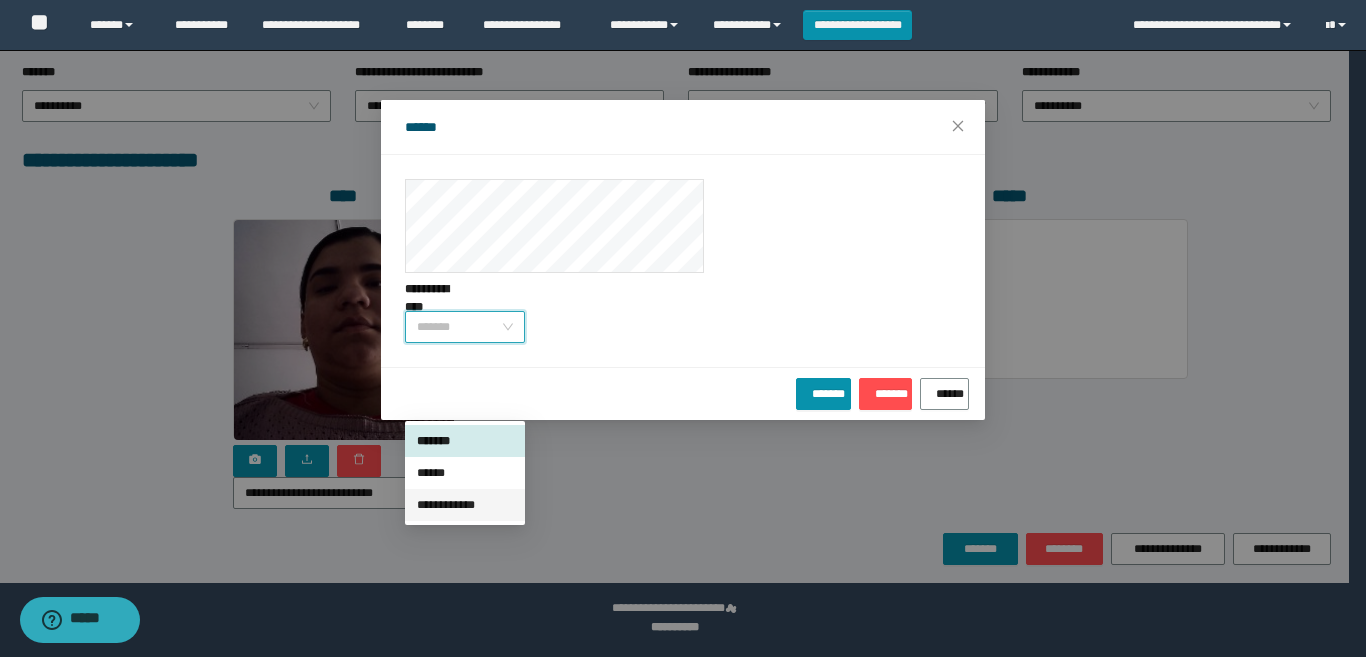 click on "**********" at bounding box center [465, 505] 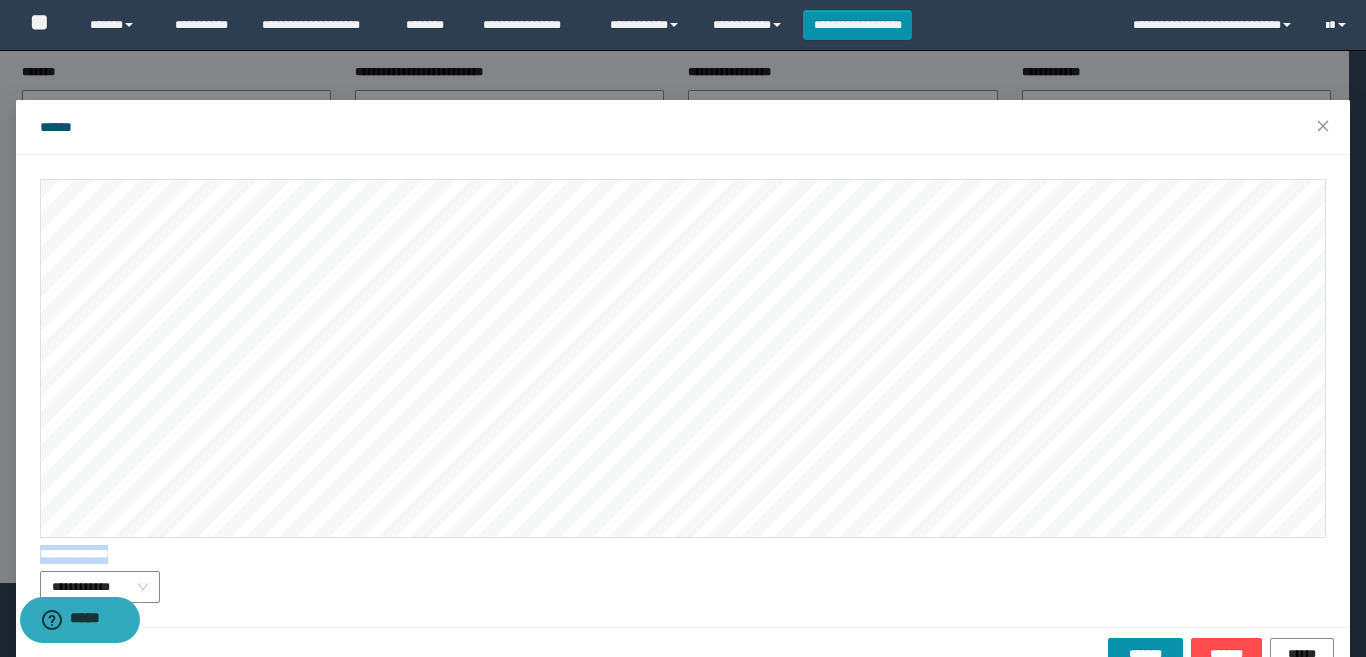 click on "**********" at bounding box center (683, 391) 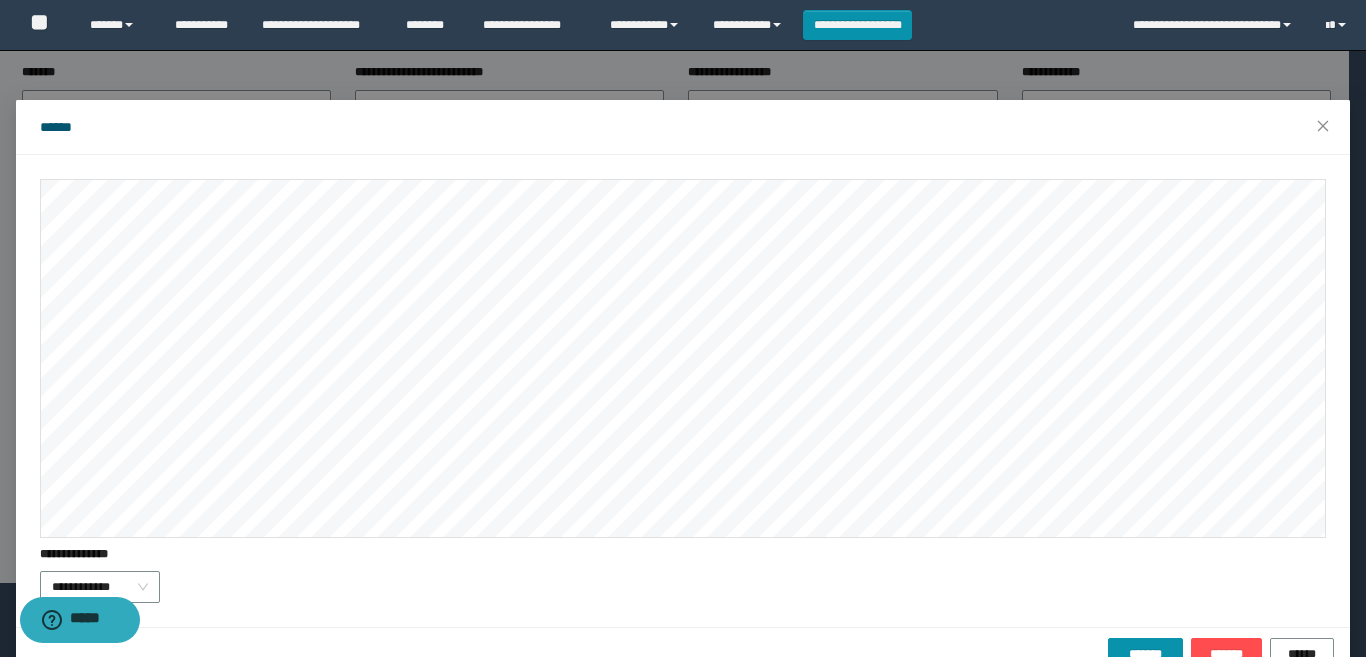 drag, startPoint x: 511, startPoint y: 567, endPoint x: 517, endPoint y: 606, distance: 39.45884 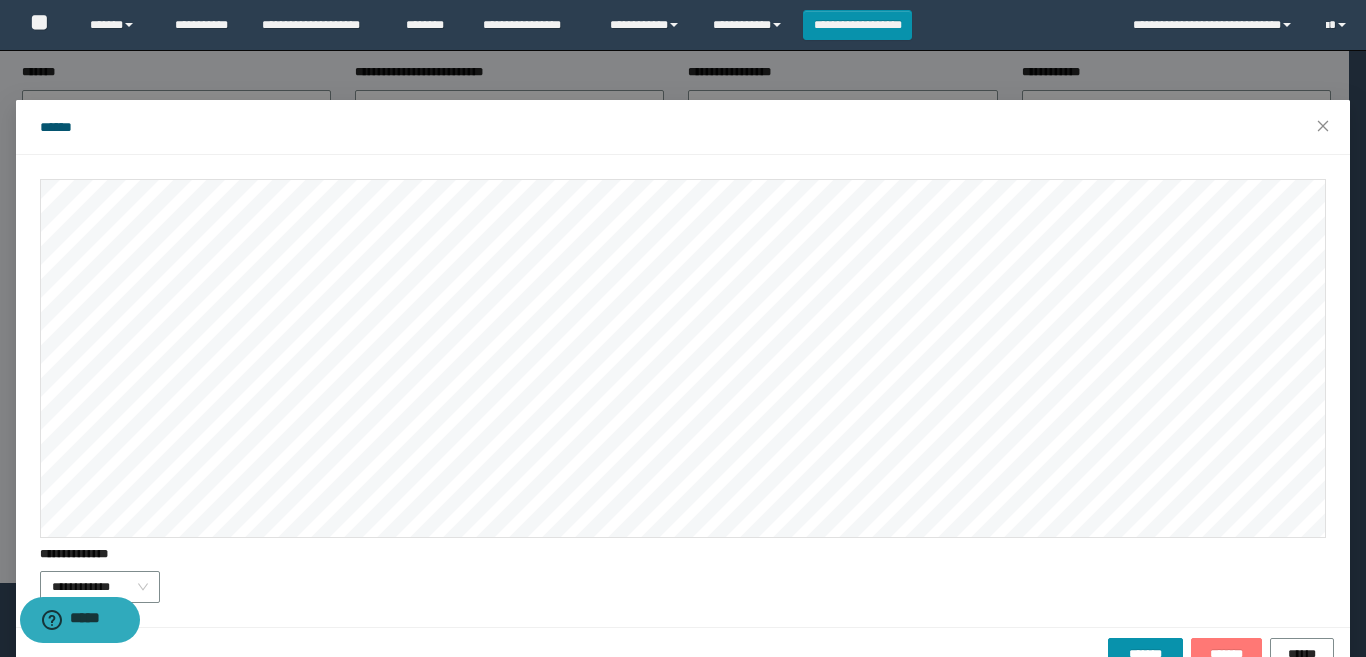 click on "*******" at bounding box center [1226, 654] 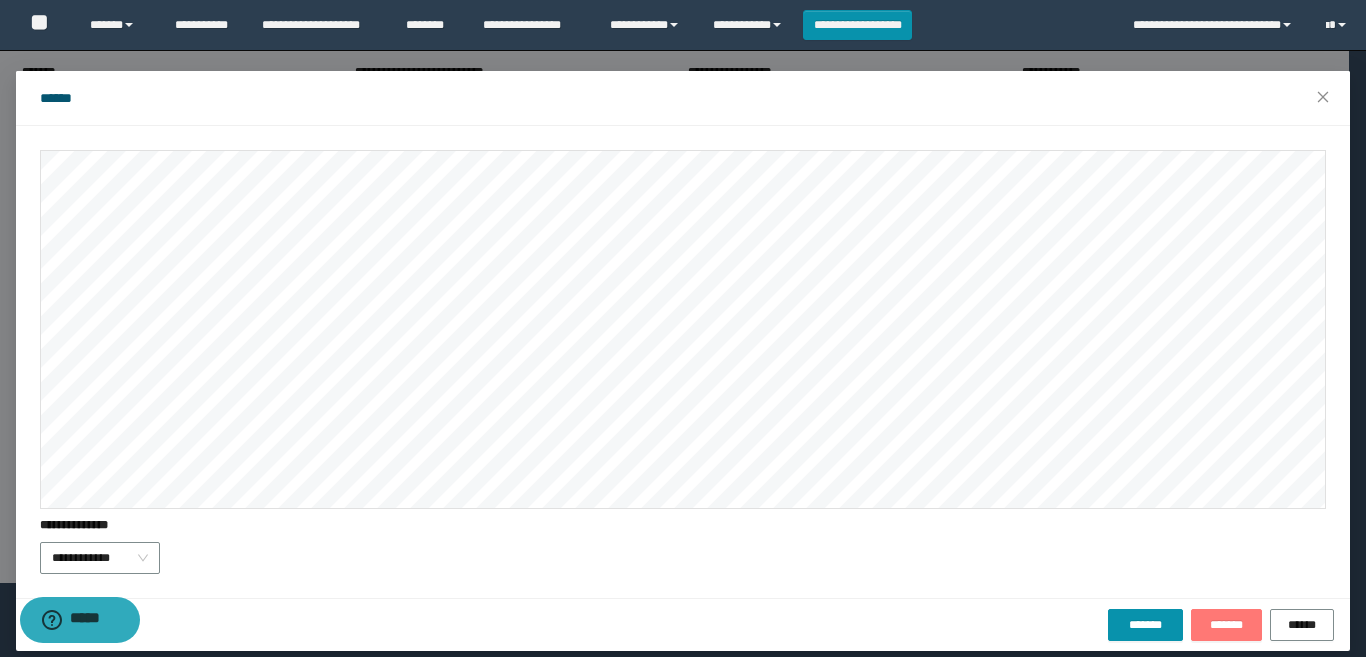 scroll, scrollTop: 45, scrollLeft: 0, axis: vertical 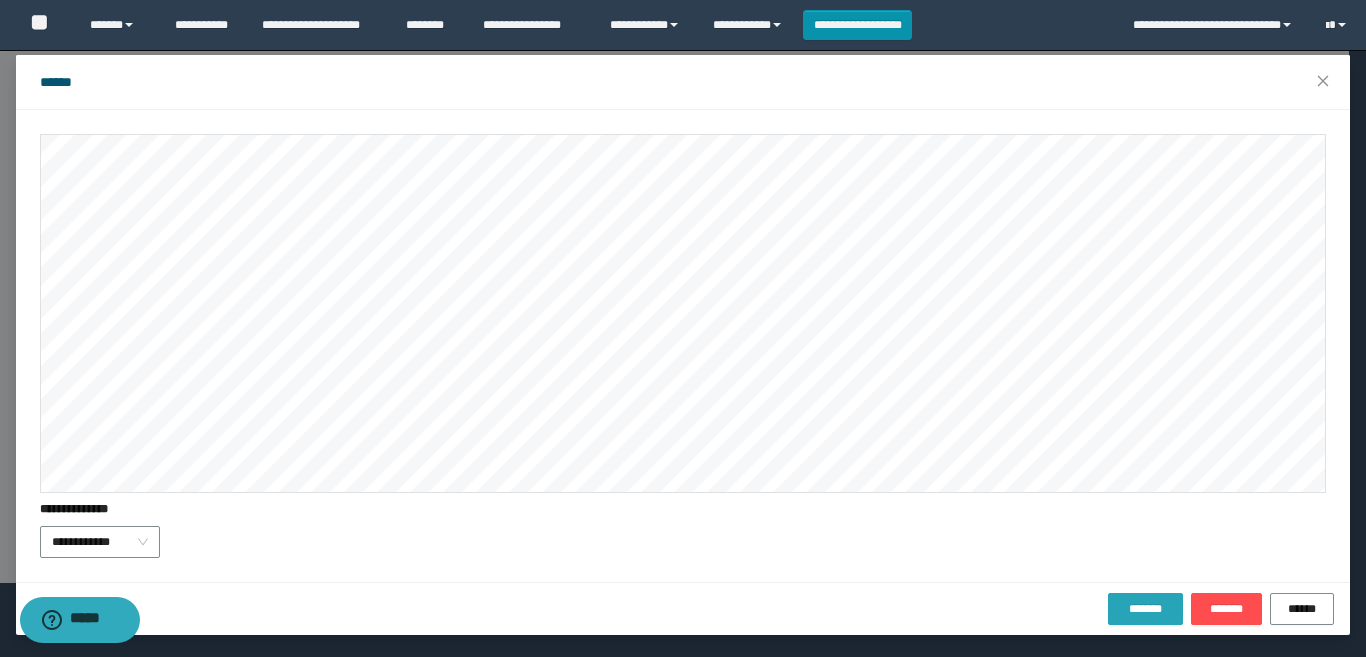 click on "*******" at bounding box center (1145, 609) 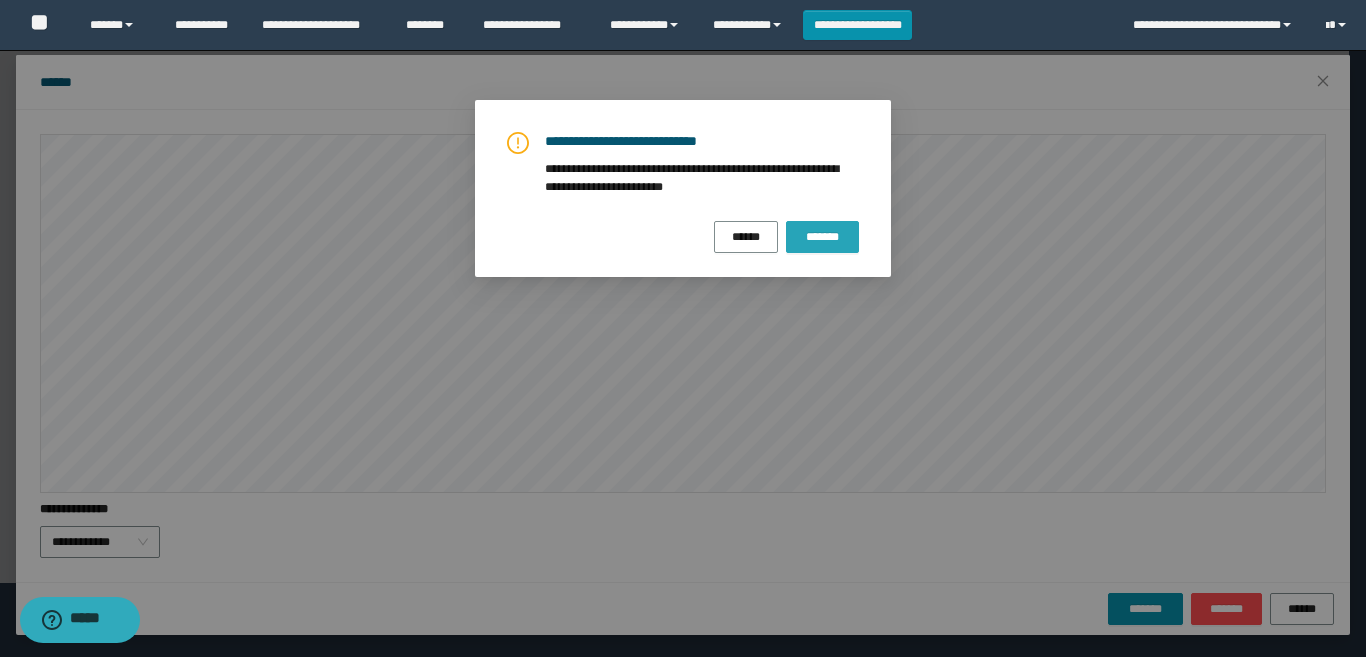click on "*******" at bounding box center (822, 237) 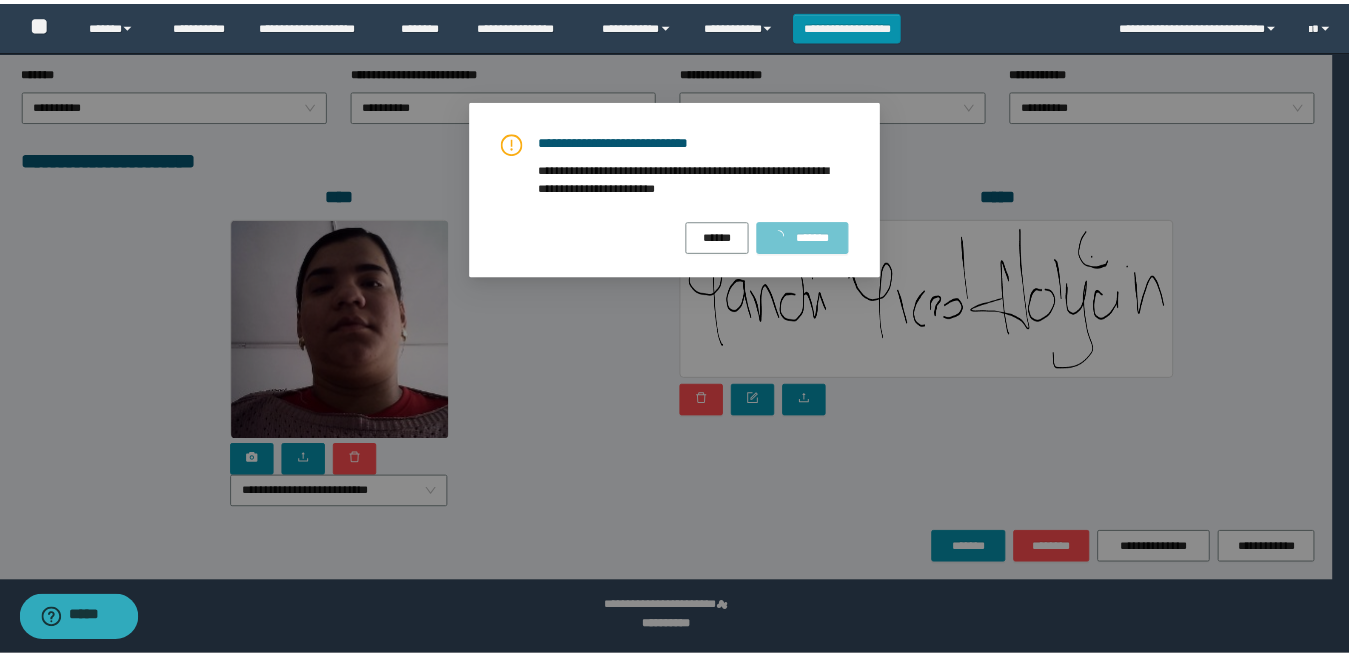 scroll, scrollTop: 0, scrollLeft: 0, axis: both 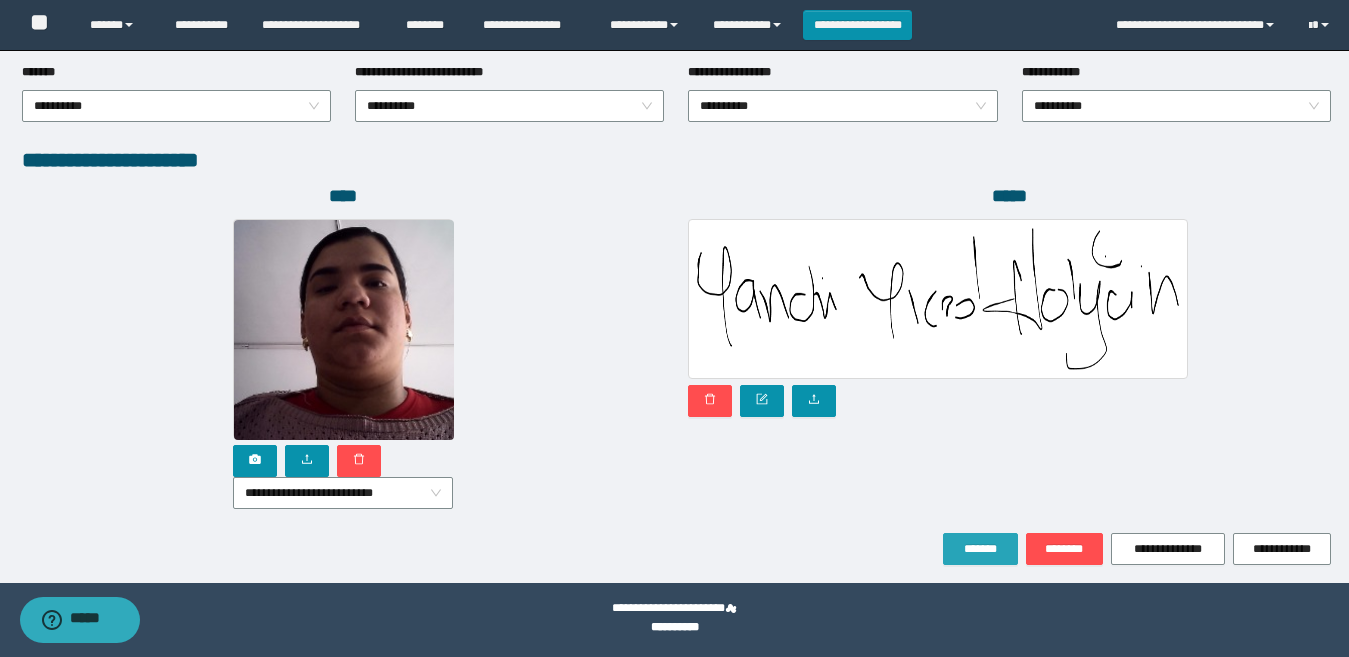 click on "*******" at bounding box center (980, 549) 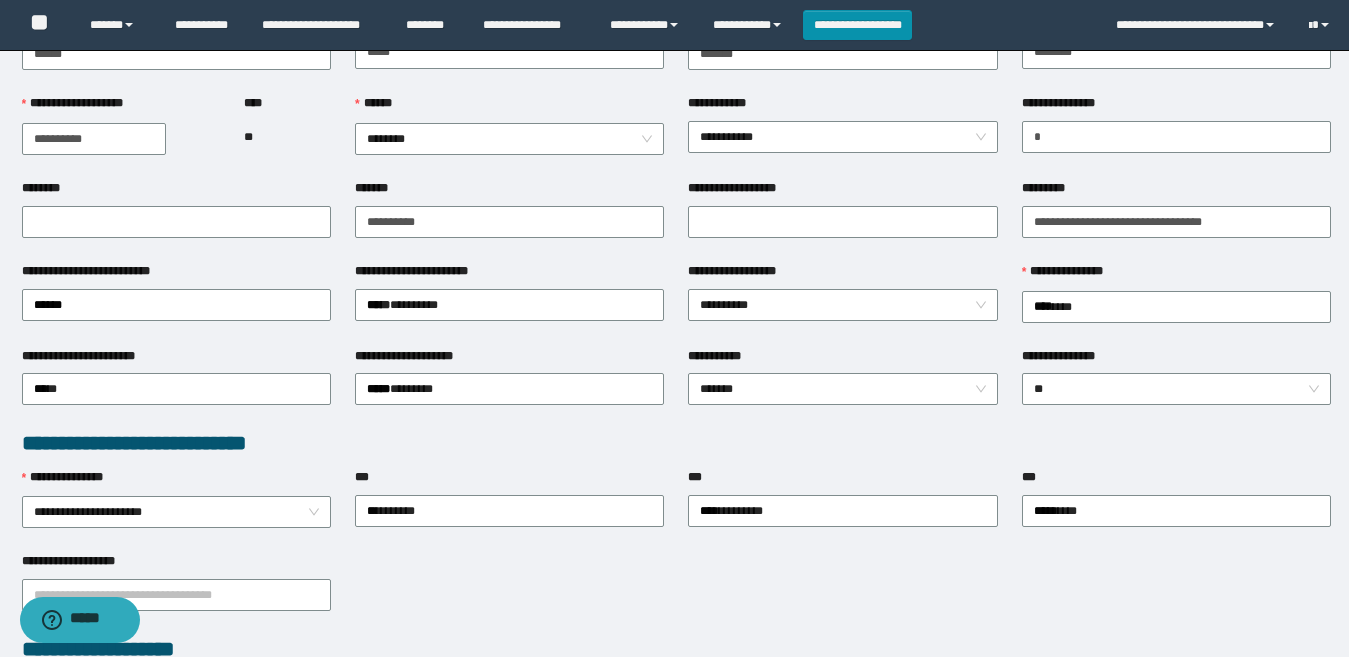 scroll, scrollTop: 233, scrollLeft: 0, axis: vertical 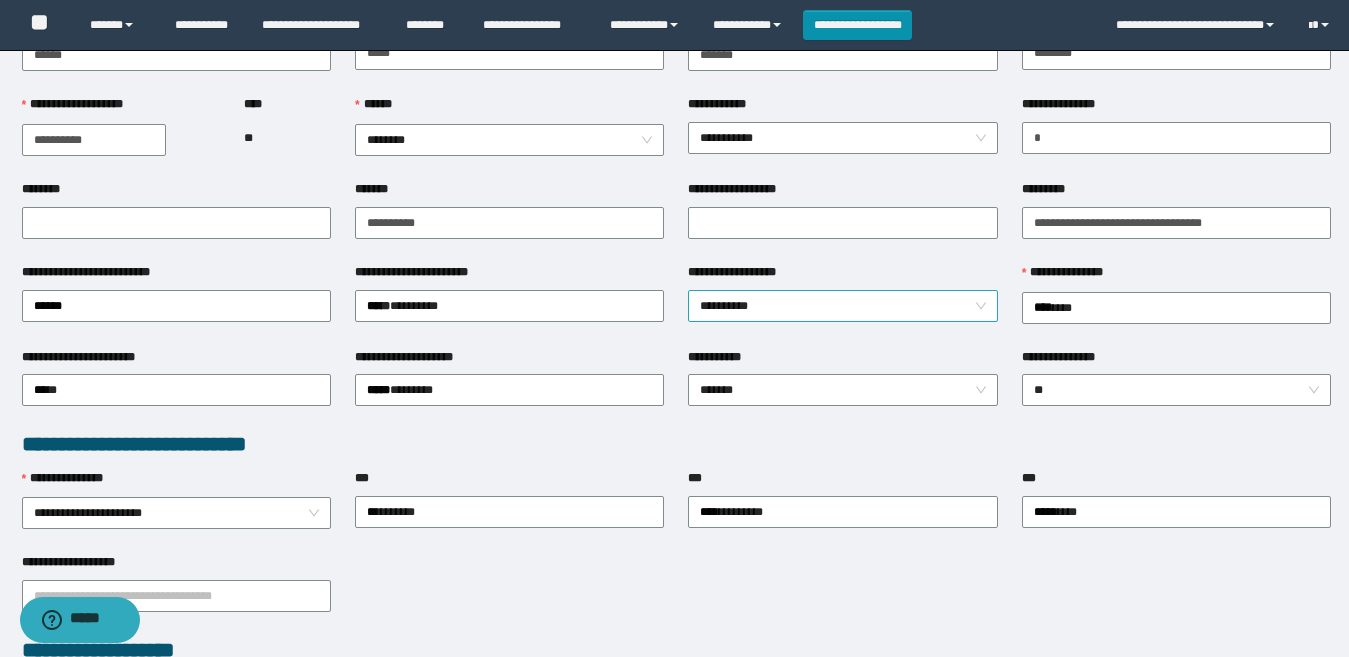 click on "**********" at bounding box center [842, 306] 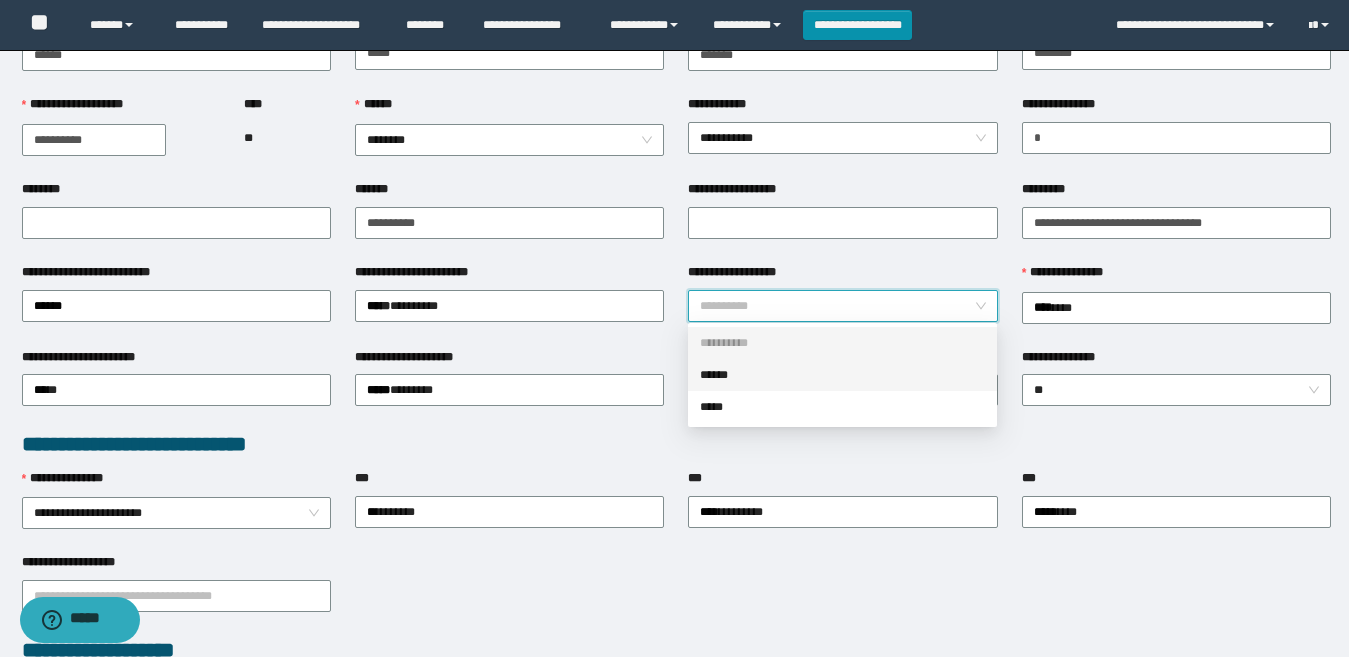 click on "******" at bounding box center (842, 375) 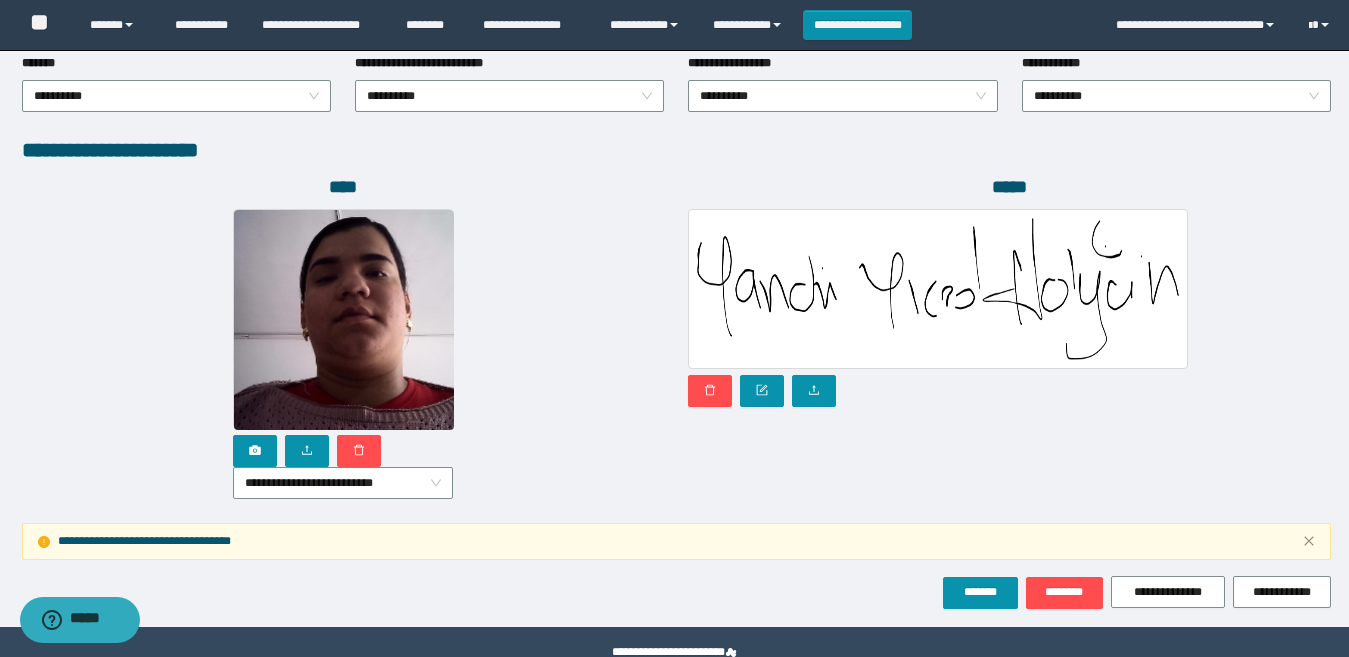 scroll, scrollTop: 1185, scrollLeft: 0, axis: vertical 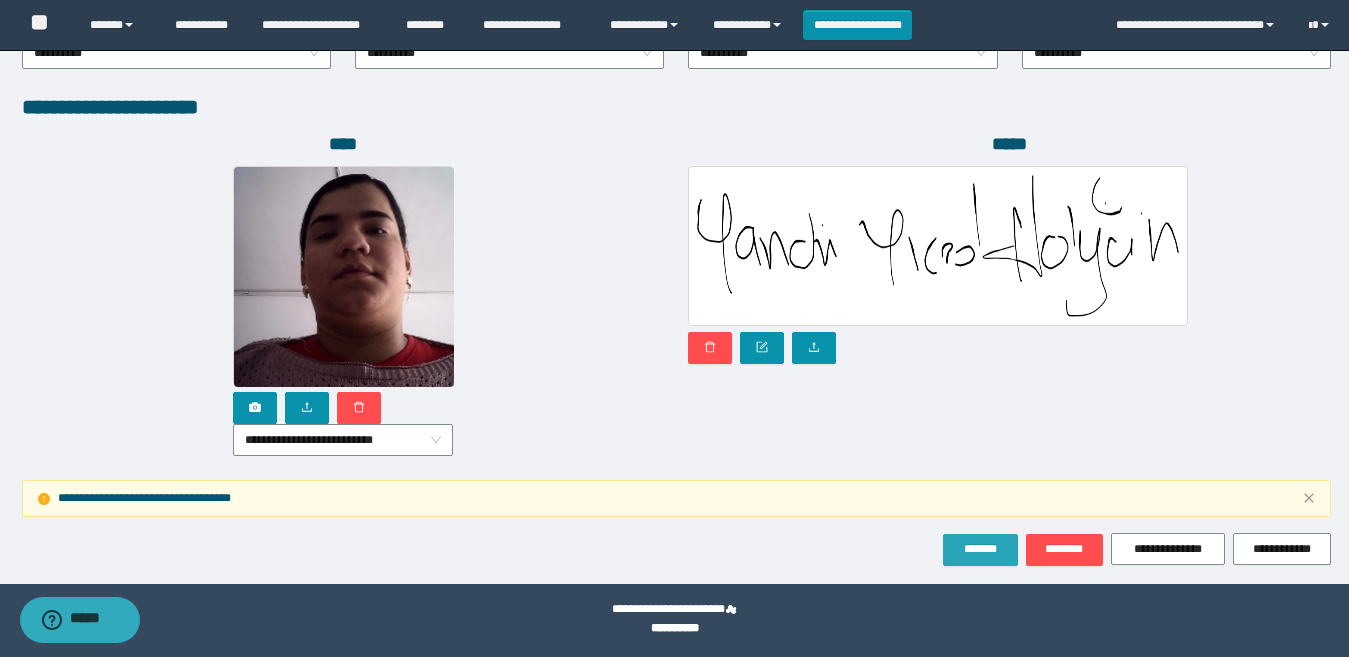 click on "*******" at bounding box center [980, 549] 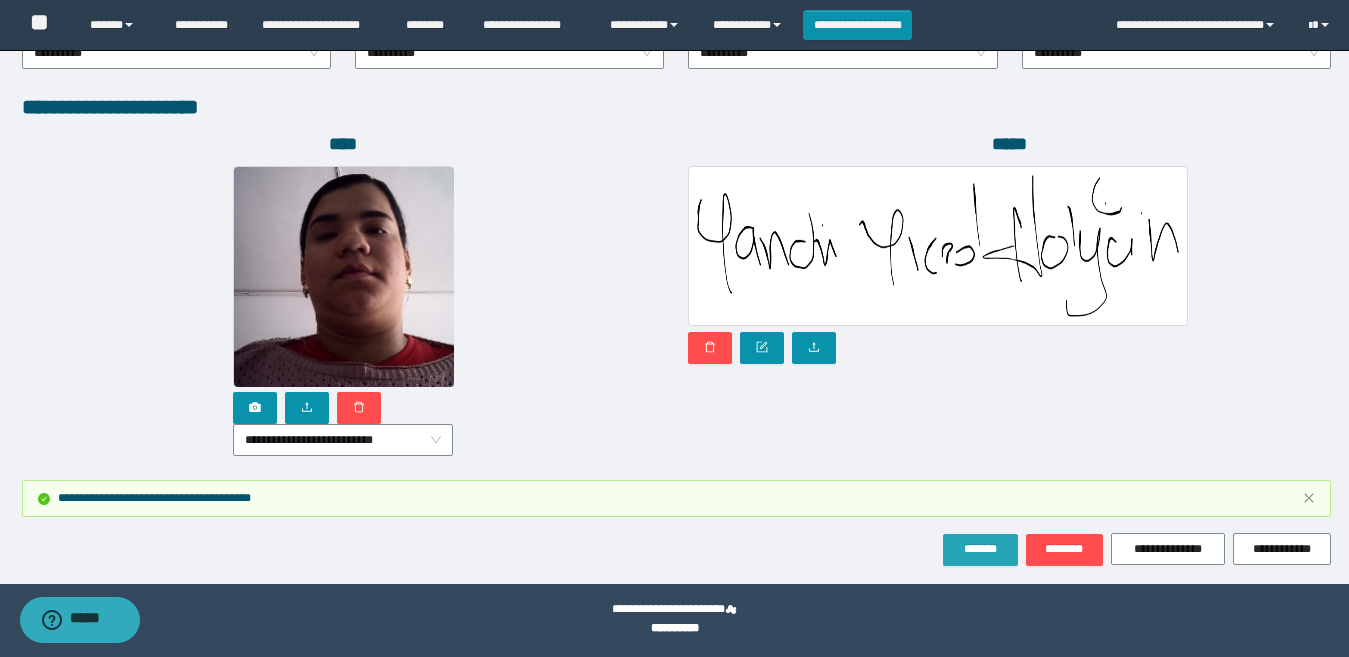 click on "*******" at bounding box center (980, 549) 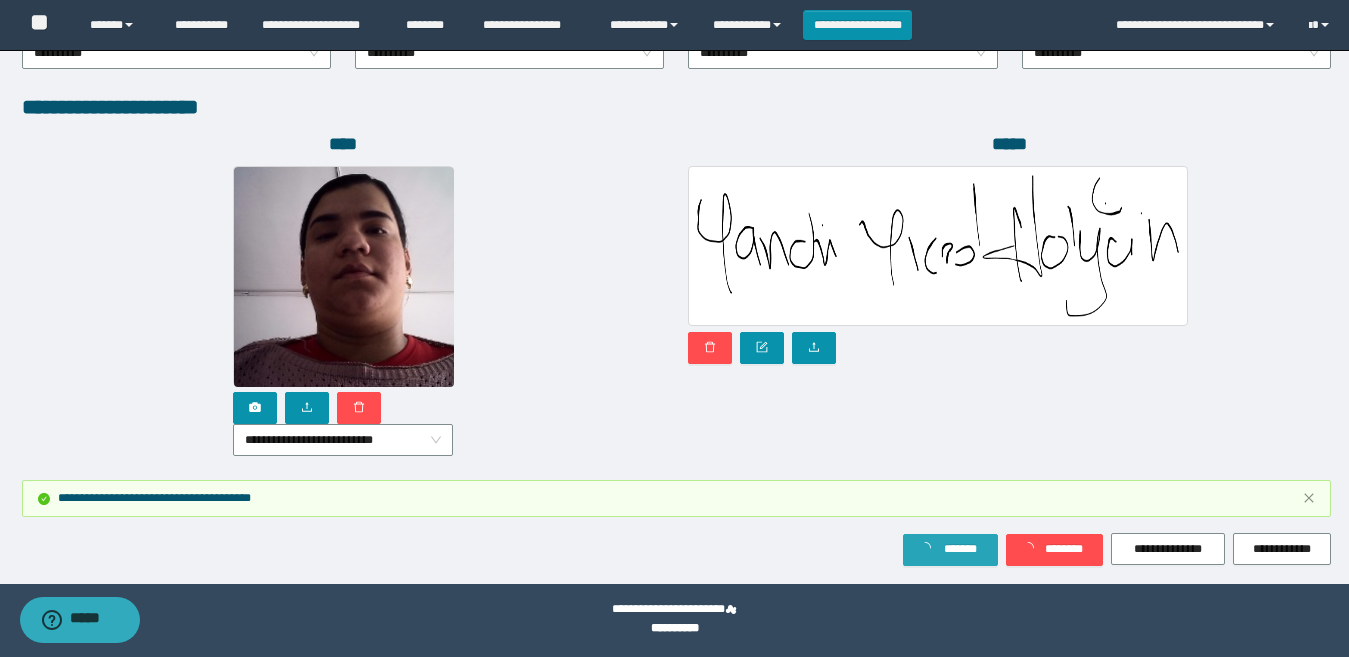 scroll, scrollTop: 0, scrollLeft: 0, axis: both 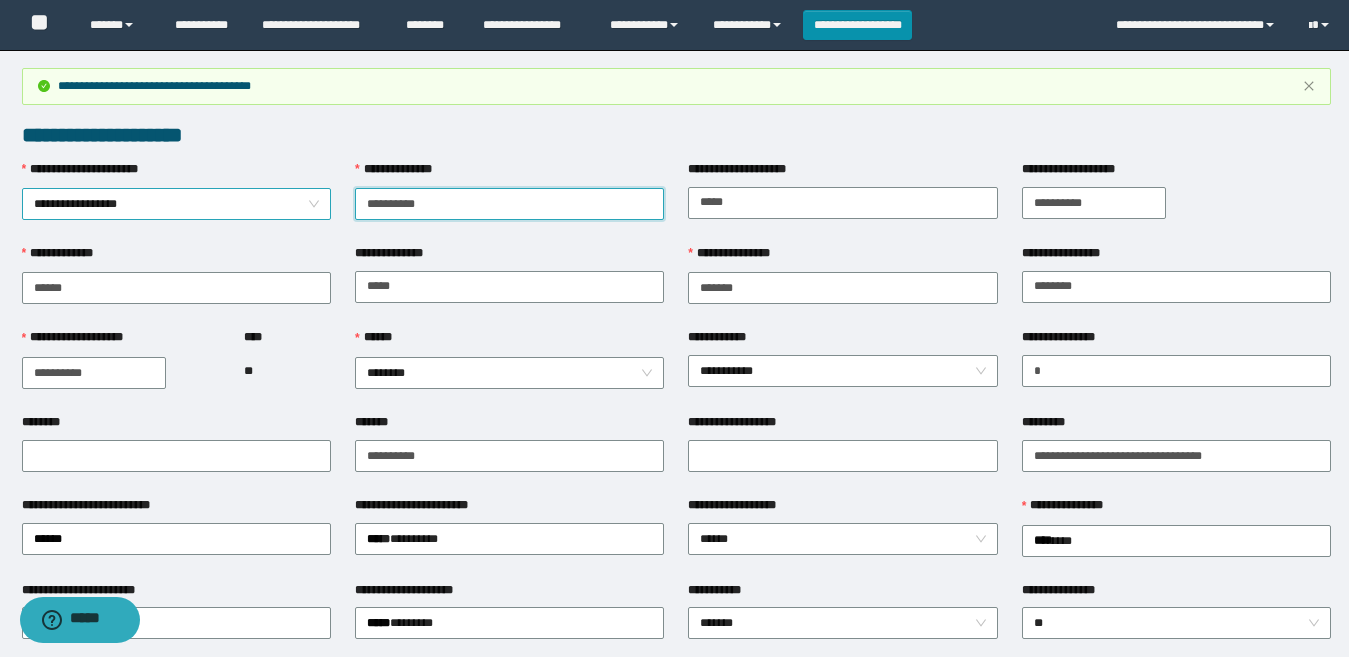 drag, startPoint x: 490, startPoint y: 204, endPoint x: 320, endPoint y: 211, distance: 170.14406 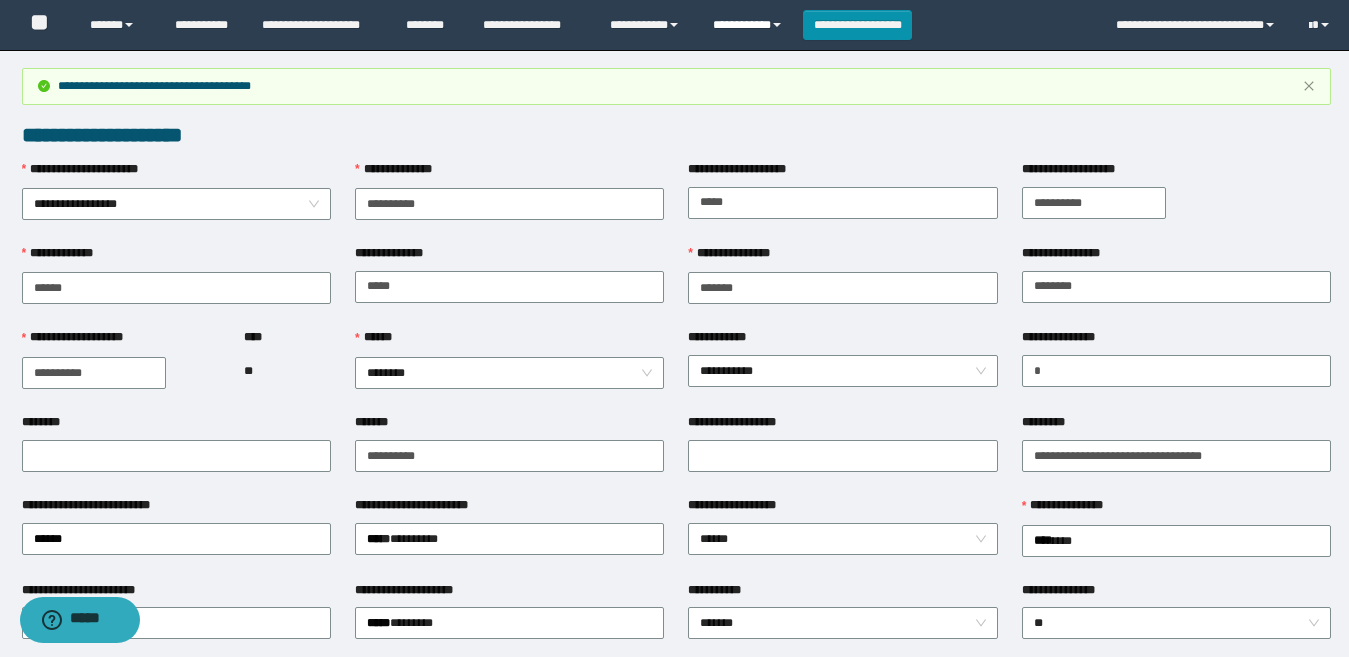 click on "**********" at bounding box center [750, 25] 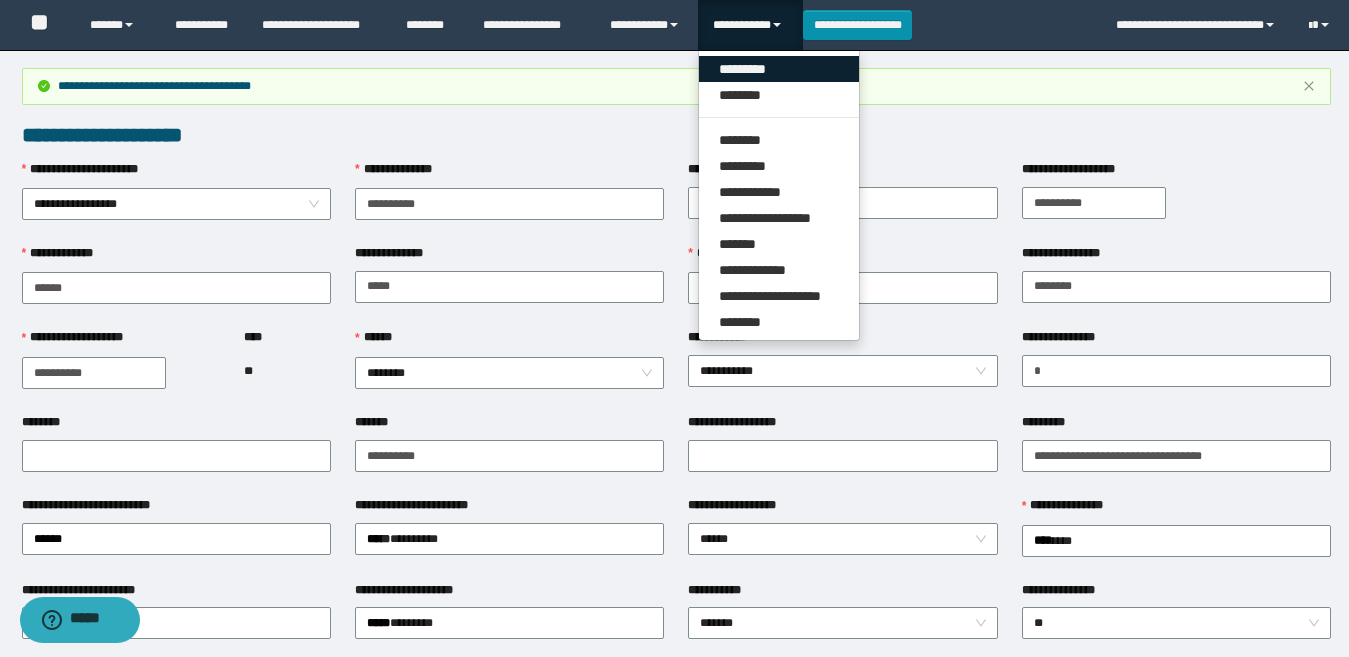 click on "*********" at bounding box center [779, 69] 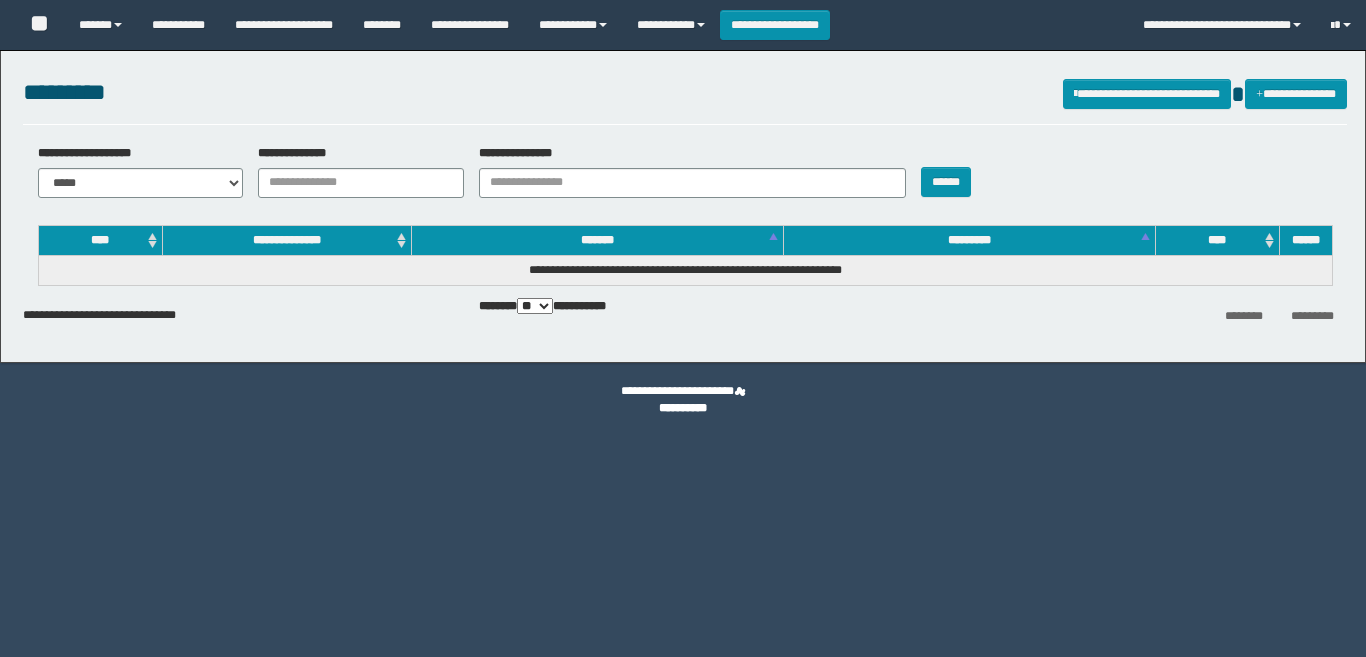 scroll, scrollTop: 0, scrollLeft: 0, axis: both 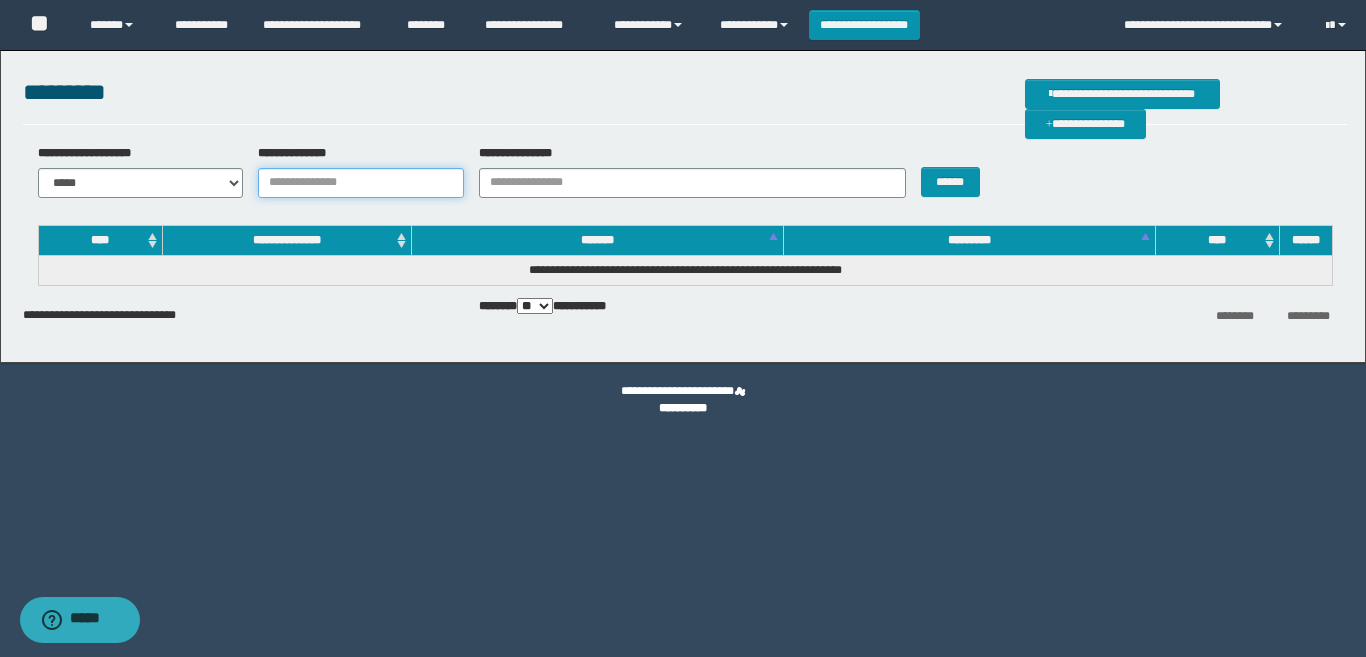 click on "**********" at bounding box center (361, 183) 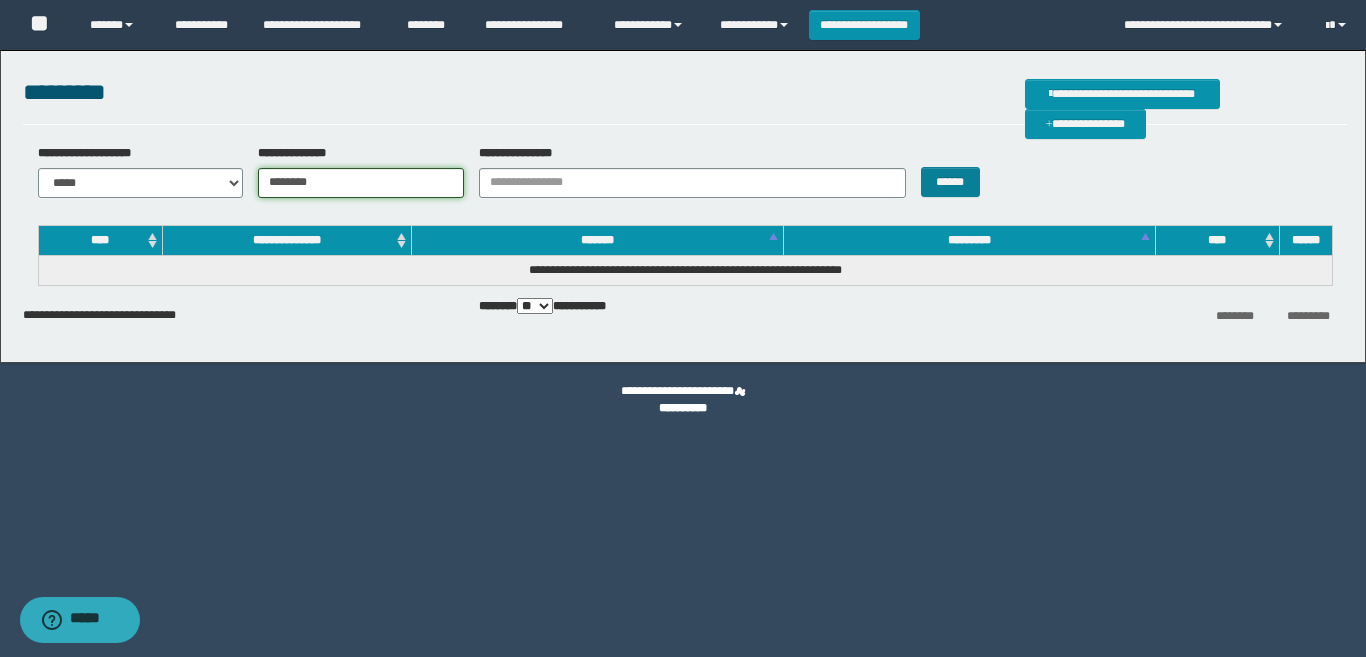 type on "********" 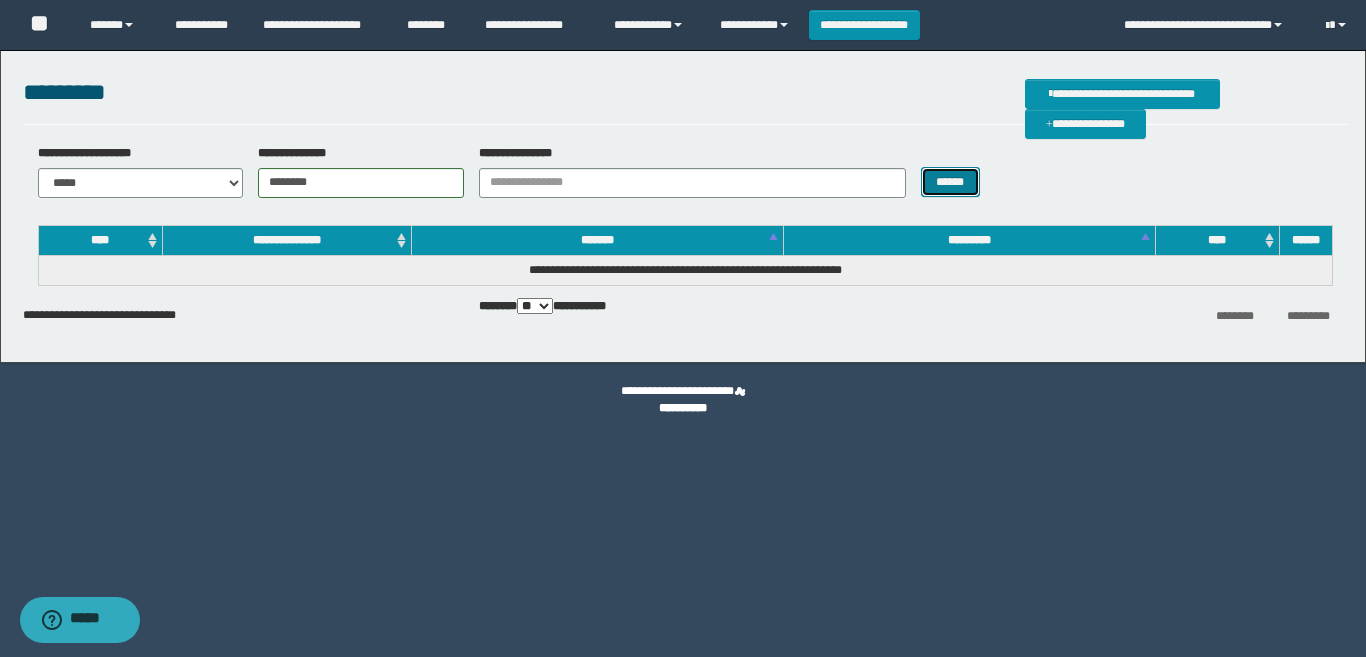 drag, startPoint x: 946, startPoint y: 182, endPoint x: 1015, endPoint y: 183, distance: 69.00725 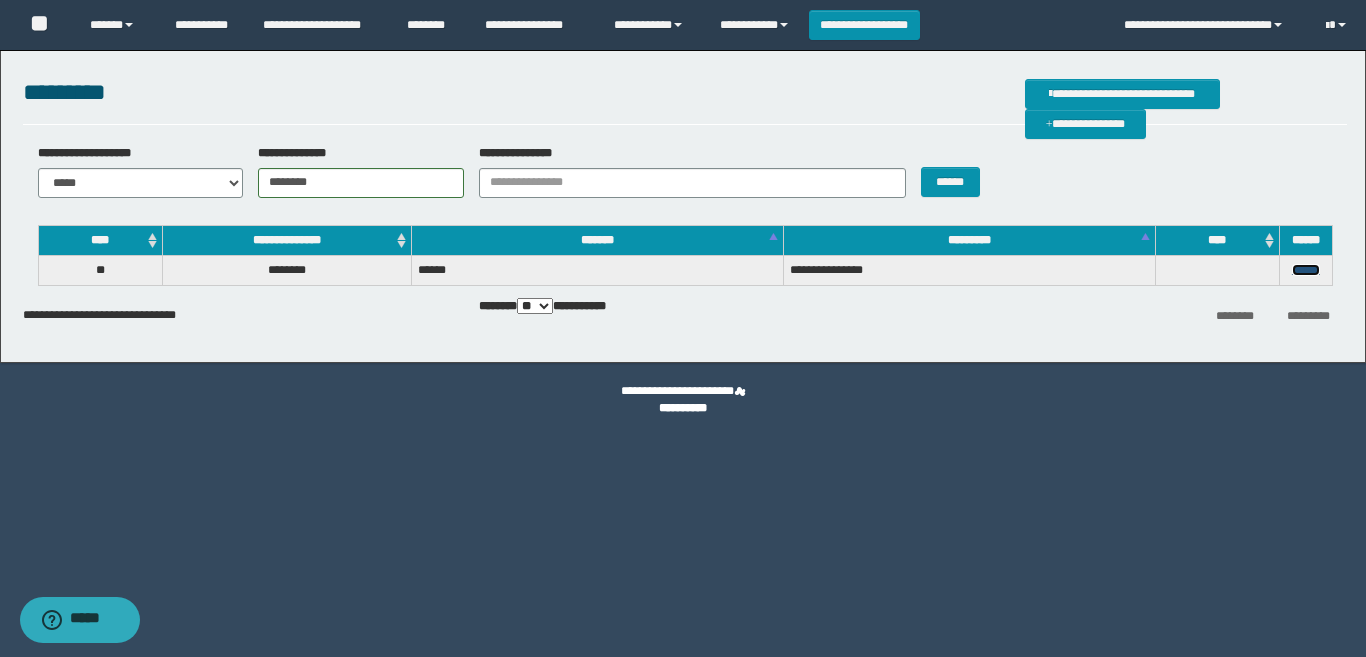 click on "******" at bounding box center (1306, 270) 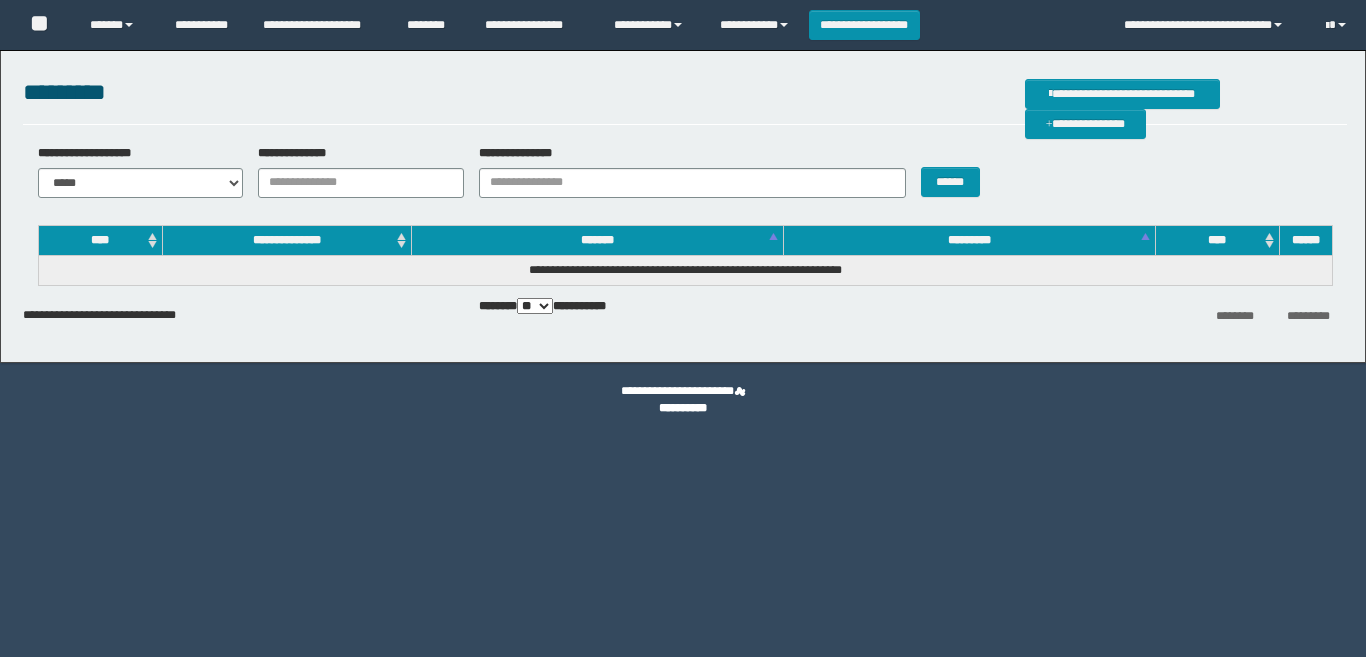 scroll, scrollTop: 0, scrollLeft: 0, axis: both 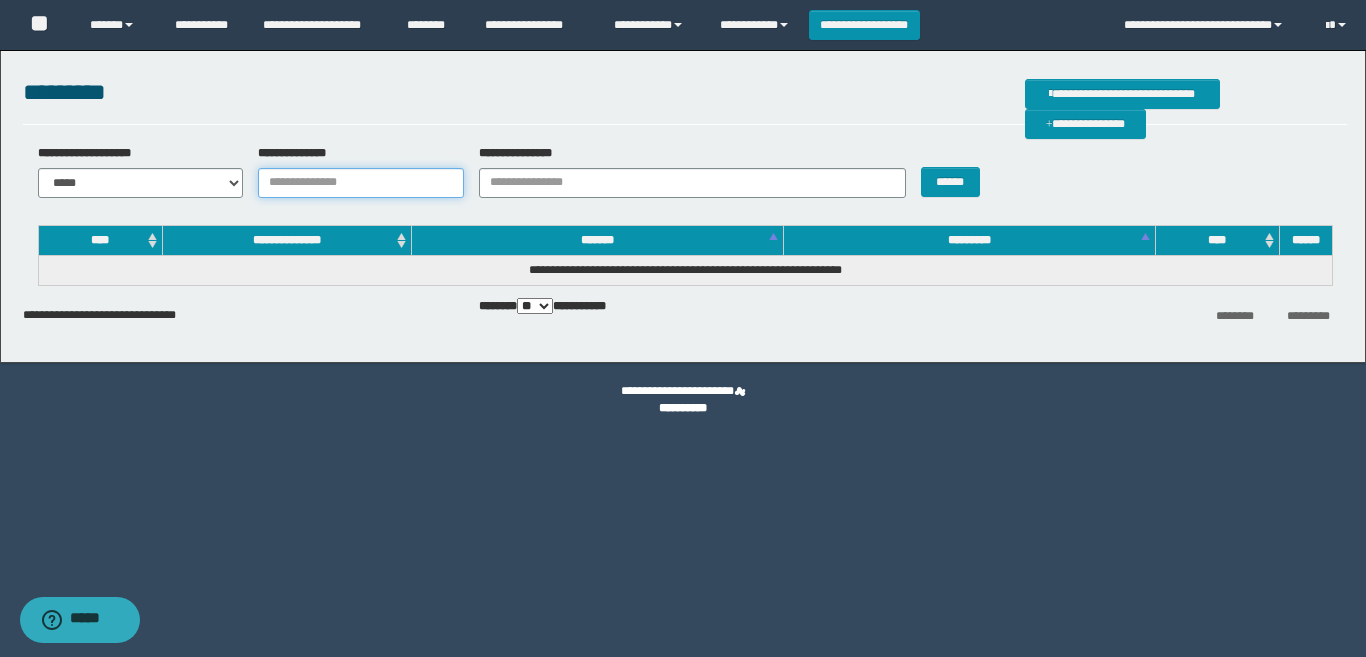 click on "**********" at bounding box center [361, 183] 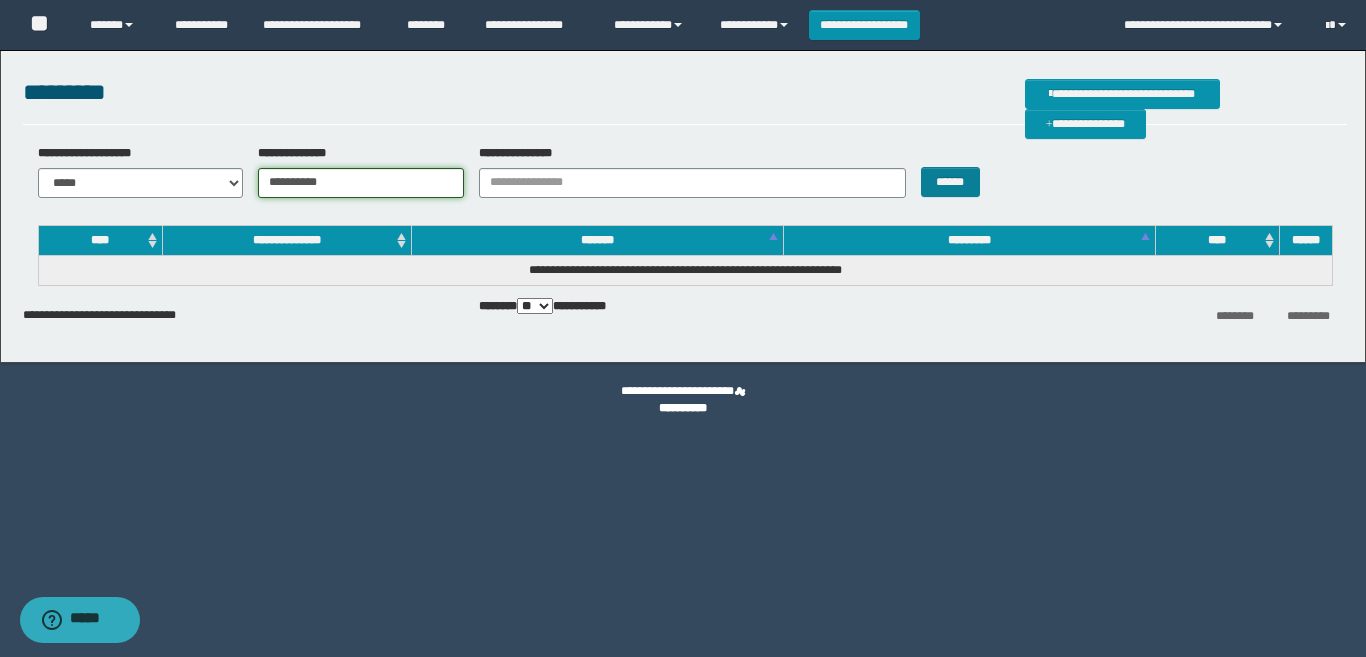 type on "**********" 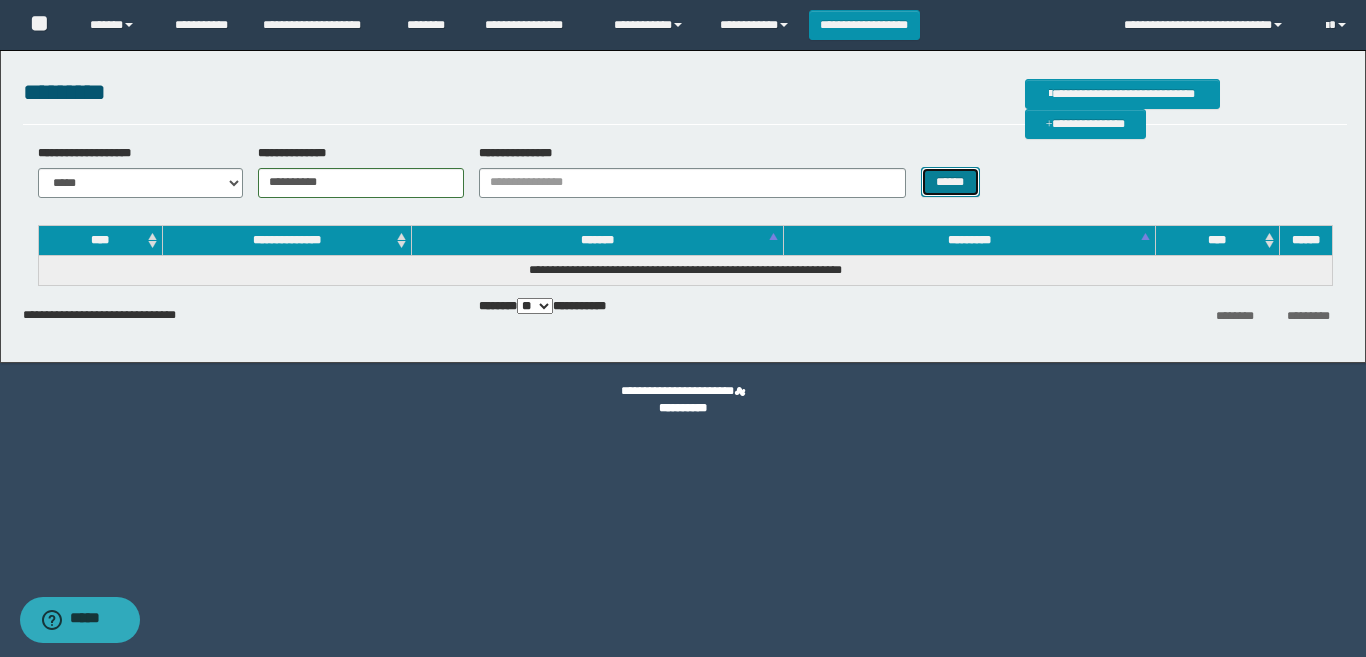 click on "******" at bounding box center (950, 182) 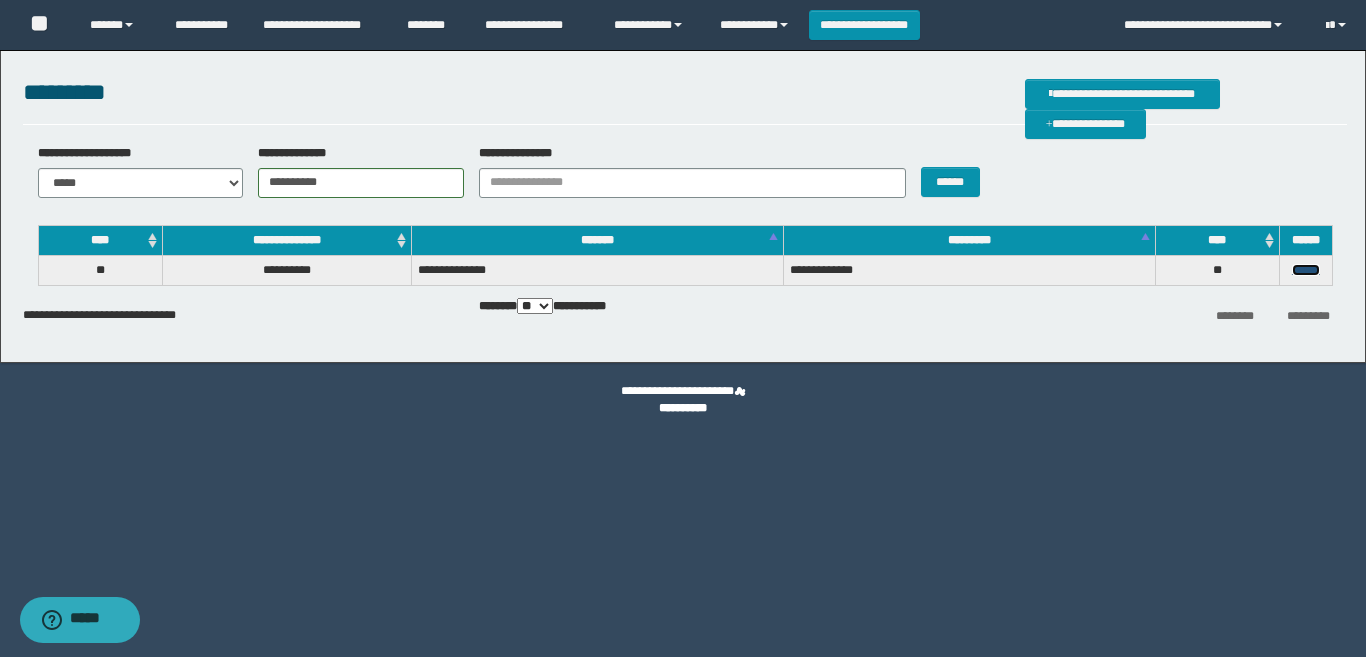 click on "******" at bounding box center (1306, 270) 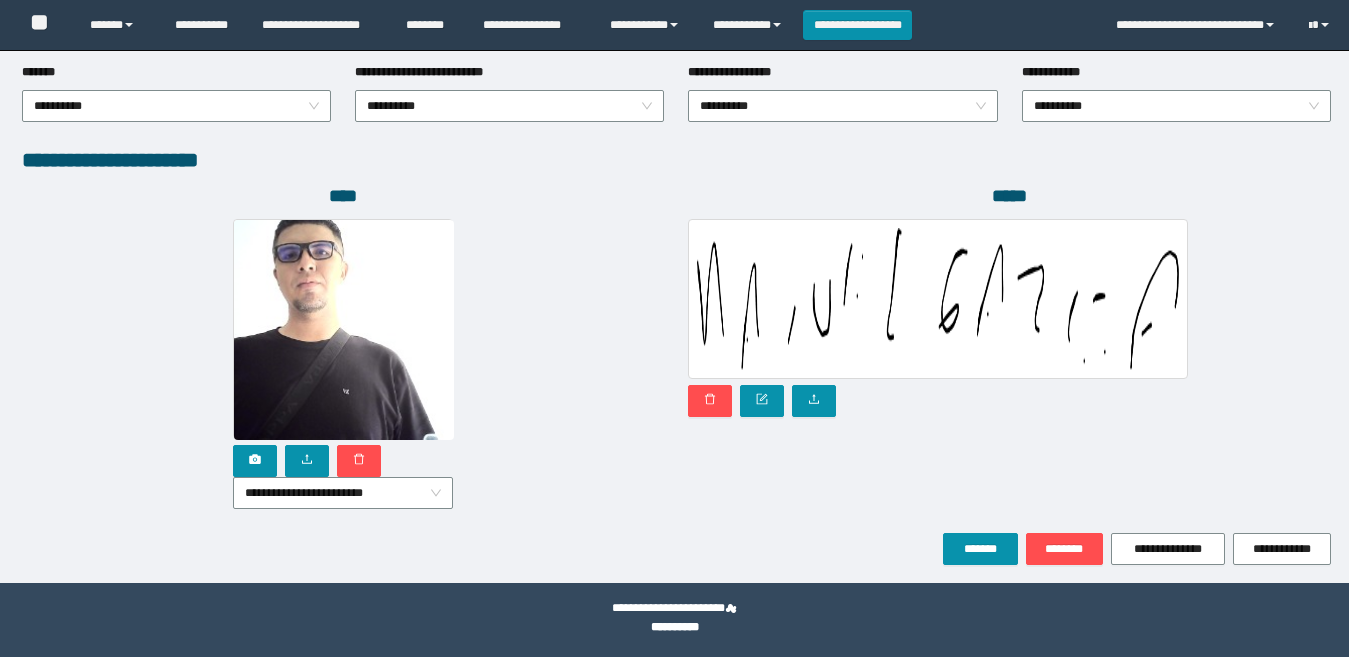 scroll, scrollTop: 1080, scrollLeft: 0, axis: vertical 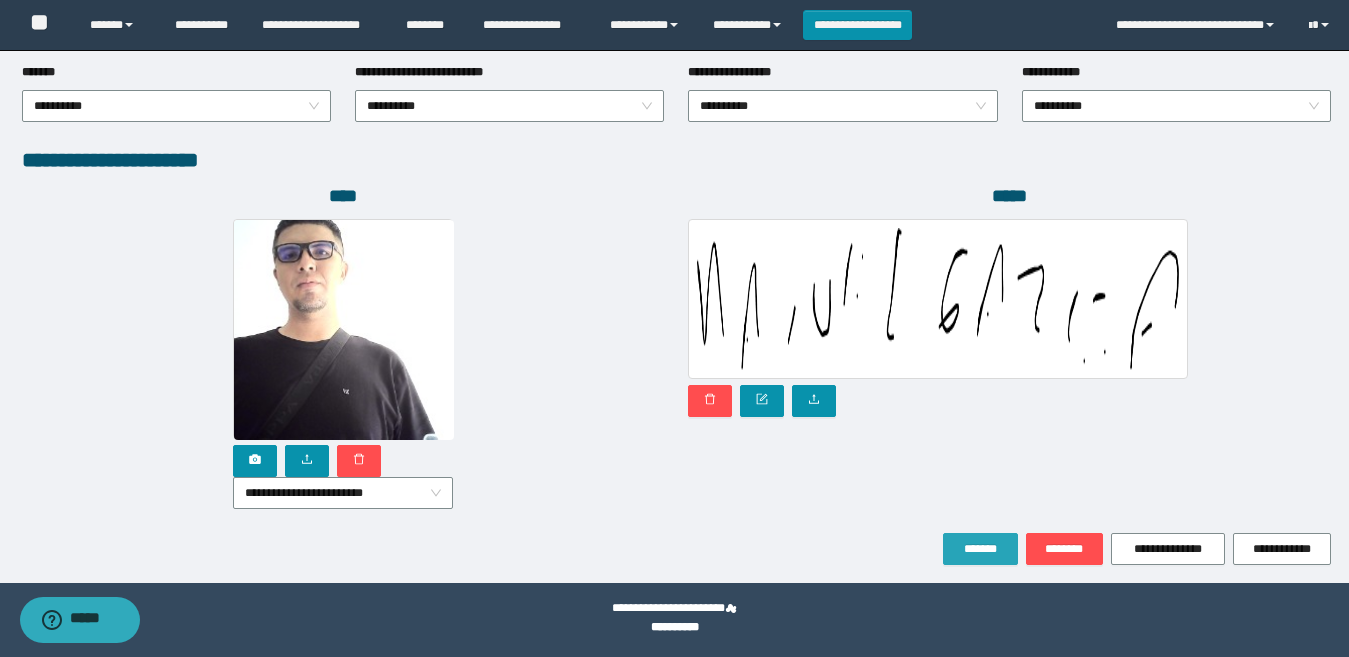 click on "*******" at bounding box center (980, 549) 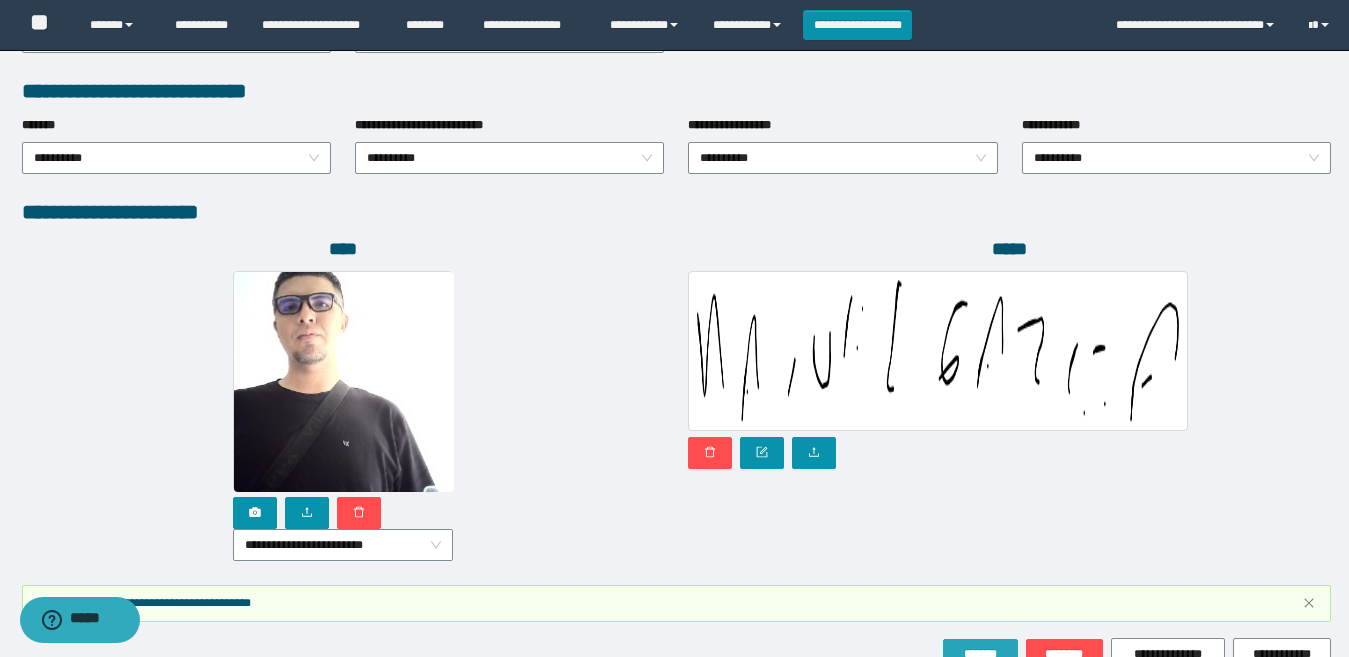 scroll, scrollTop: 1133, scrollLeft: 0, axis: vertical 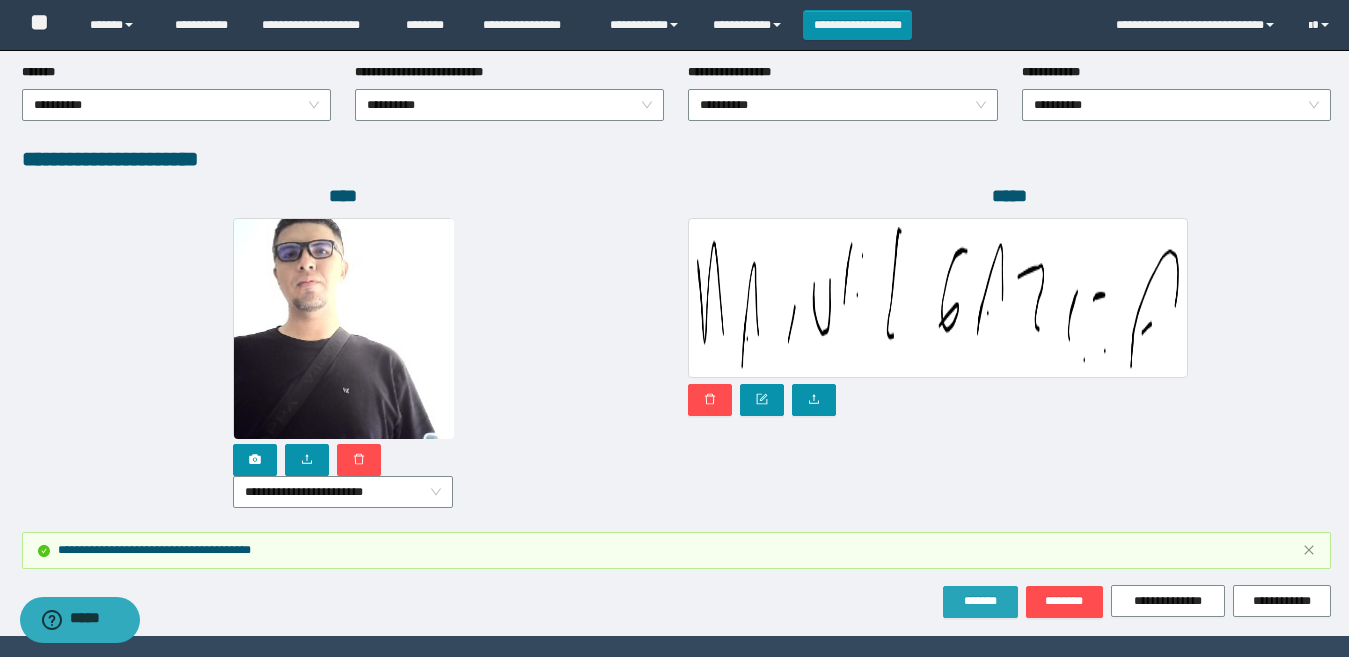 click on "*******" at bounding box center (980, 601) 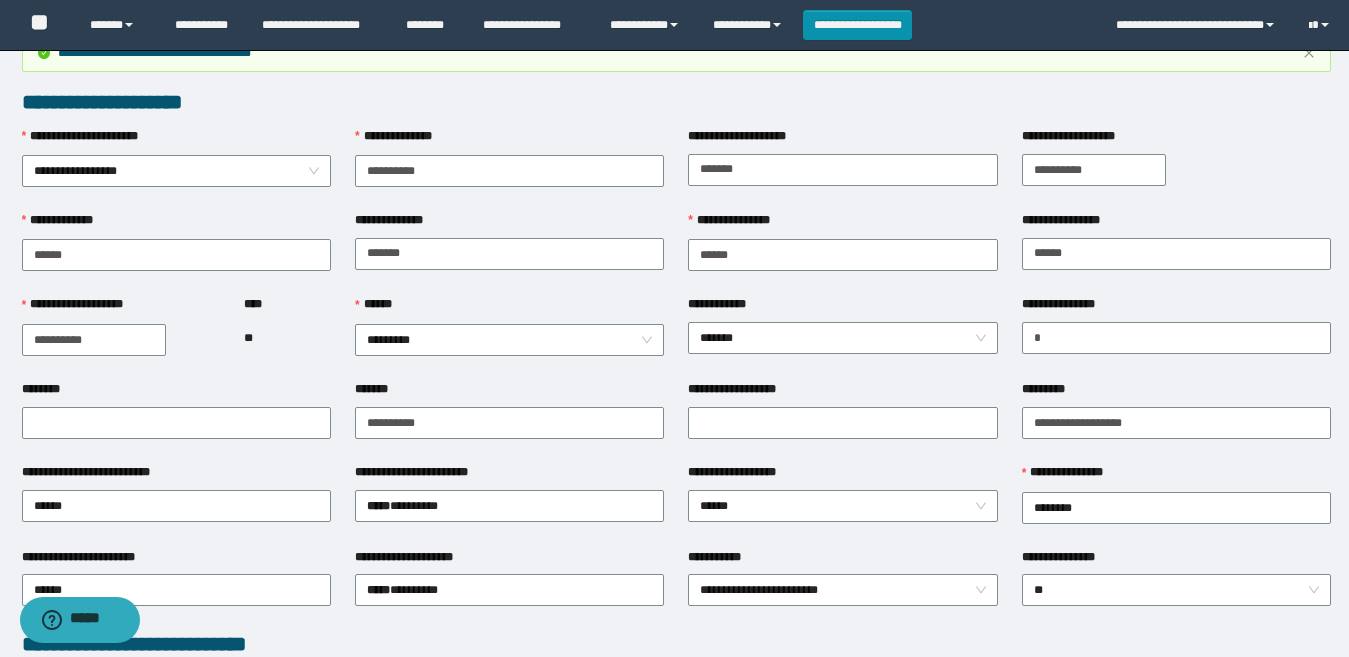 scroll, scrollTop: 0, scrollLeft: 0, axis: both 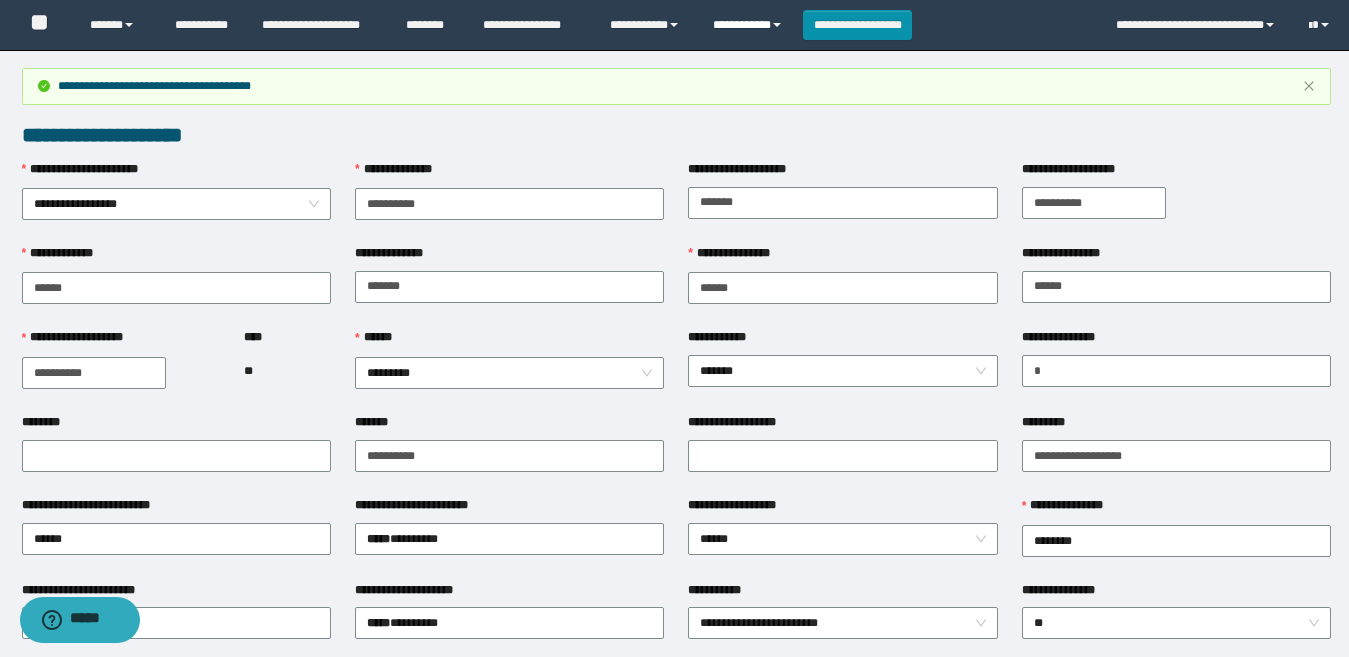 click on "**********" at bounding box center [750, 25] 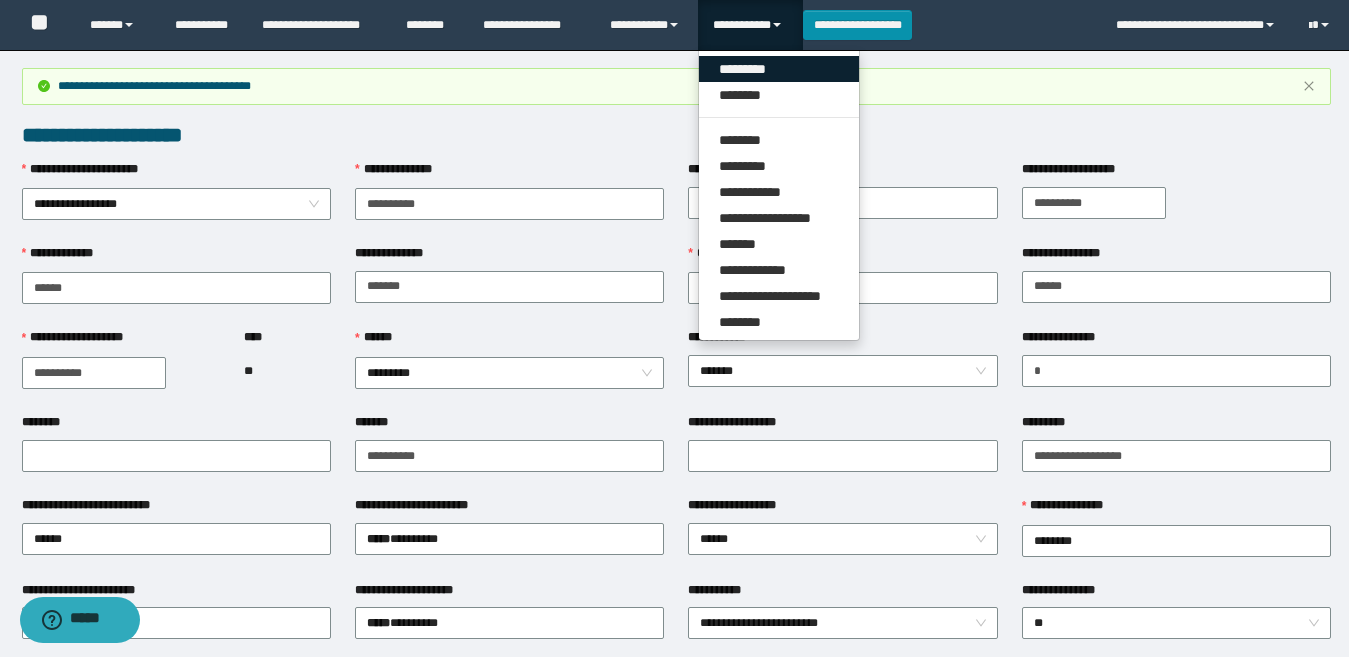 click on "*********" at bounding box center (779, 69) 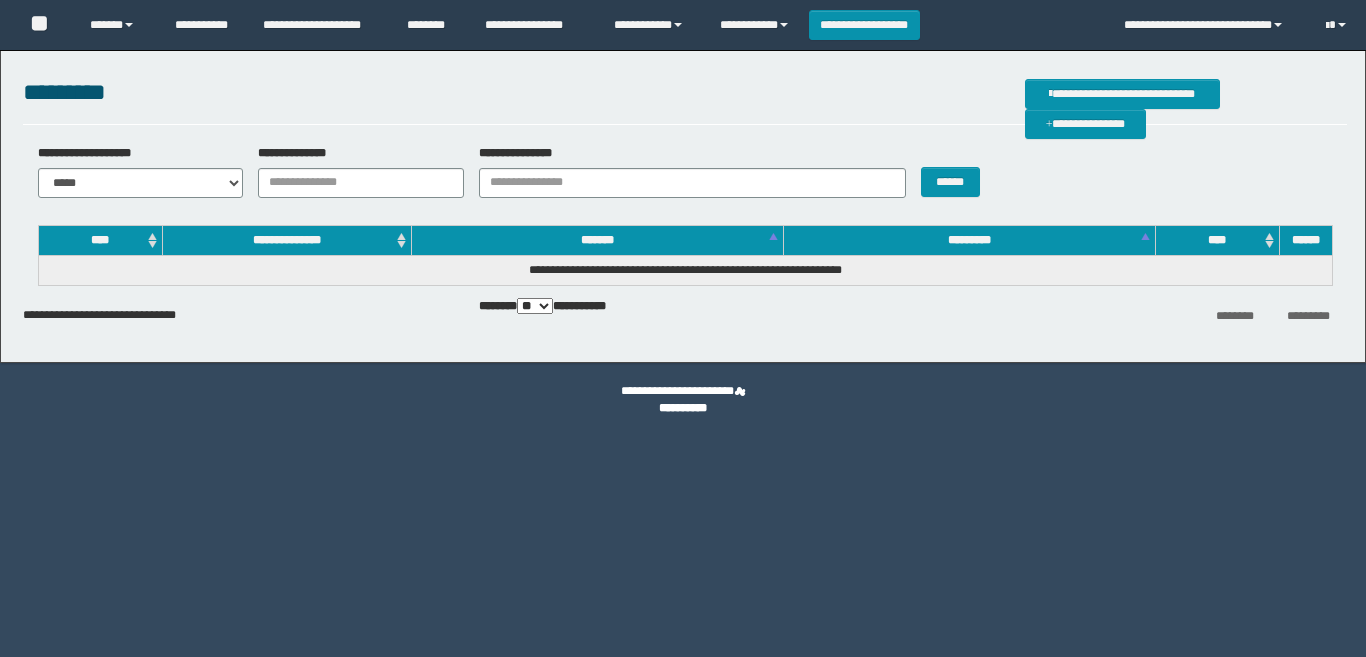 scroll, scrollTop: 0, scrollLeft: 0, axis: both 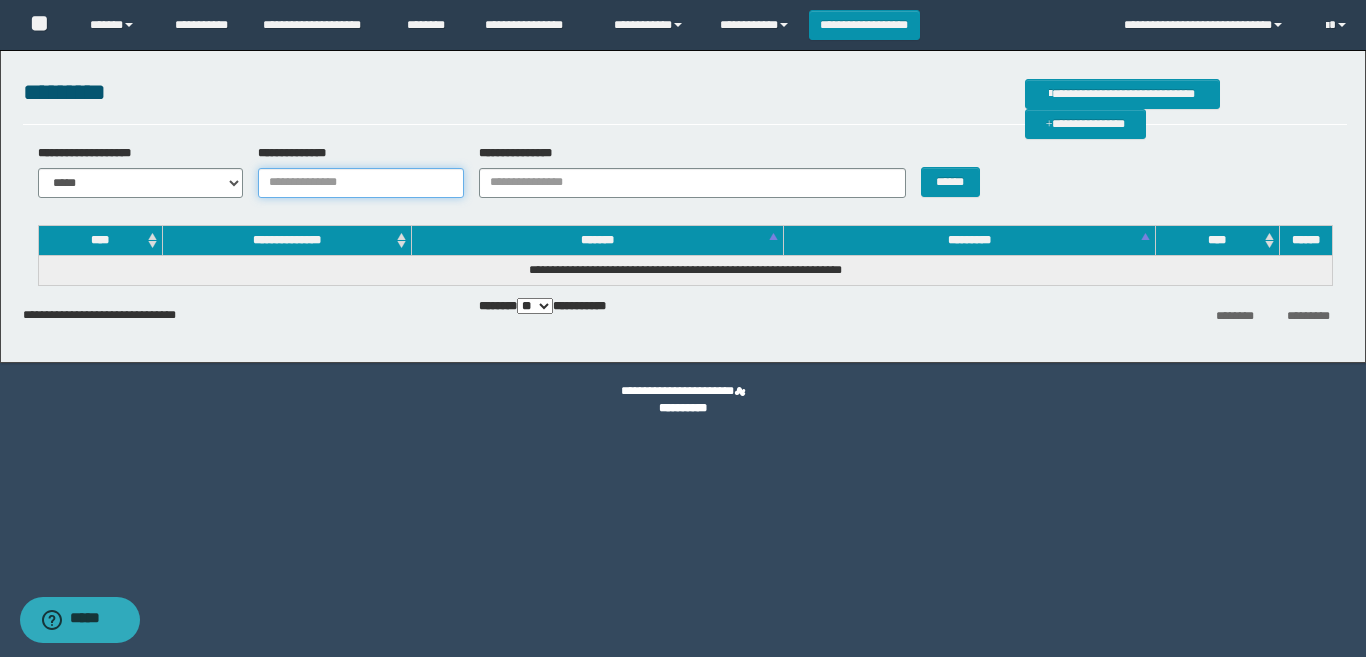click on "**********" at bounding box center (361, 183) 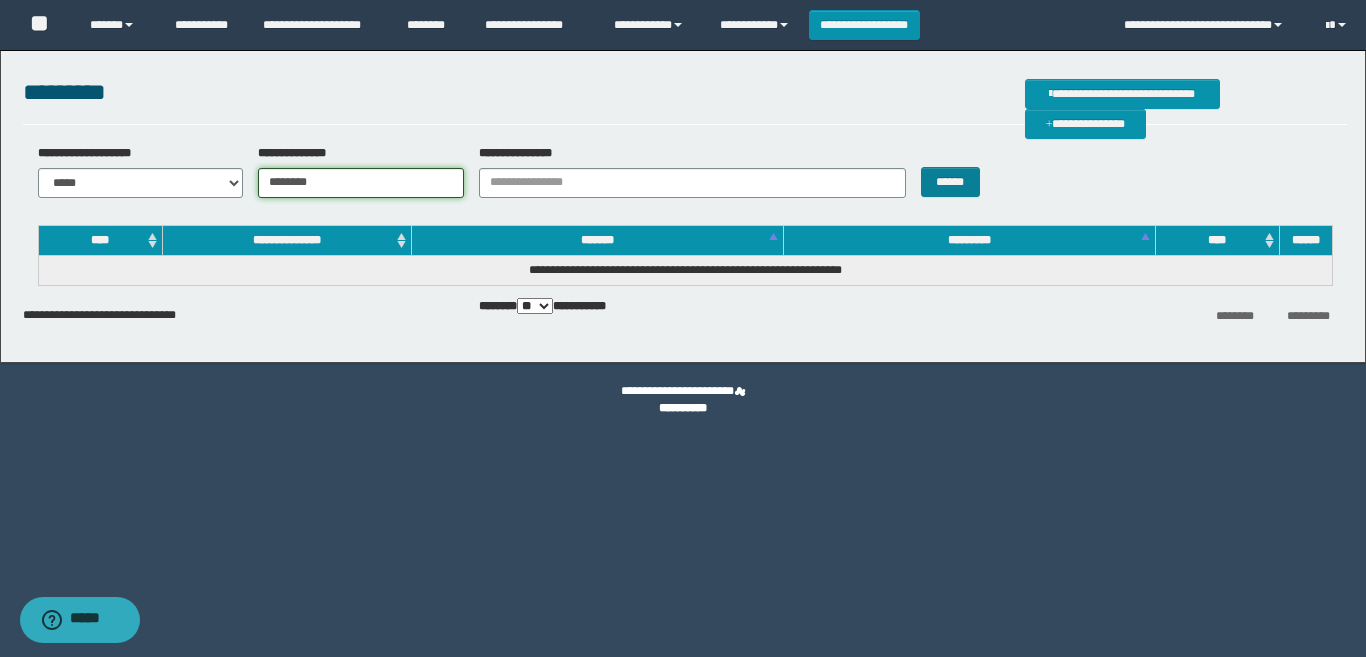 type on "********" 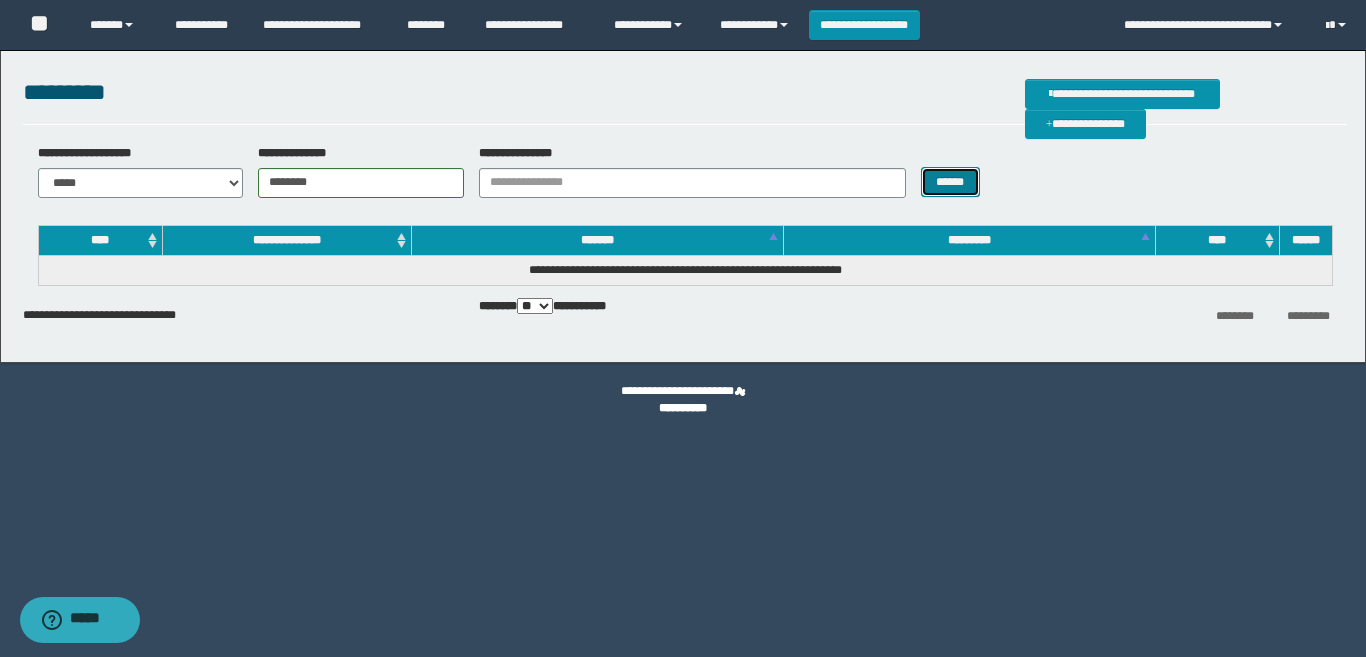 drag, startPoint x: 943, startPoint y: 167, endPoint x: 971, endPoint y: 196, distance: 40.311287 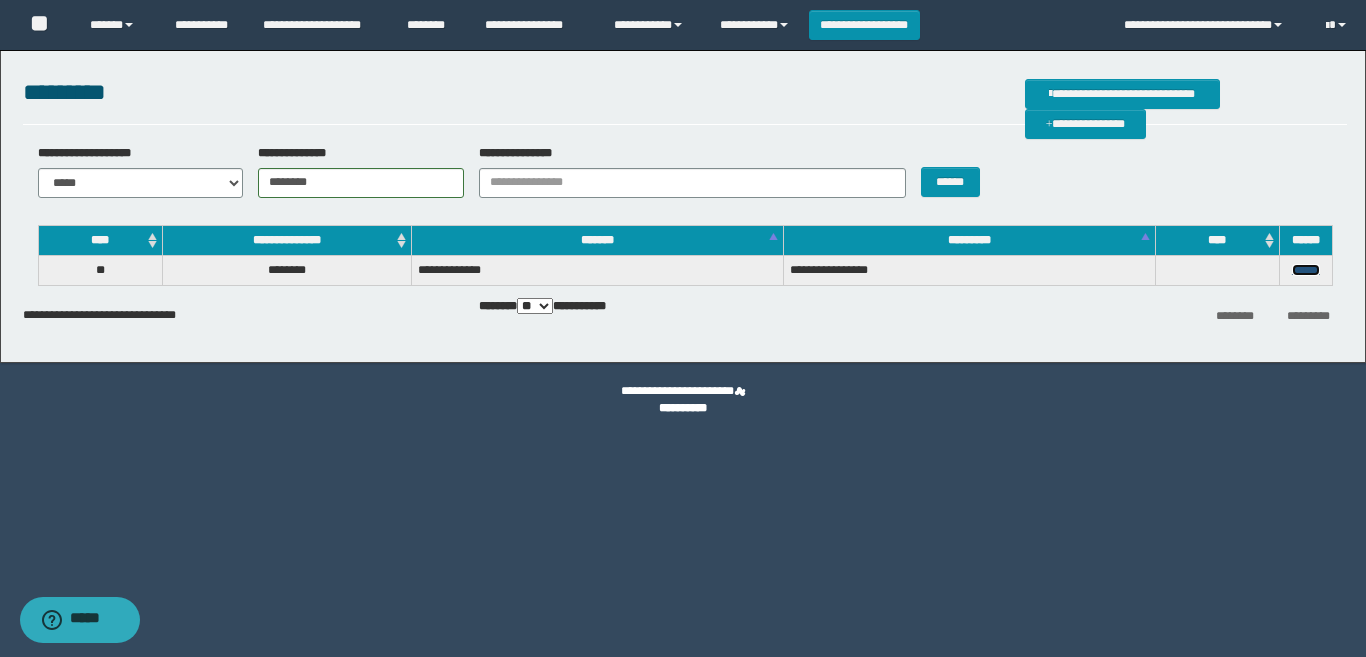 click on "******" at bounding box center [1306, 270] 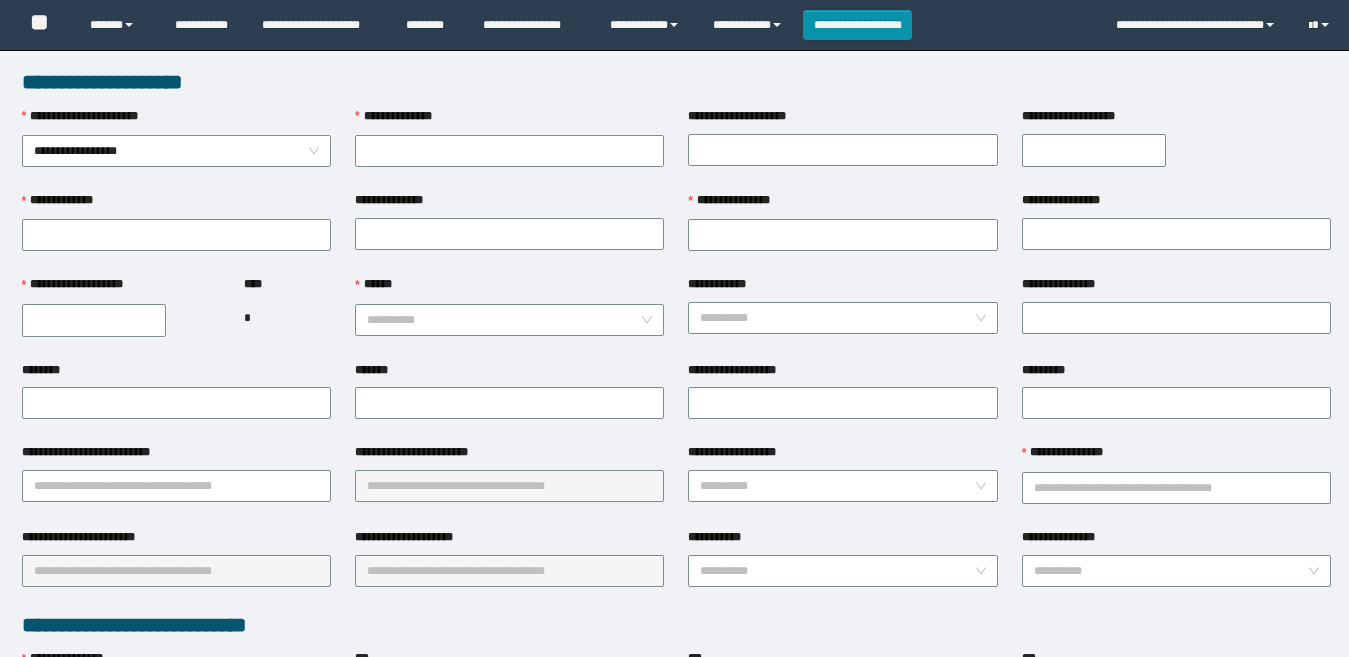 scroll, scrollTop: 0, scrollLeft: 0, axis: both 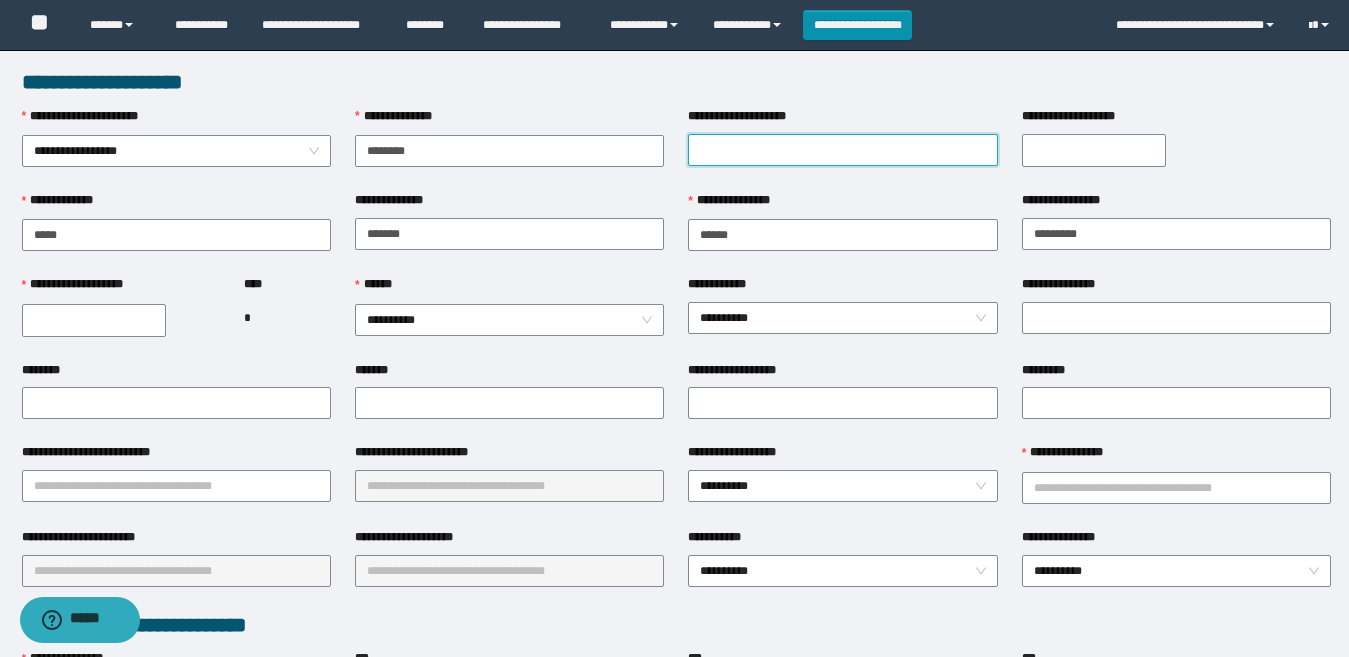 click on "**********" at bounding box center [842, 150] 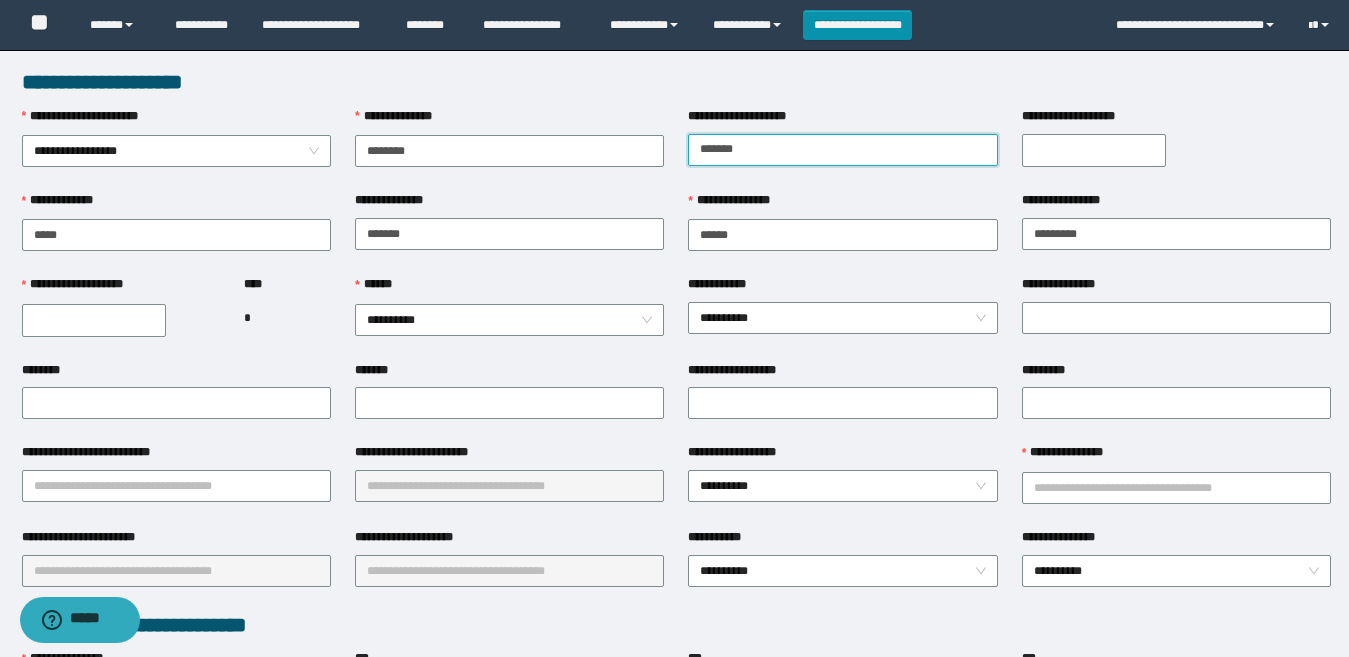 type on "********" 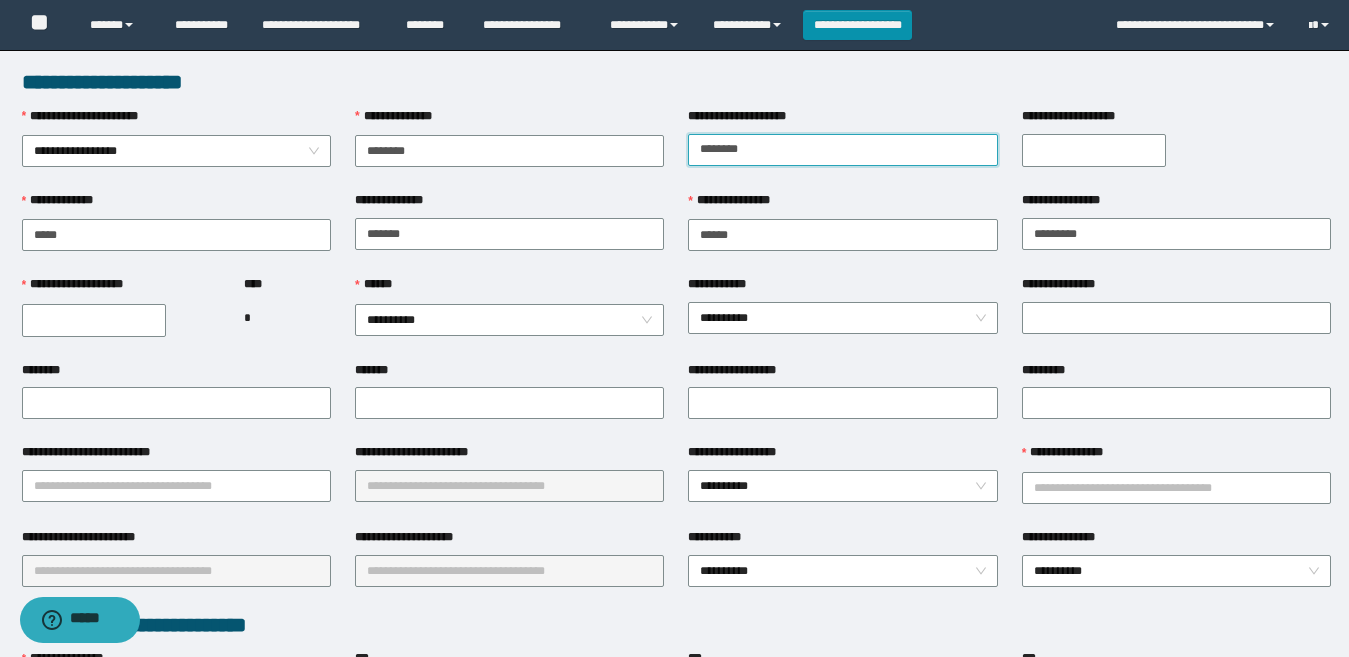 drag, startPoint x: 834, startPoint y: 157, endPoint x: 674, endPoint y: 161, distance: 160.04999 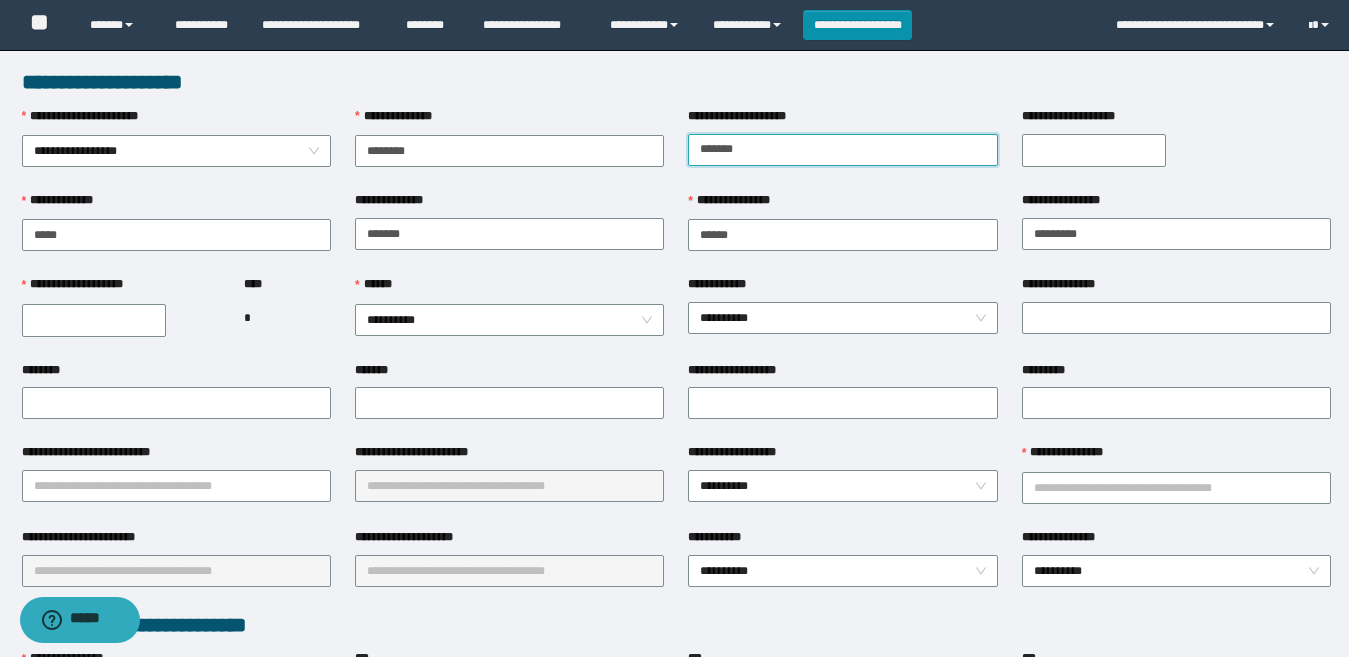 type on "******" 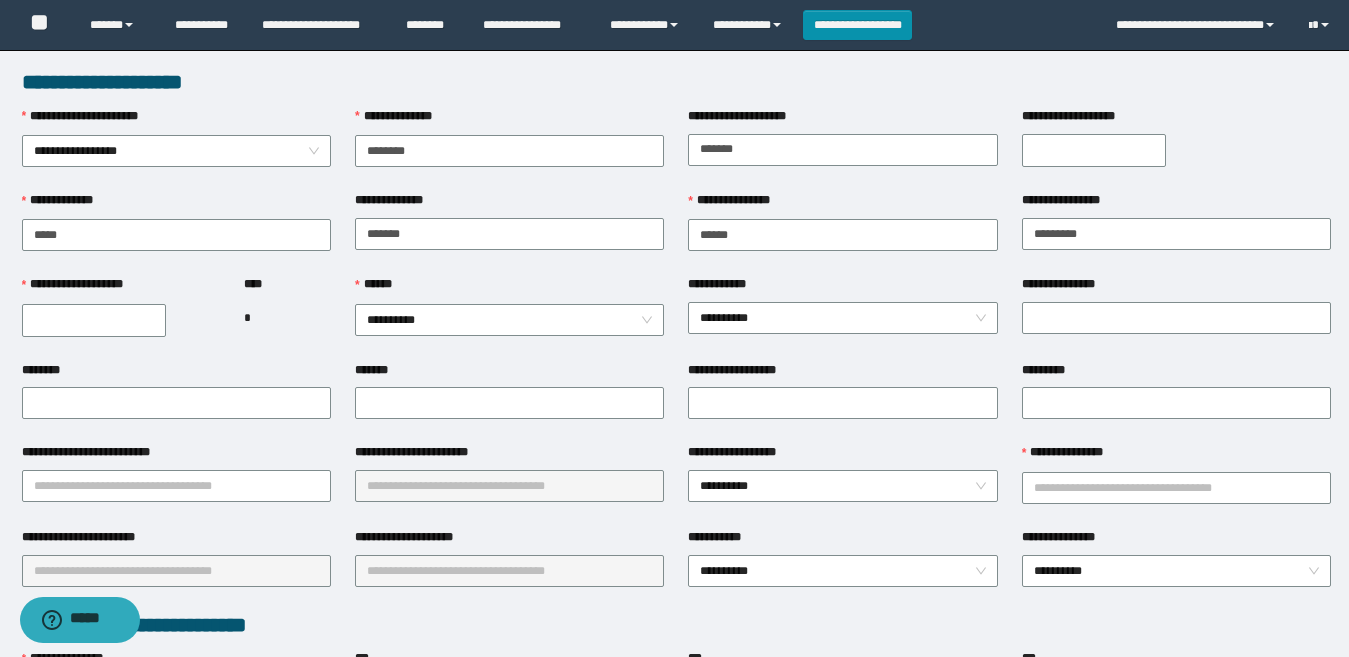 click on "**********" at bounding box center [1094, 150] 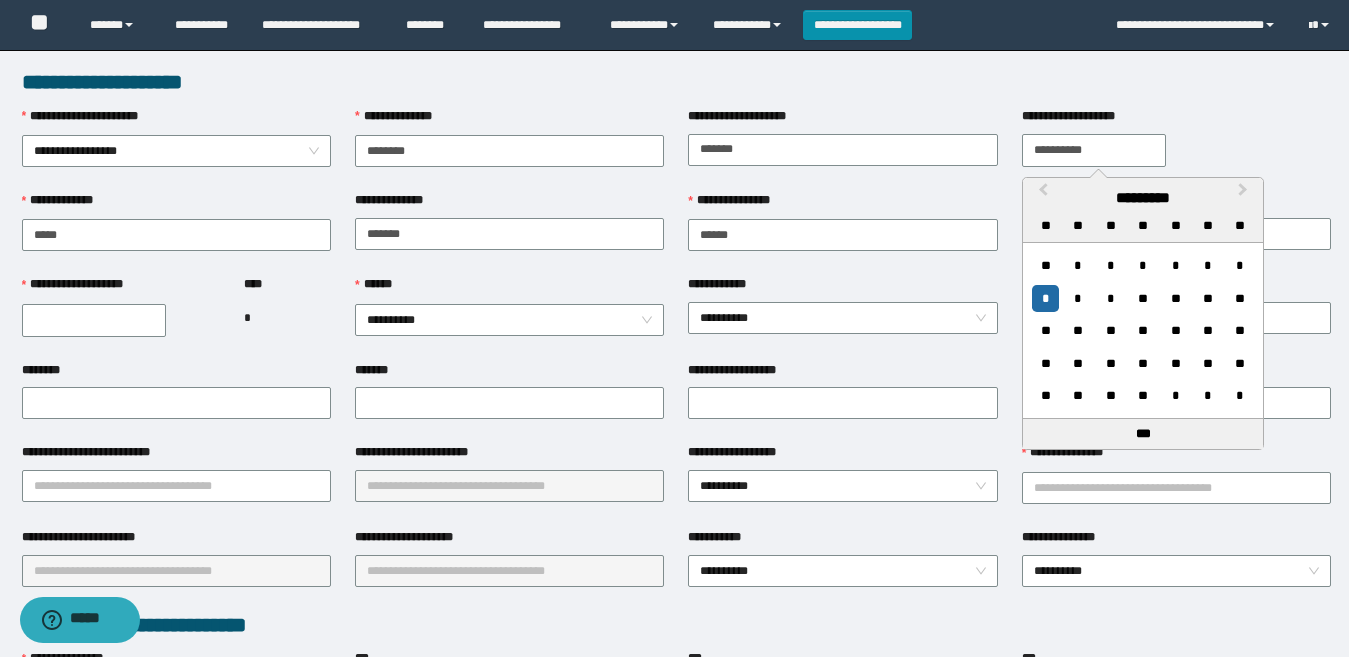 type on "**********" 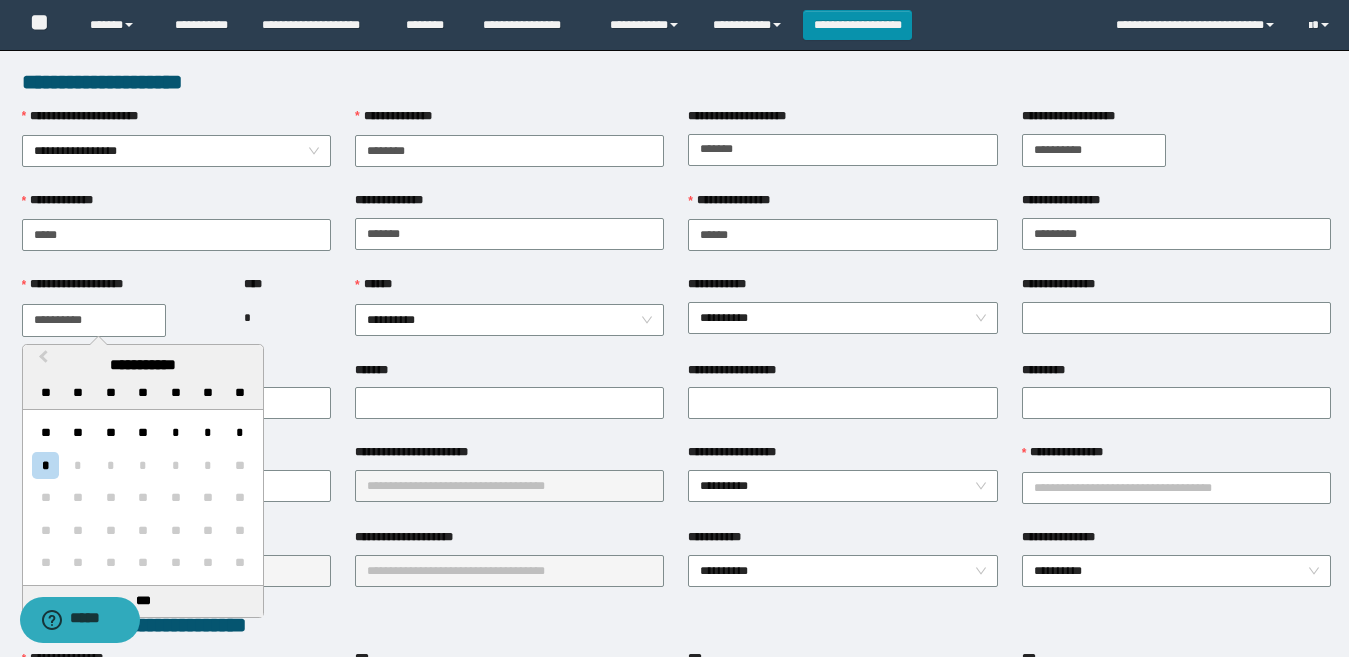 click on "**********" at bounding box center [94, 320] 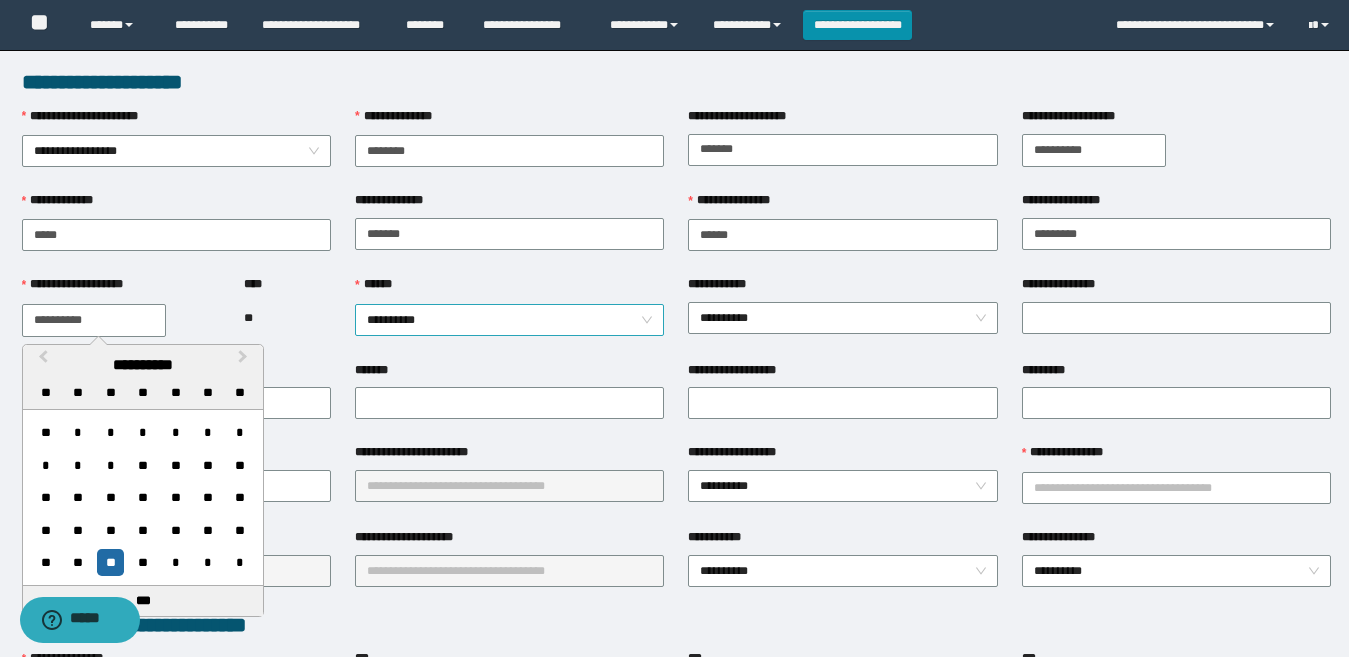 type on "**********" 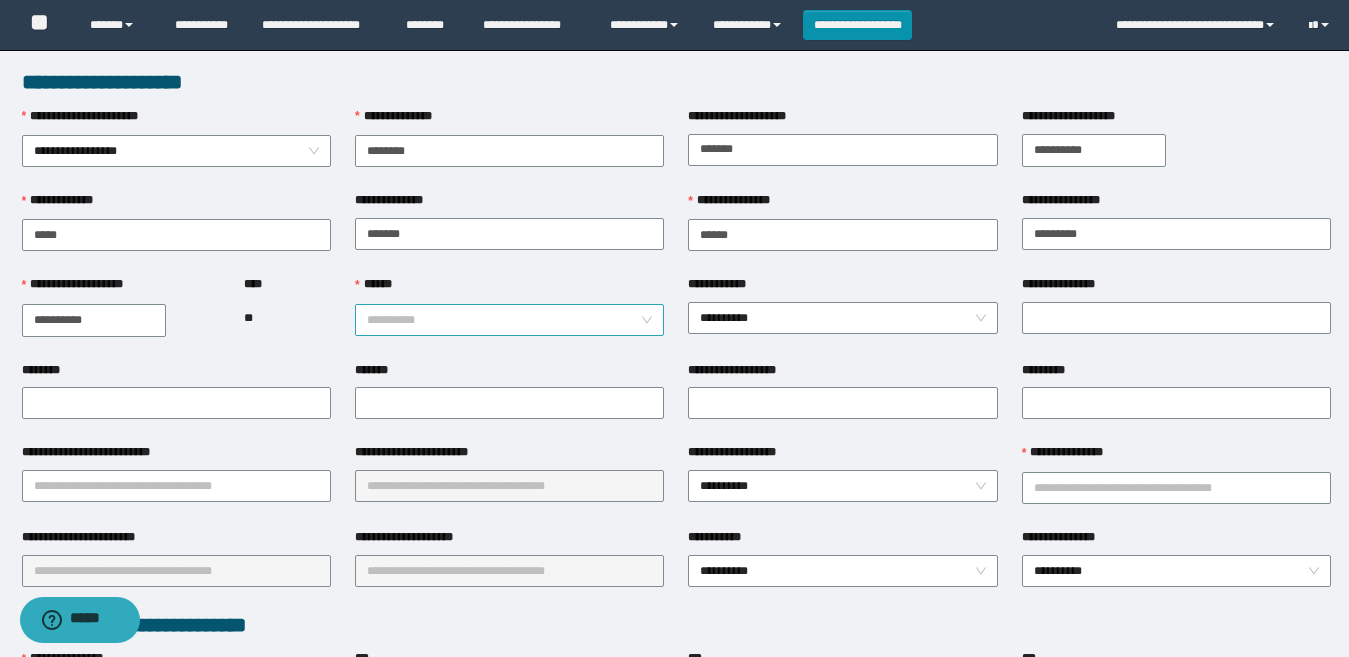 click on "**********" at bounding box center (509, 320) 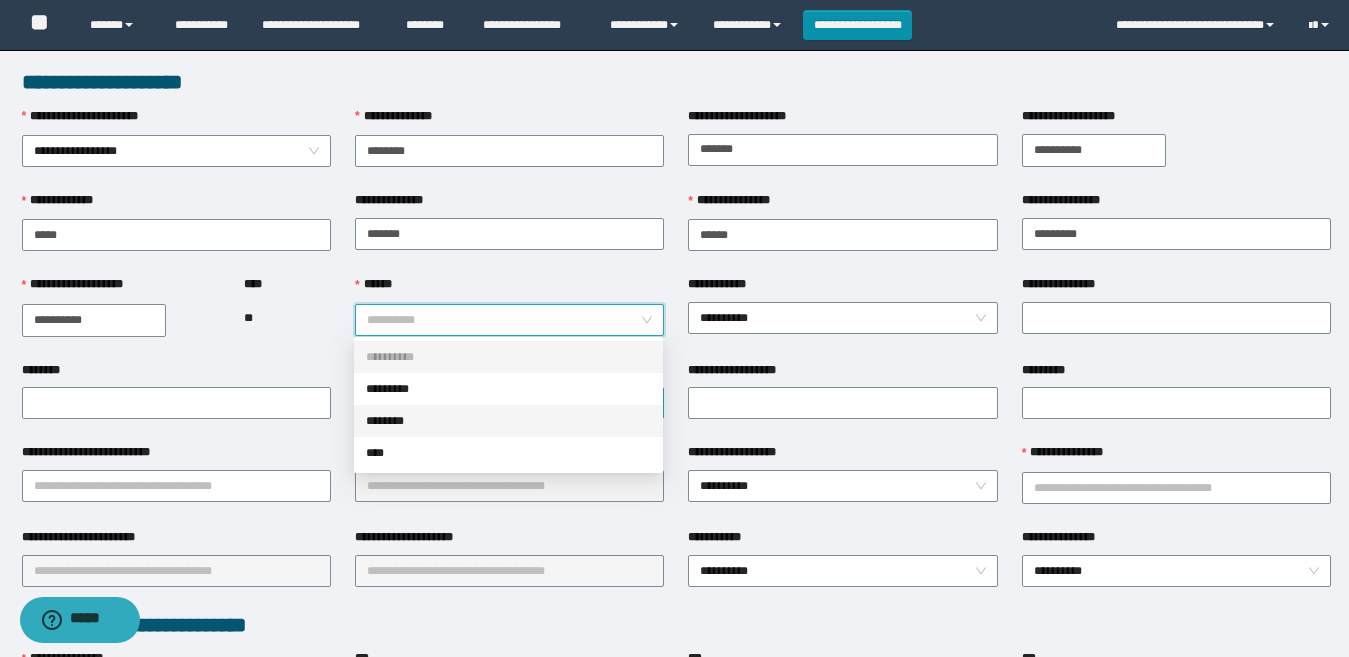 click on "********" at bounding box center (508, 421) 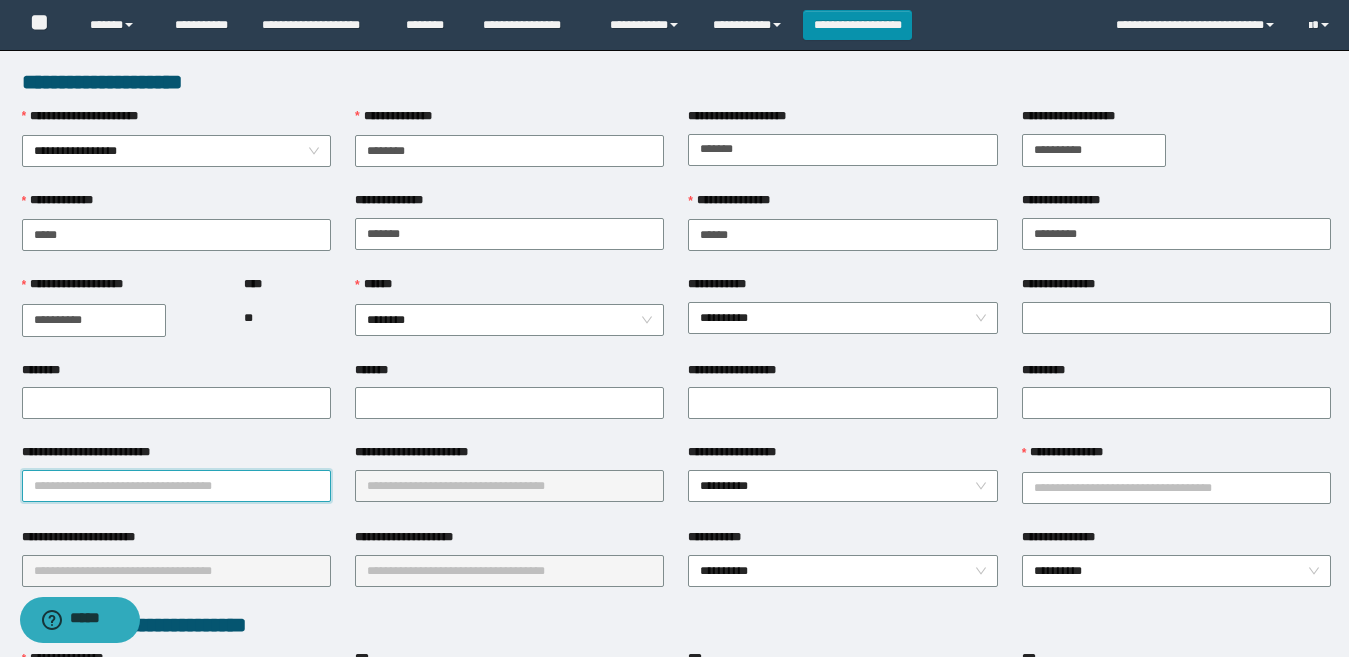 click on "**********" at bounding box center [176, 486] 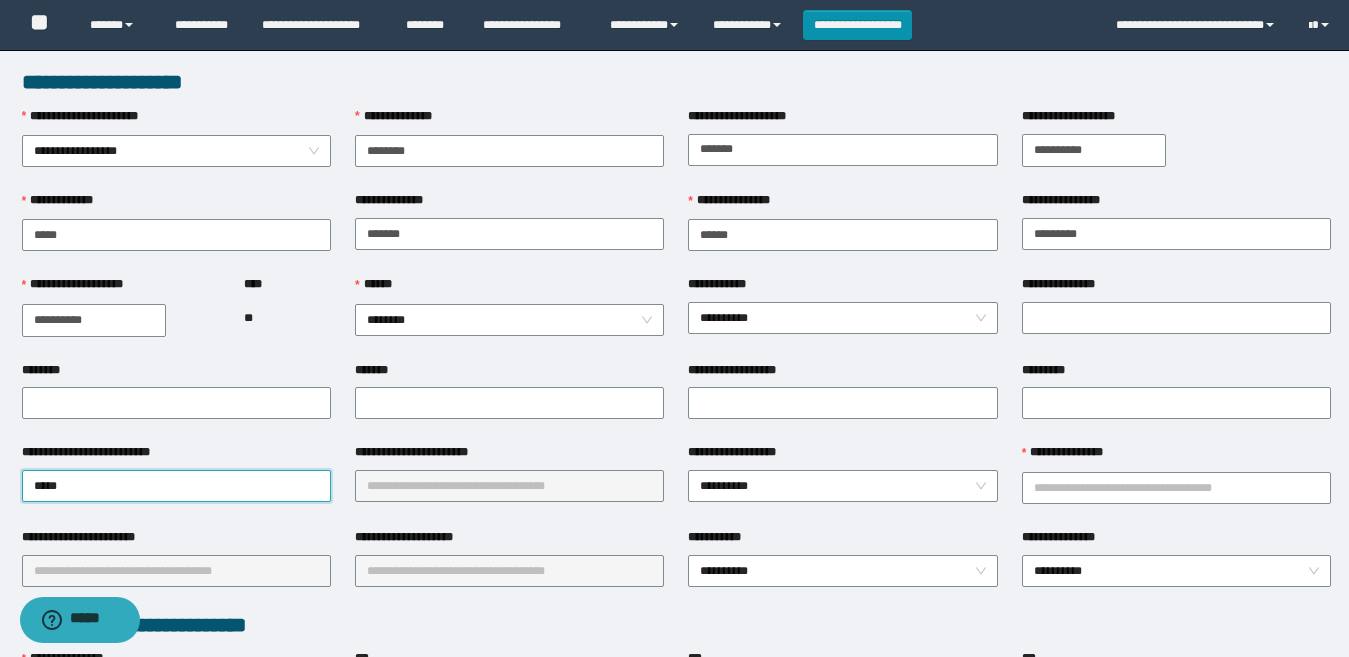 type on "******" 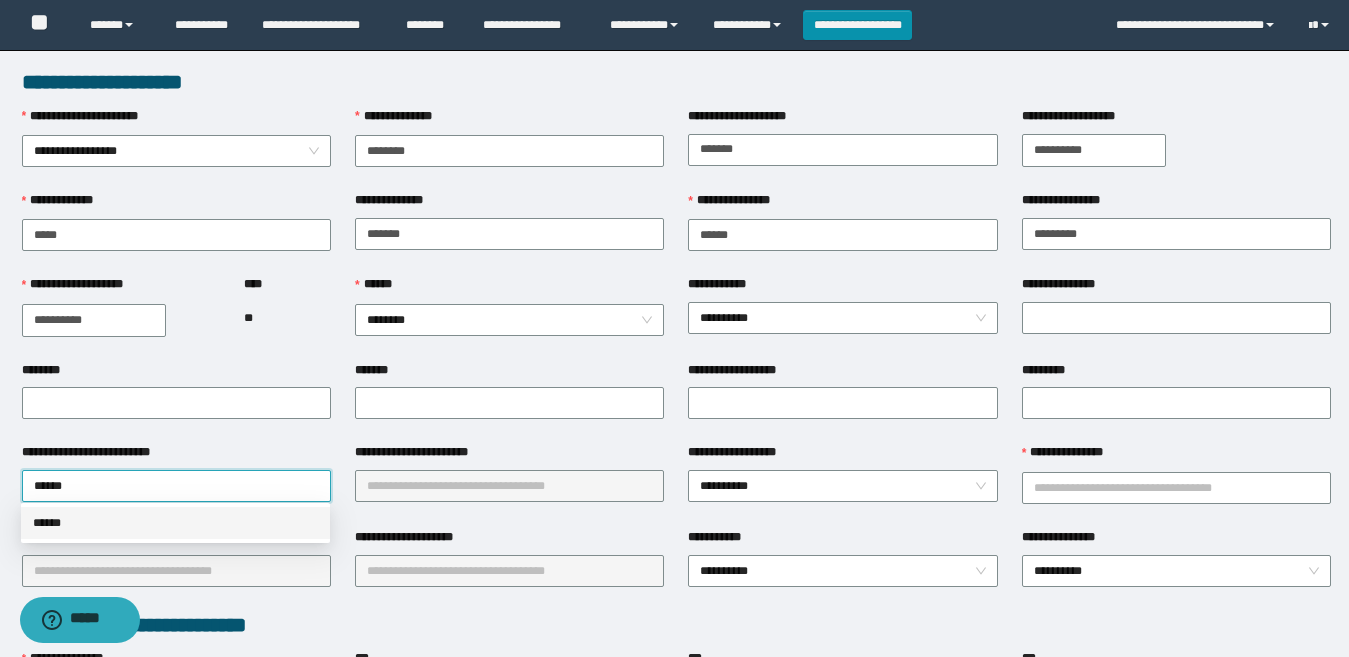 click on "******" at bounding box center [175, 523] 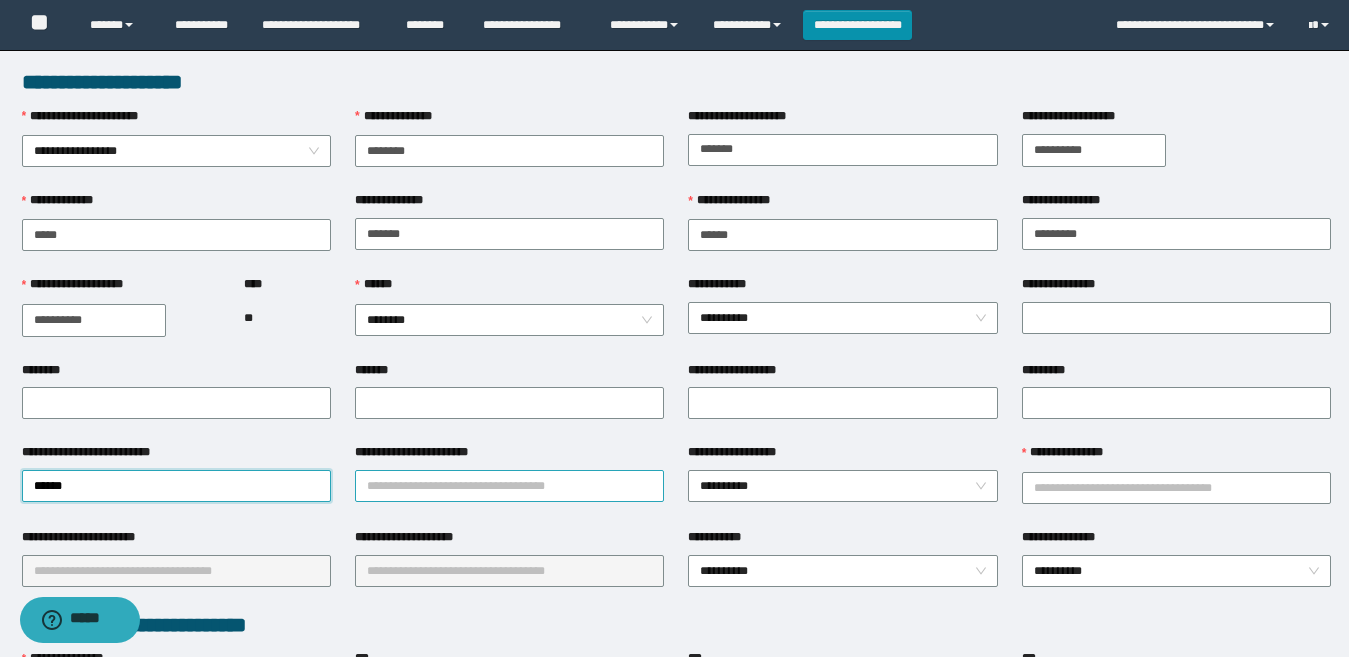 click on "**********" at bounding box center [509, 486] 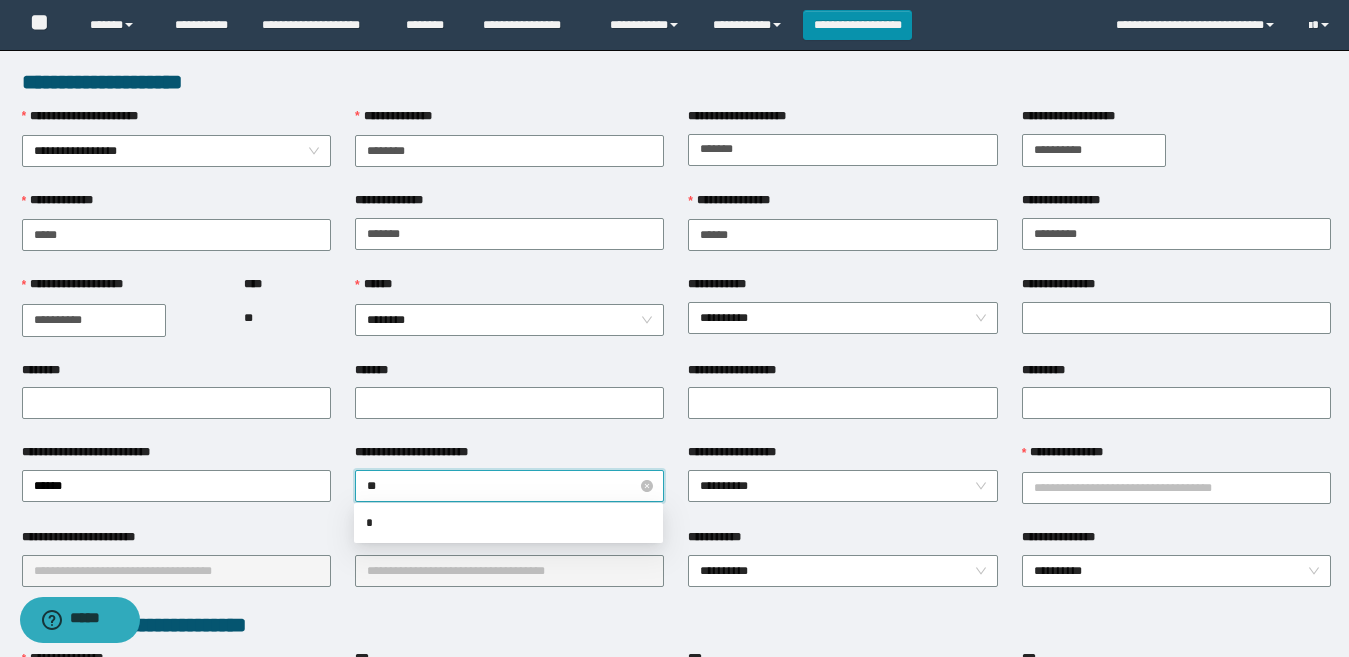 type on "***" 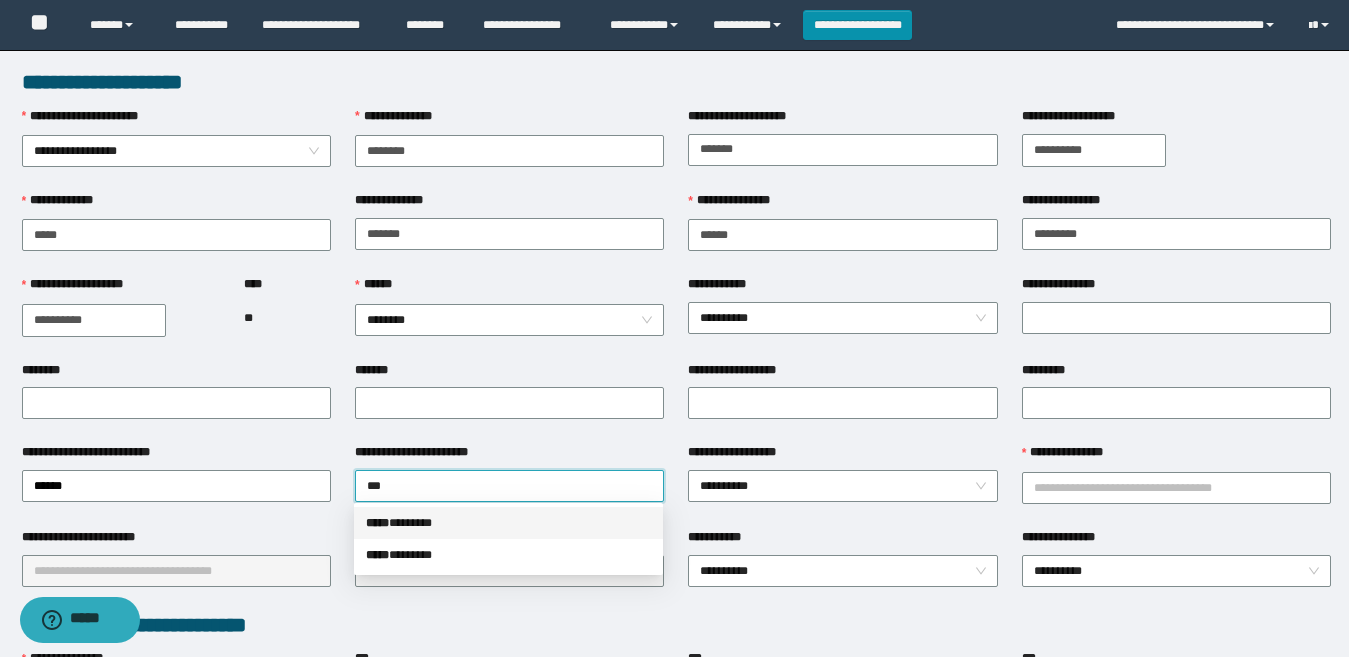 drag, startPoint x: 455, startPoint y: 520, endPoint x: 481, endPoint y: 517, distance: 26.172504 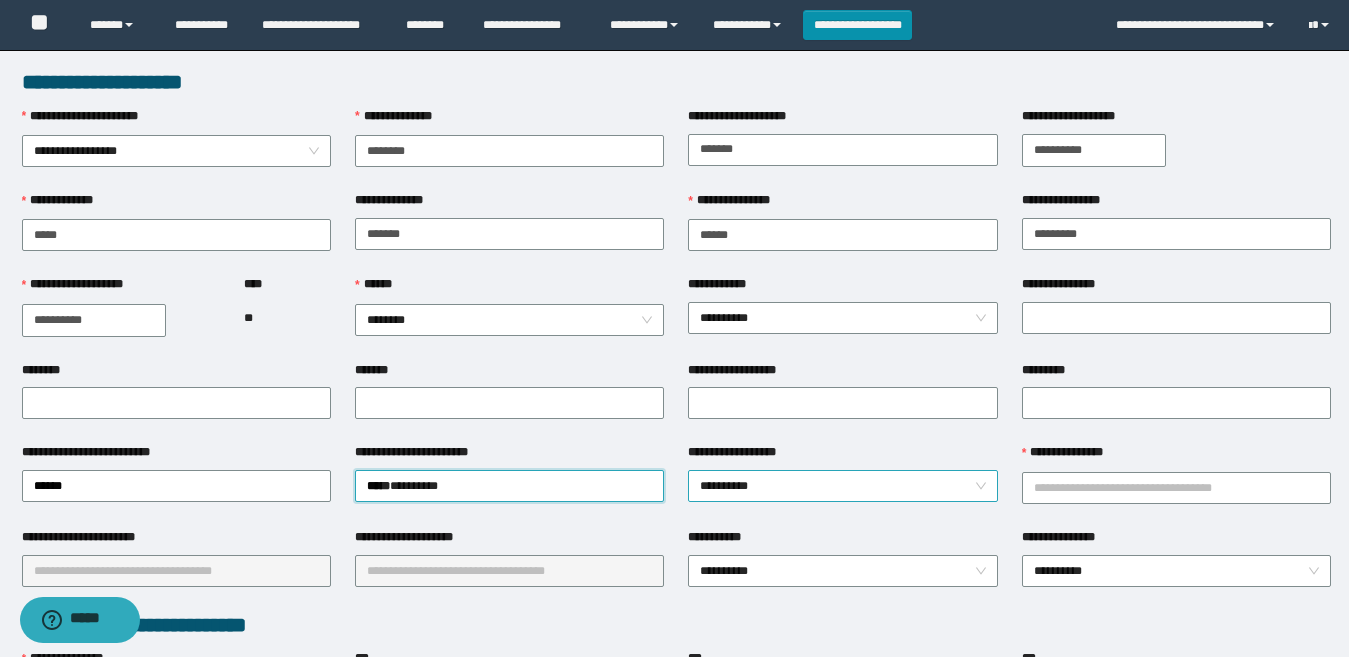 click on "**********" at bounding box center [842, 486] 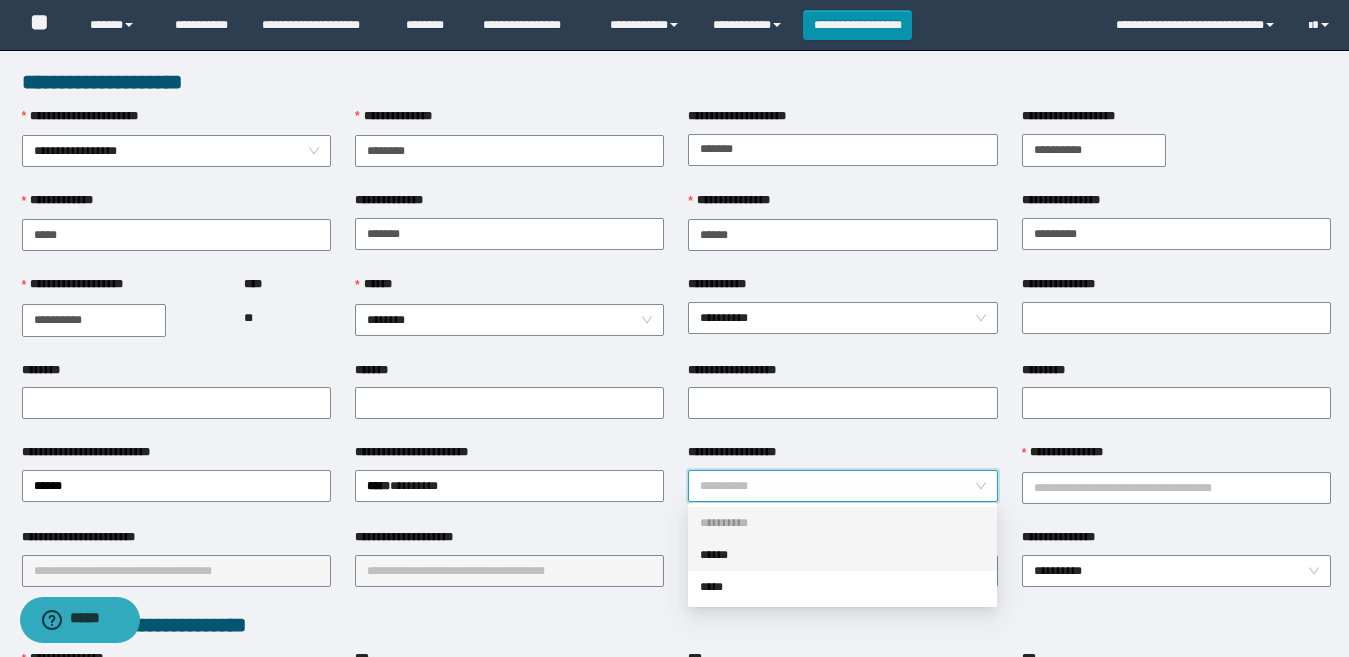drag, startPoint x: 738, startPoint y: 559, endPoint x: 811, endPoint y: 548, distance: 73.82411 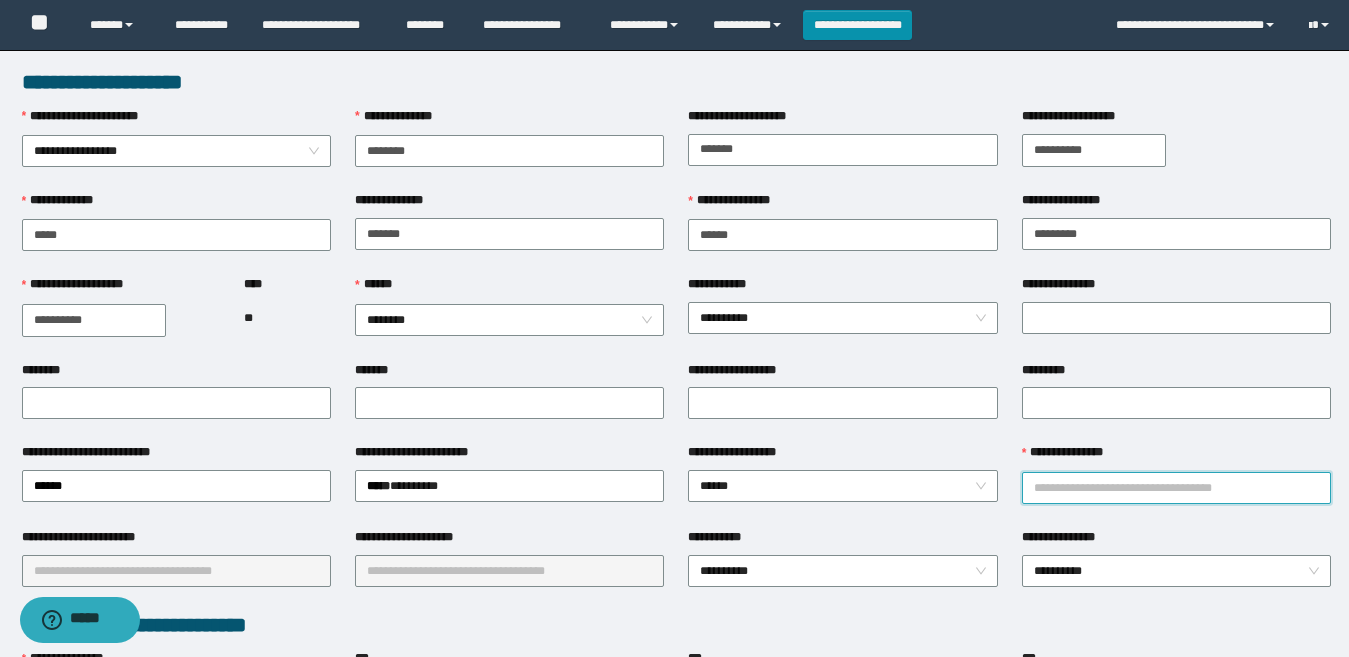 click on "**********" at bounding box center [1176, 488] 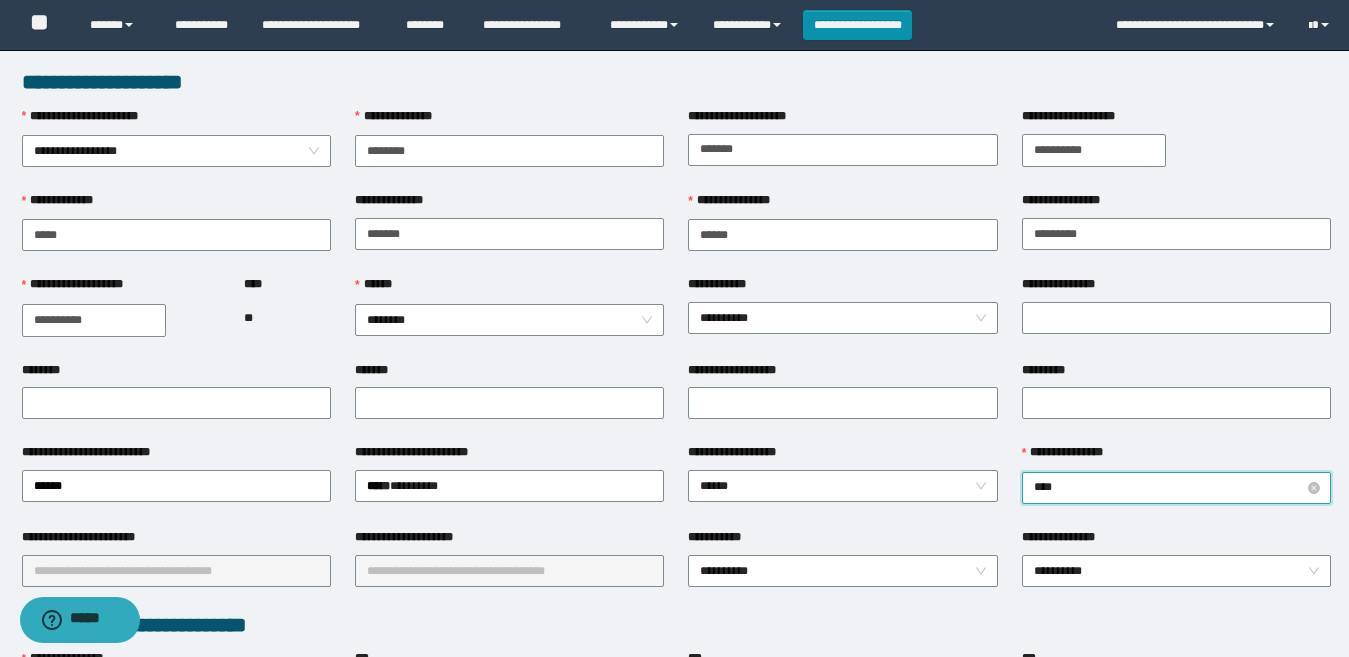 type on "*****" 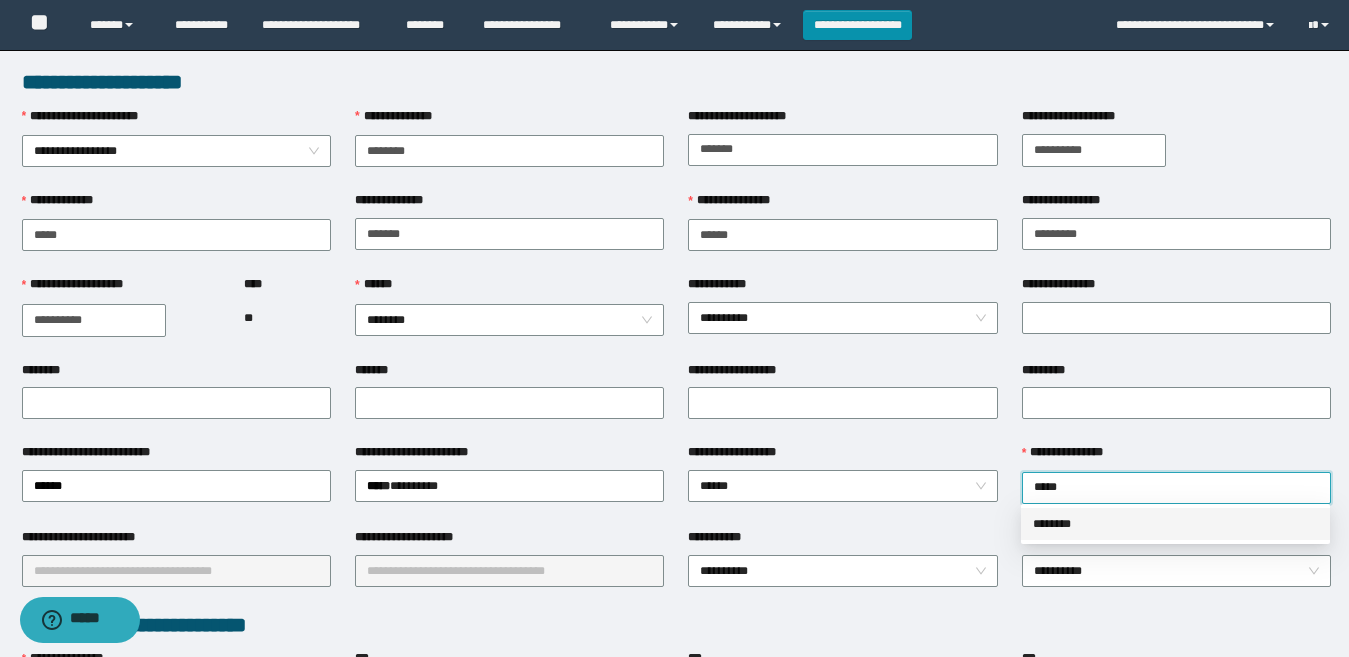 drag, startPoint x: 1071, startPoint y: 515, endPoint x: 145, endPoint y: 514, distance: 926.00055 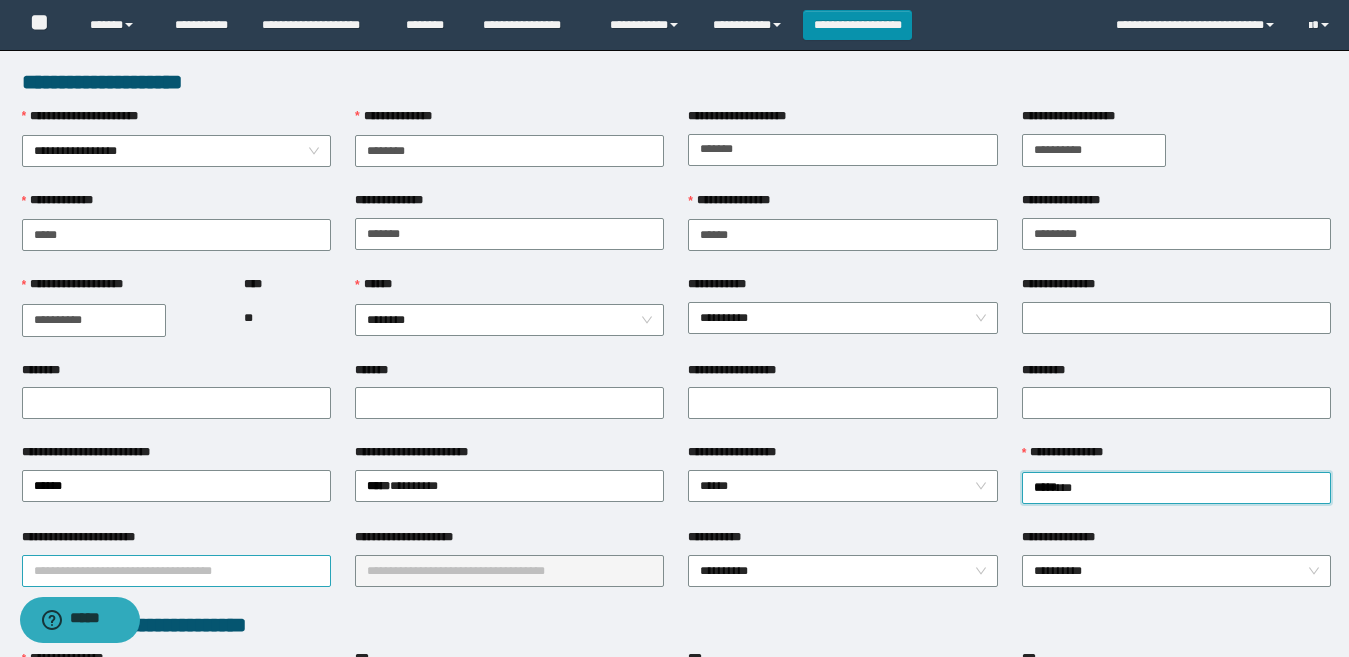 click on "**********" at bounding box center [176, 571] 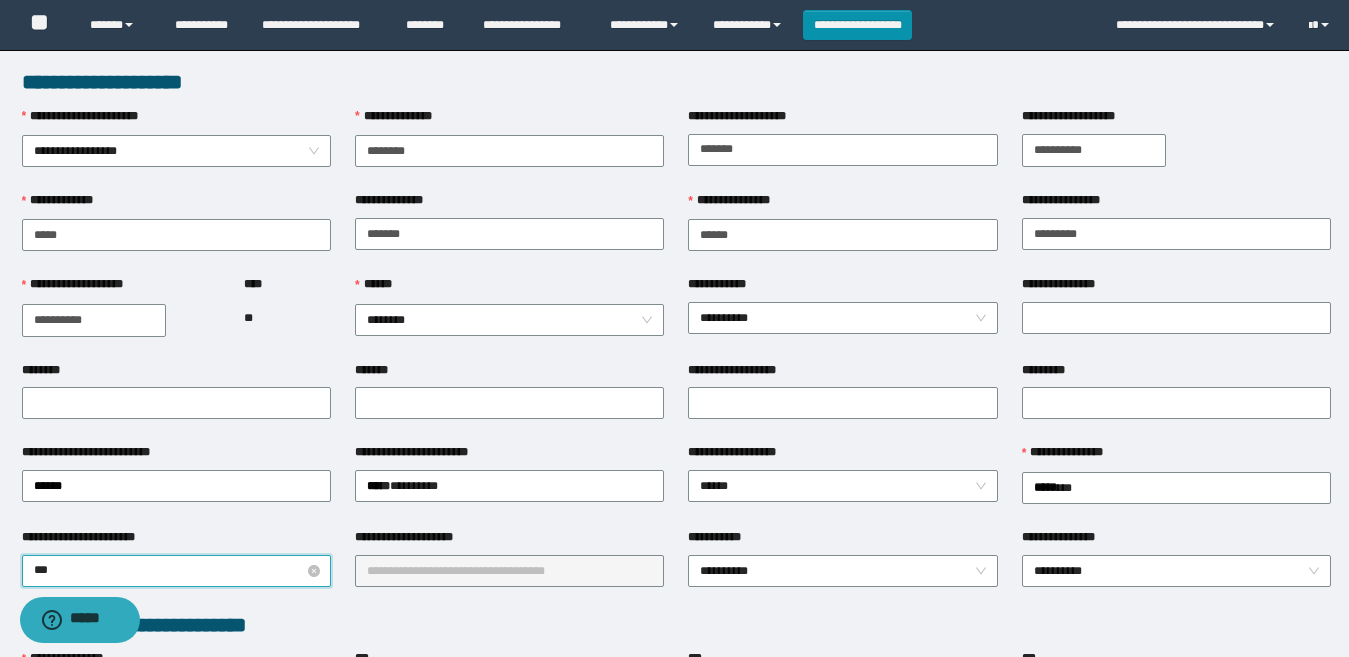 type on "****" 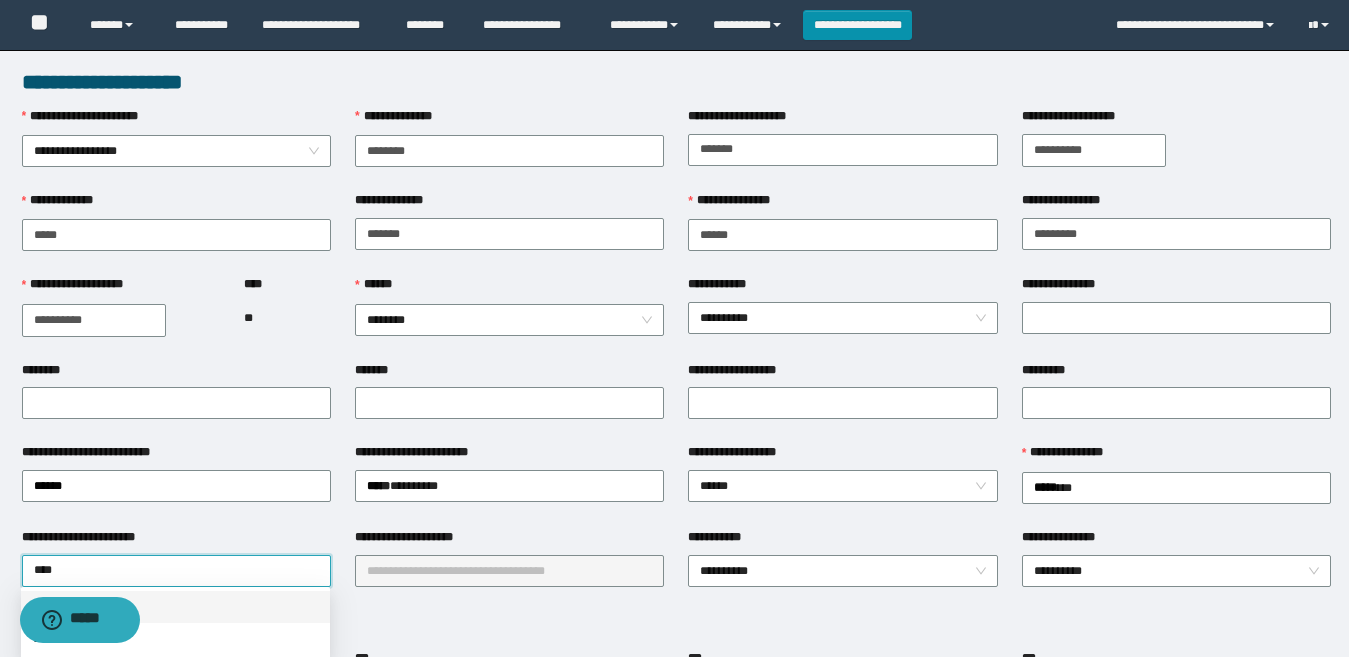 drag, startPoint x: 179, startPoint y: 609, endPoint x: 406, endPoint y: 584, distance: 228.3725 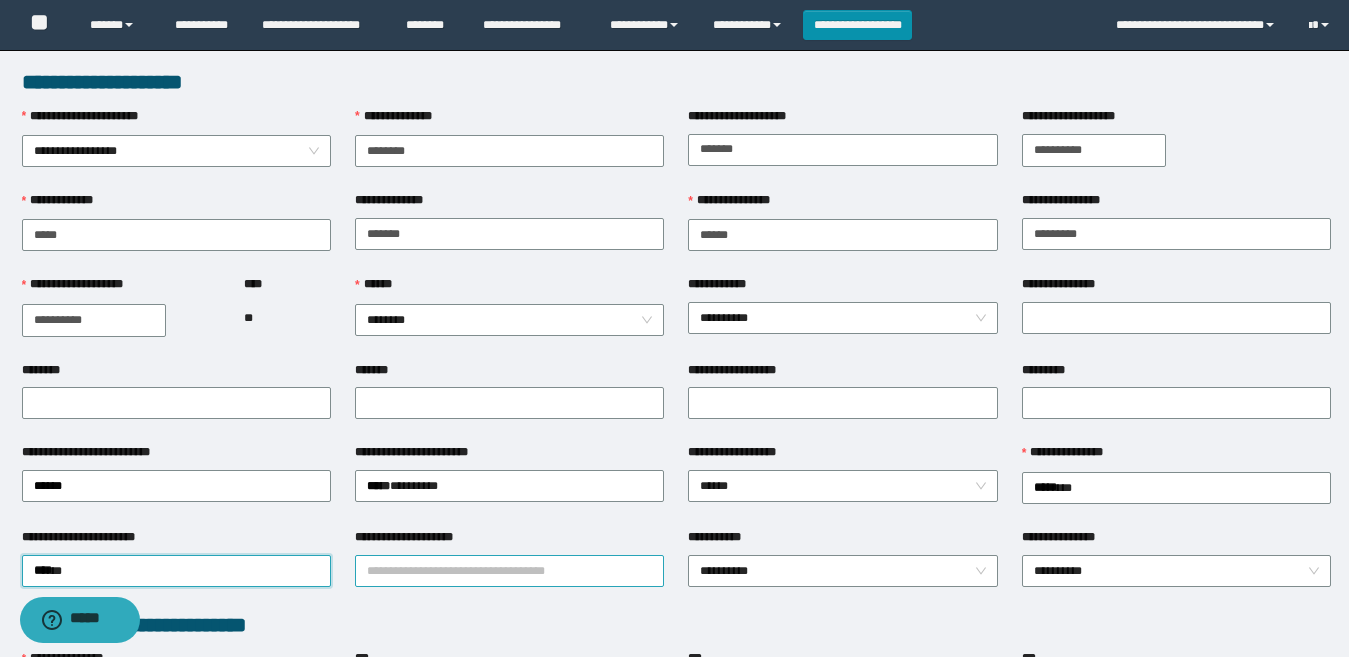 click on "**********" at bounding box center (509, 571) 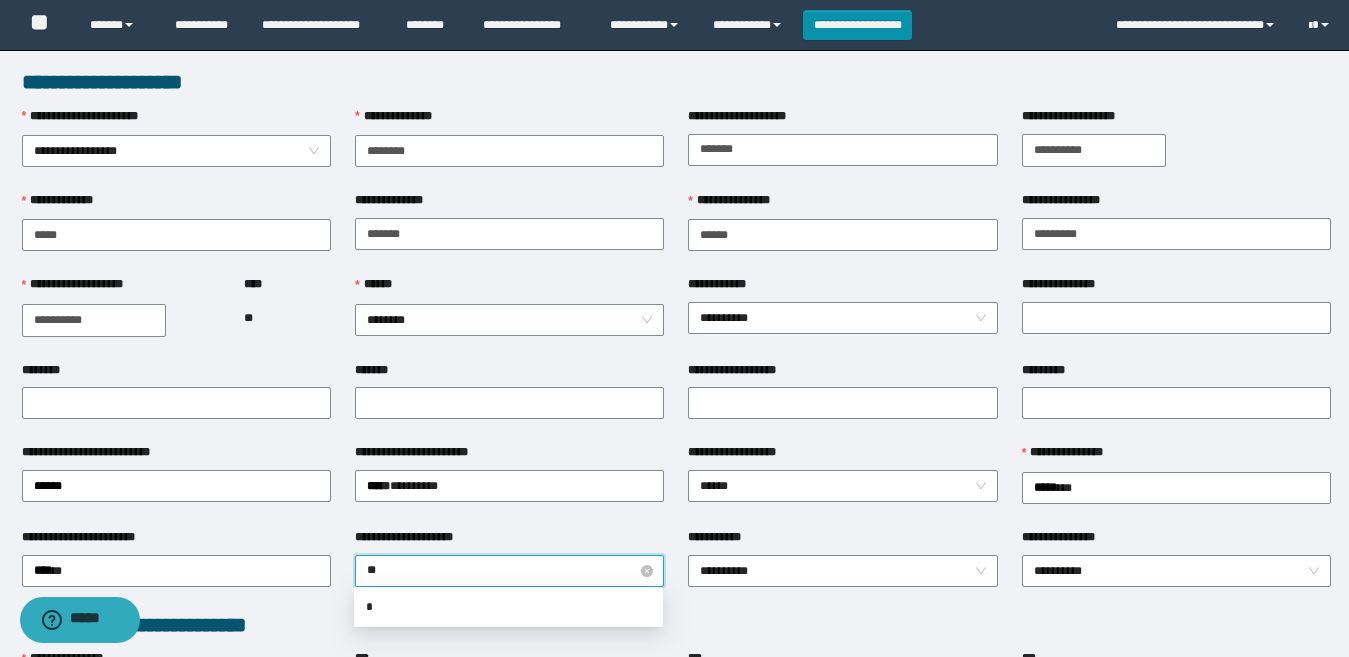 type on "***" 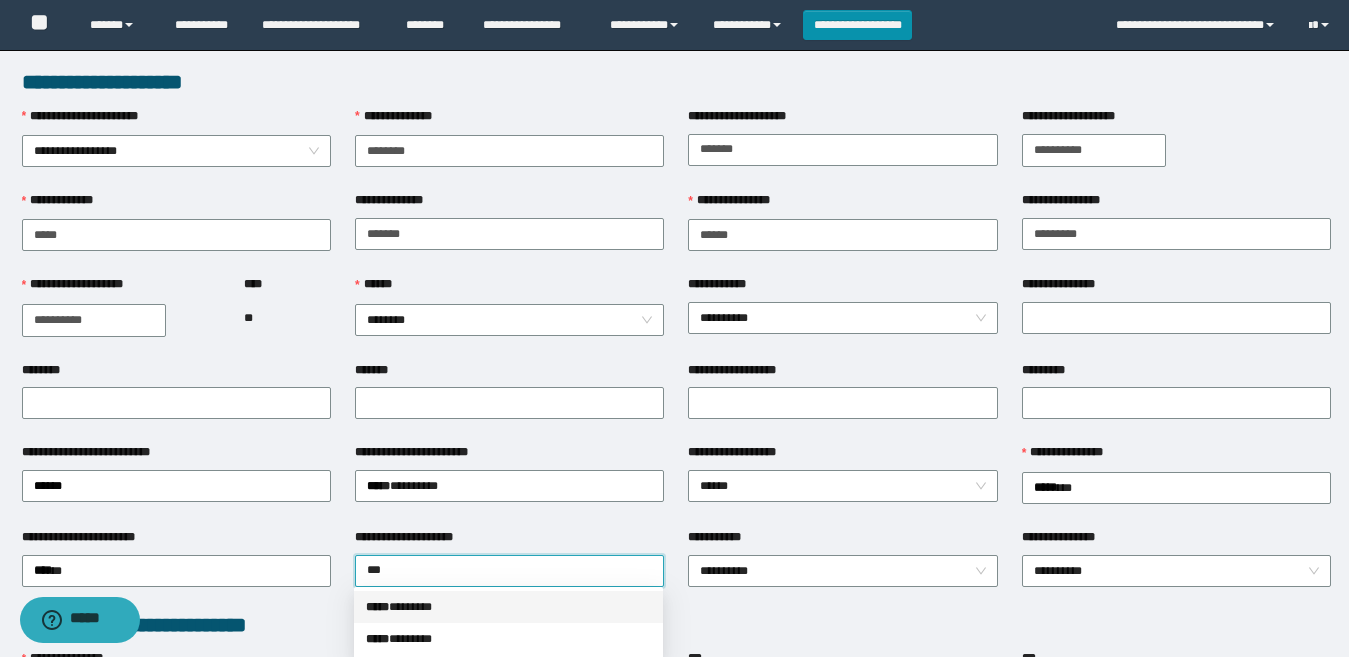 click on "***** * ******" at bounding box center [508, 607] 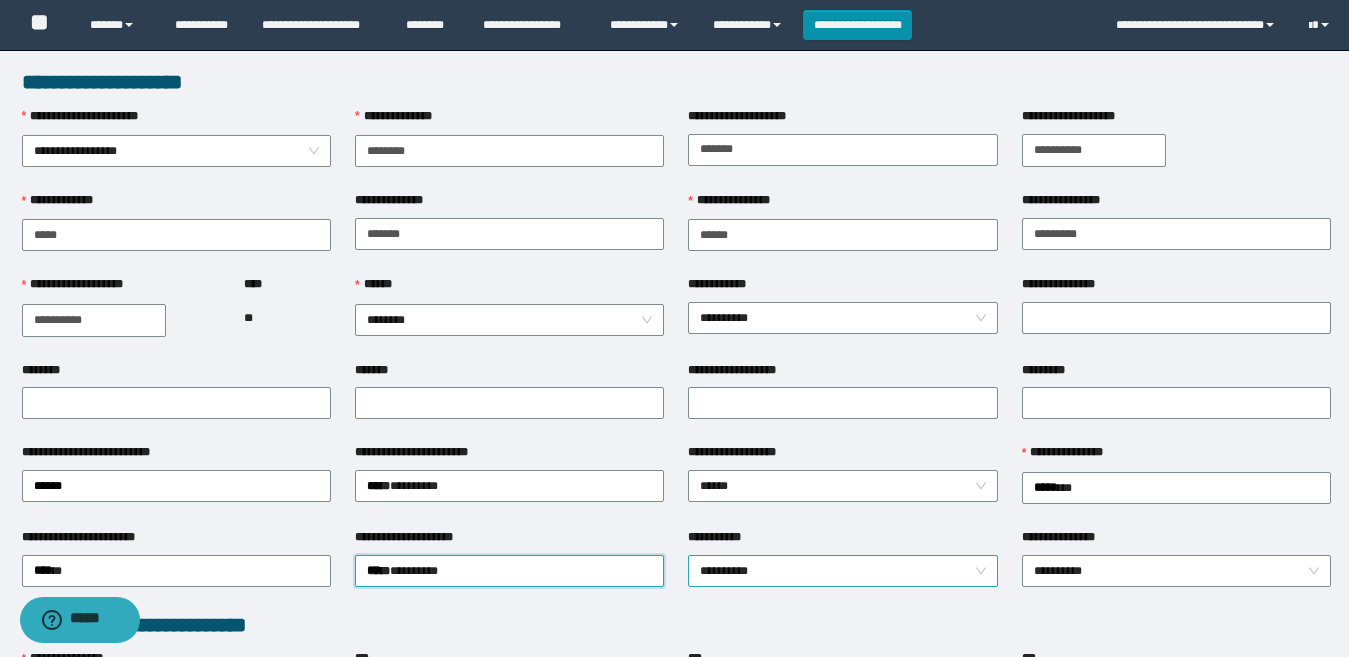 click on "**********" at bounding box center (842, 571) 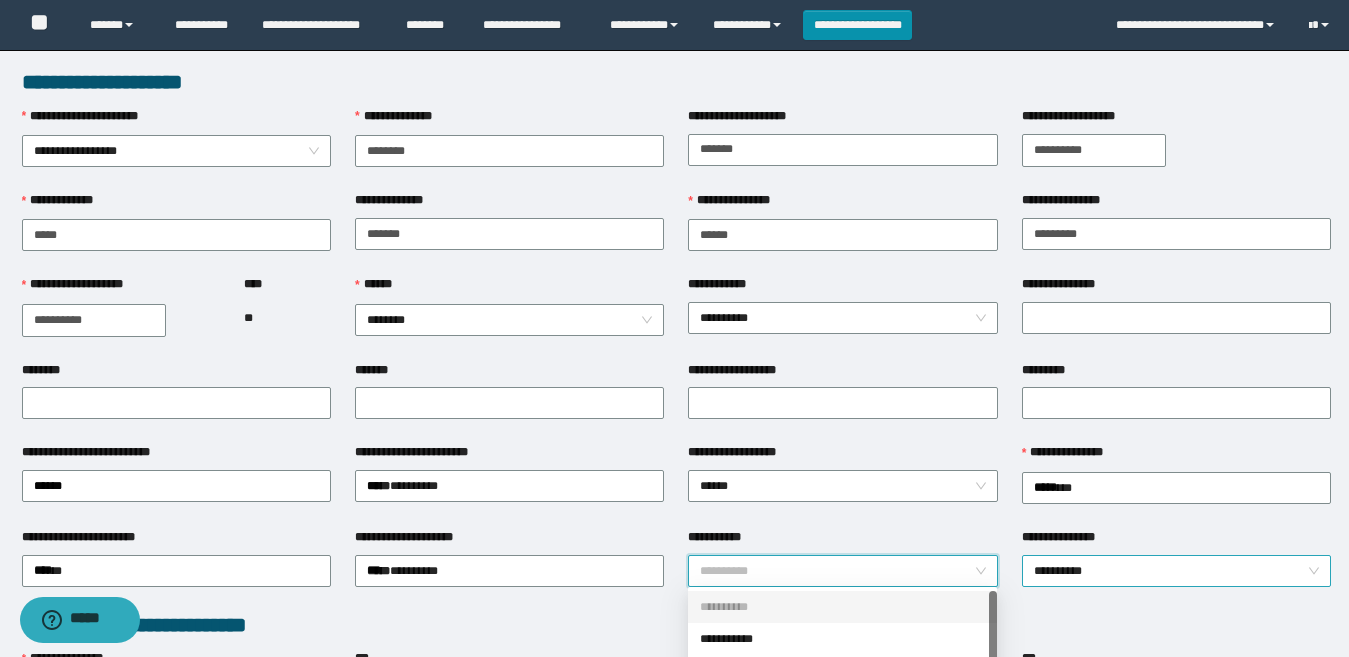 click on "**********" at bounding box center (1176, 571) 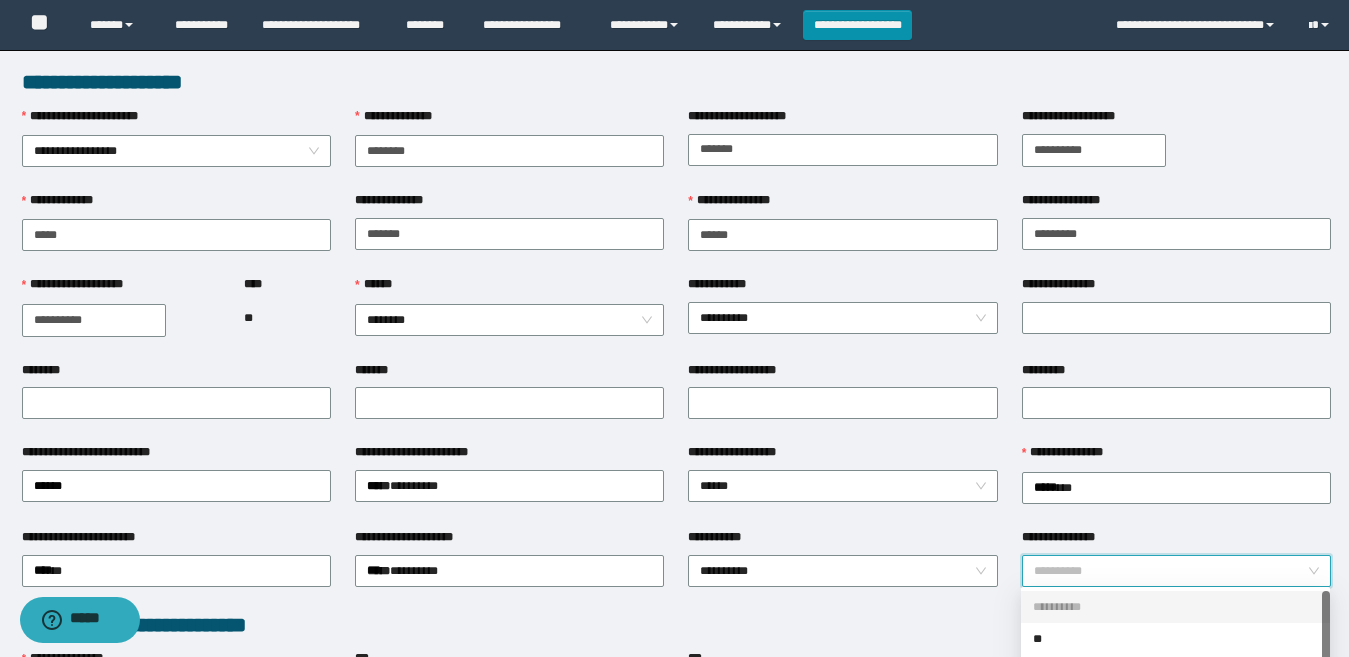 scroll, scrollTop: 32, scrollLeft: 0, axis: vertical 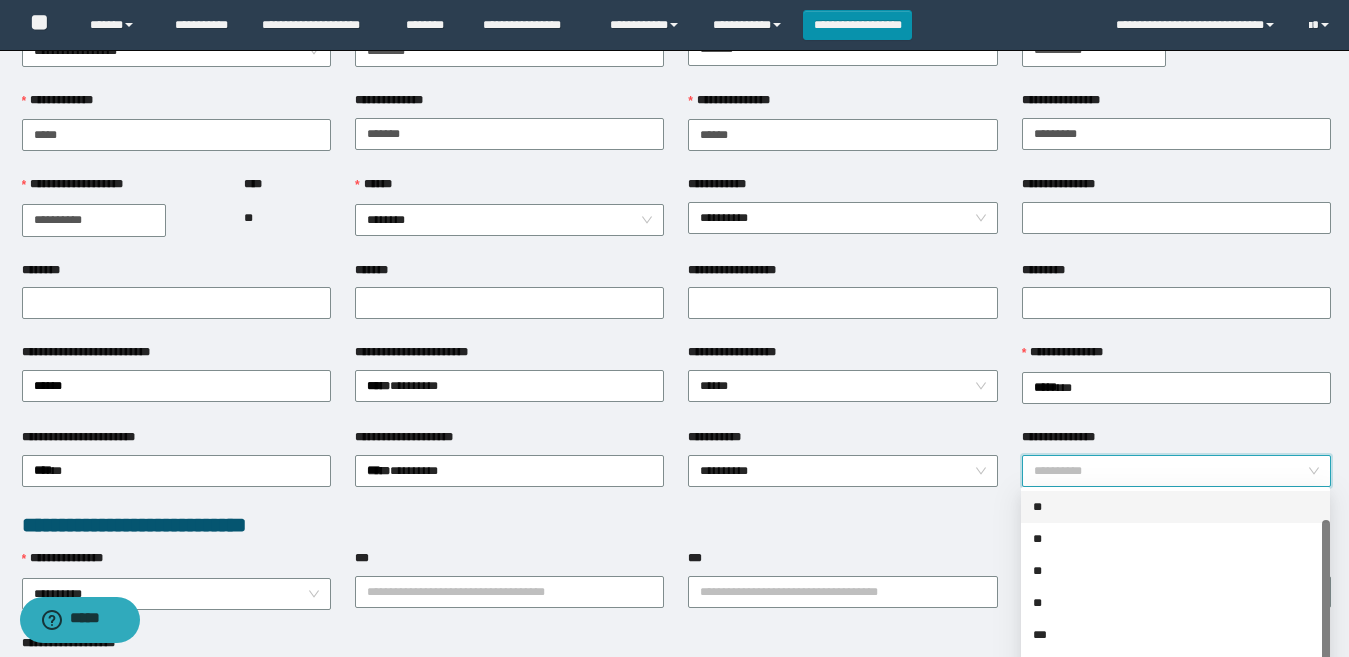 drag, startPoint x: 1056, startPoint y: 500, endPoint x: 930, endPoint y: 511, distance: 126.47925 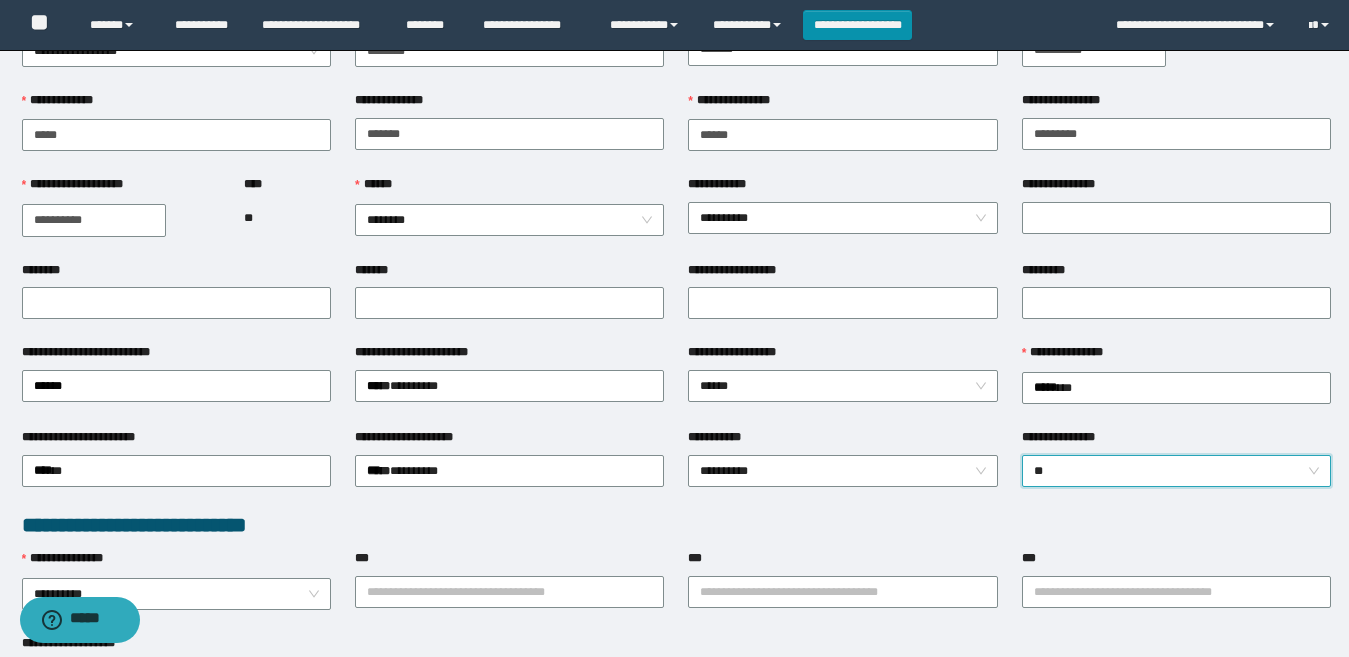 click on "**********" at bounding box center (676, 525) 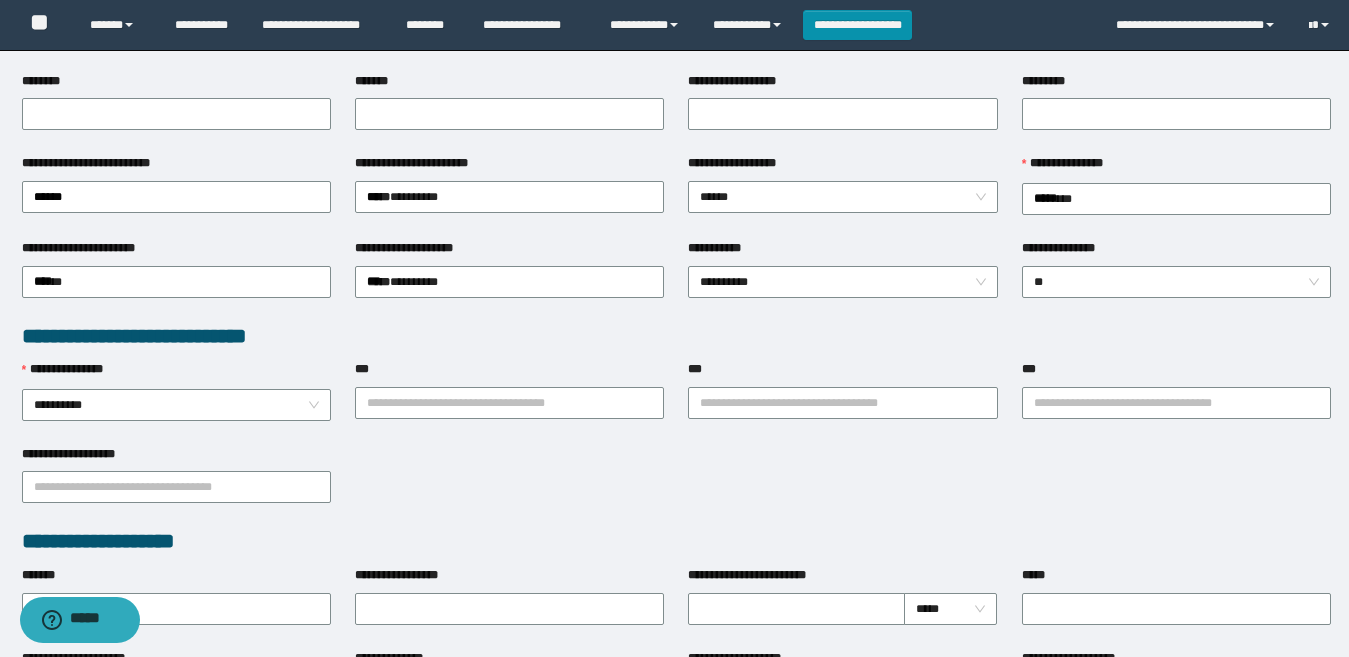 scroll, scrollTop: 300, scrollLeft: 0, axis: vertical 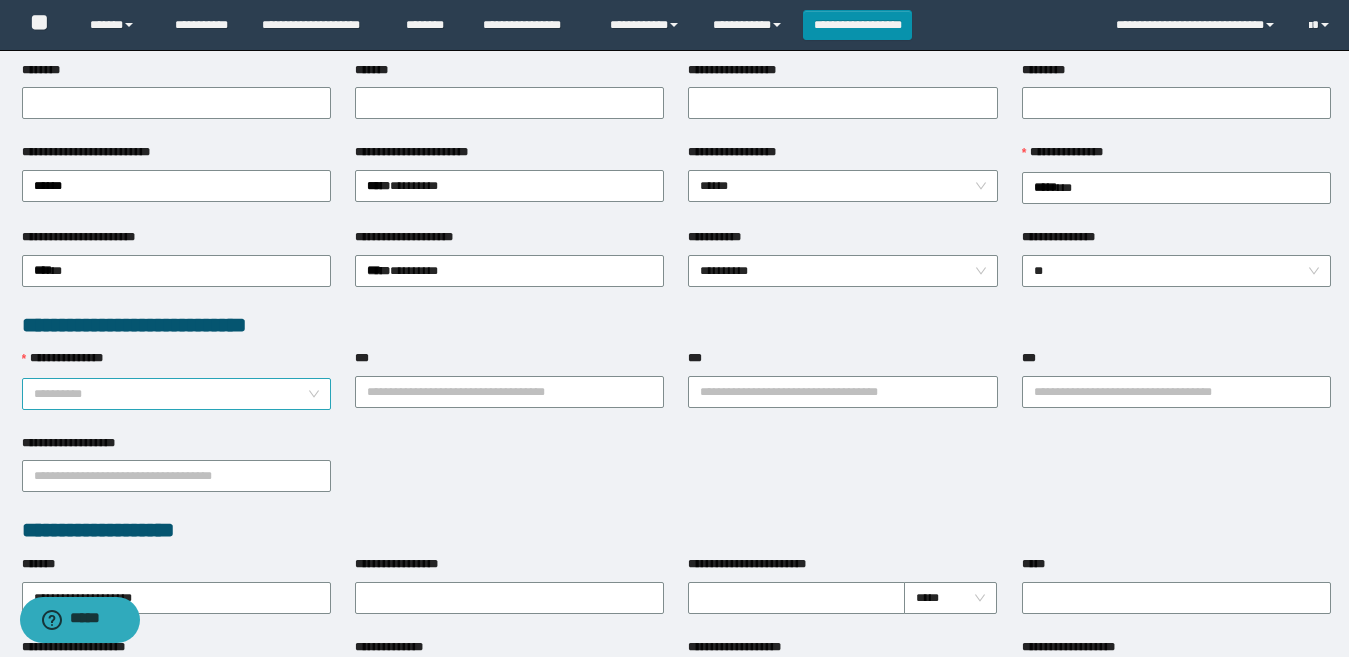 click on "**********" at bounding box center (176, 394) 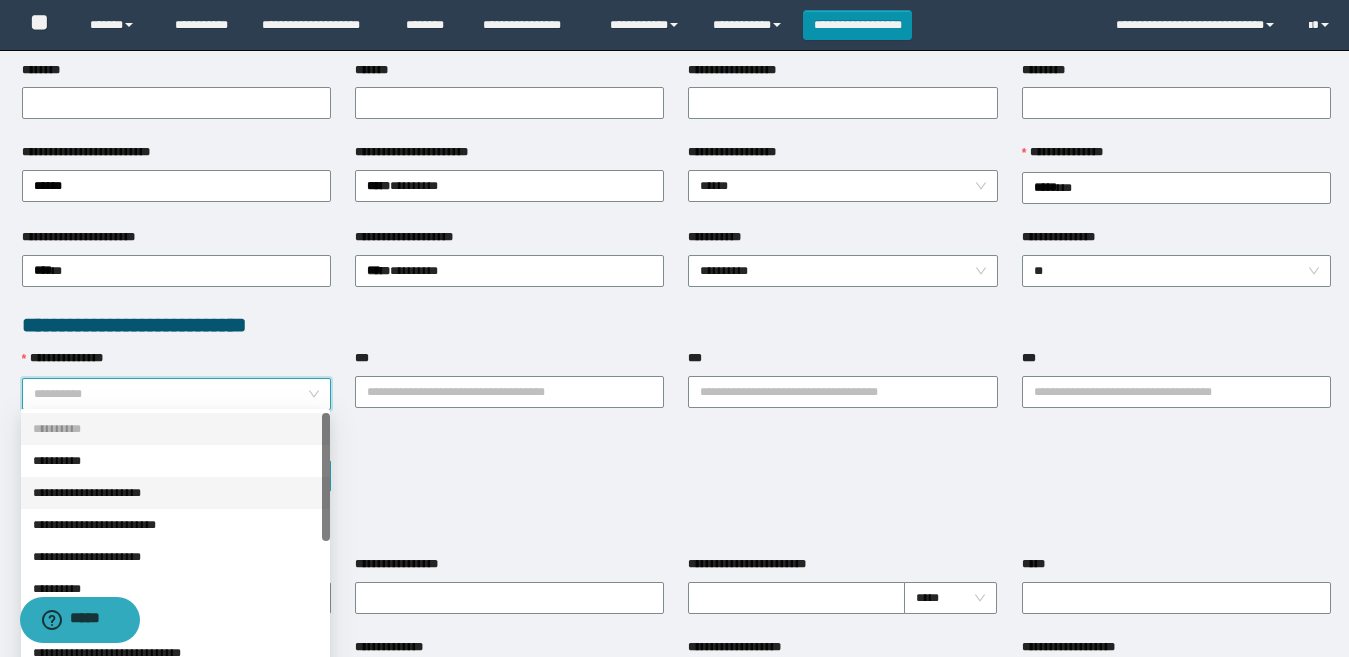 drag, startPoint x: 172, startPoint y: 487, endPoint x: 217, endPoint y: 480, distance: 45.54119 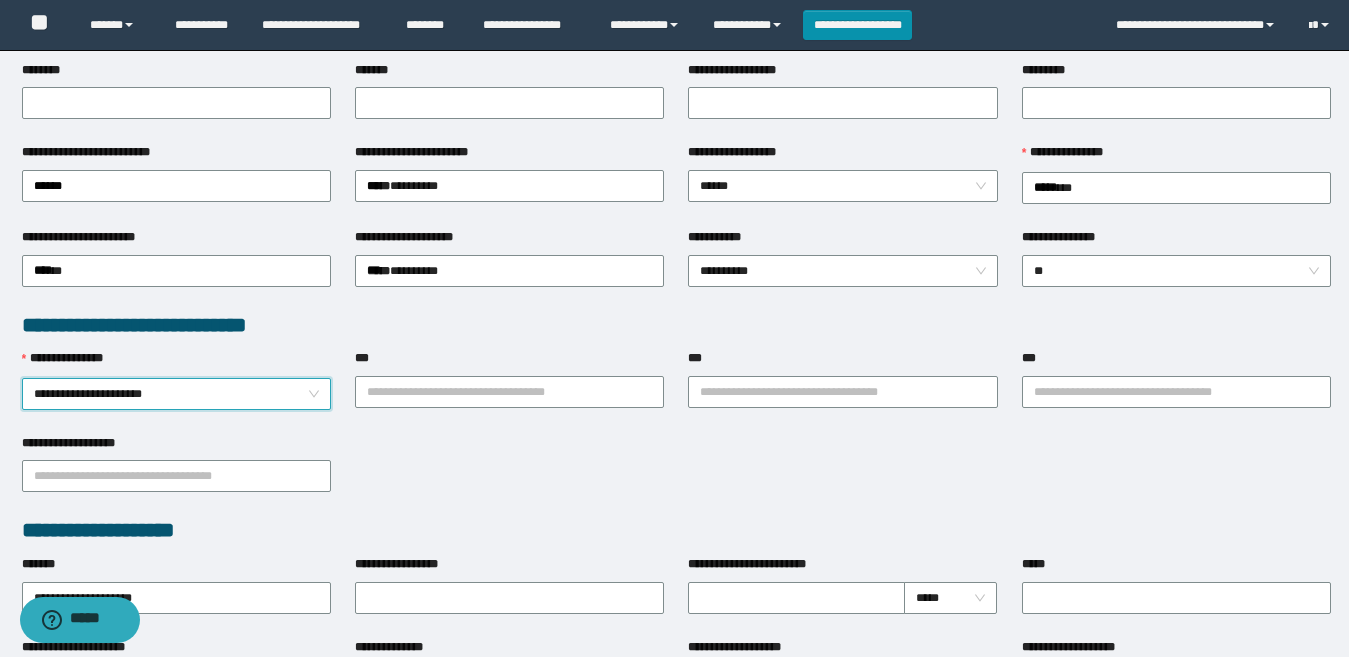 click on "**********" at bounding box center (676, 475) 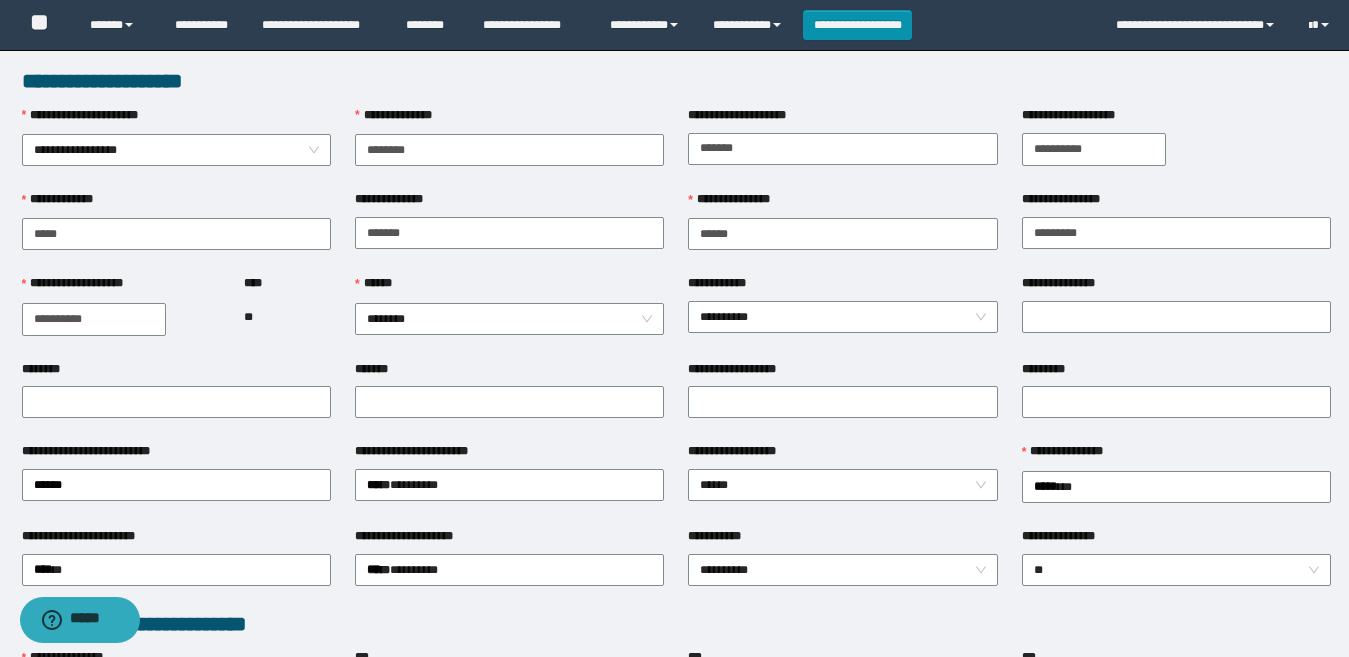 scroll, scrollTop: 0, scrollLeft: 0, axis: both 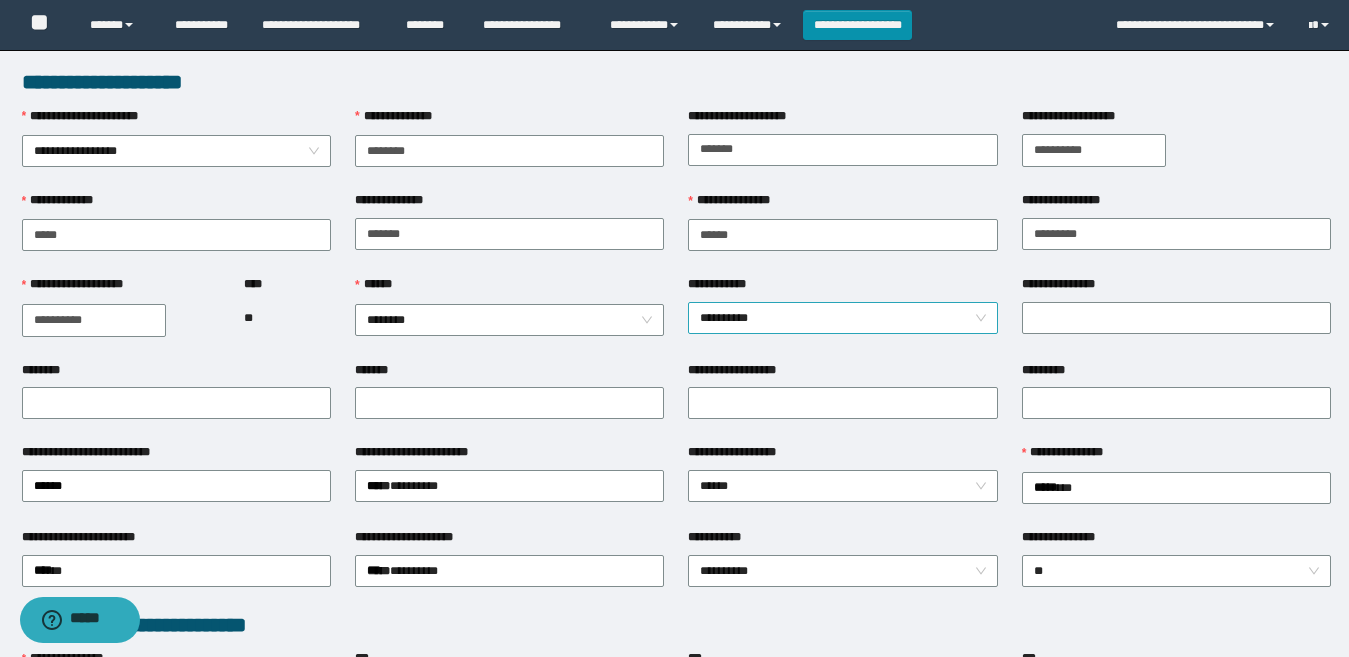click on "**********" at bounding box center [842, 318] 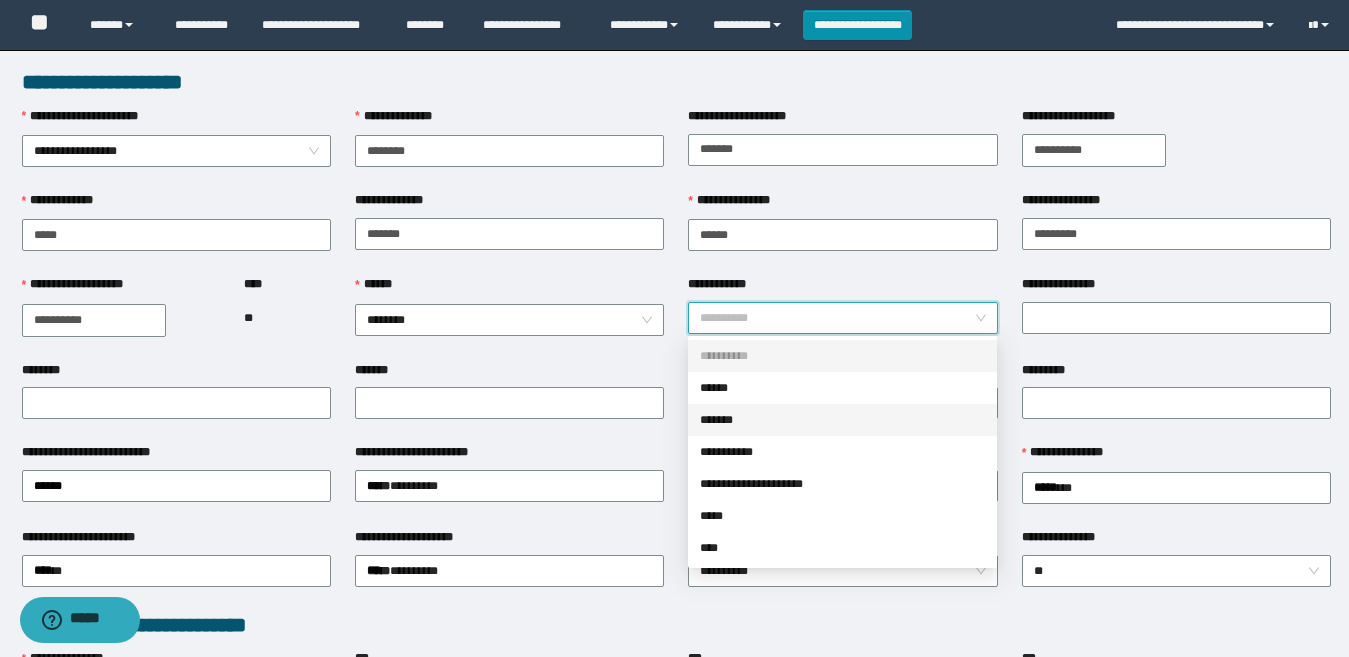 click on "*******" at bounding box center [842, 420] 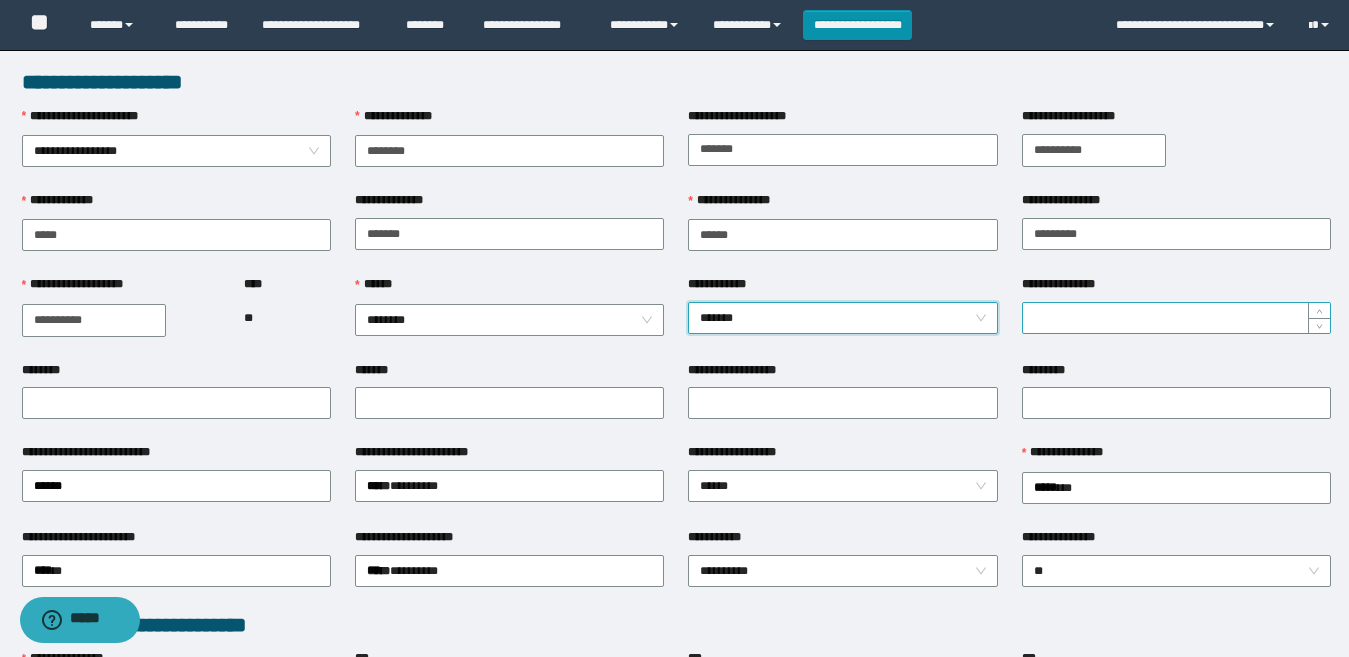 click on "**********" at bounding box center (1176, 318) 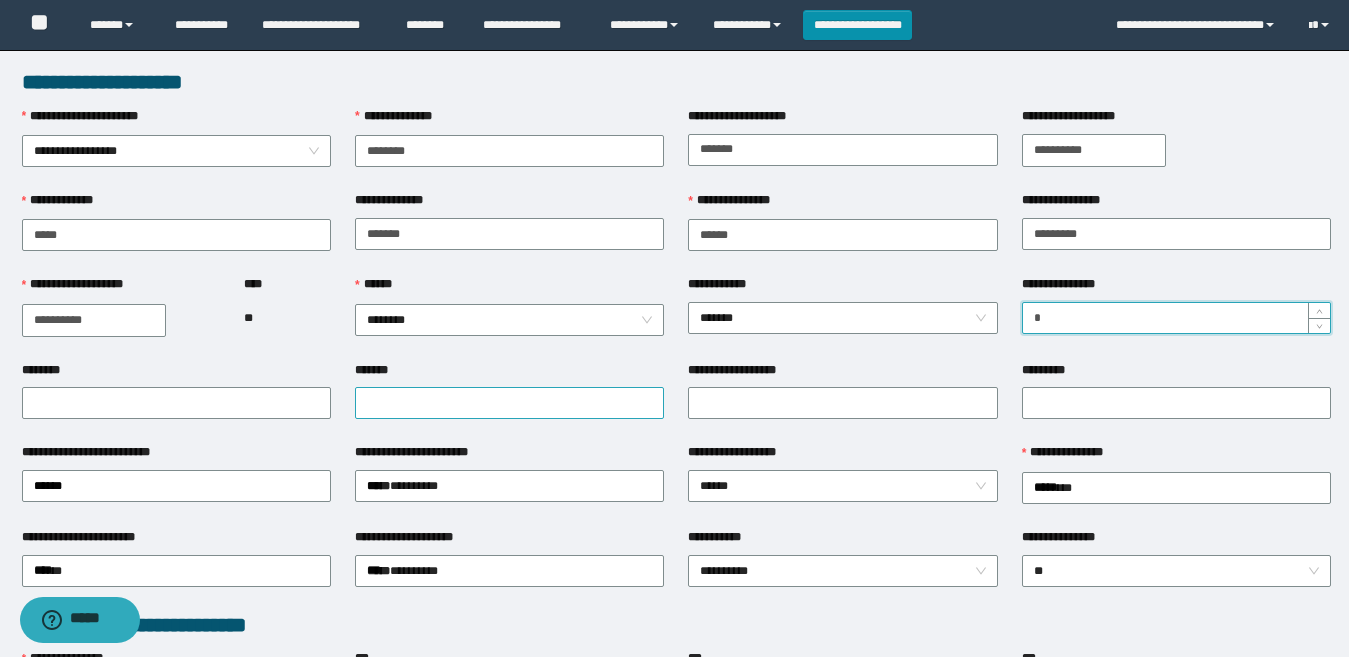 type on "*" 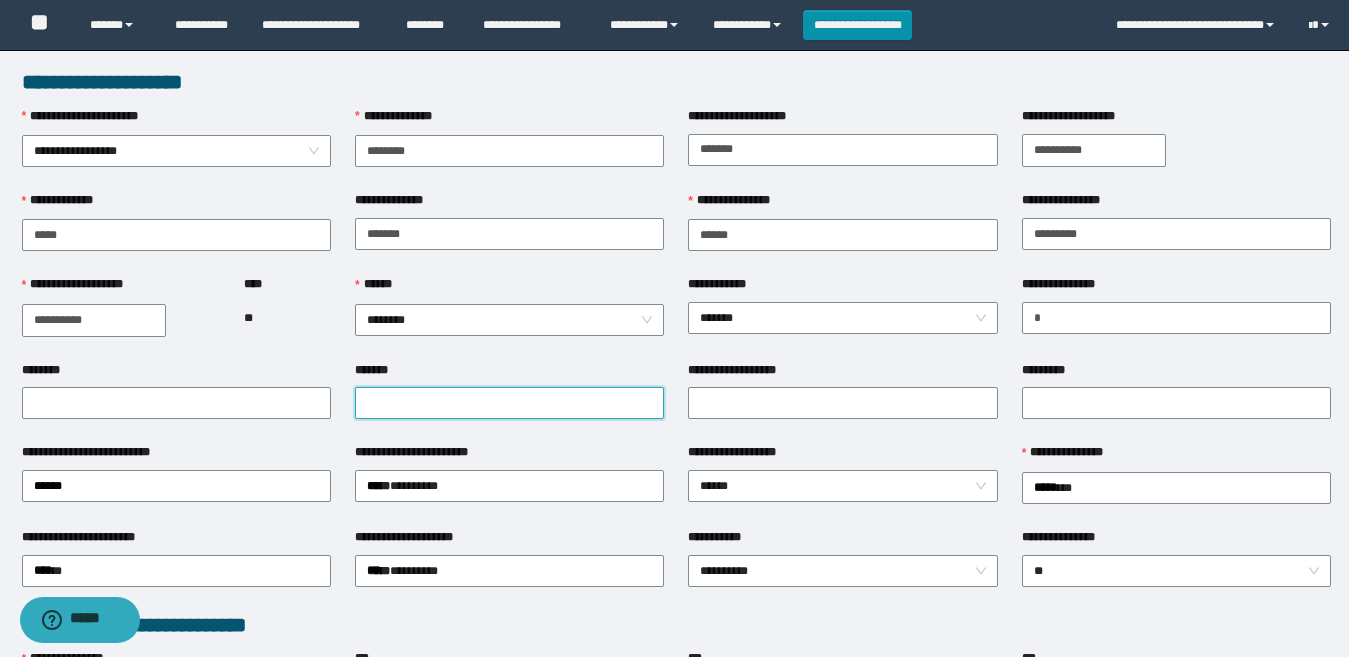 click on "*******" at bounding box center (509, 403) 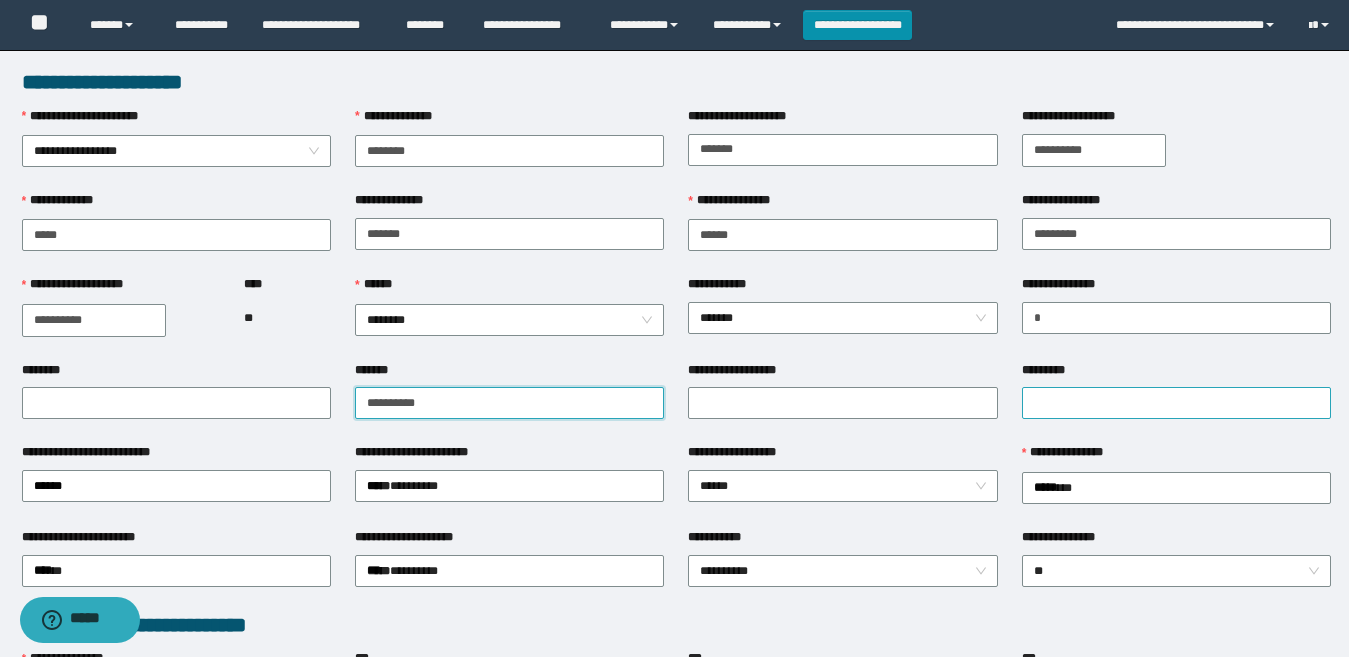 type on "**********" 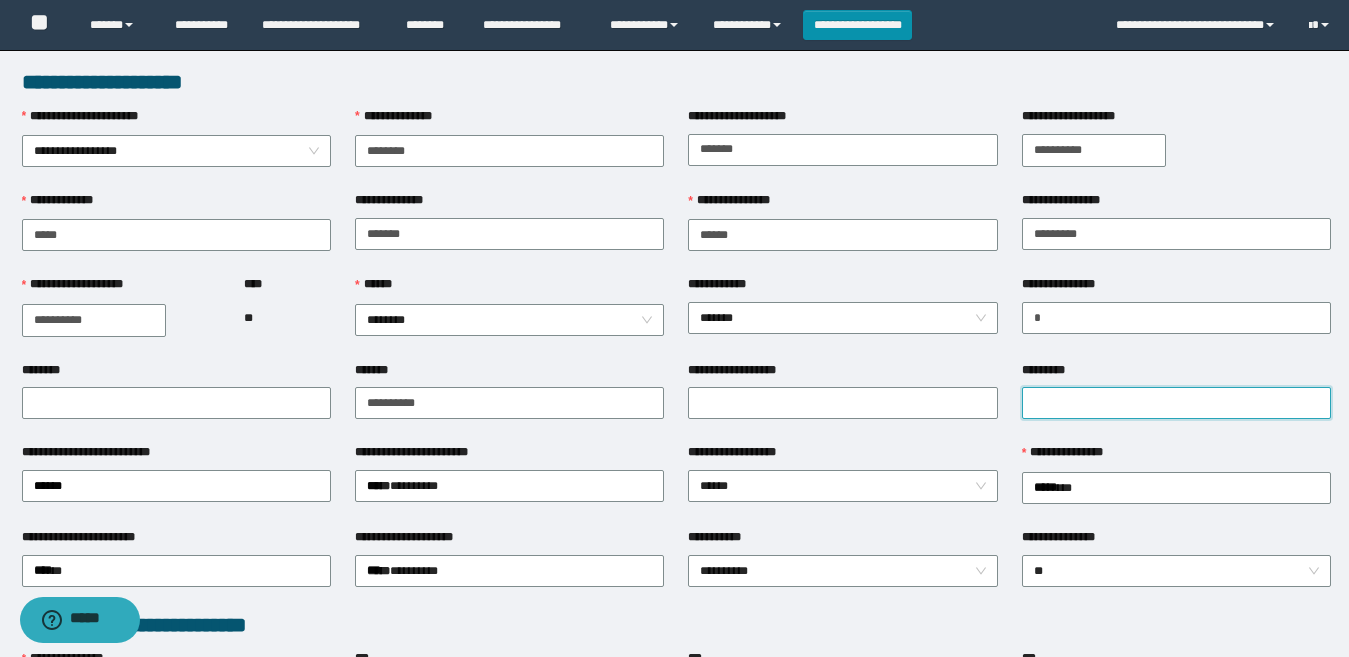 click on "*********" at bounding box center (1176, 403) 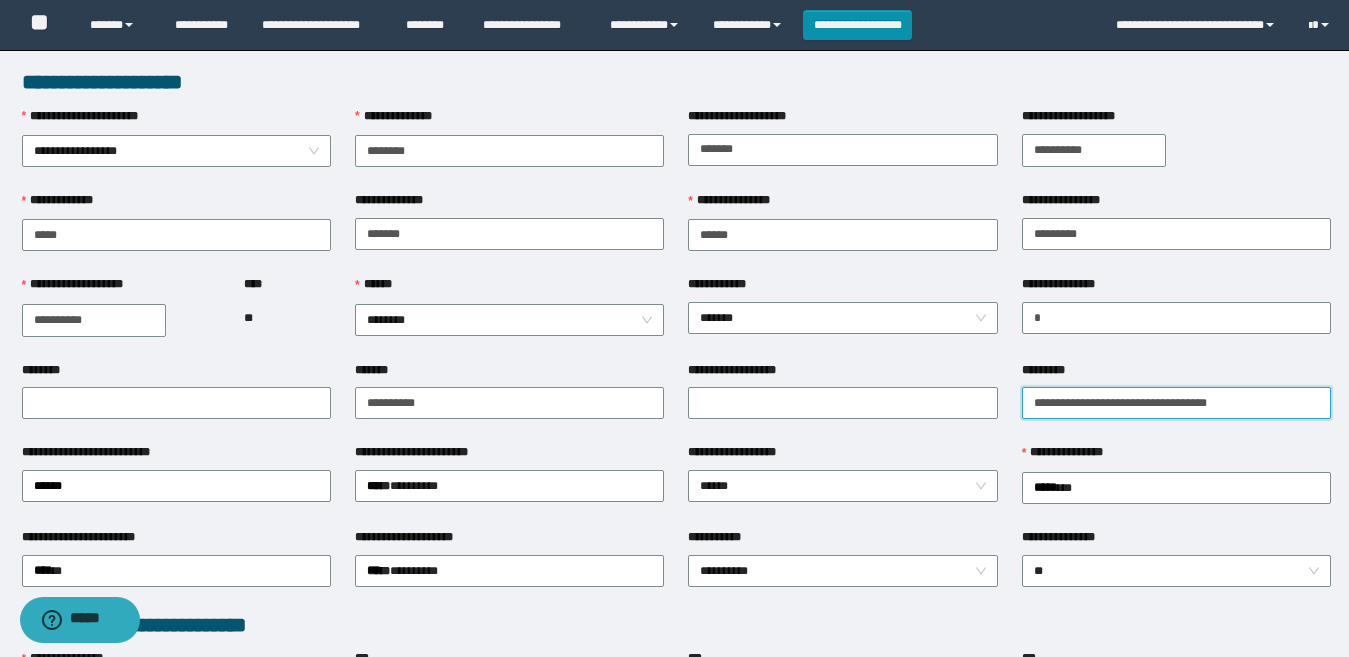 click on "**********" at bounding box center (1176, 403) 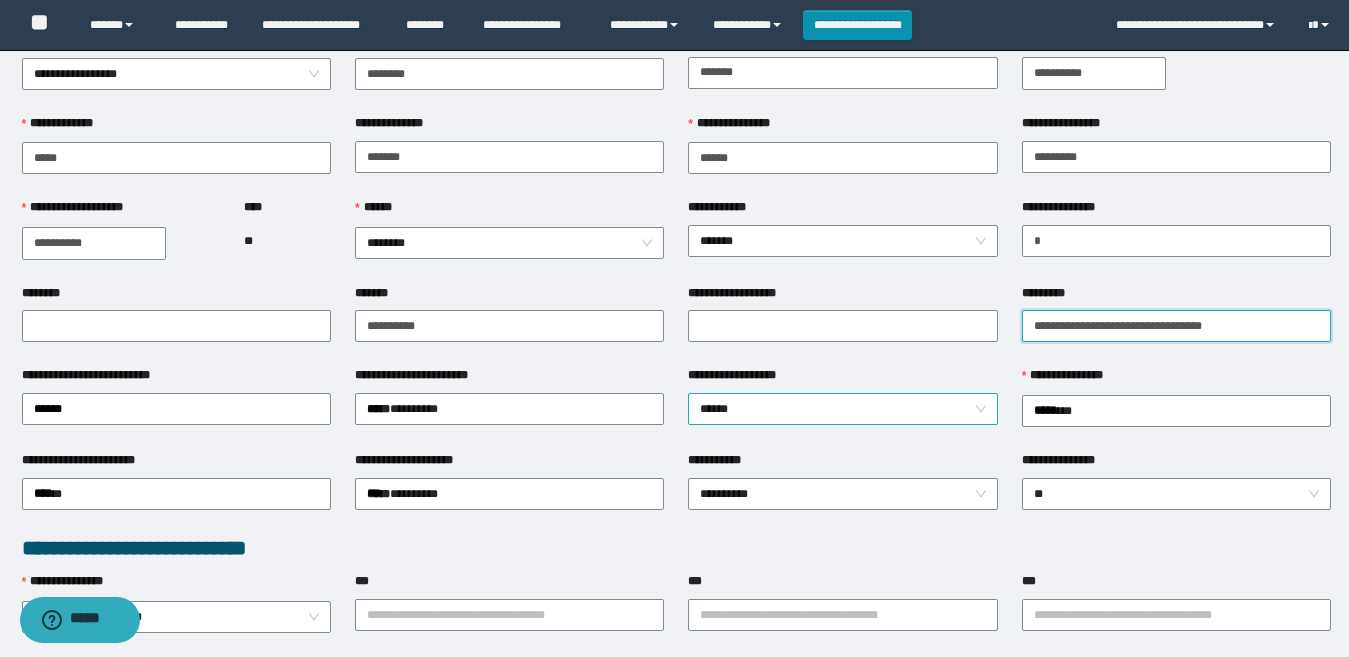 scroll, scrollTop: 100, scrollLeft: 0, axis: vertical 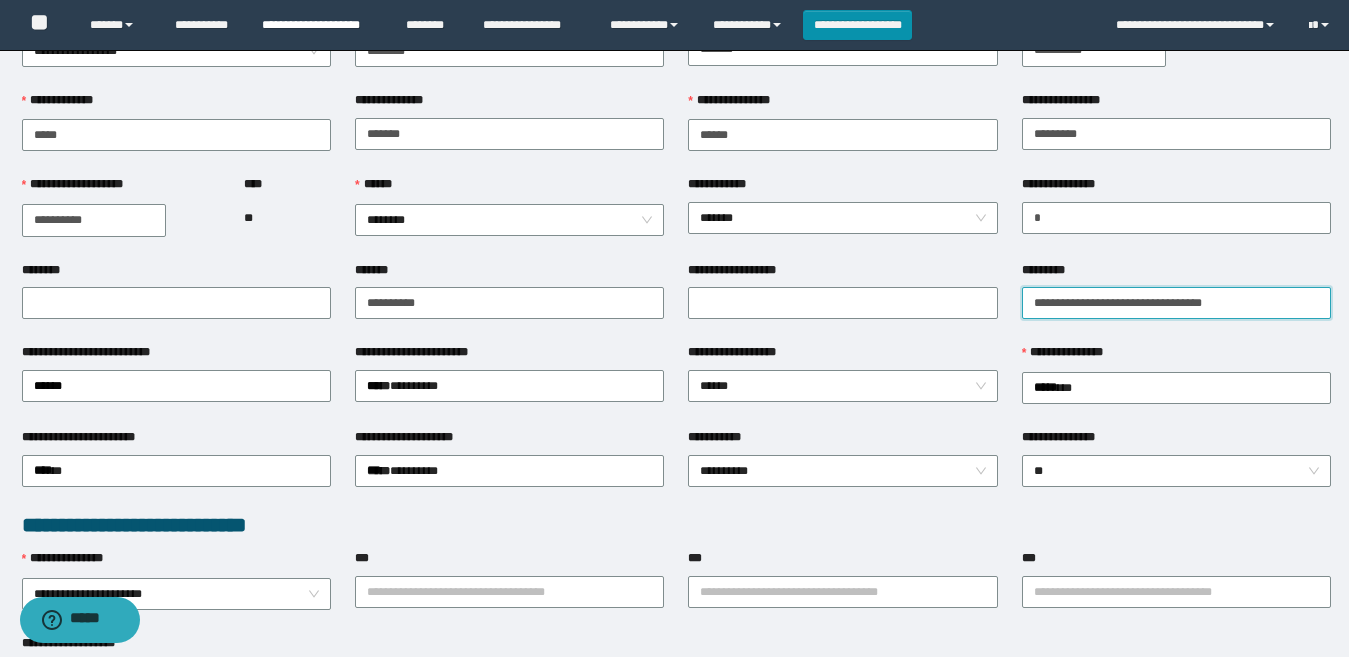 type on "**********" 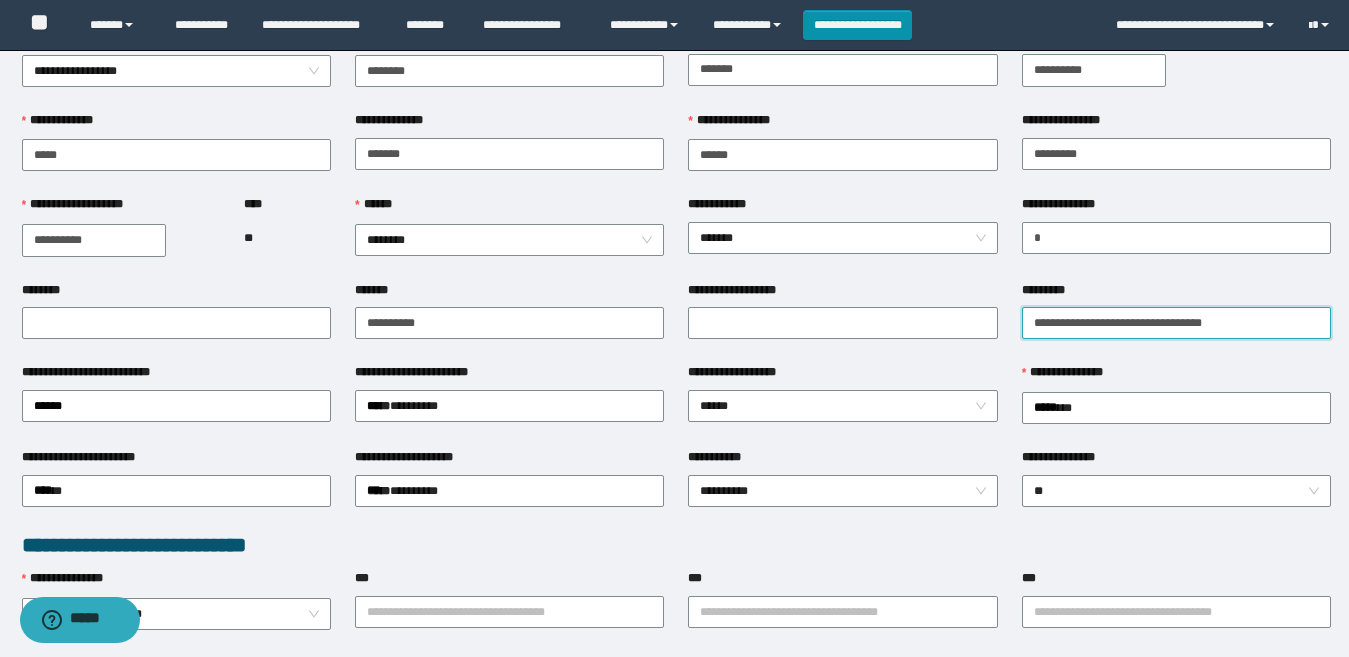 scroll, scrollTop: 0, scrollLeft: 0, axis: both 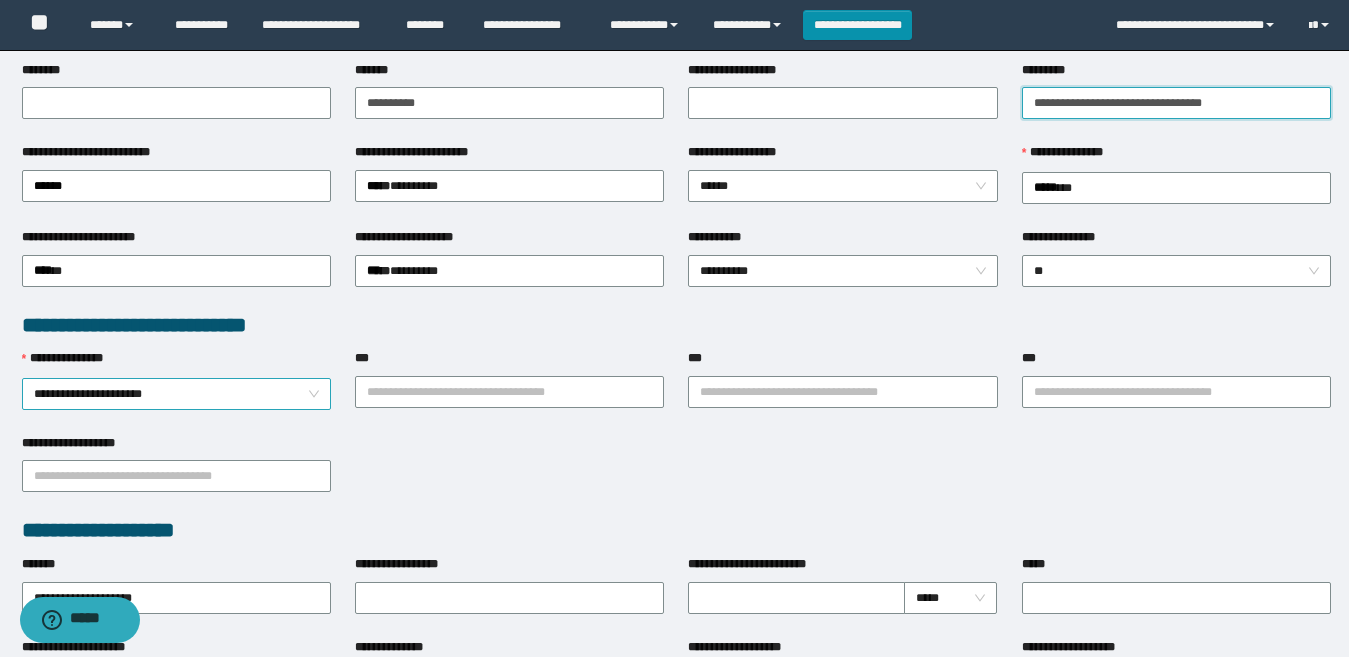click on "**********" at bounding box center (176, 394) 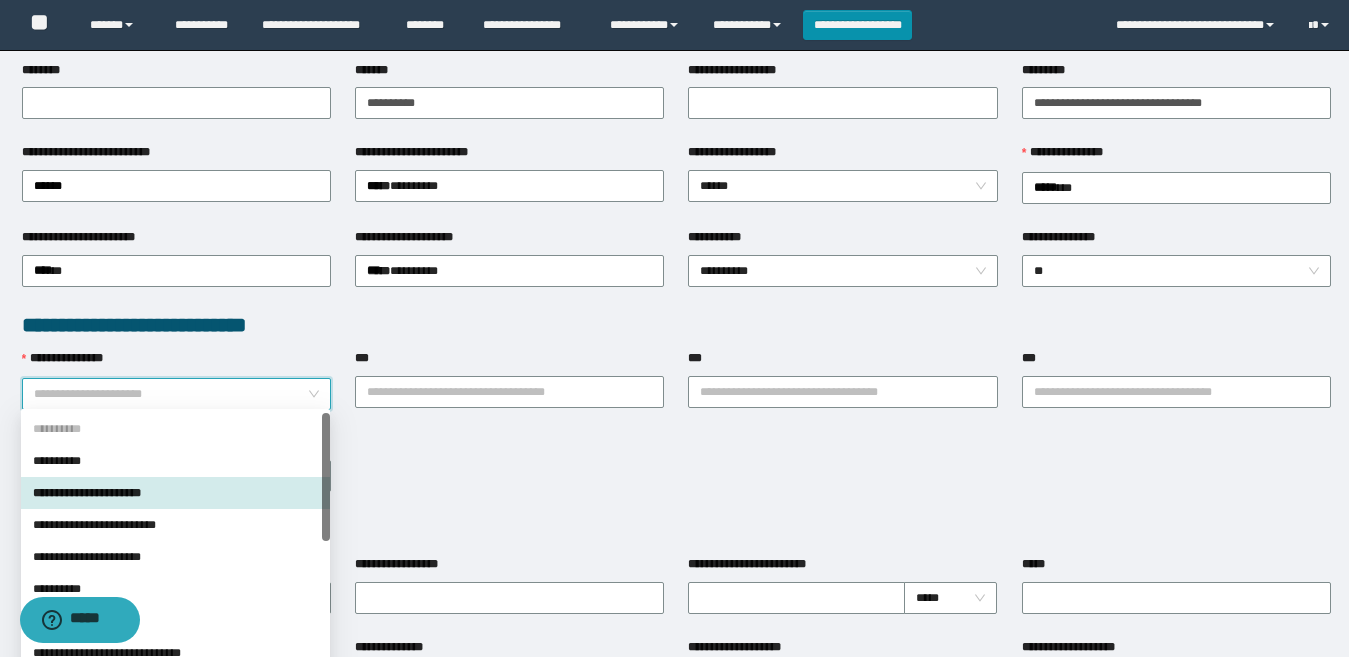 click on "**********" at bounding box center [175, 493] 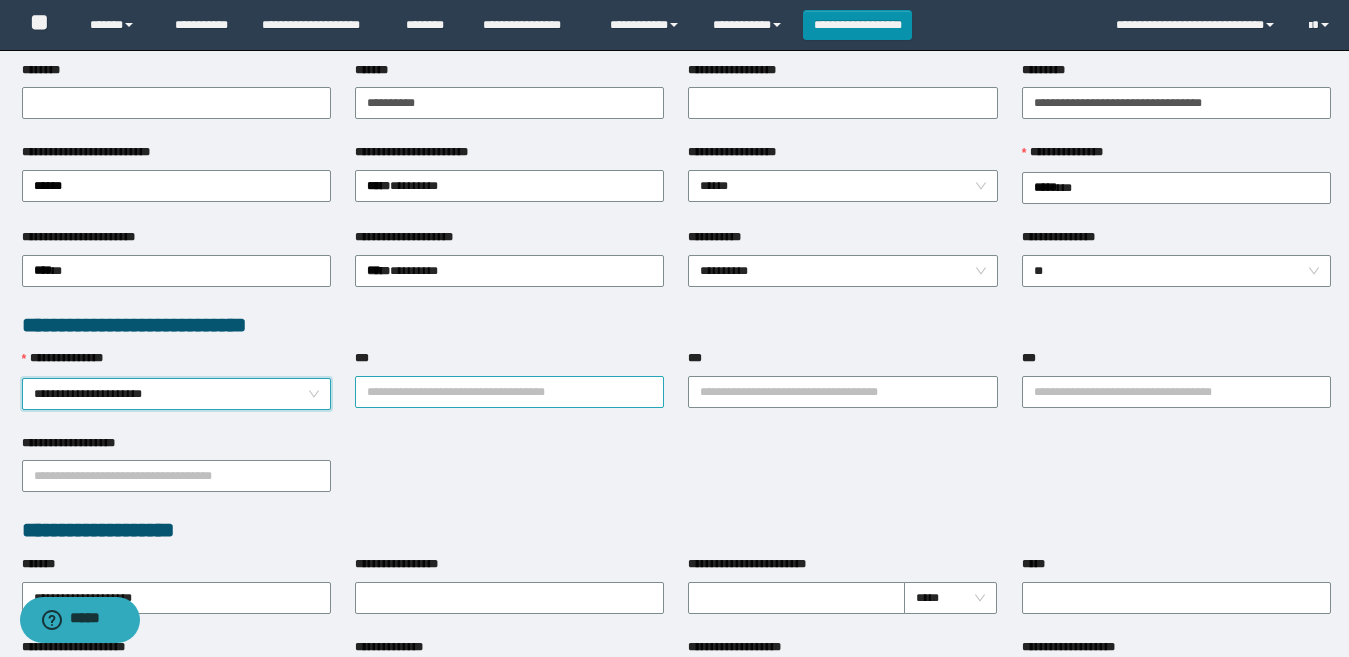click on "***" at bounding box center (509, 392) 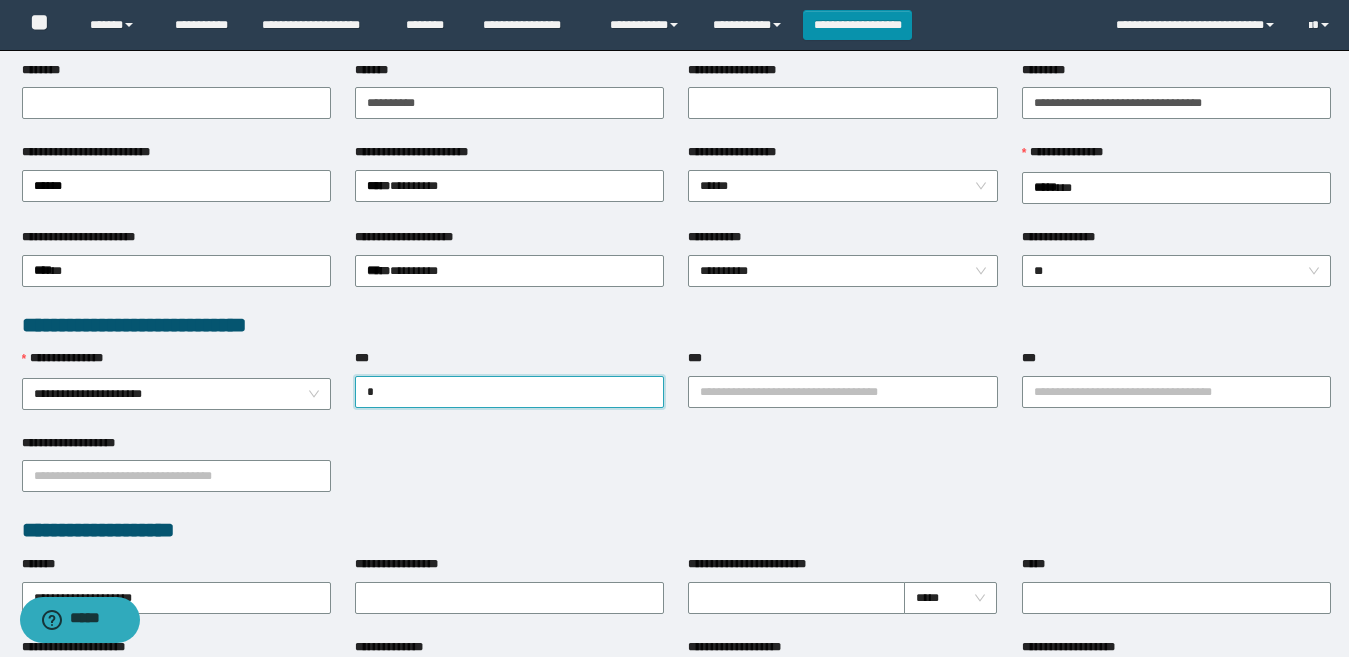 type on "**" 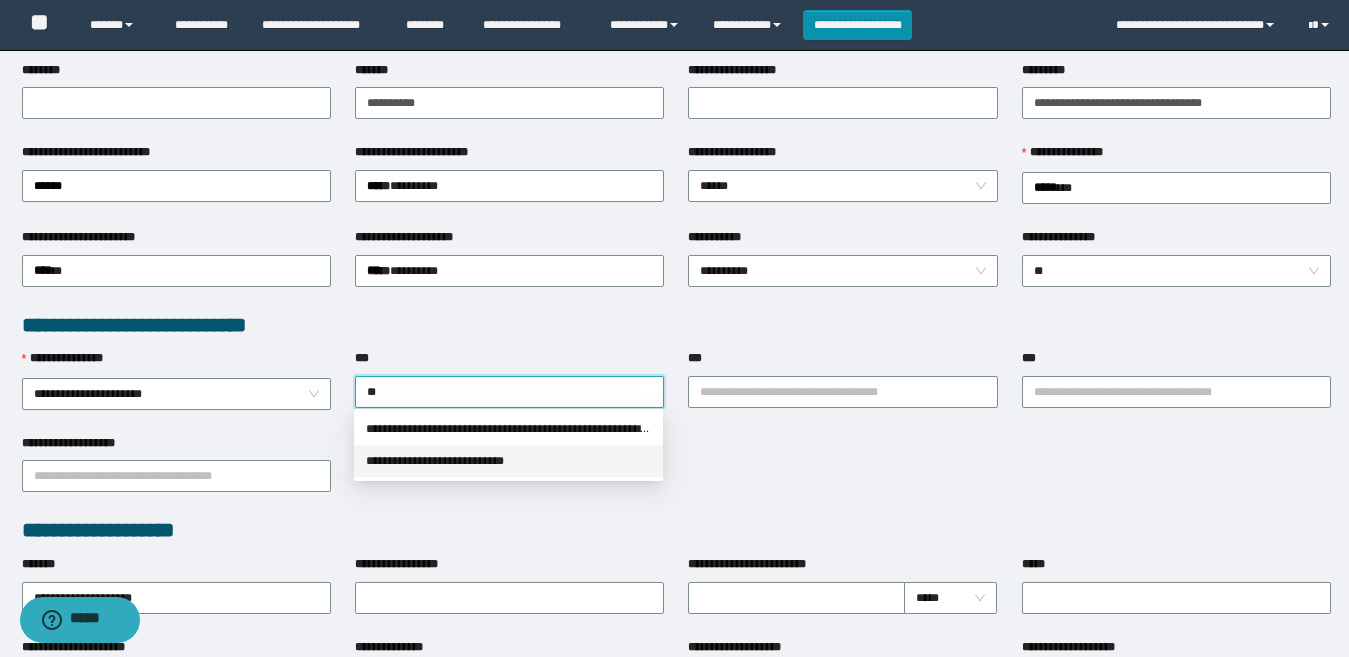 drag, startPoint x: 458, startPoint y: 458, endPoint x: 459, endPoint y: 471, distance: 13.038404 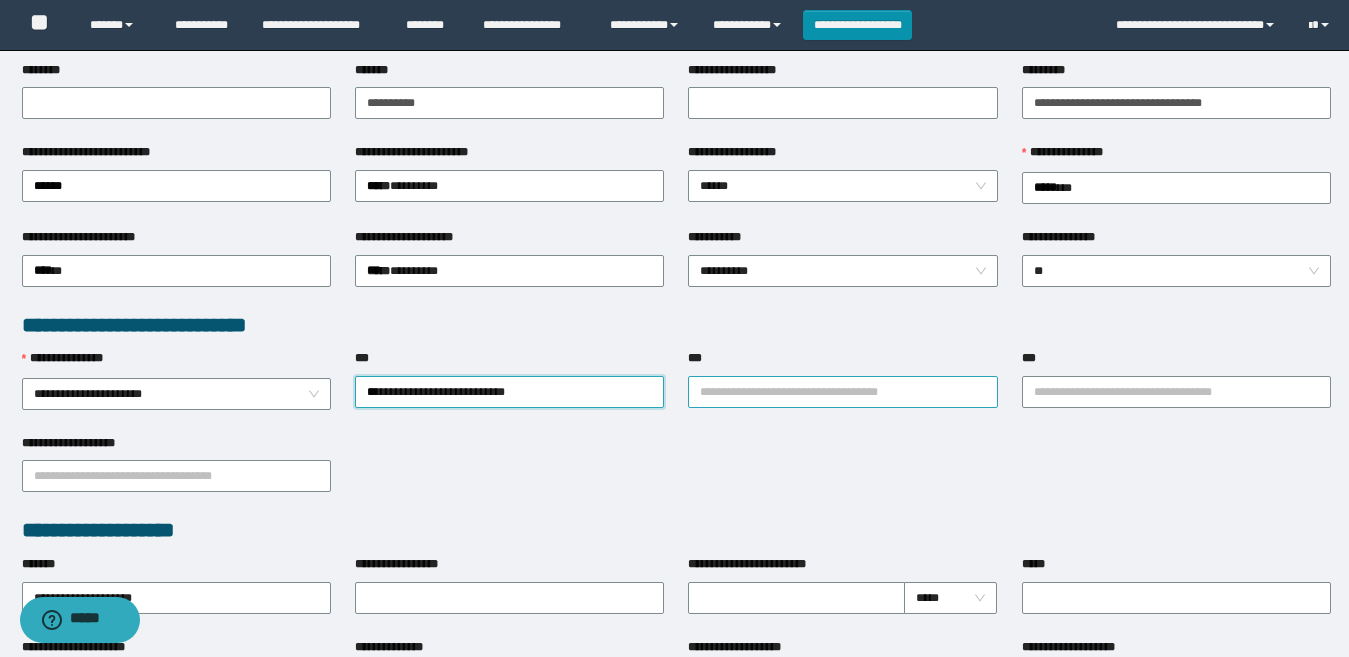 click on "***" at bounding box center (842, 392) 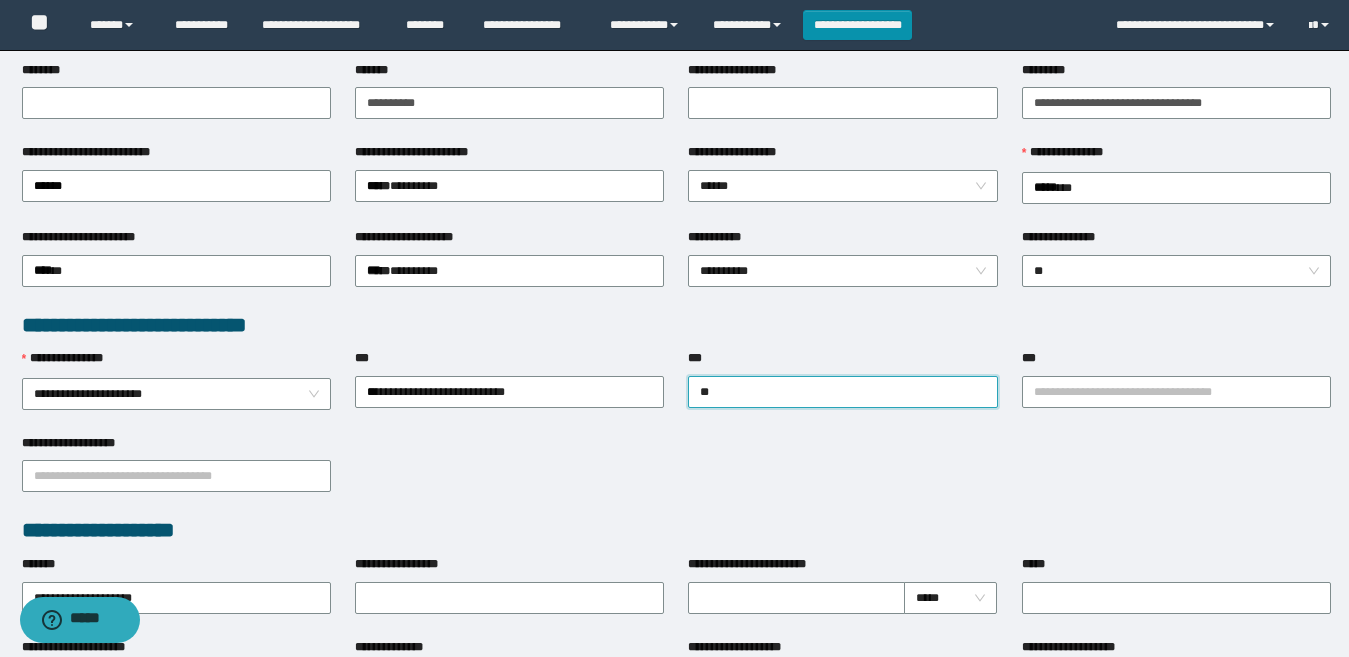 type on "***" 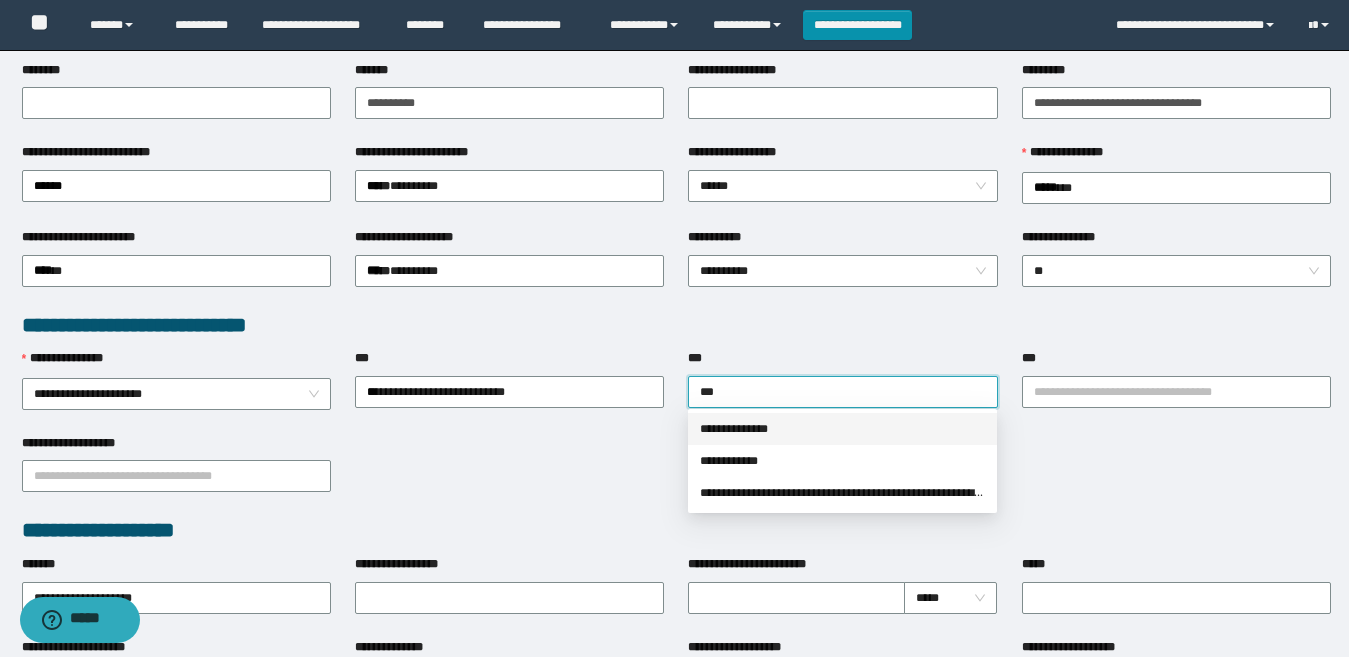 click on "**********" at bounding box center (842, 429) 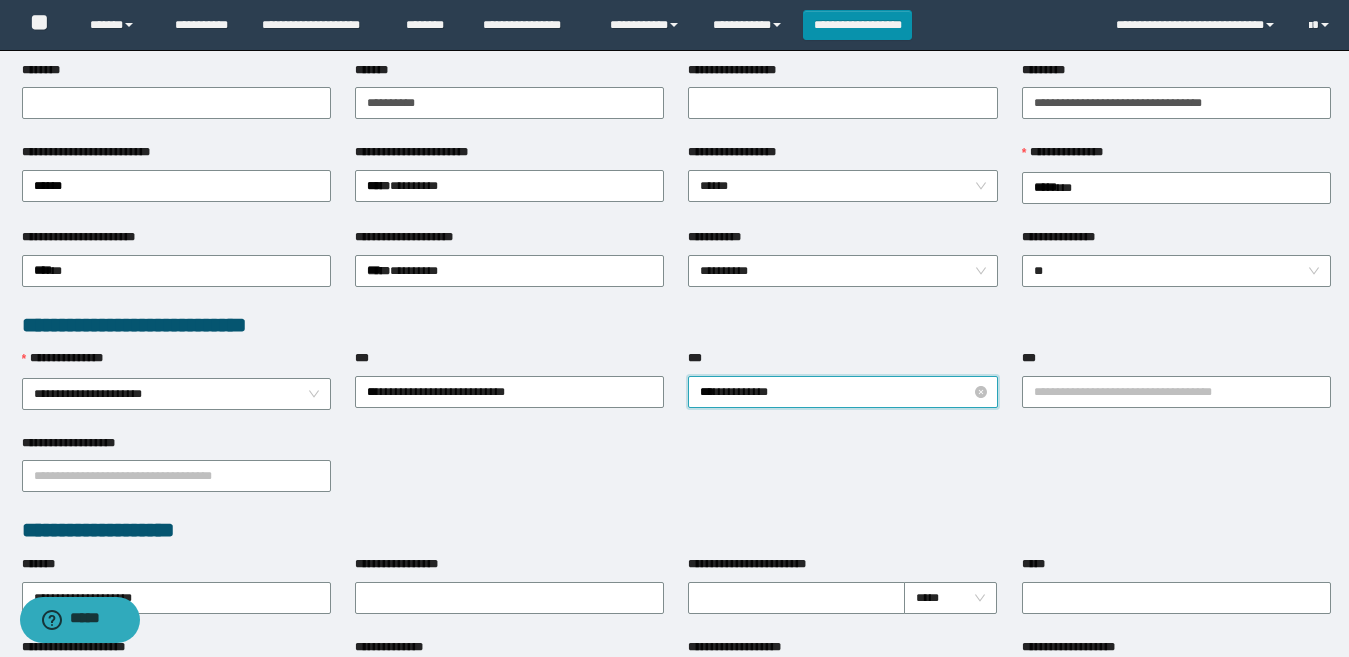 click on "**********" at bounding box center [842, 392] 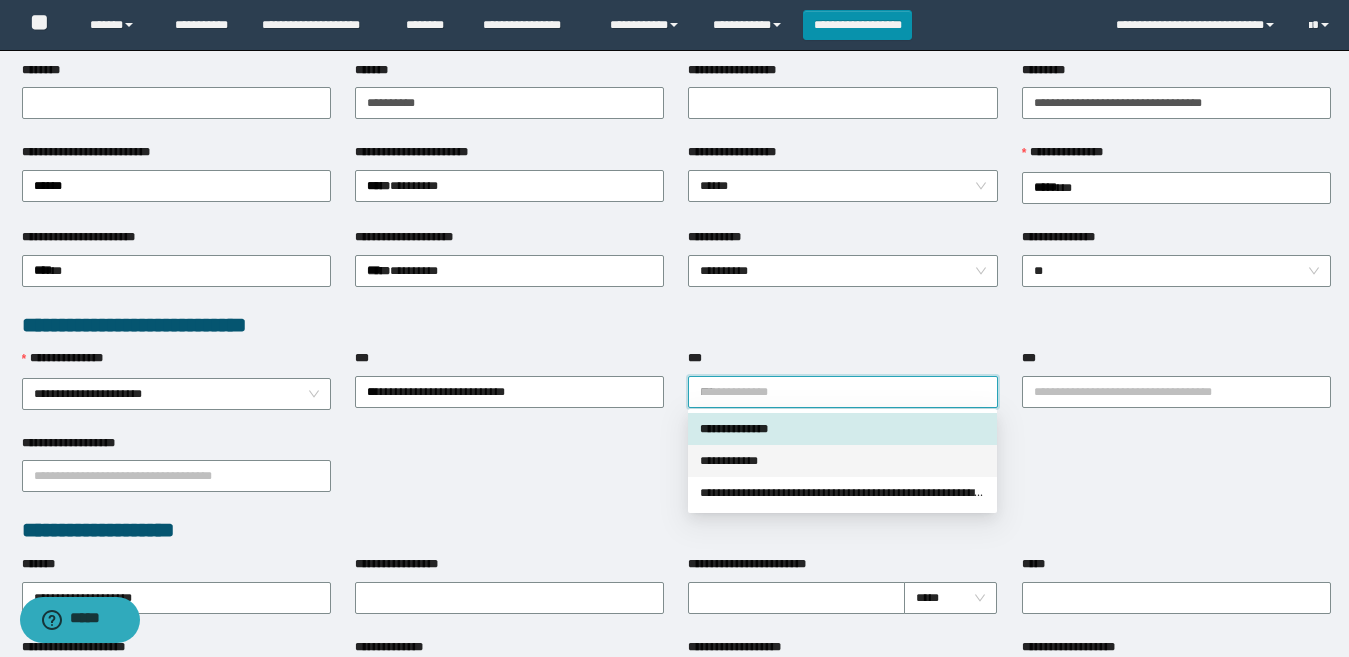 click on "**********" at bounding box center [842, 461] 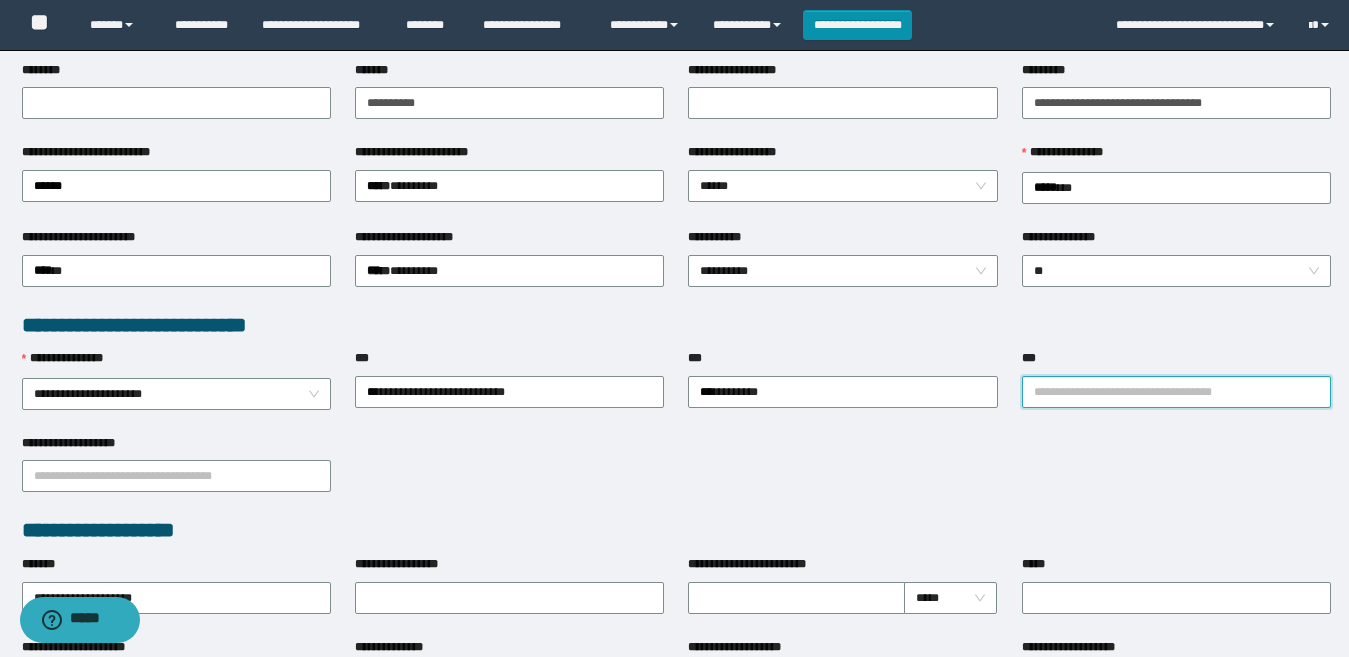click on "***" at bounding box center (1176, 392) 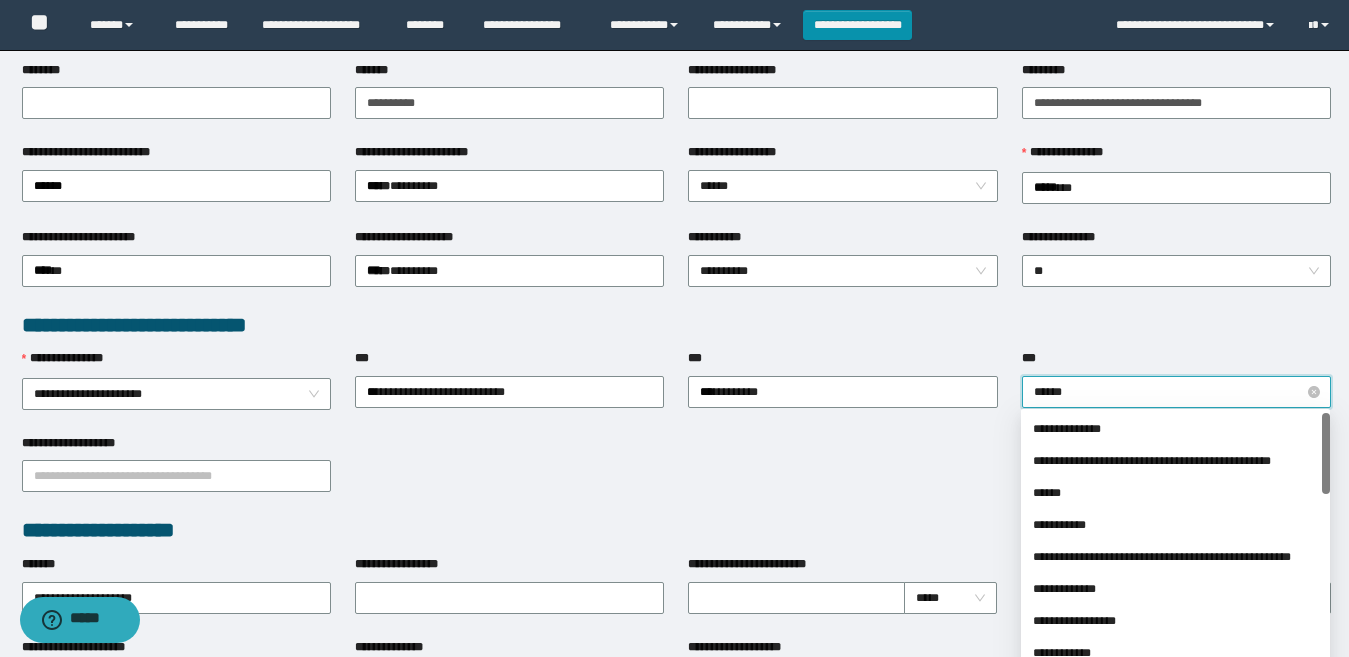 type on "*******" 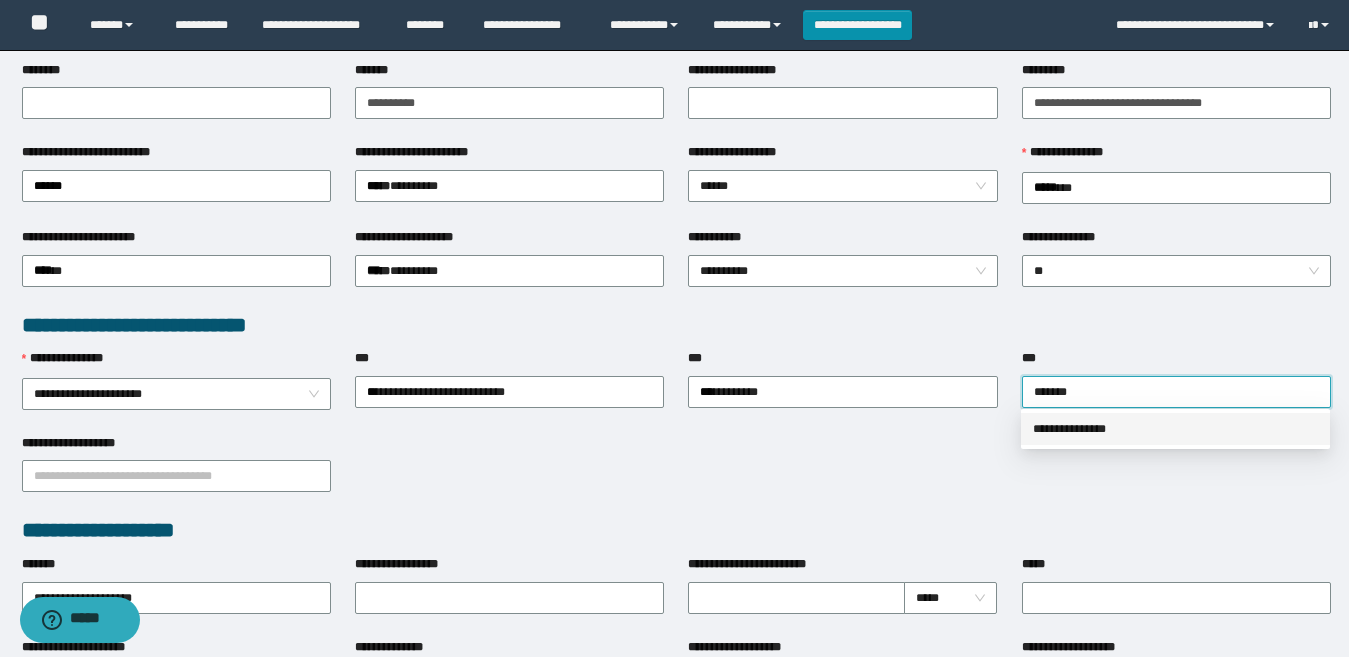 click on "**********" at bounding box center (1175, 429) 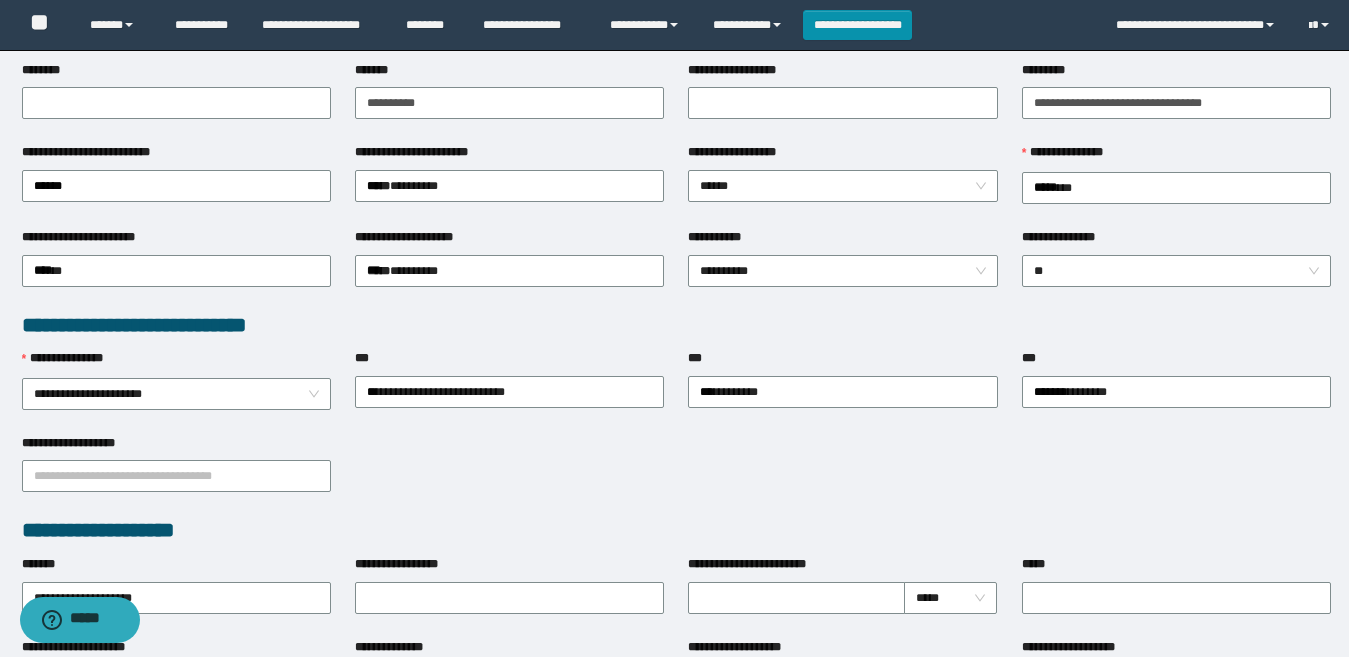 drag, startPoint x: 804, startPoint y: 460, endPoint x: 972, endPoint y: 536, distance: 184.39088 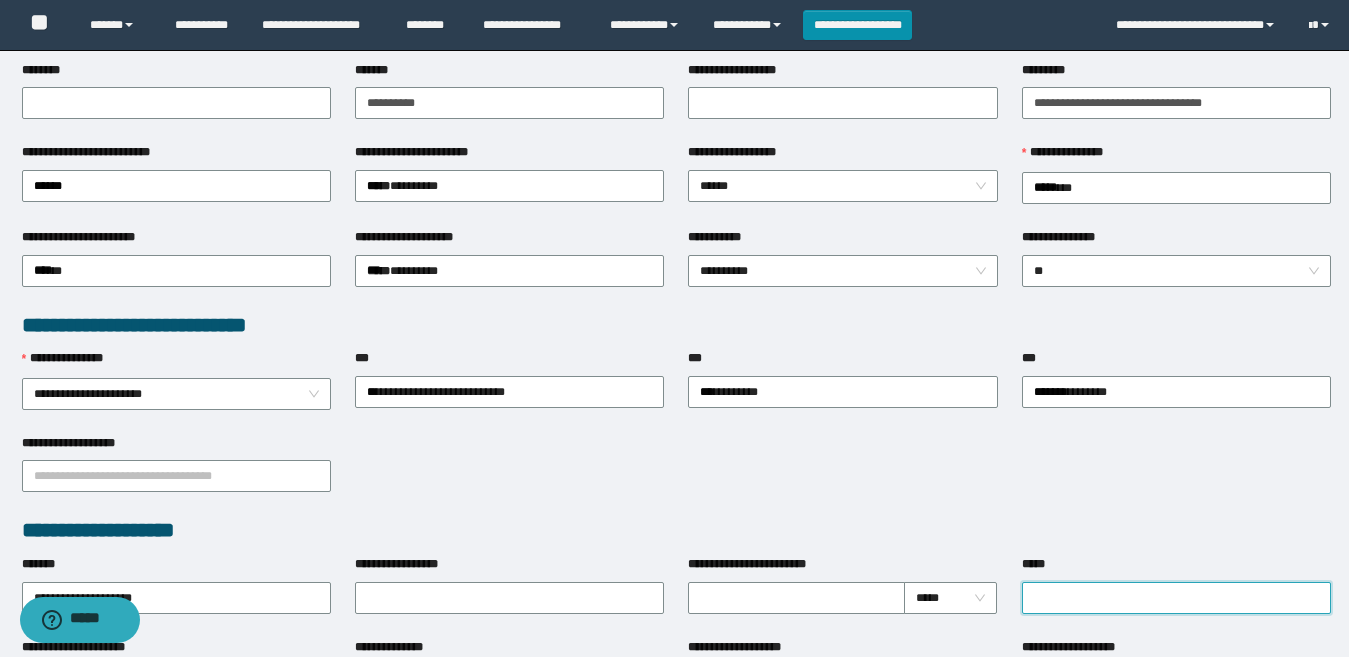 click on "*****" at bounding box center (1176, 598) 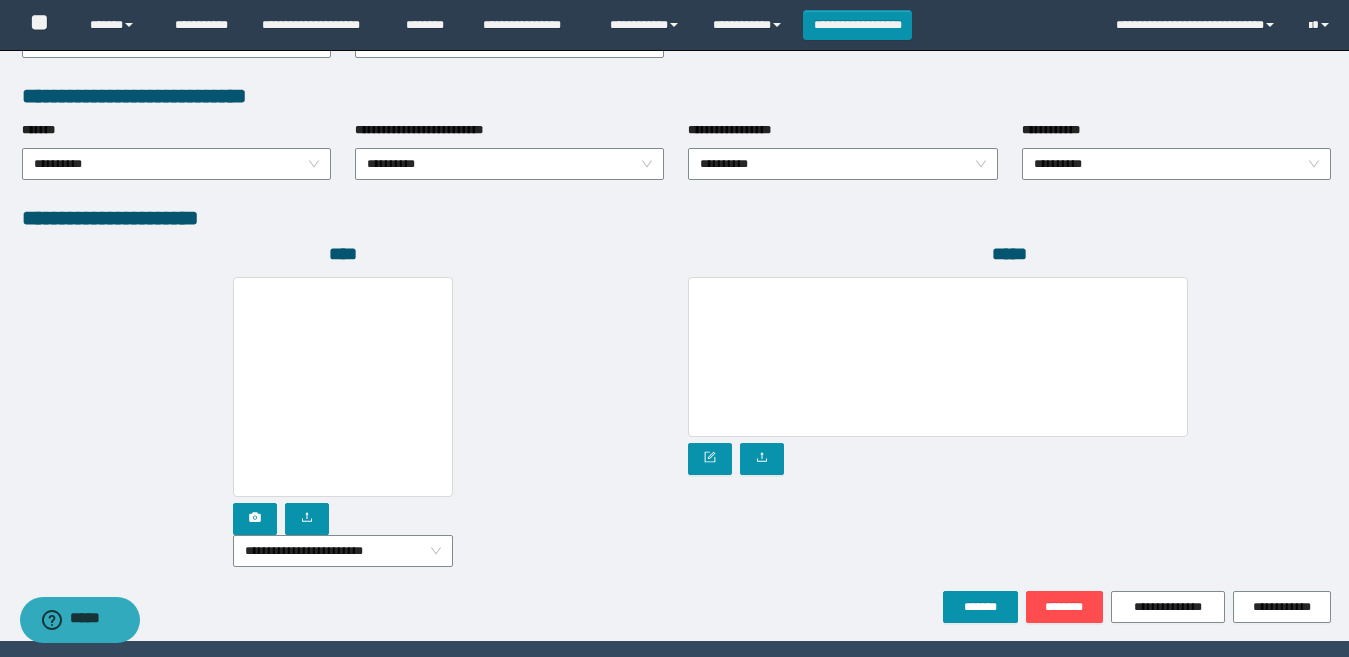 scroll, scrollTop: 1080, scrollLeft: 0, axis: vertical 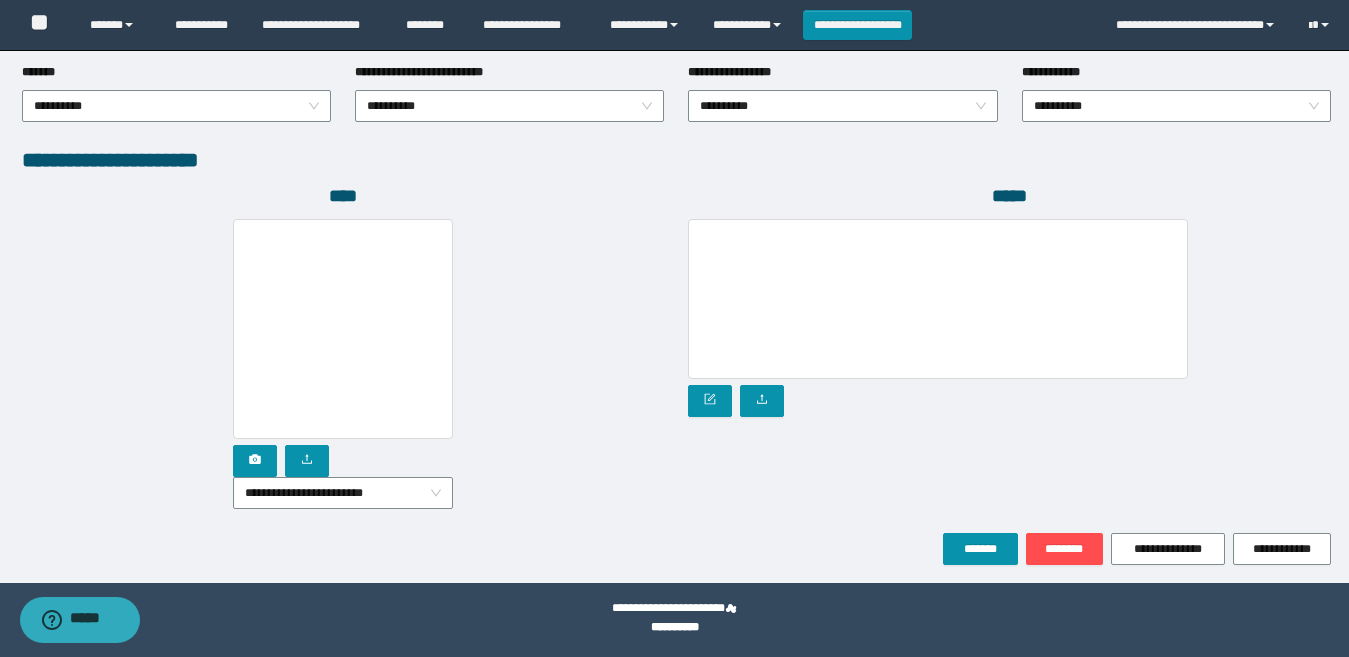 click on "**********" at bounding box center [343, 493] 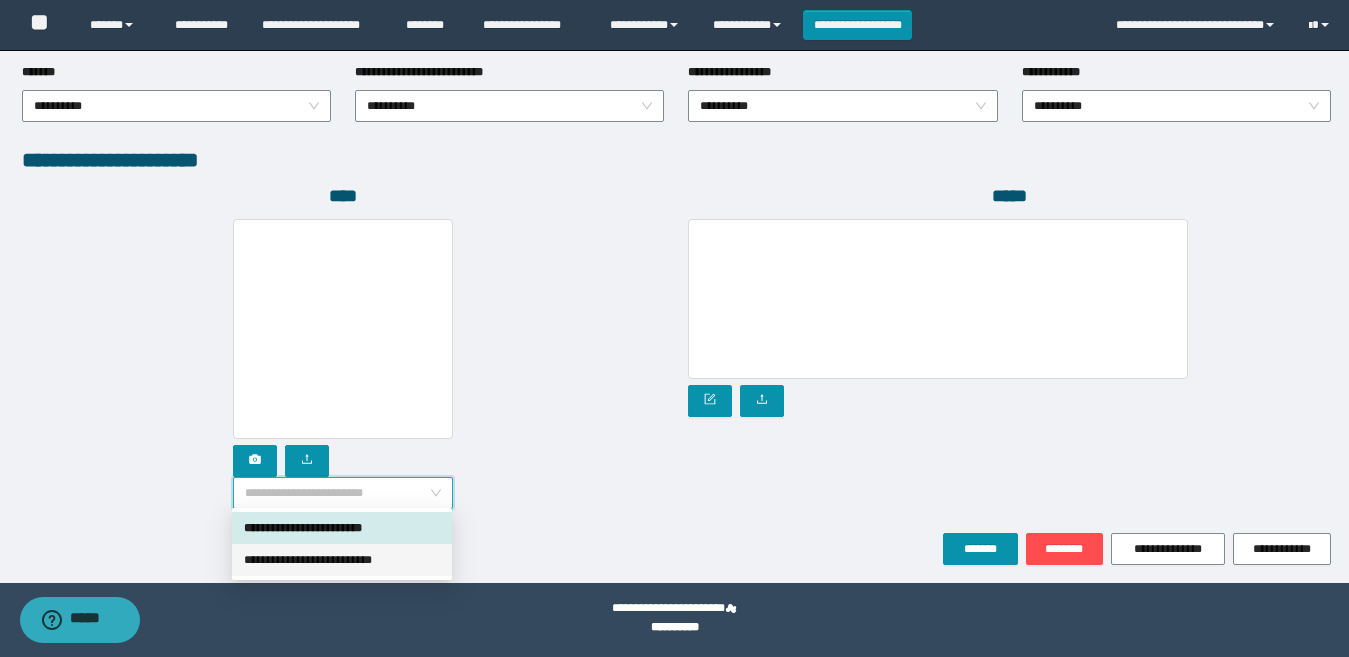drag, startPoint x: 336, startPoint y: 554, endPoint x: 307, endPoint y: 534, distance: 35.22783 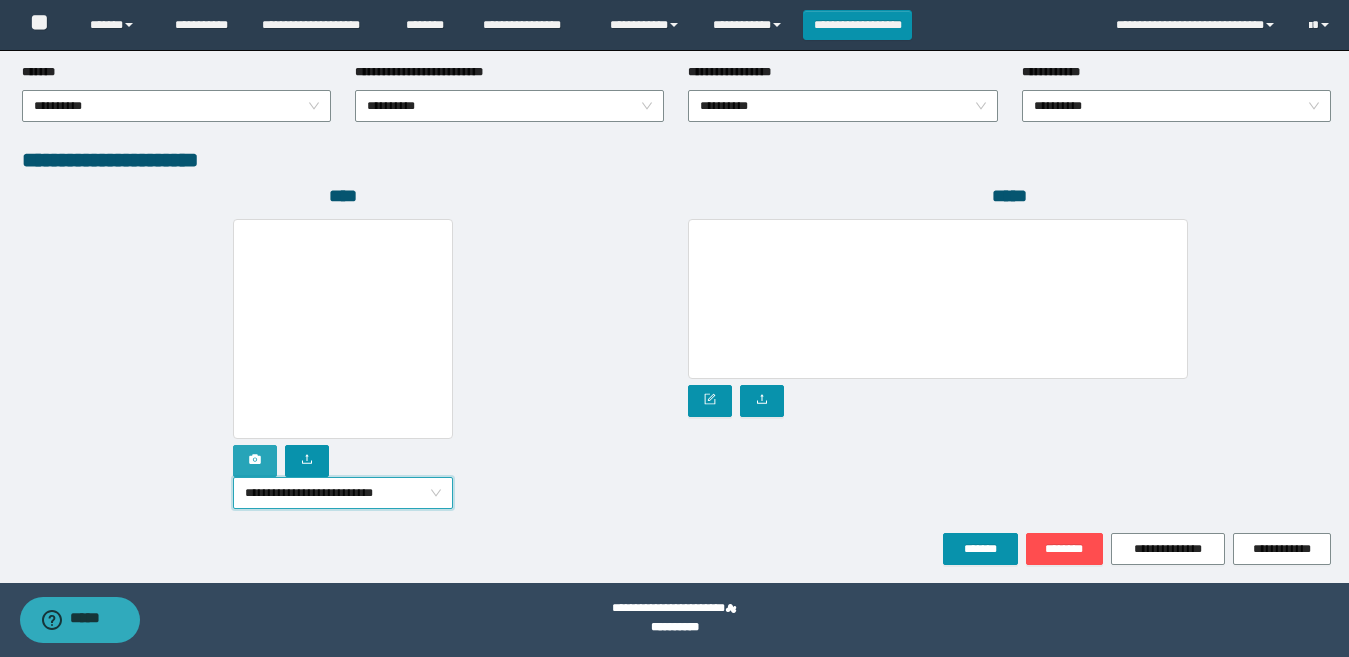 click 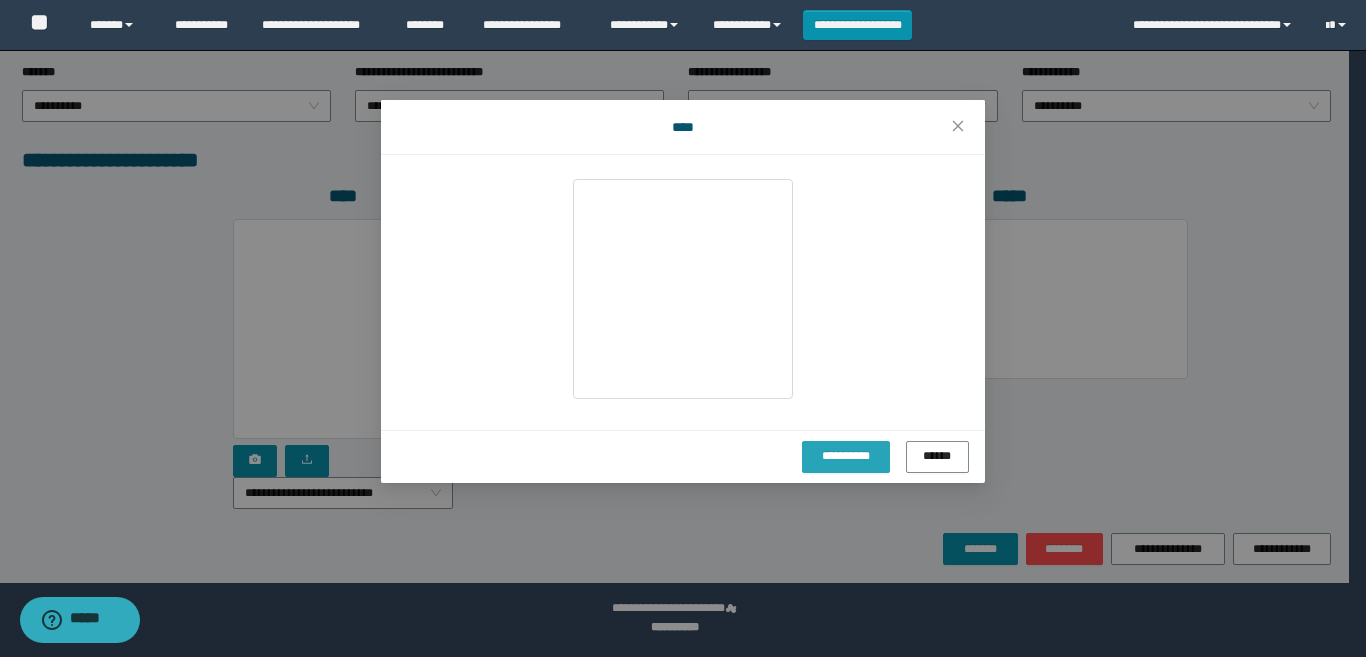 click on "**********" at bounding box center (846, 456) 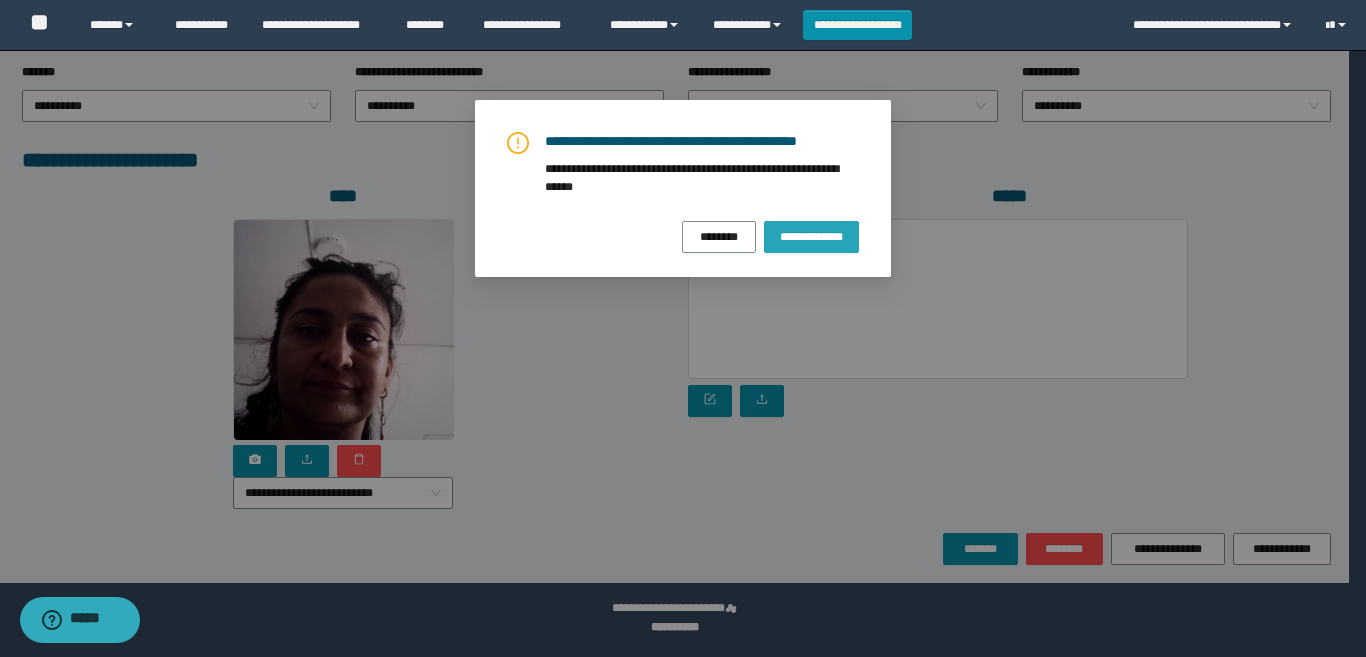 click on "**********" at bounding box center [811, 236] 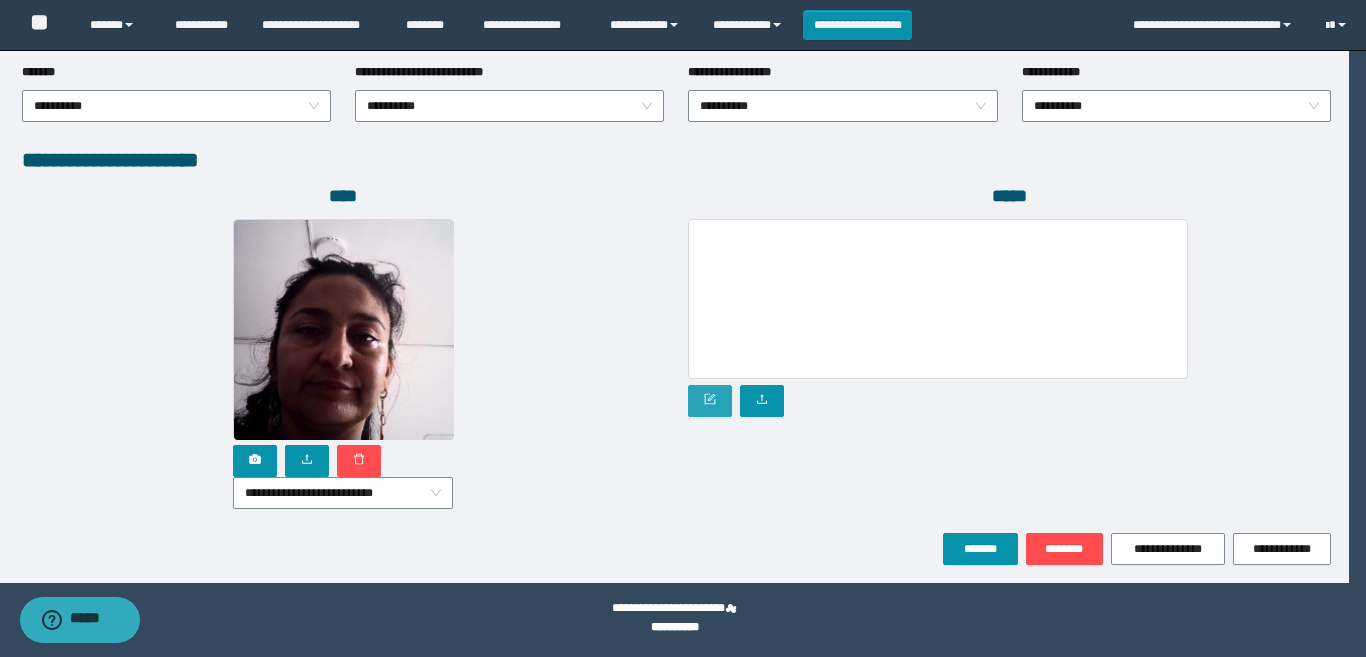 click 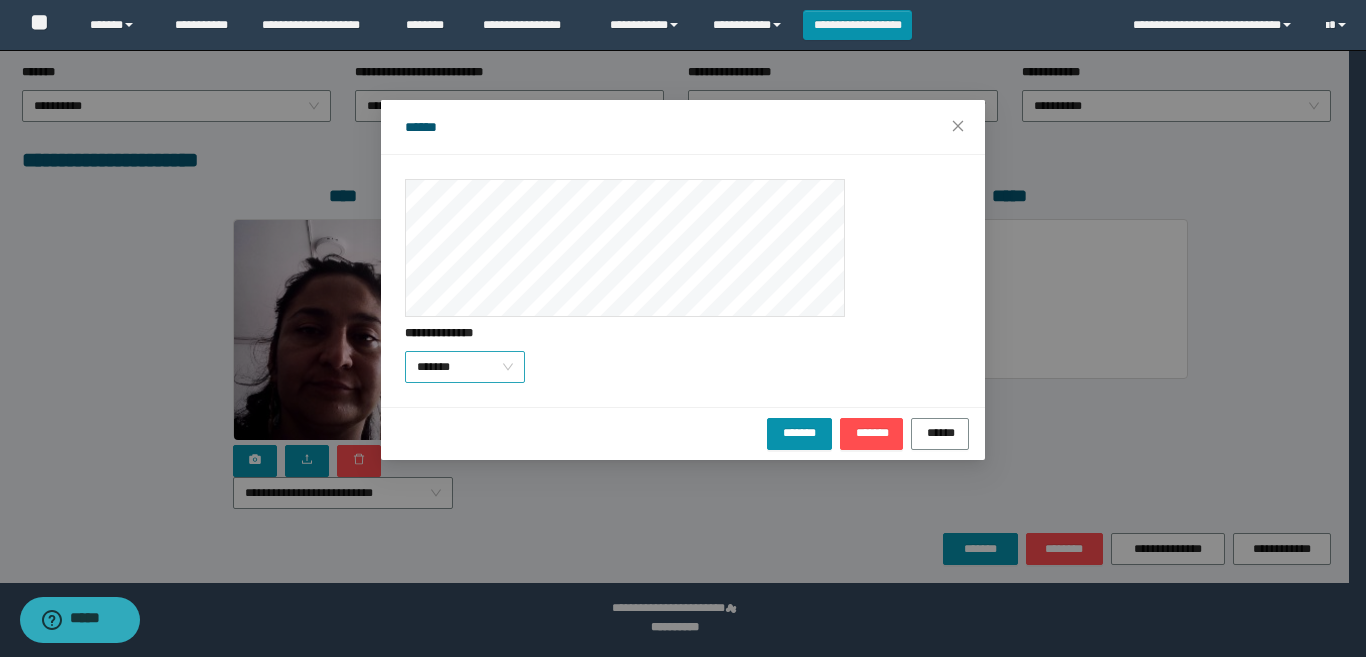 click on "*******" at bounding box center (465, 367) 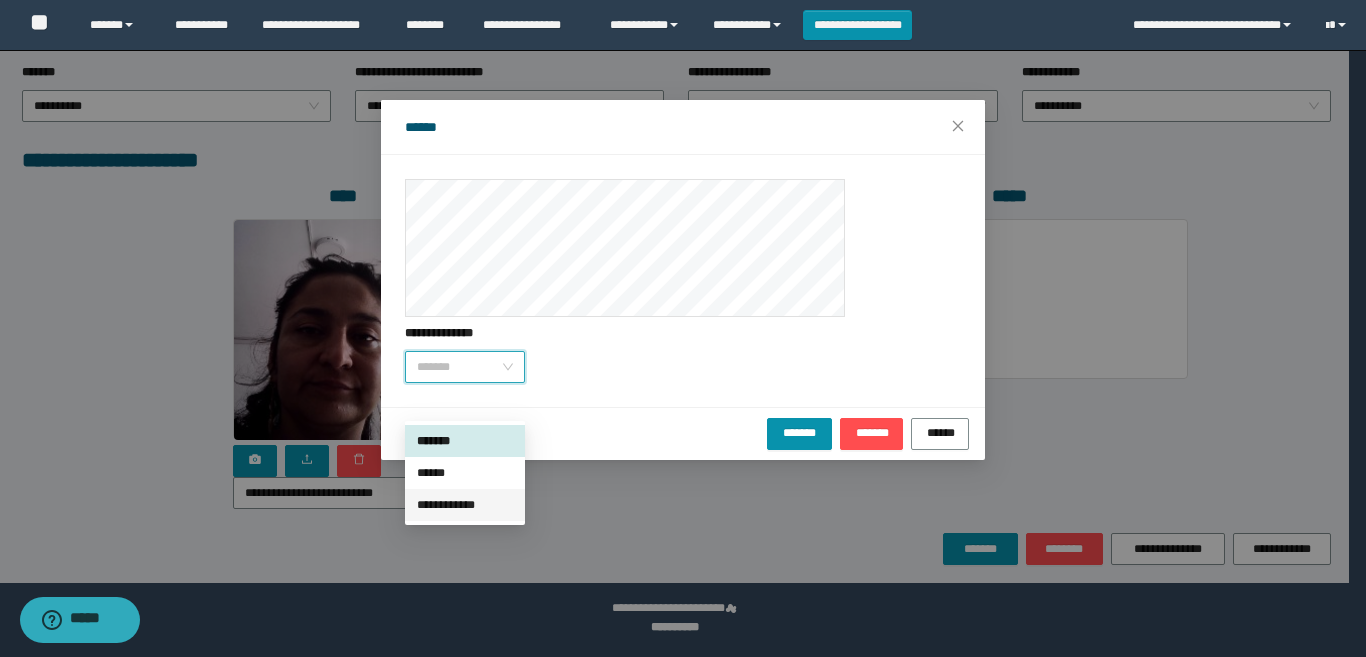 click on "**********" at bounding box center (465, 505) 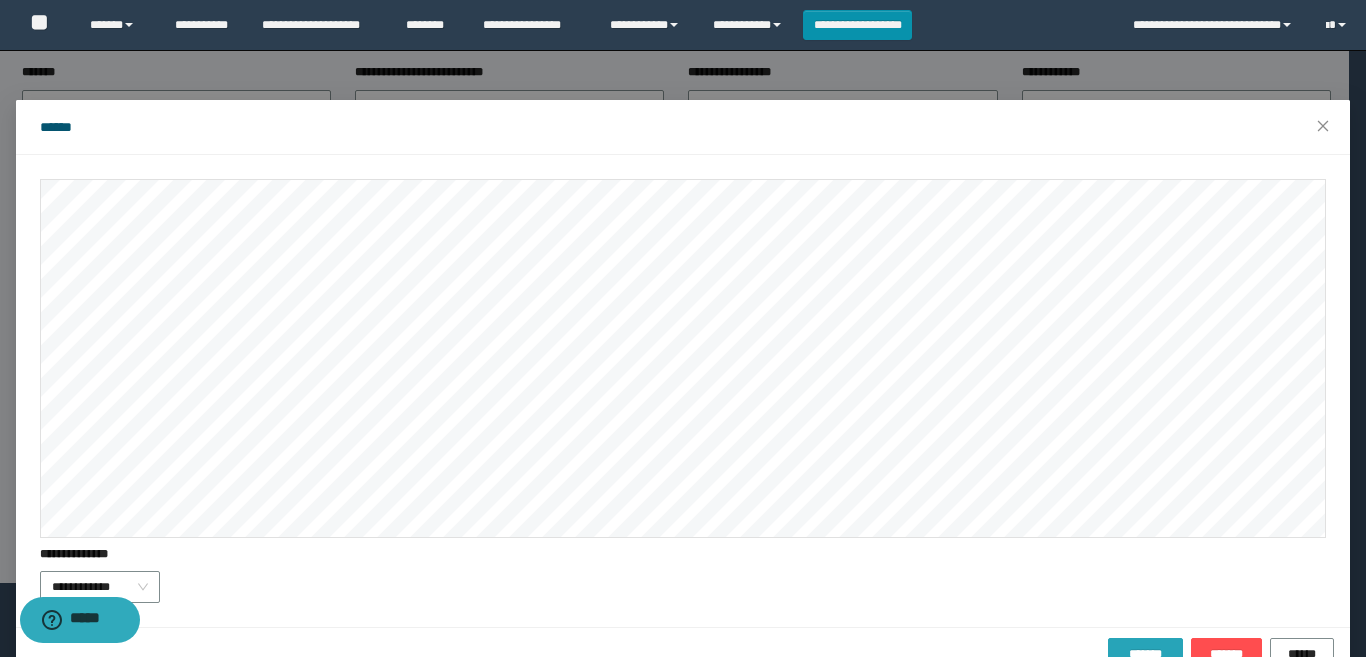 drag, startPoint x: 471, startPoint y: 503, endPoint x: 1137, endPoint y: 641, distance: 680.14703 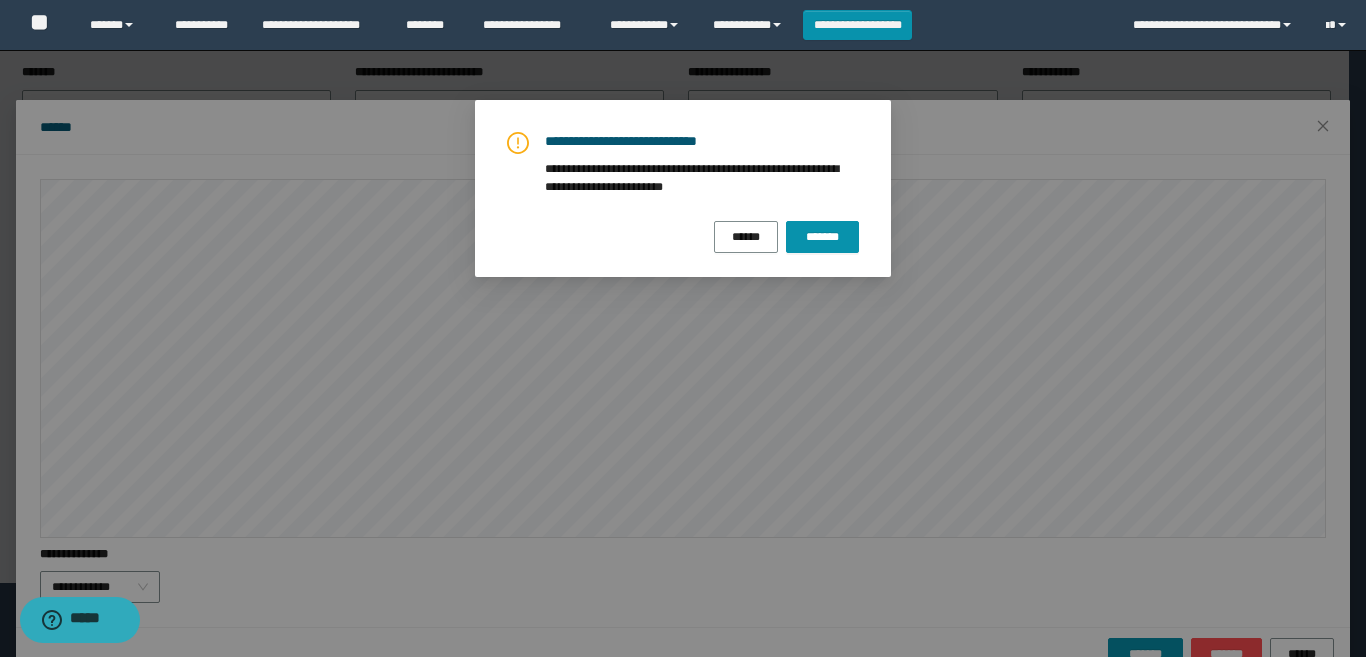 click on "**********" at bounding box center (683, 328) 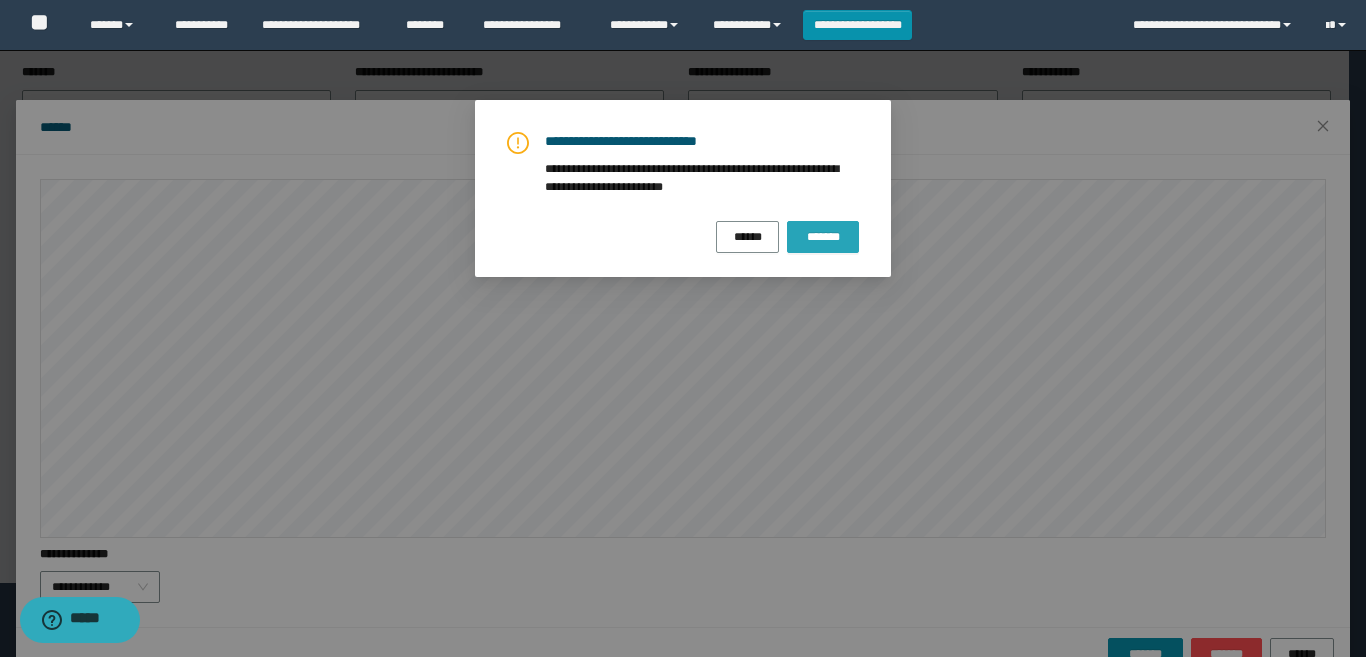 click on "*******" at bounding box center (823, 237) 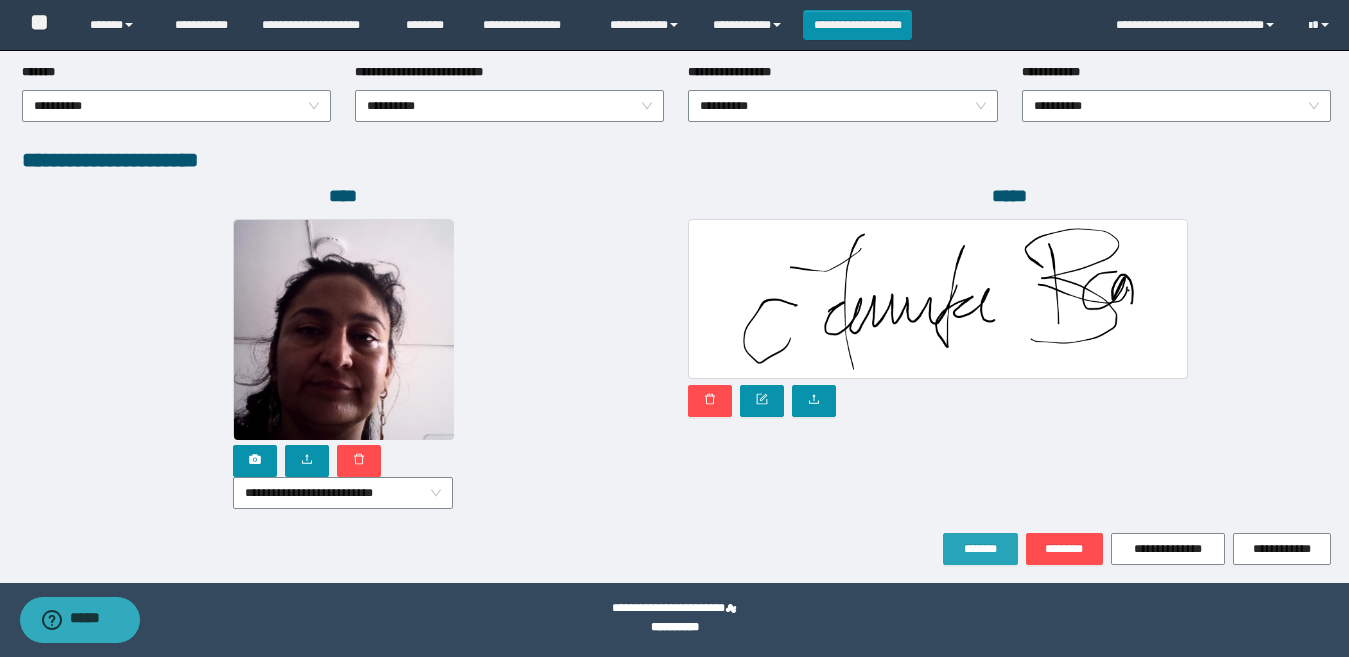 click on "*******" at bounding box center [980, 549] 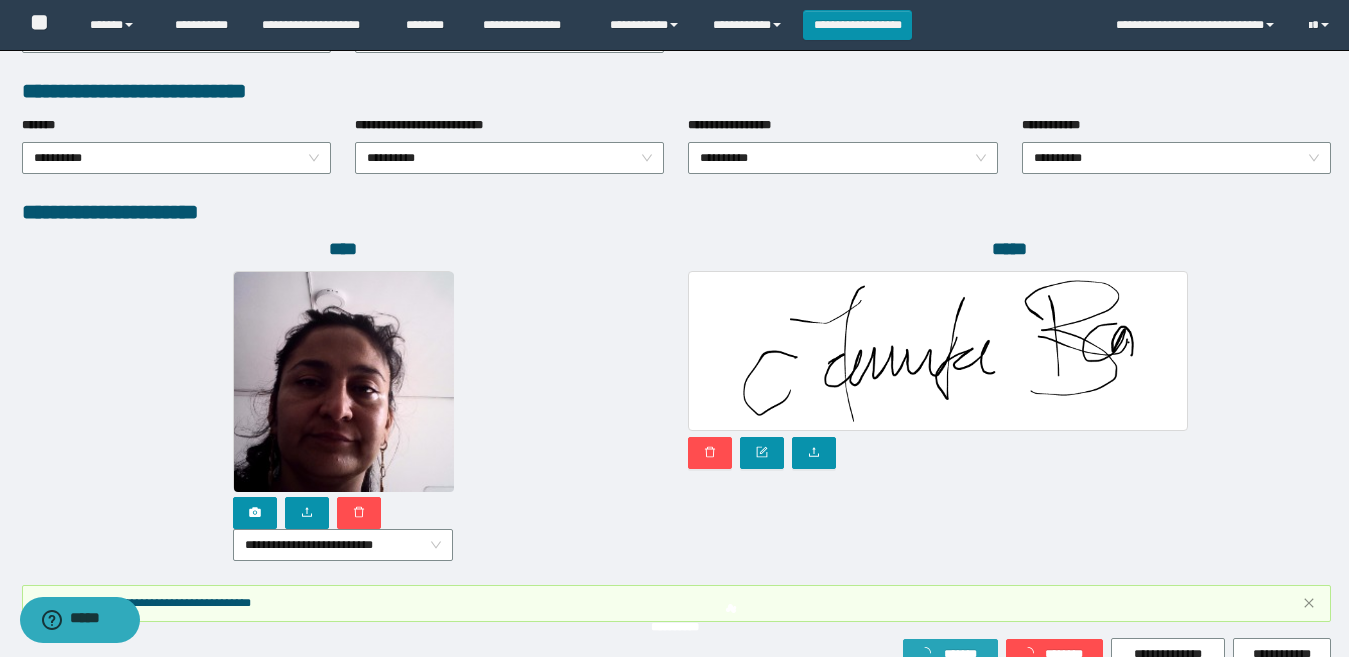 scroll, scrollTop: 1133, scrollLeft: 0, axis: vertical 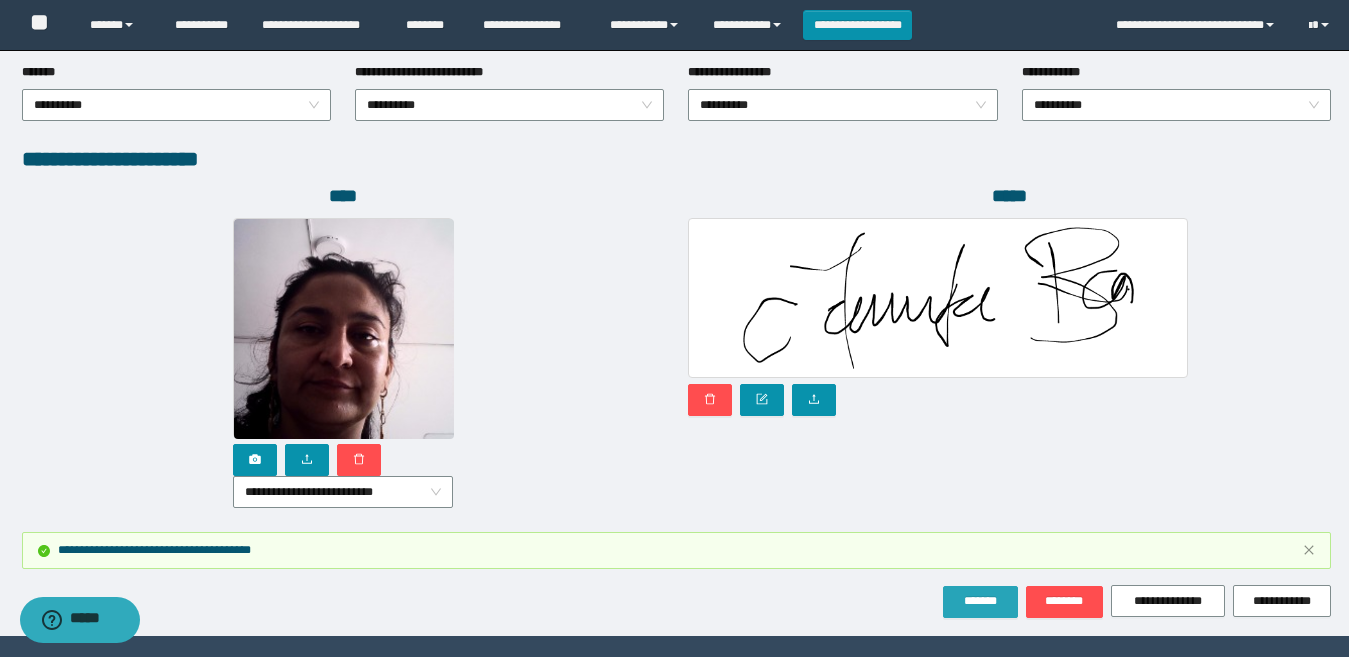 click on "*******" at bounding box center (980, 601) 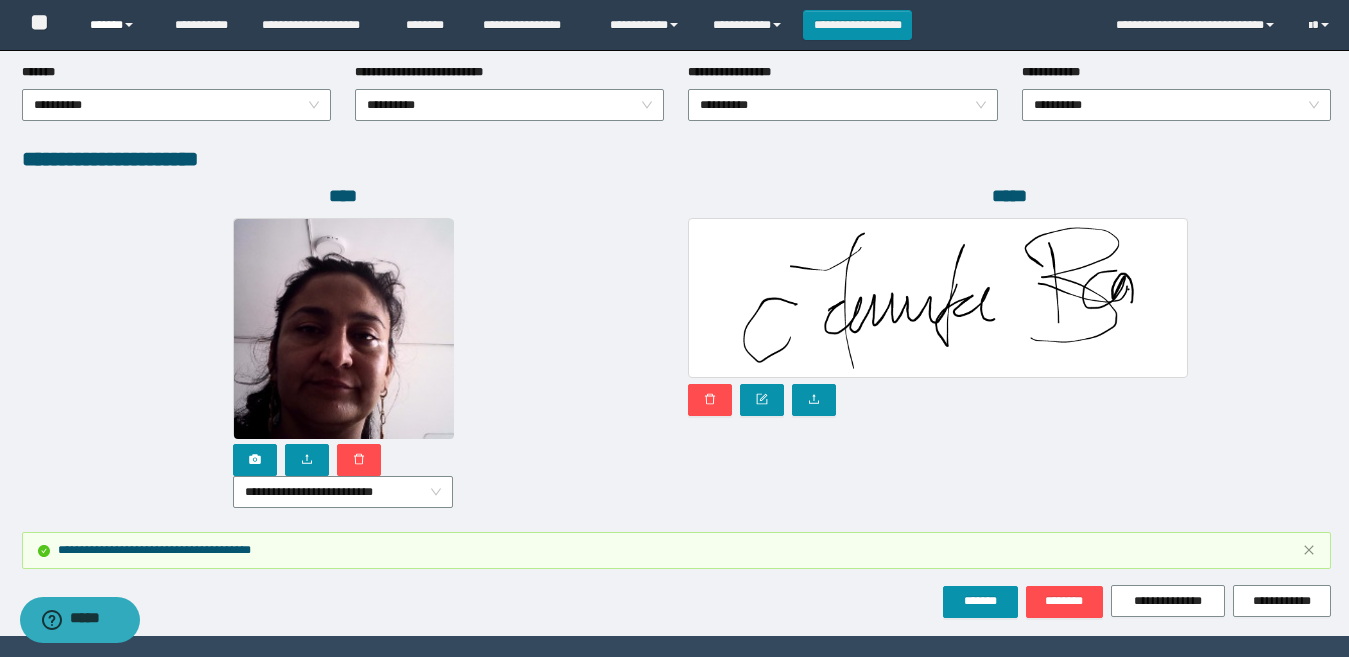 click on "******" at bounding box center [117, 25] 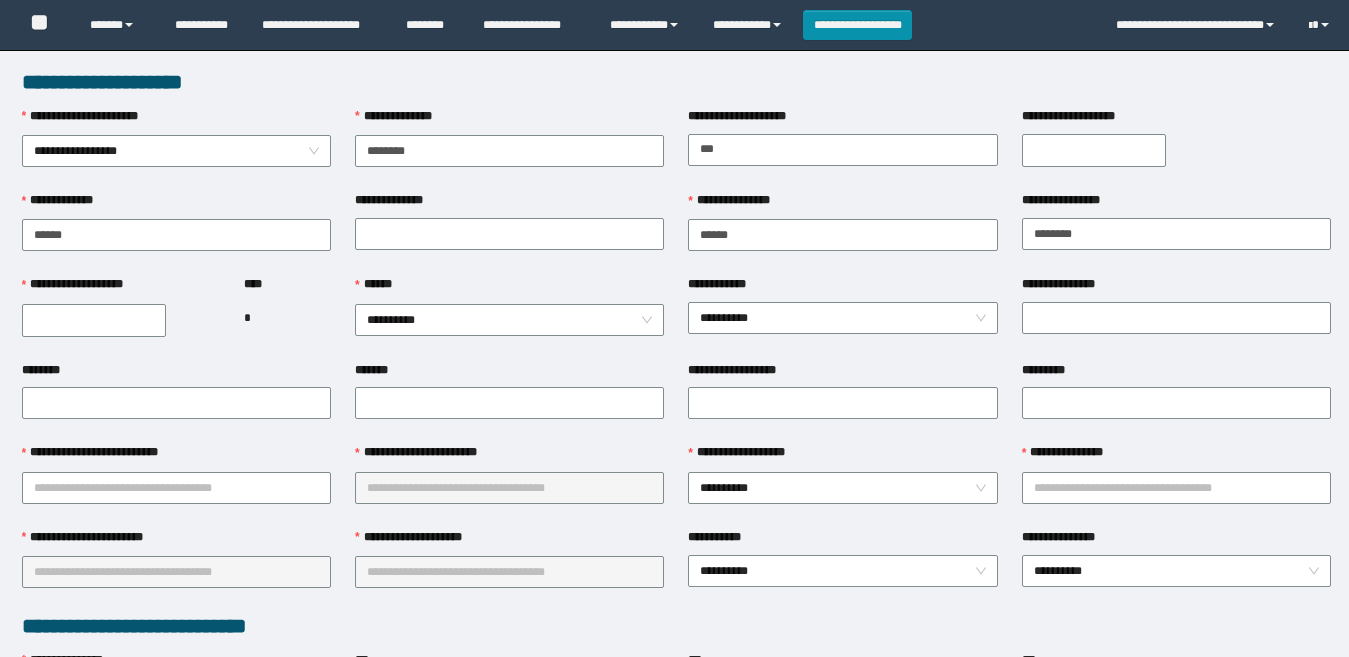 scroll, scrollTop: 0, scrollLeft: 0, axis: both 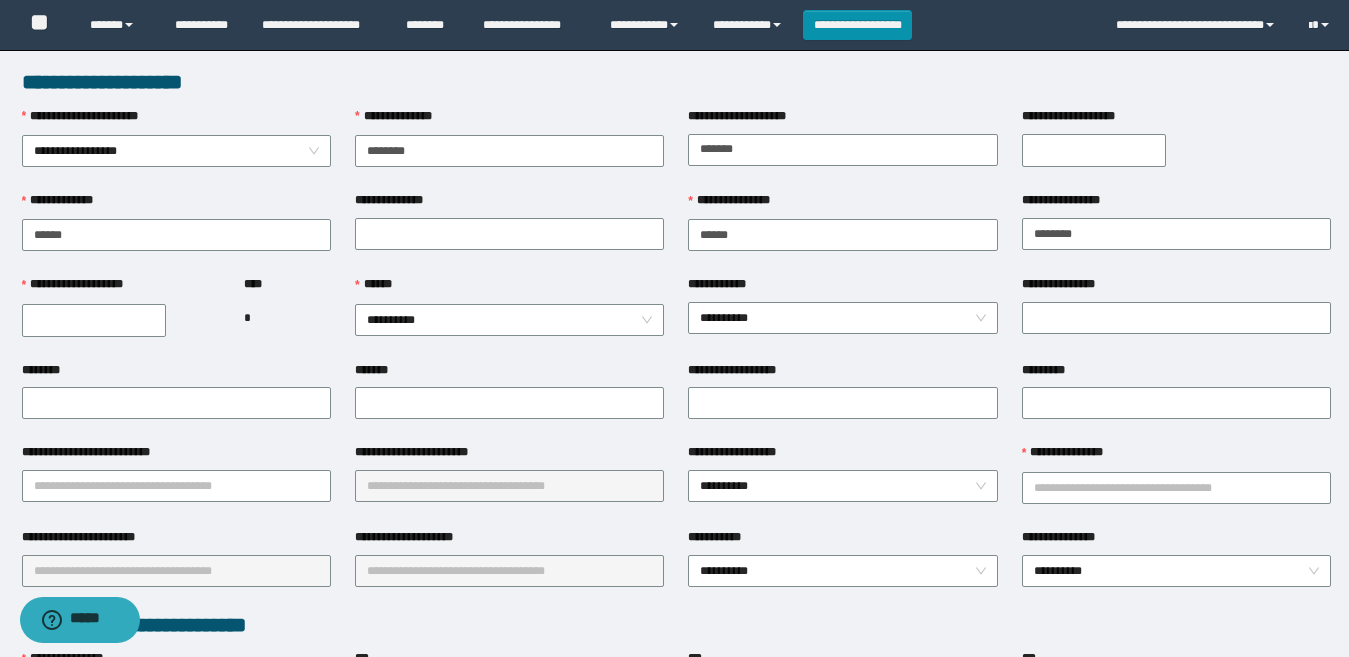 type on "******" 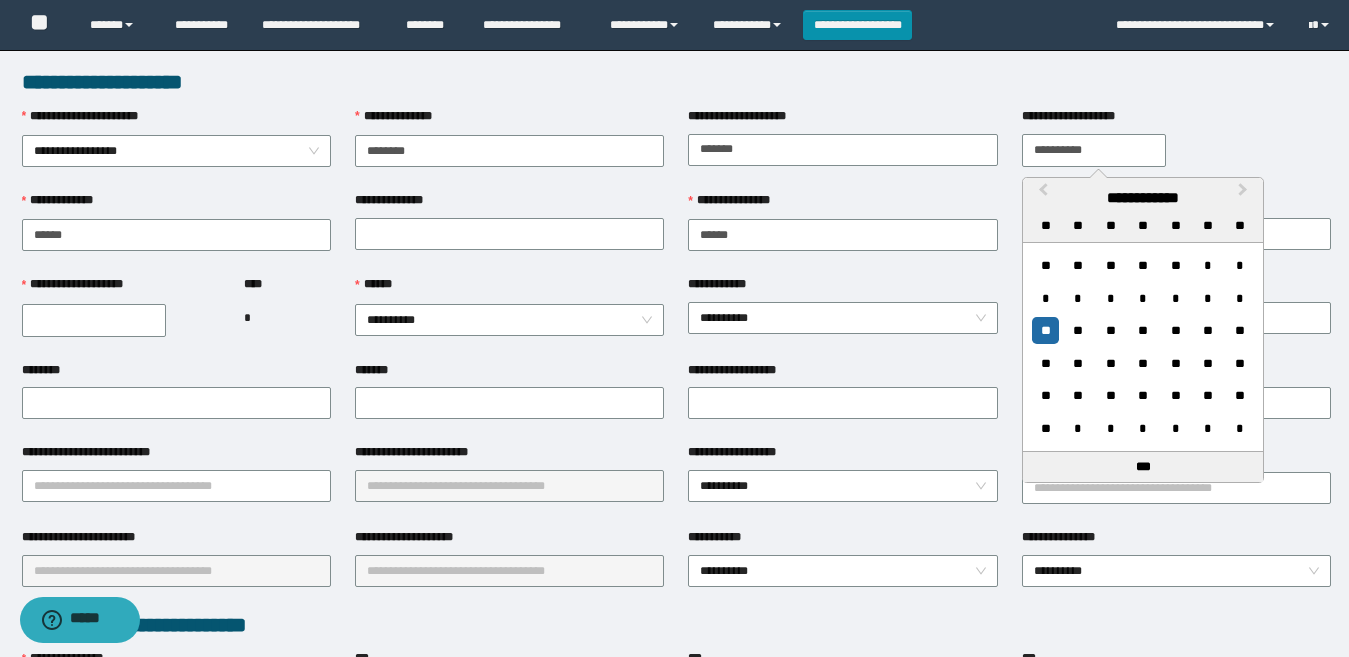 type on "**********" 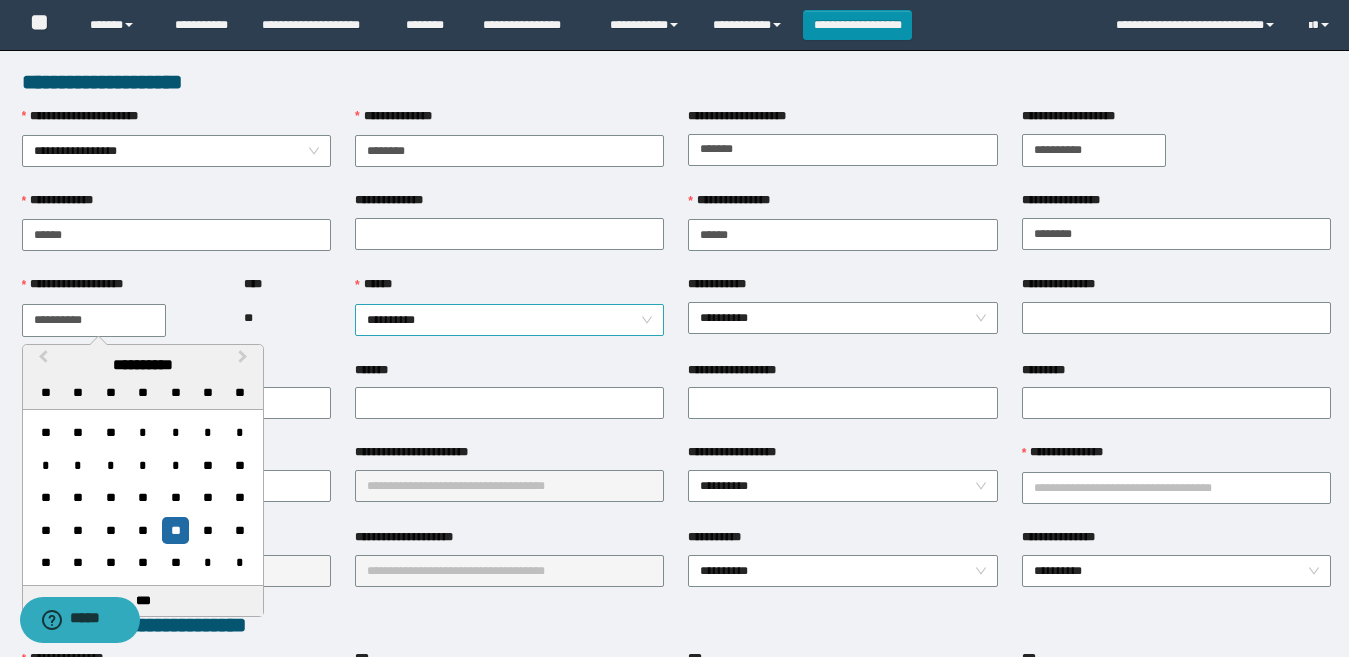 type on "**********" 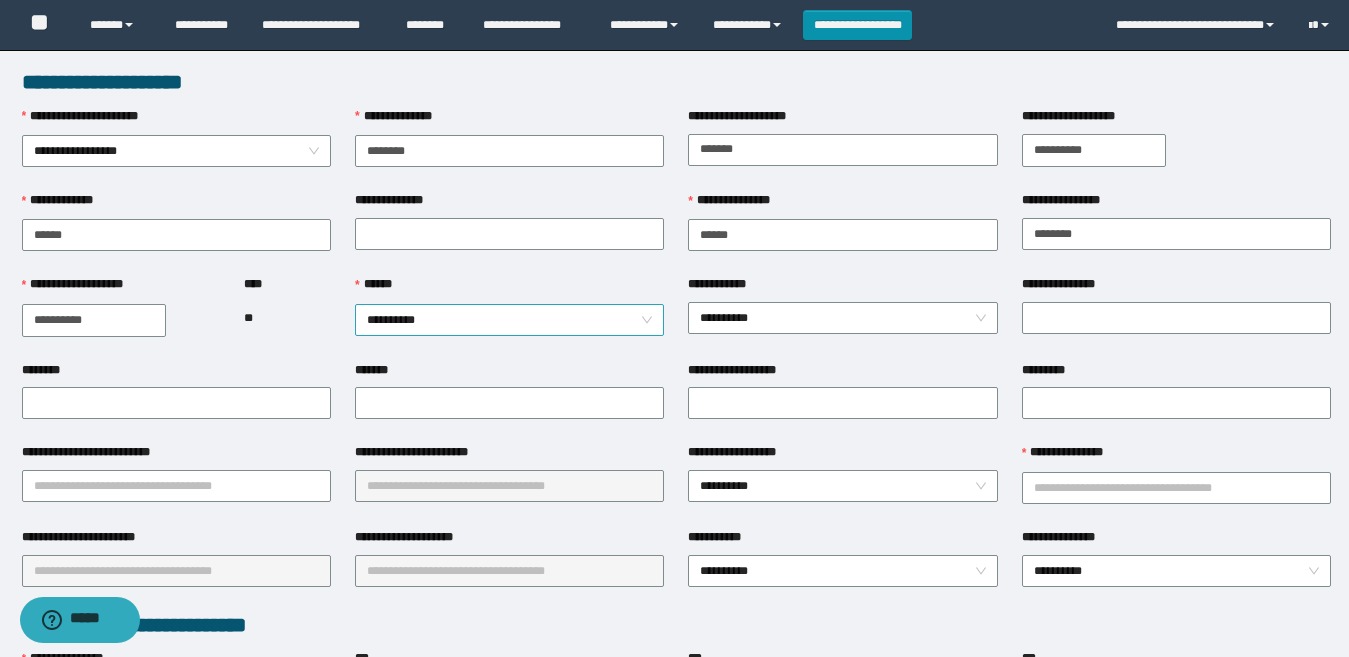 click on "**********" at bounding box center [509, 320] 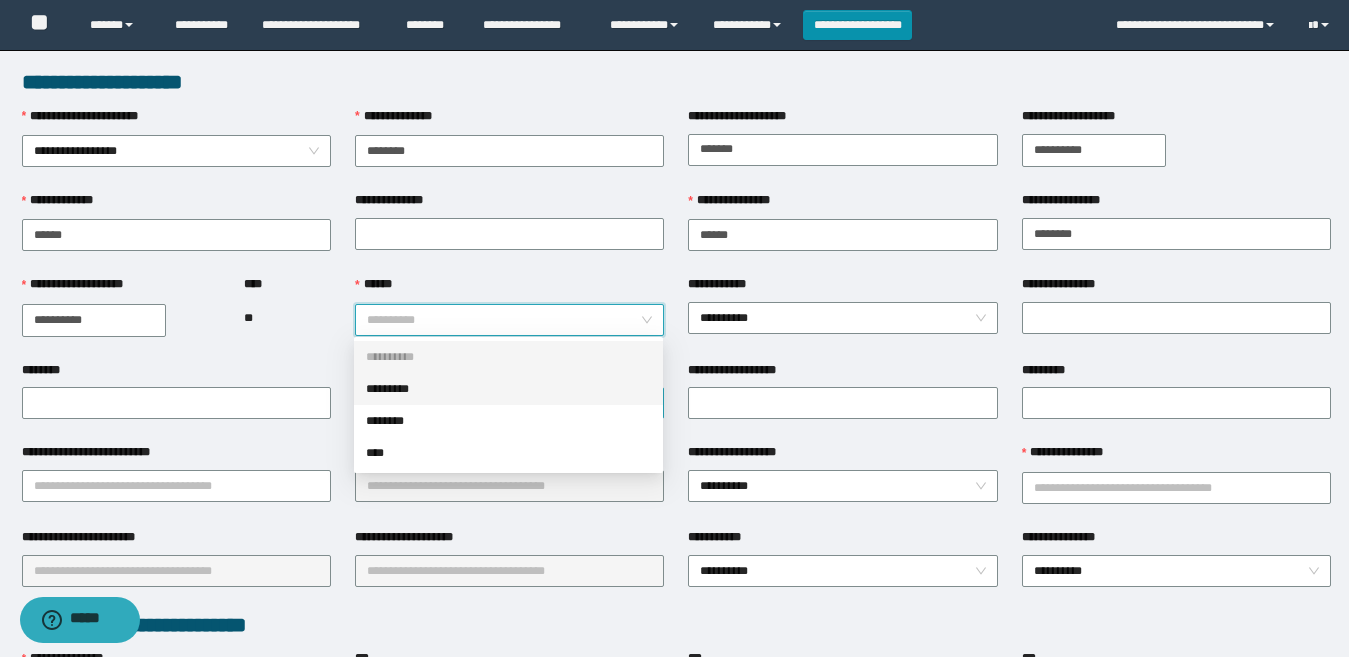 click on "*********" at bounding box center [508, 389] 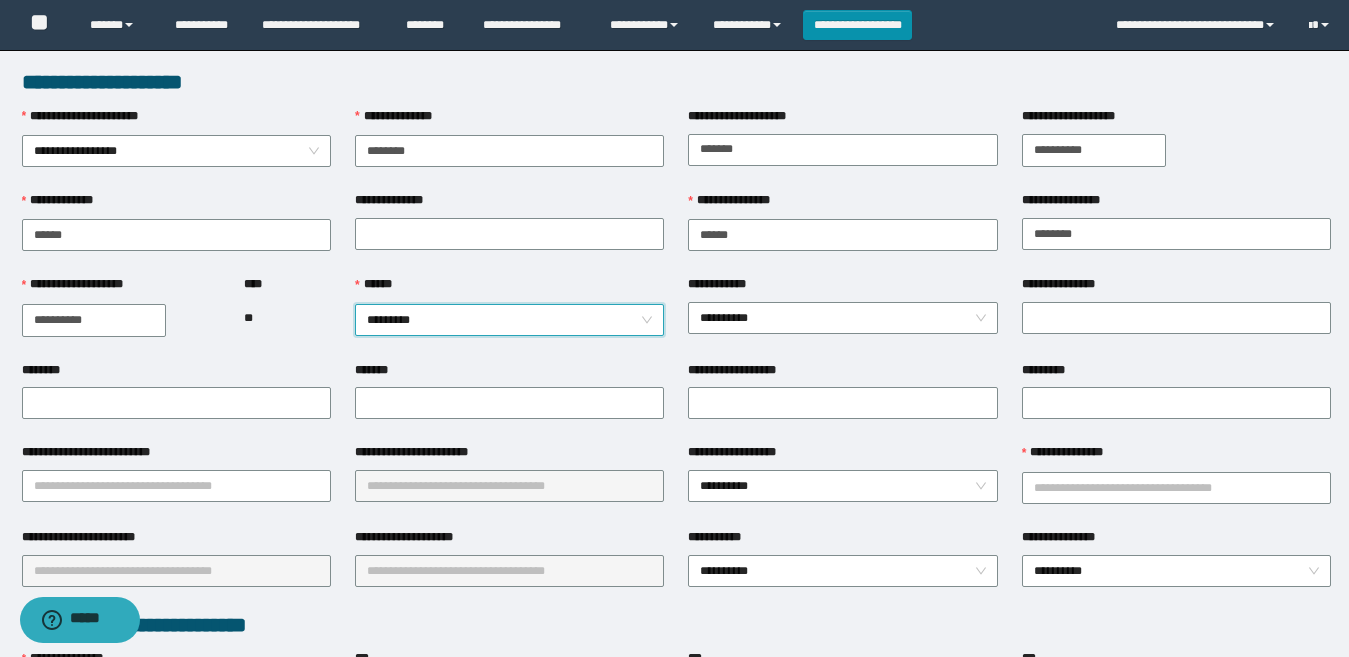 click on "**********" at bounding box center (842, 317) 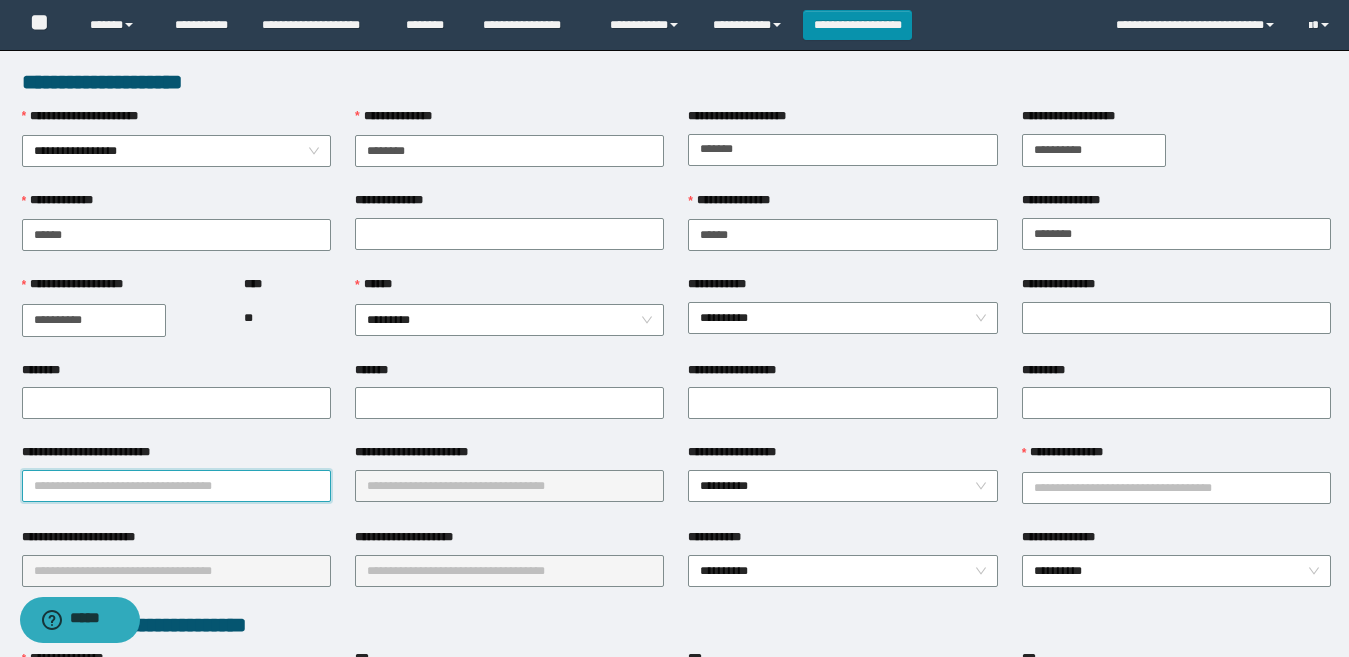 click on "**********" at bounding box center [176, 486] 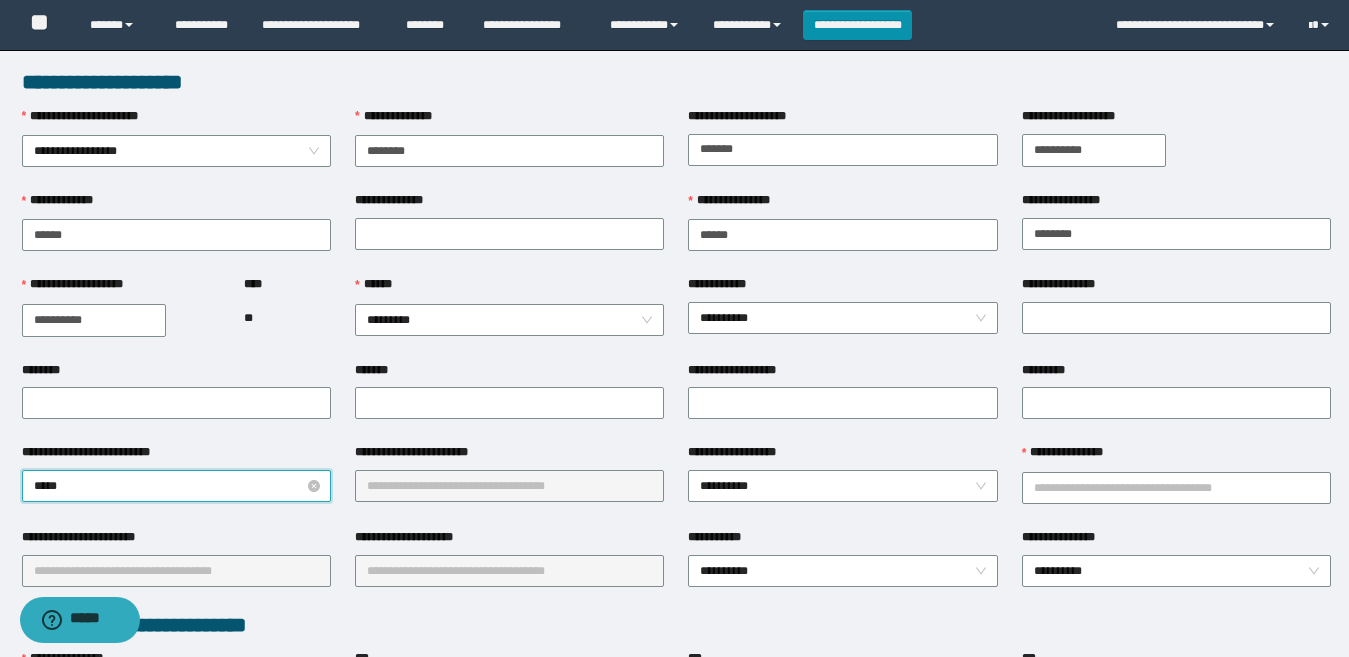 type on "******" 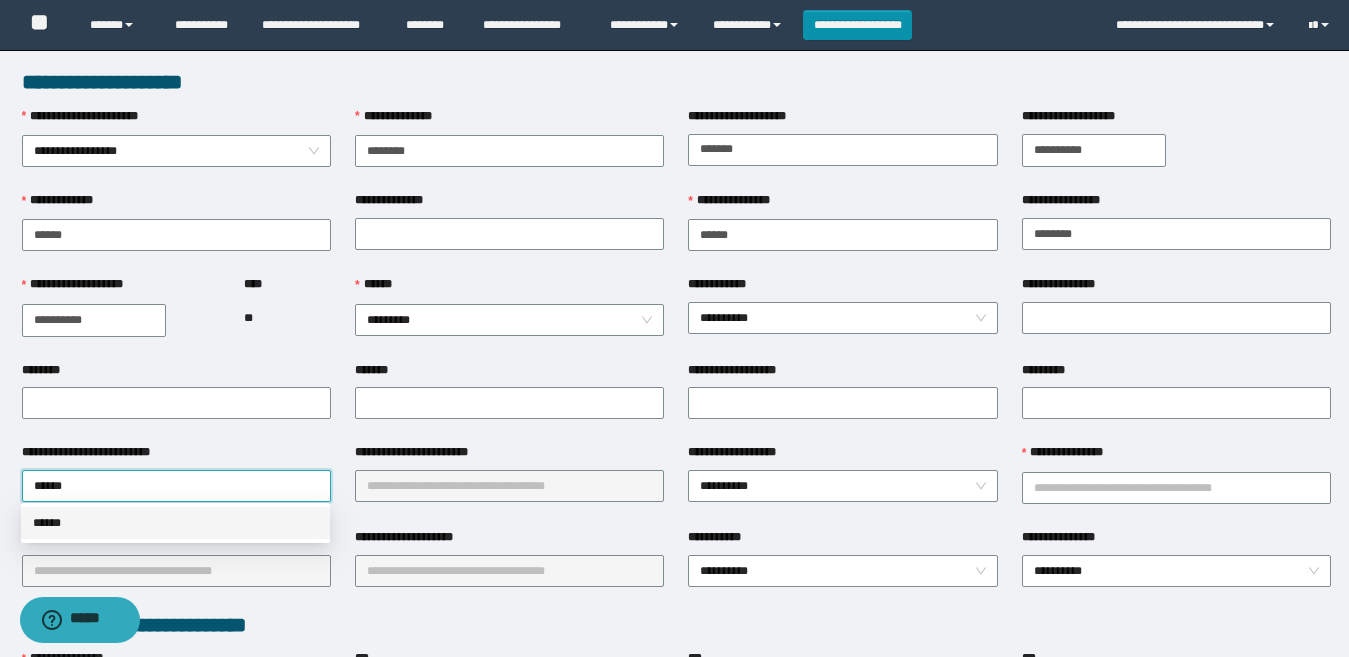 click on "******" at bounding box center [175, 523] 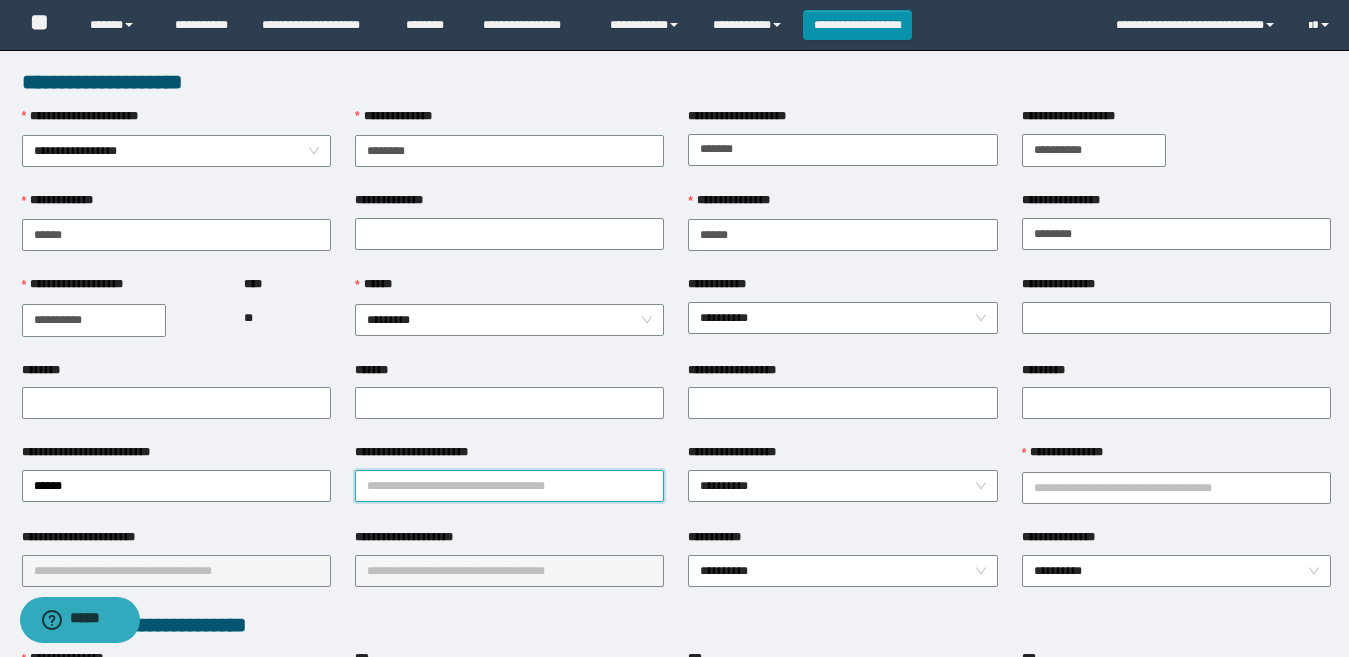 click on "**********" at bounding box center [509, 486] 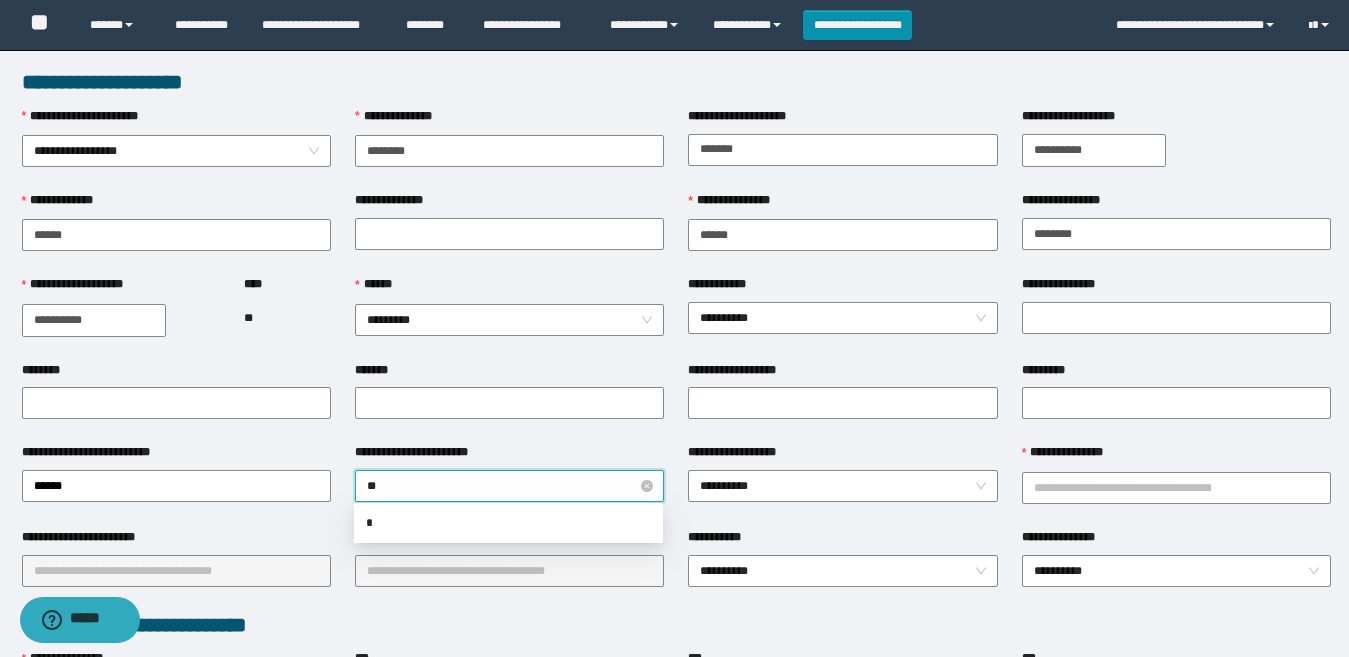 type on "***" 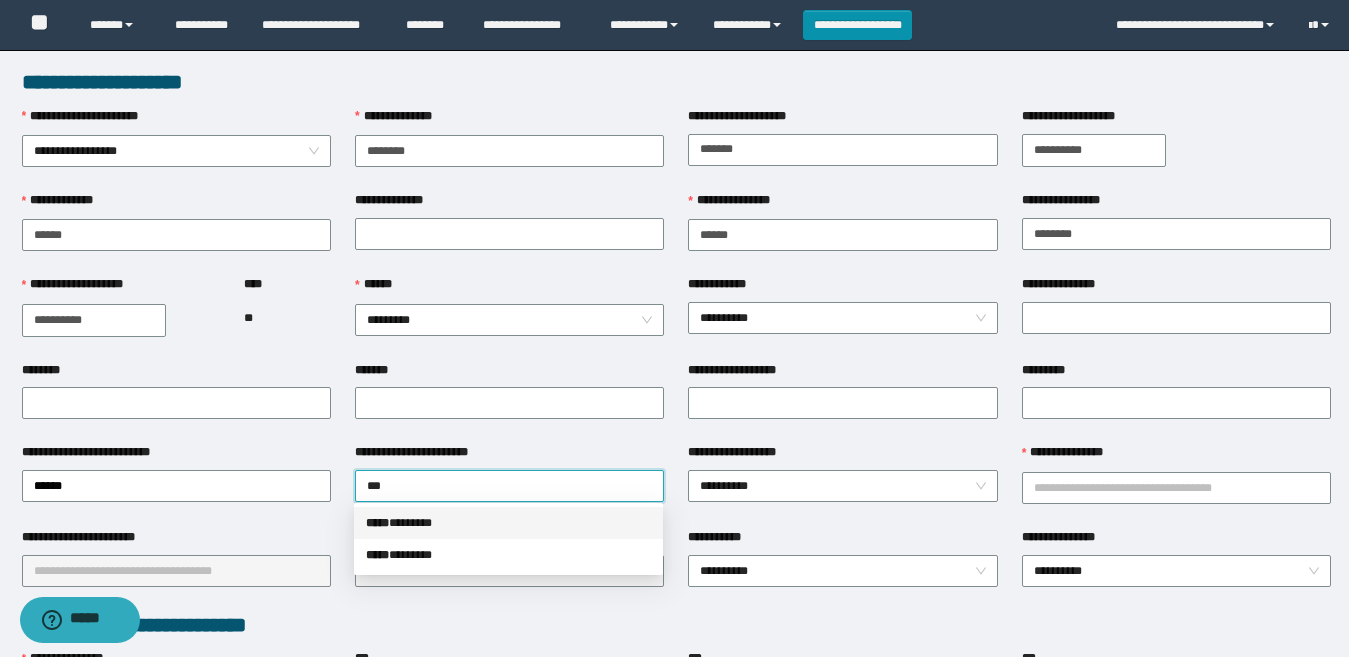 drag, startPoint x: 472, startPoint y: 522, endPoint x: 488, endPoint y: 529, distance: 17.464249 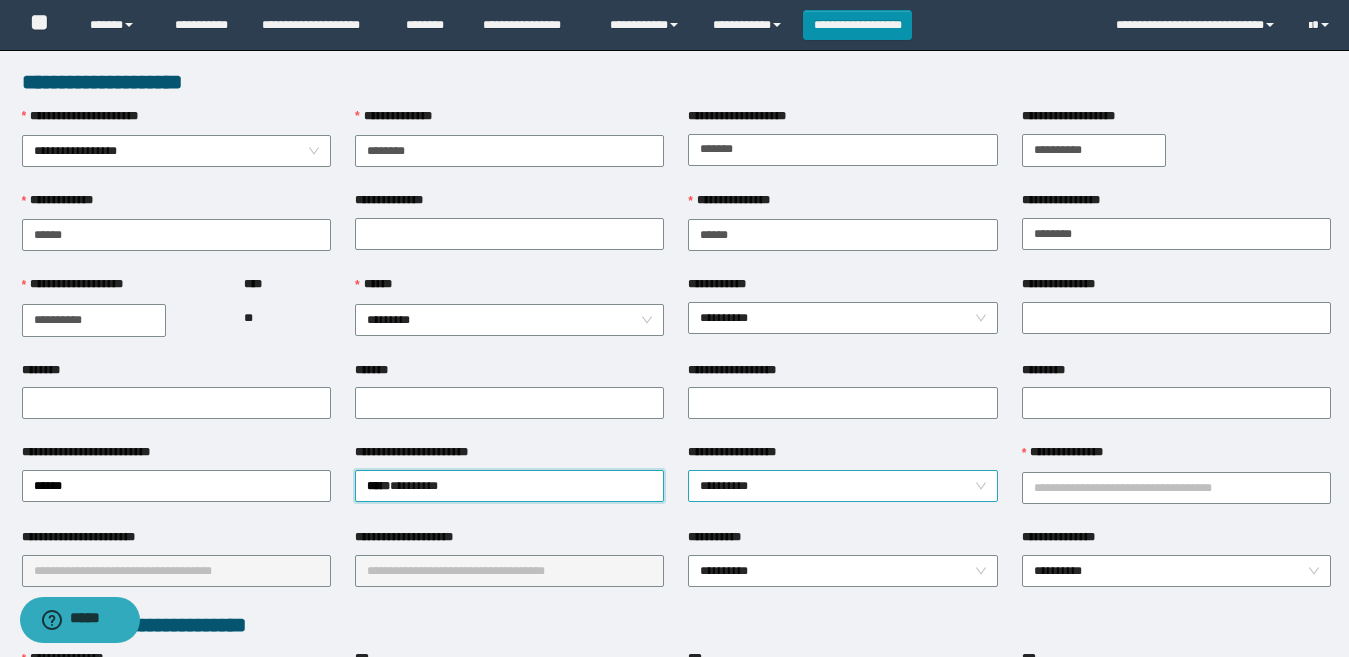 click on "**********" at bounding box center [842, 486] 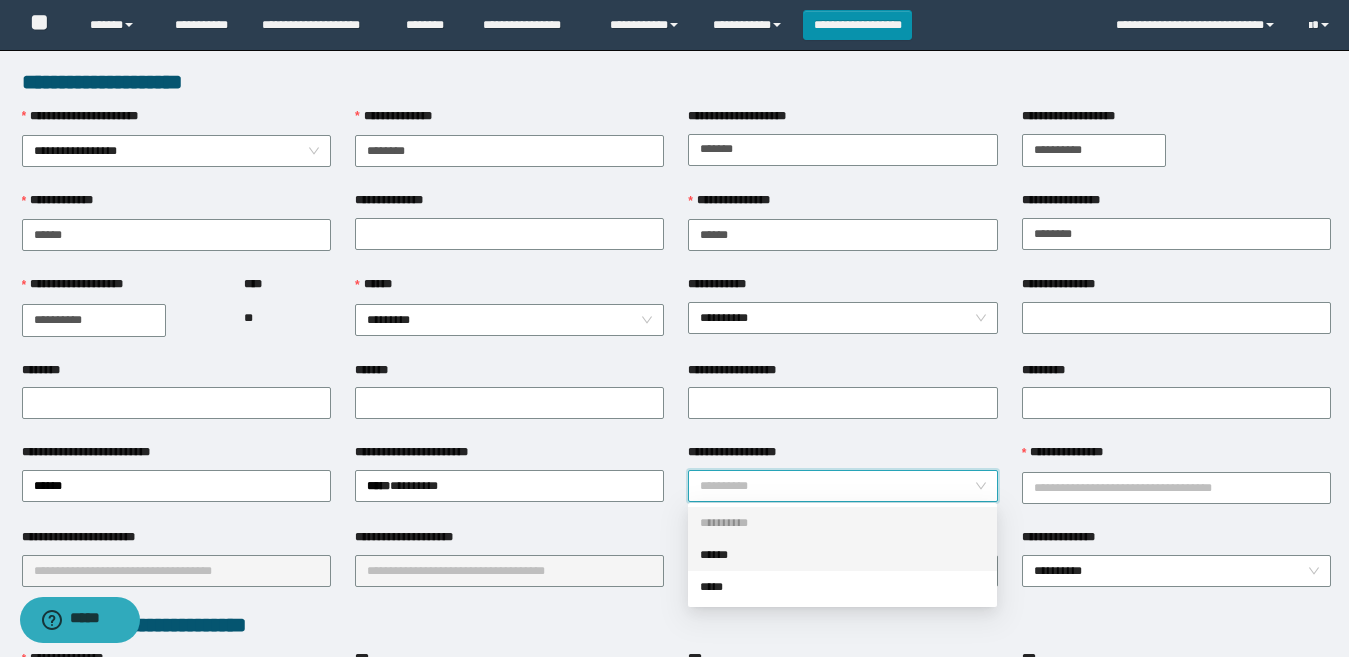 drag, startPoint x: 787, startPoint y: 555, endPoint x: 838, endPoint y: 541, distance: 52.886673 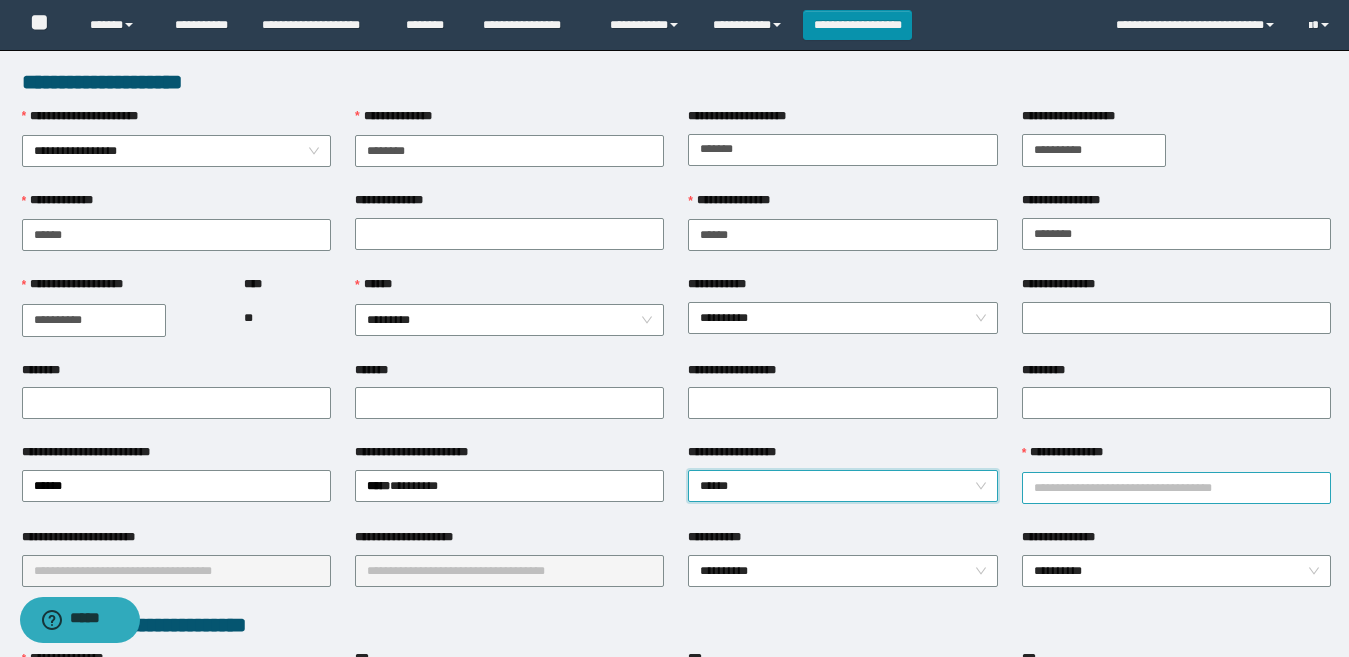 click on "**********" at bounding box center [1176, 488] 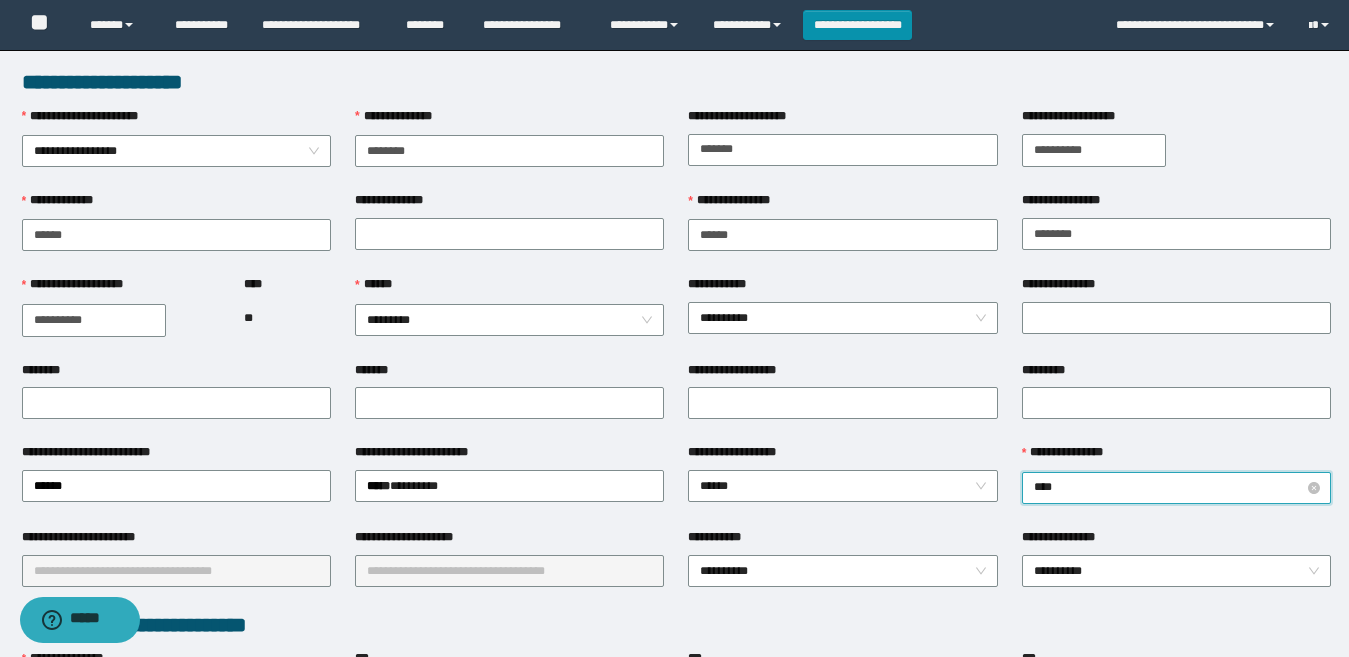 type on "*****" 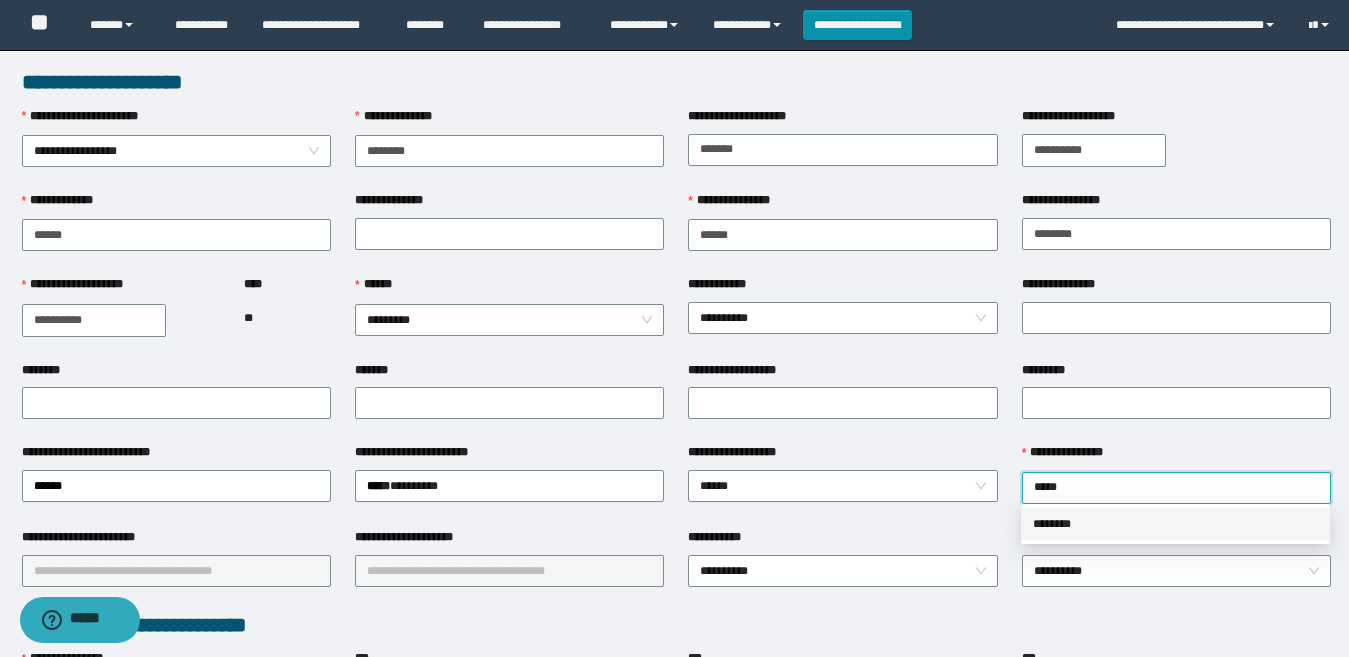 drag, startPoint x: 1074, startPoint y: 520, endPoint x: 568, endPoint y: 523, distance: 506.00888 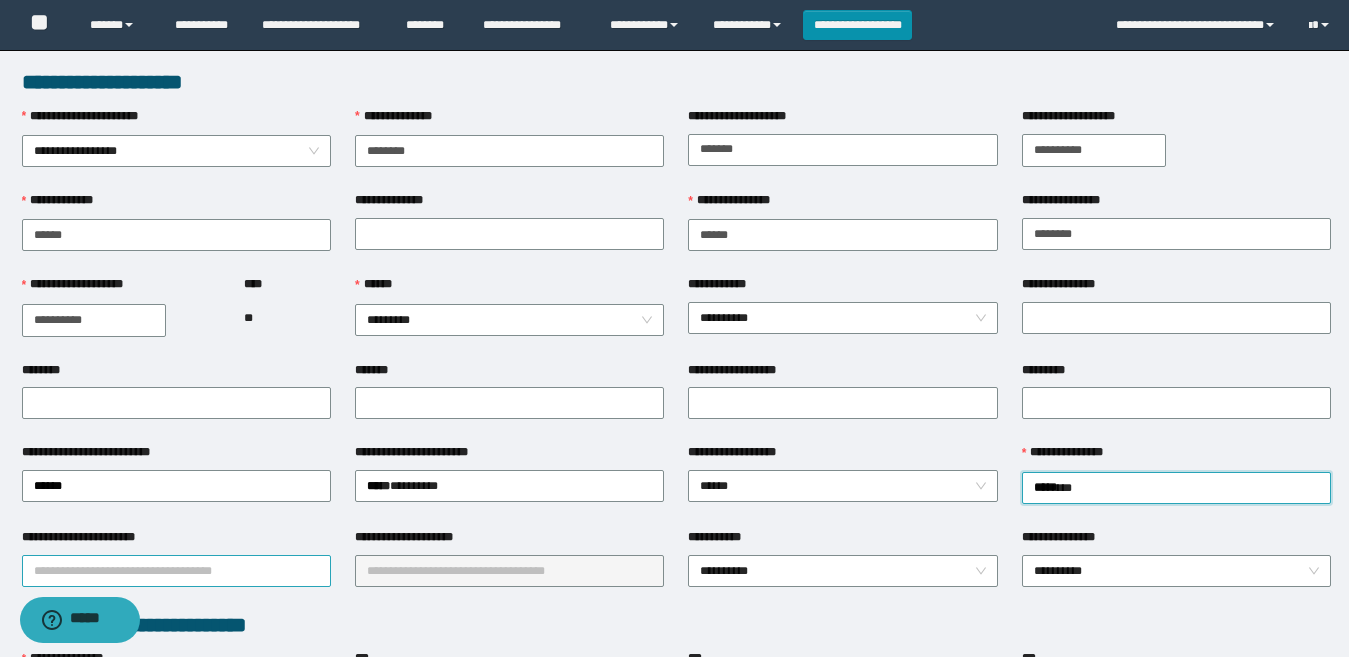 click on "**********" at bounding box center [176, 571] 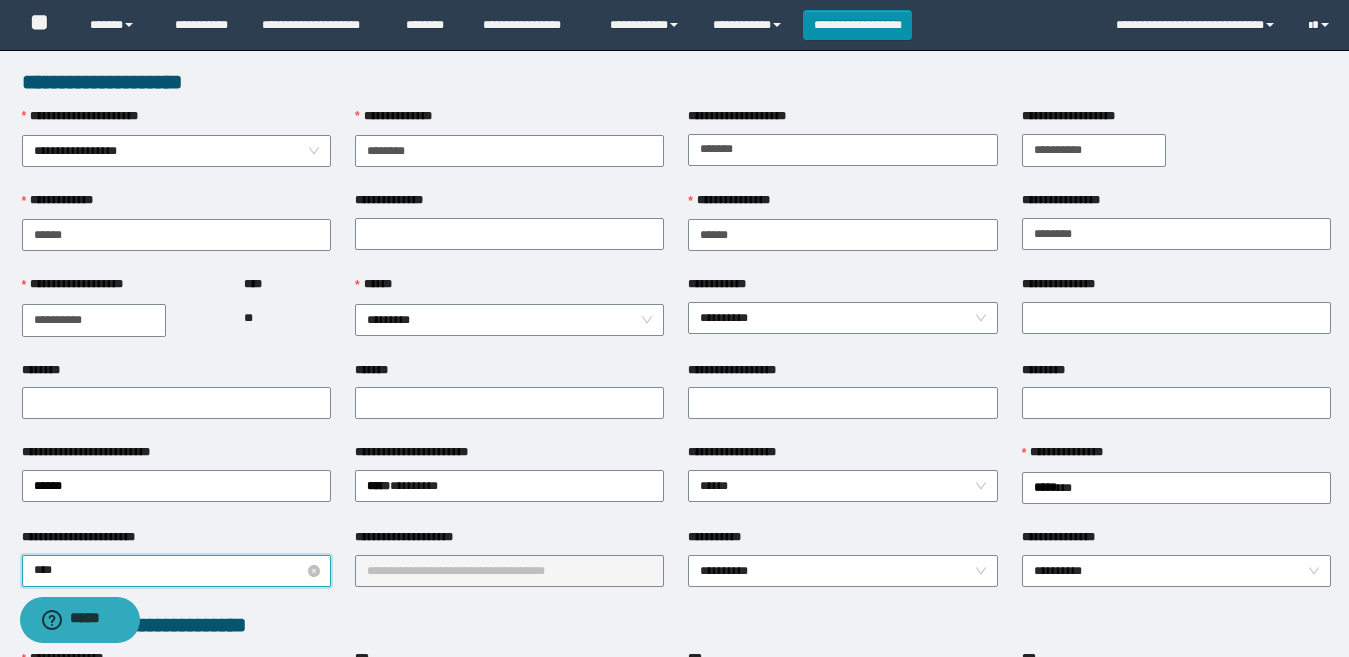 type on "*****" 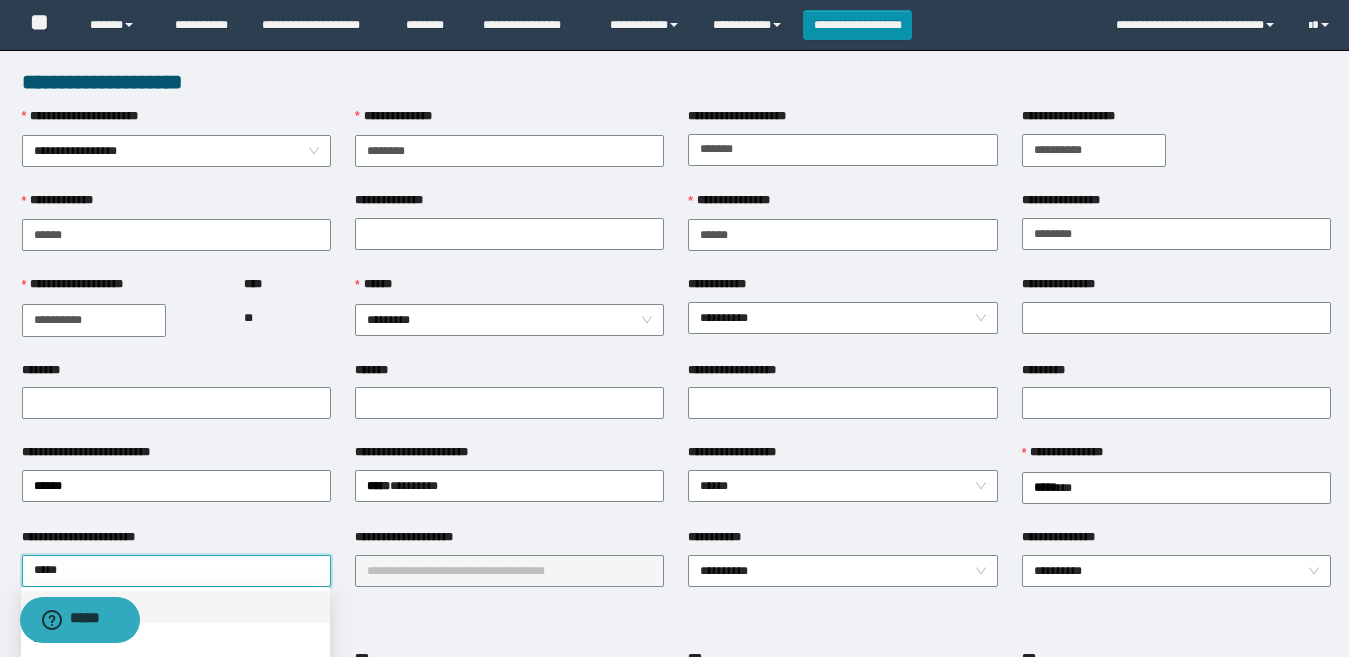 click on "******" at bounding box center [175, 607] 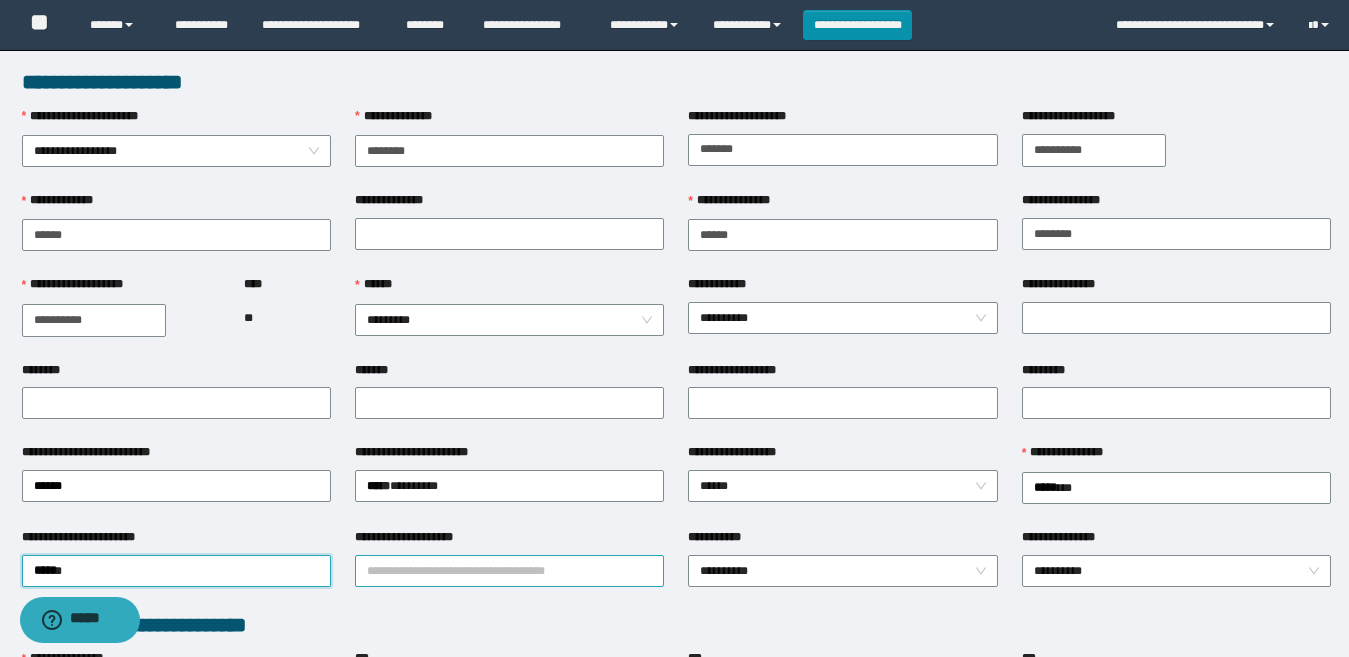 click on "**********" at bounding box center [509, 571] 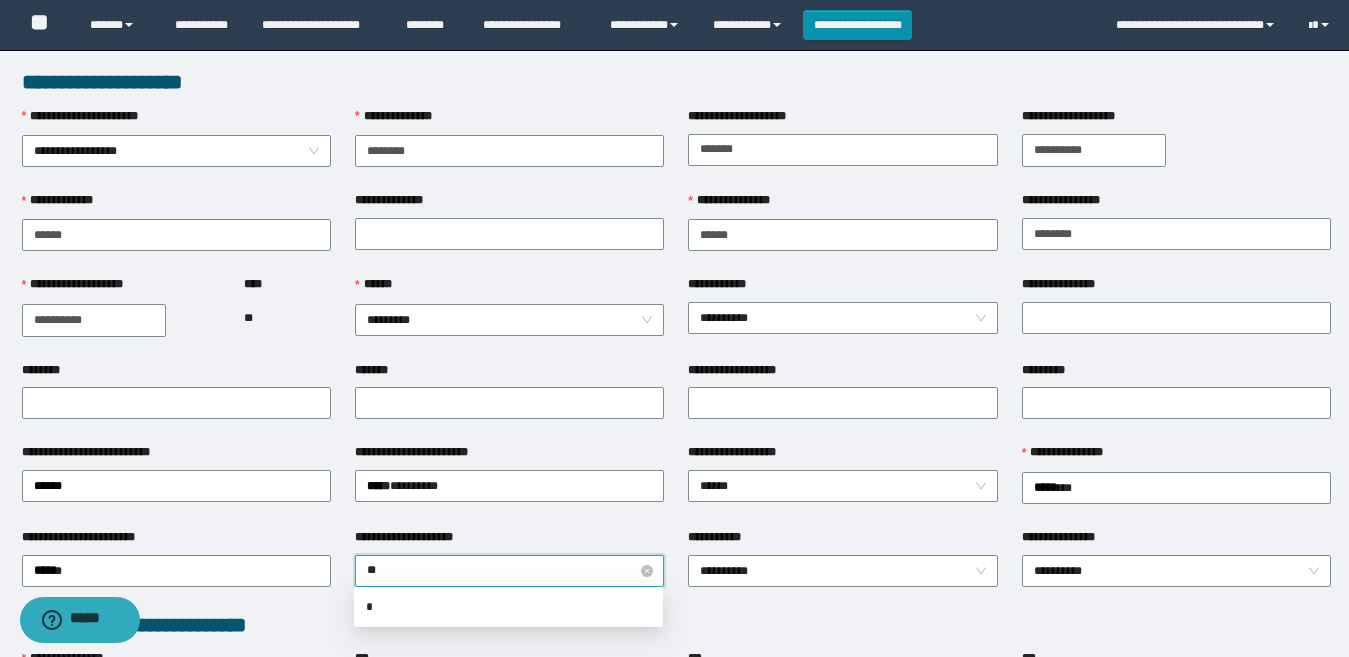 type on "***" 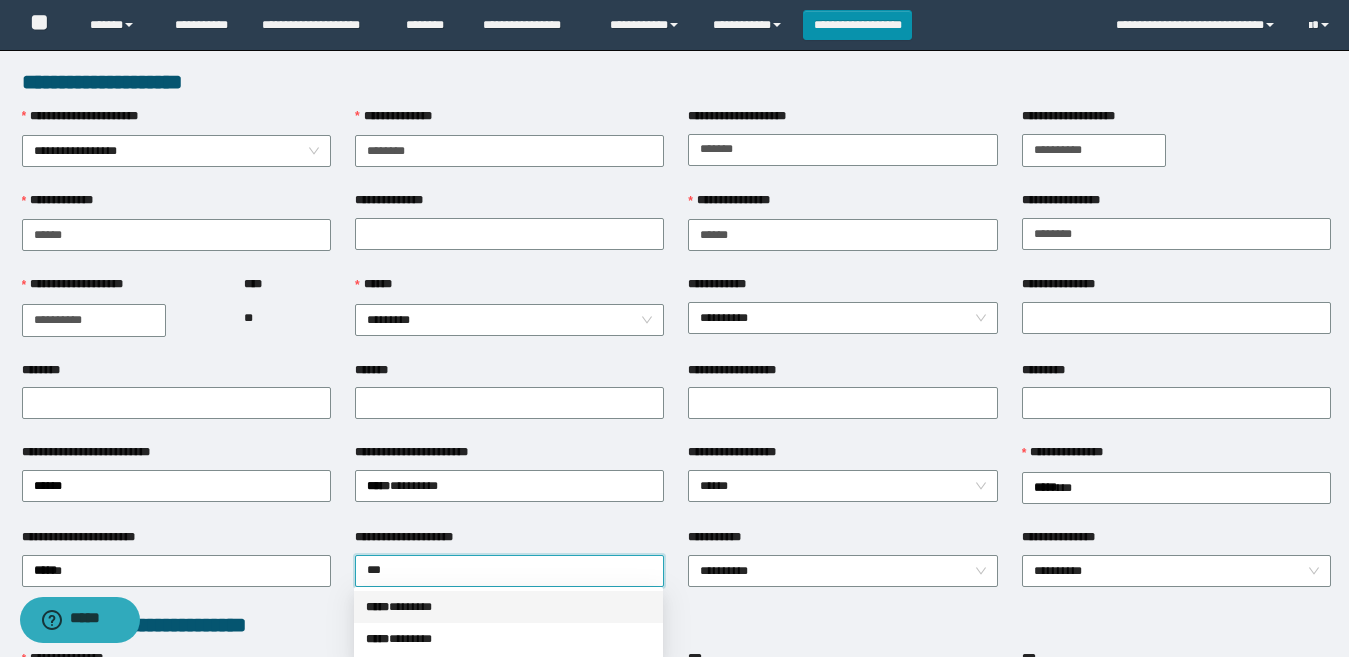 click on "***** * ******" at bounding box center [508, 607] 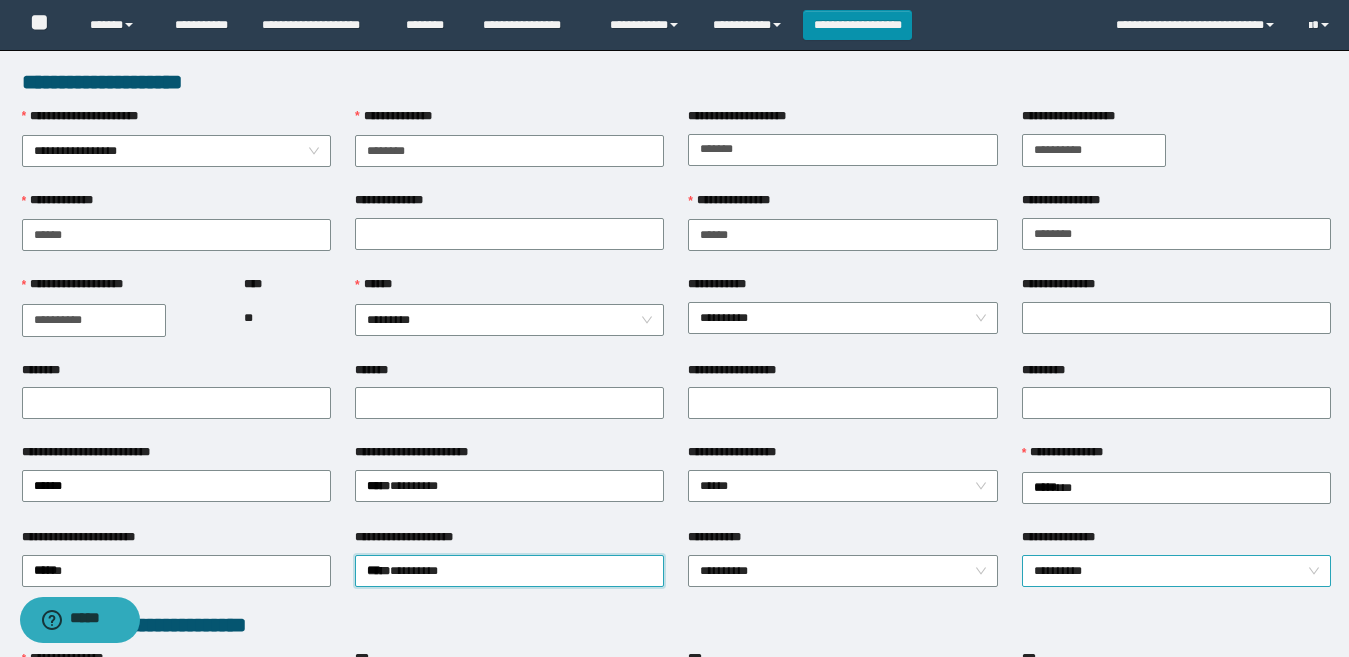 click on "**********" at bounding box center [1176, 571] 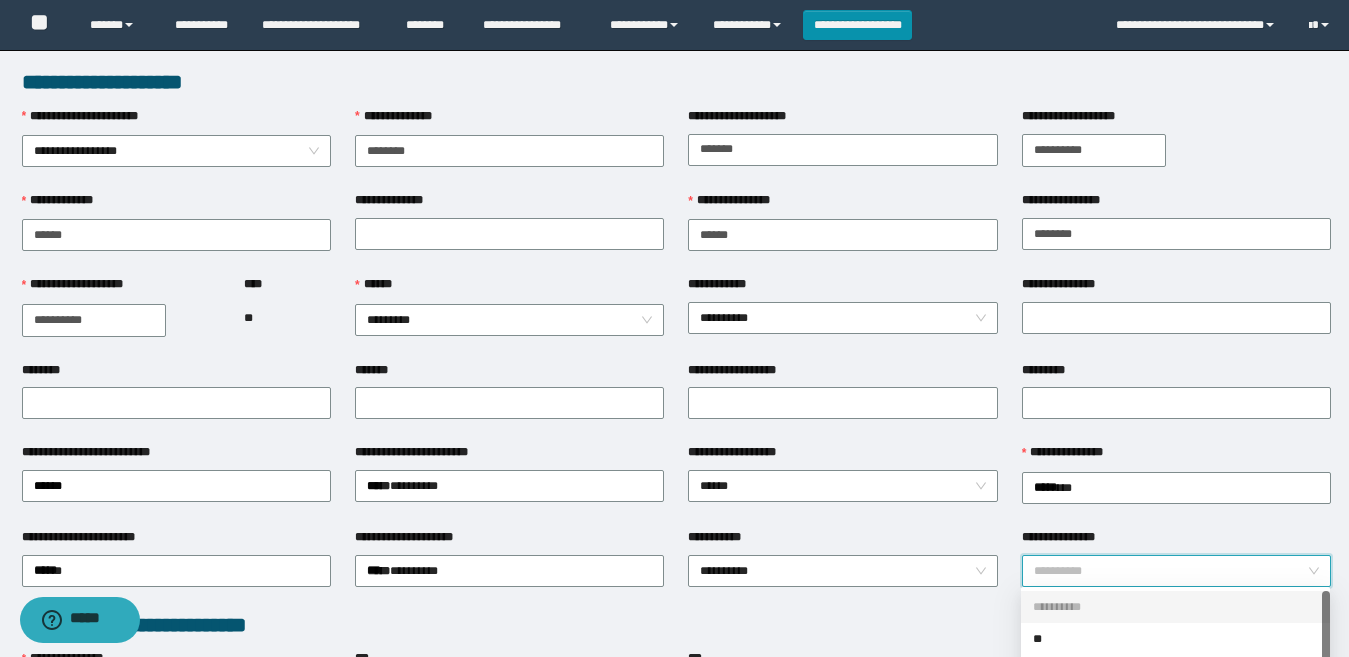 scroll, scrollTop: 32, scrollLeft: 0, axis: vertical 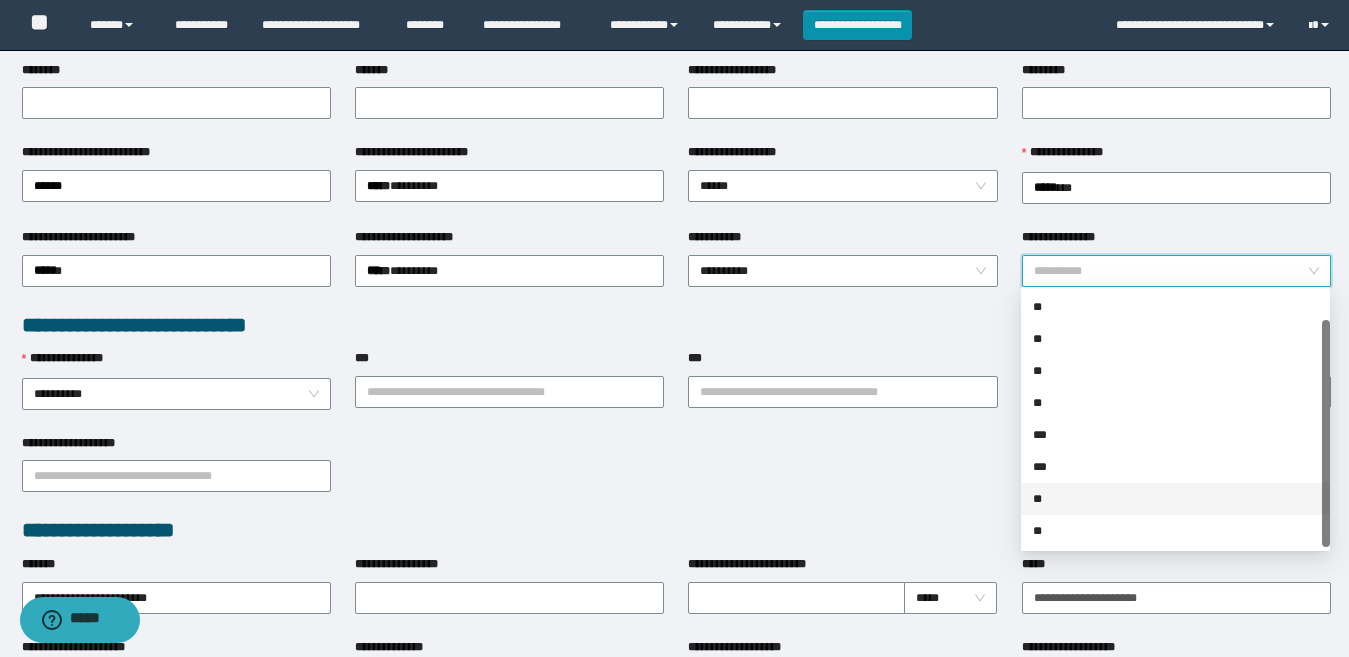 click on "**" at bounding box center (1175, 499) 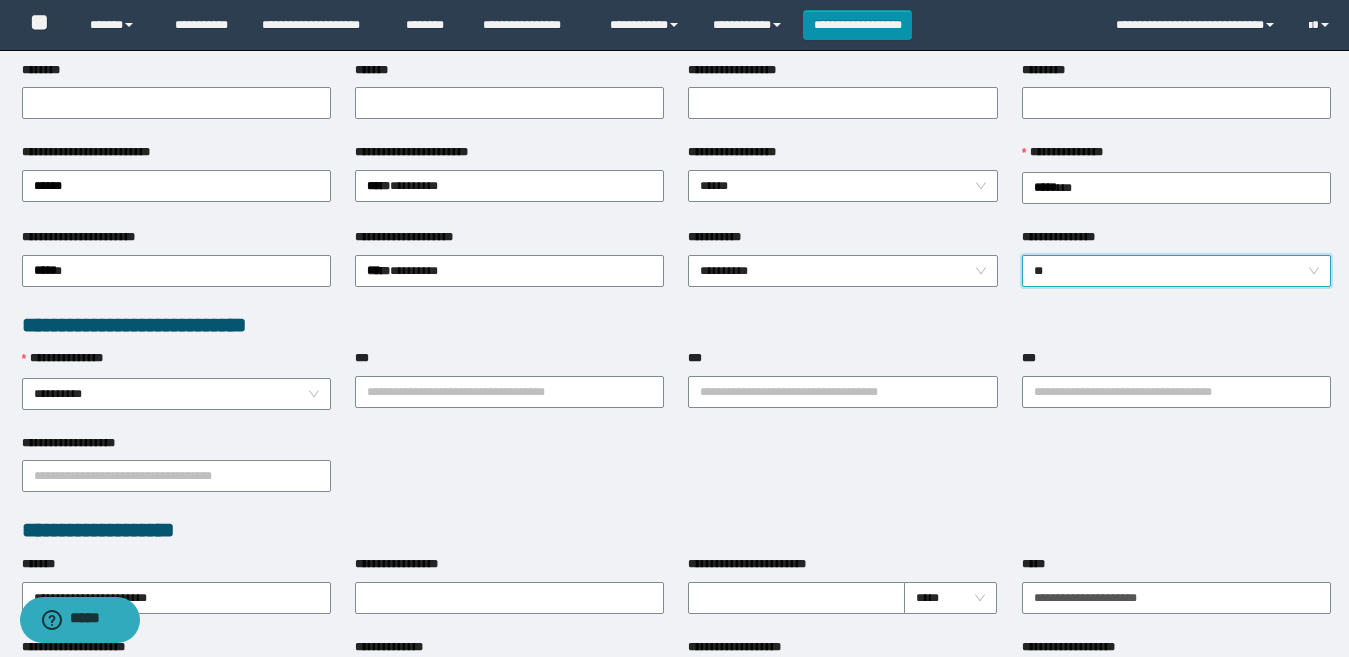 drag, startPoint x: 862, startPoint y: 513, endPoint x: 833, endPoint y: 508, distance: 29.427877 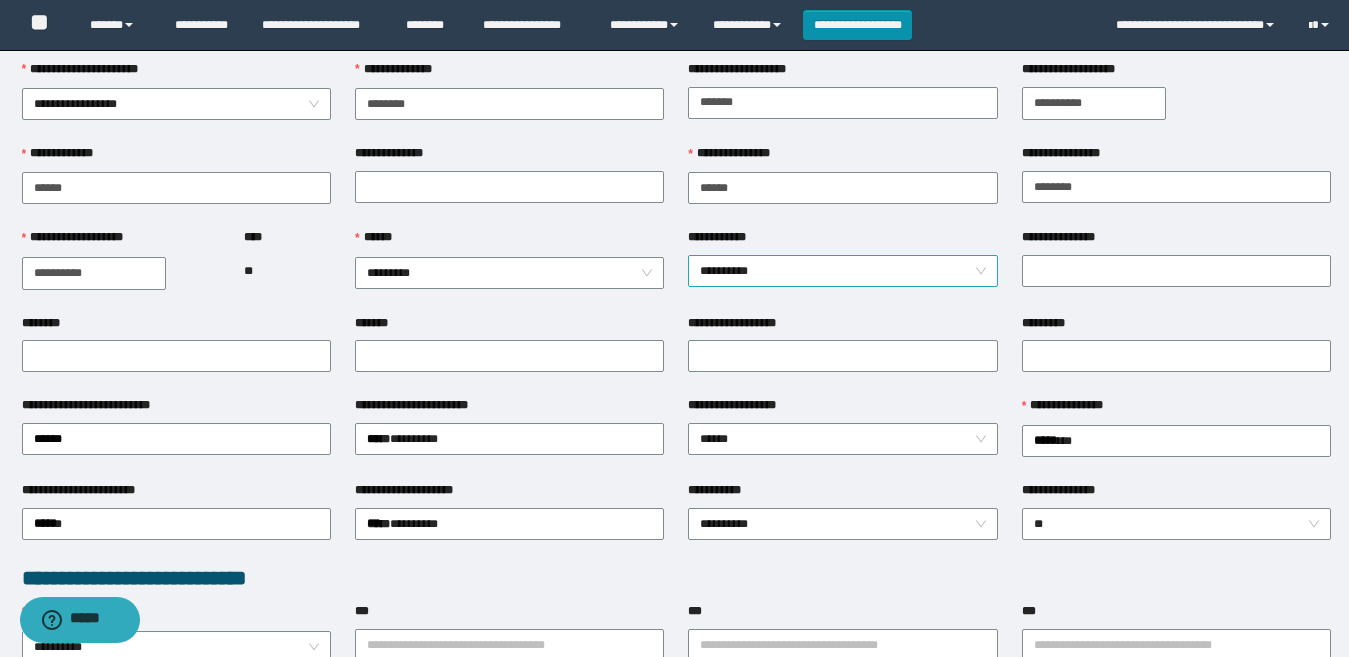 scroll, scrollTop: 0, scrollLeft: 0, axis: both 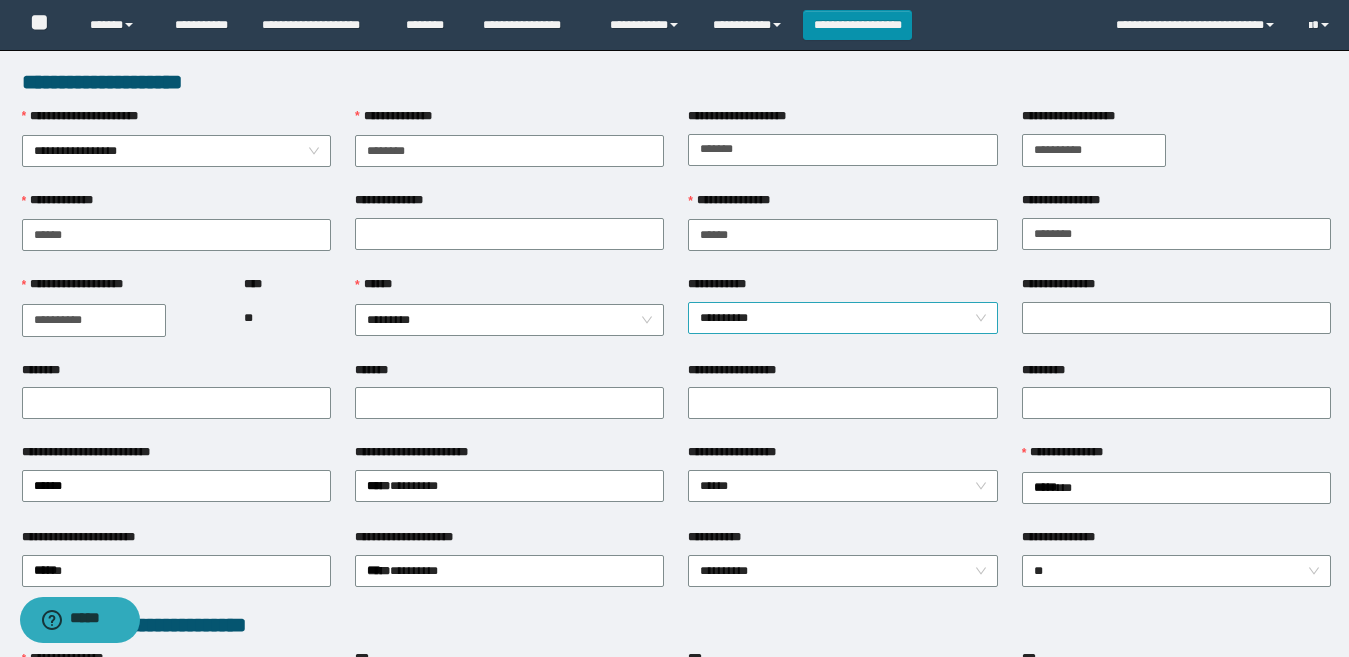 click on "**********" at bounding box center (842, 318) 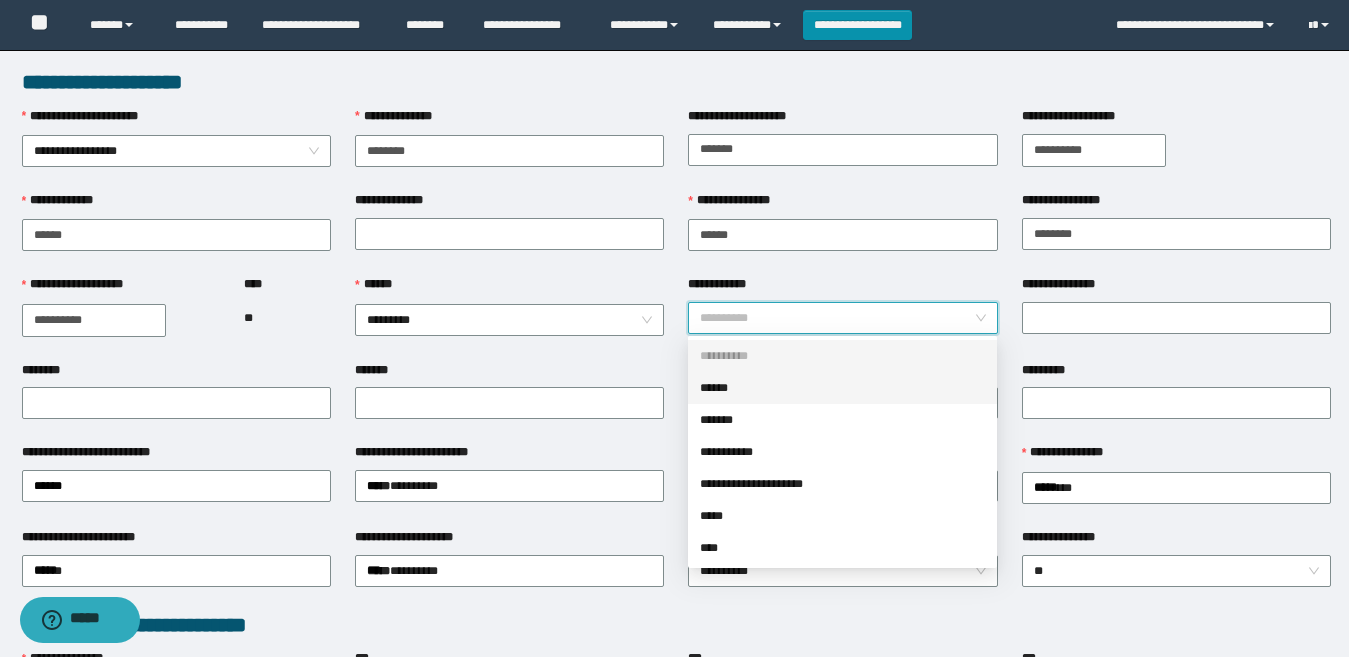 click on "******" at bounding box center [842, 388] 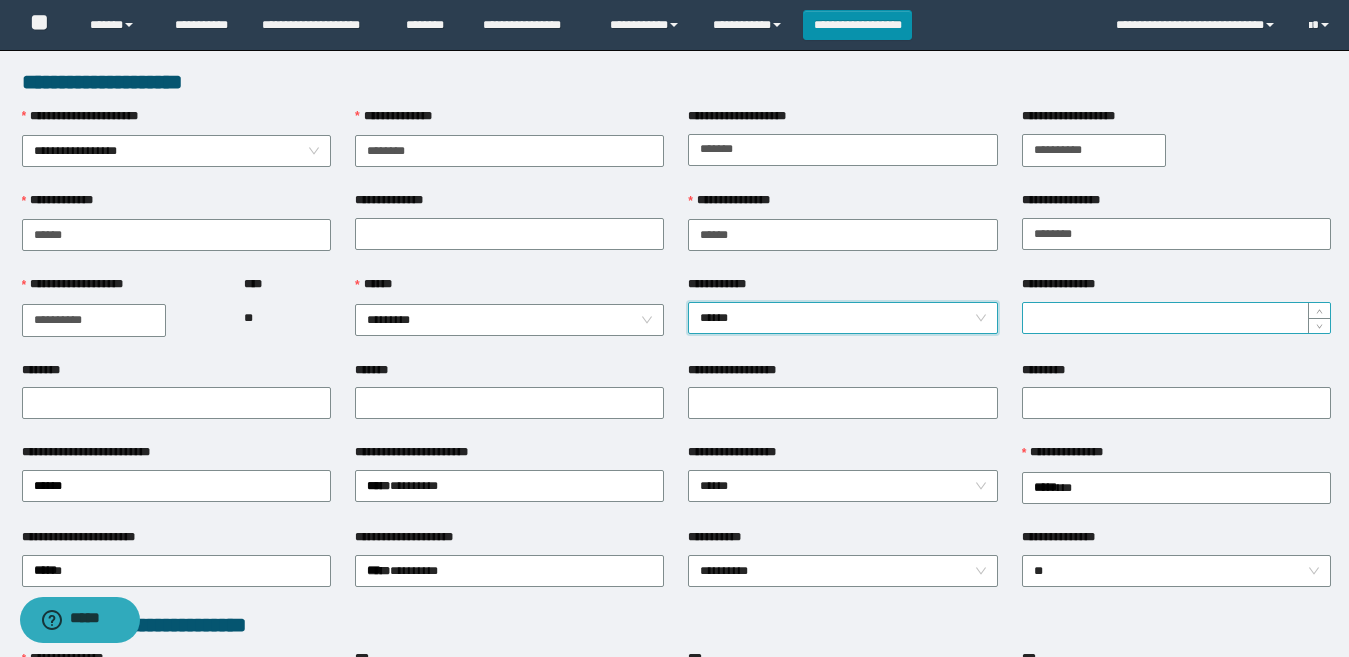 click on "**********" at bounding box center [1176, 318] 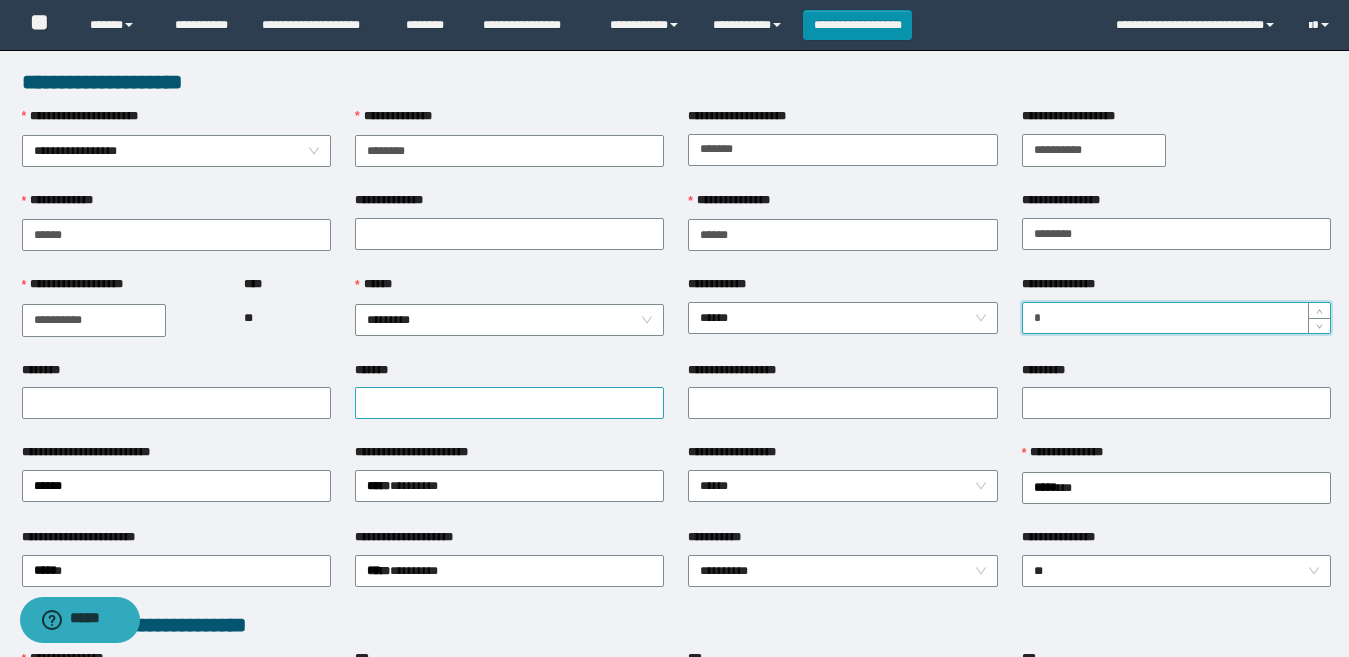type on "*" 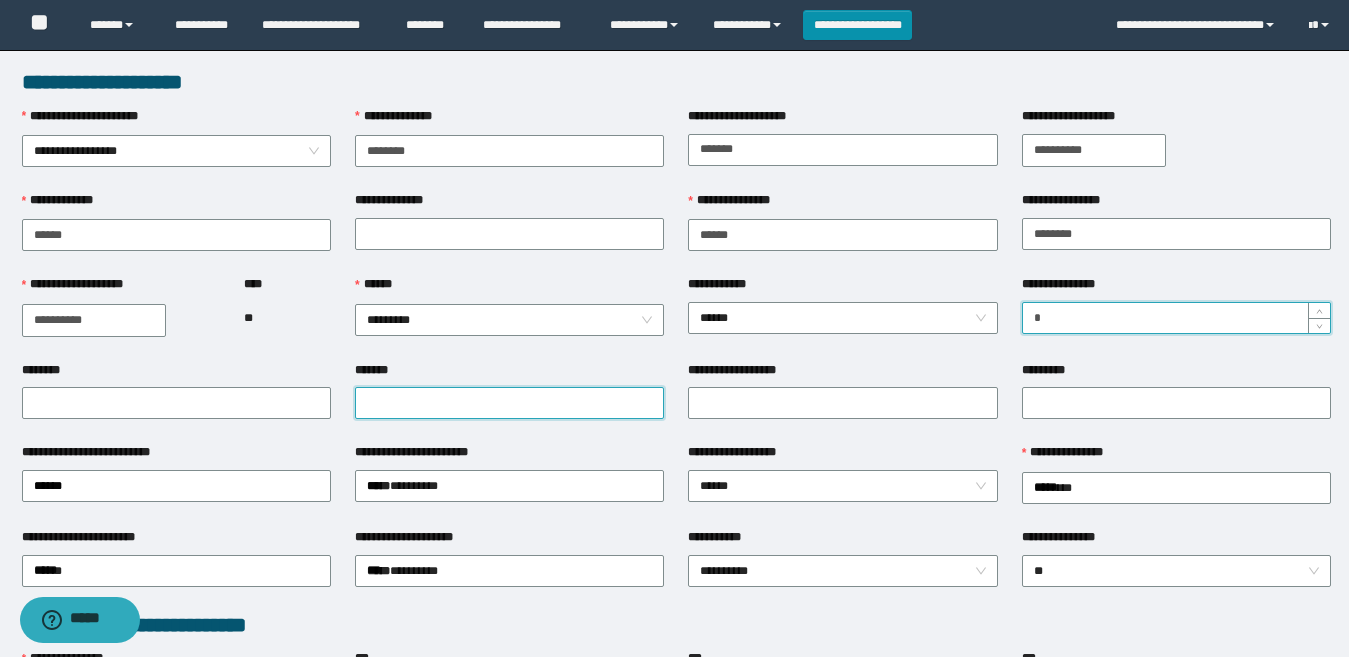 click on "*******" at bounding box center [509, 403] 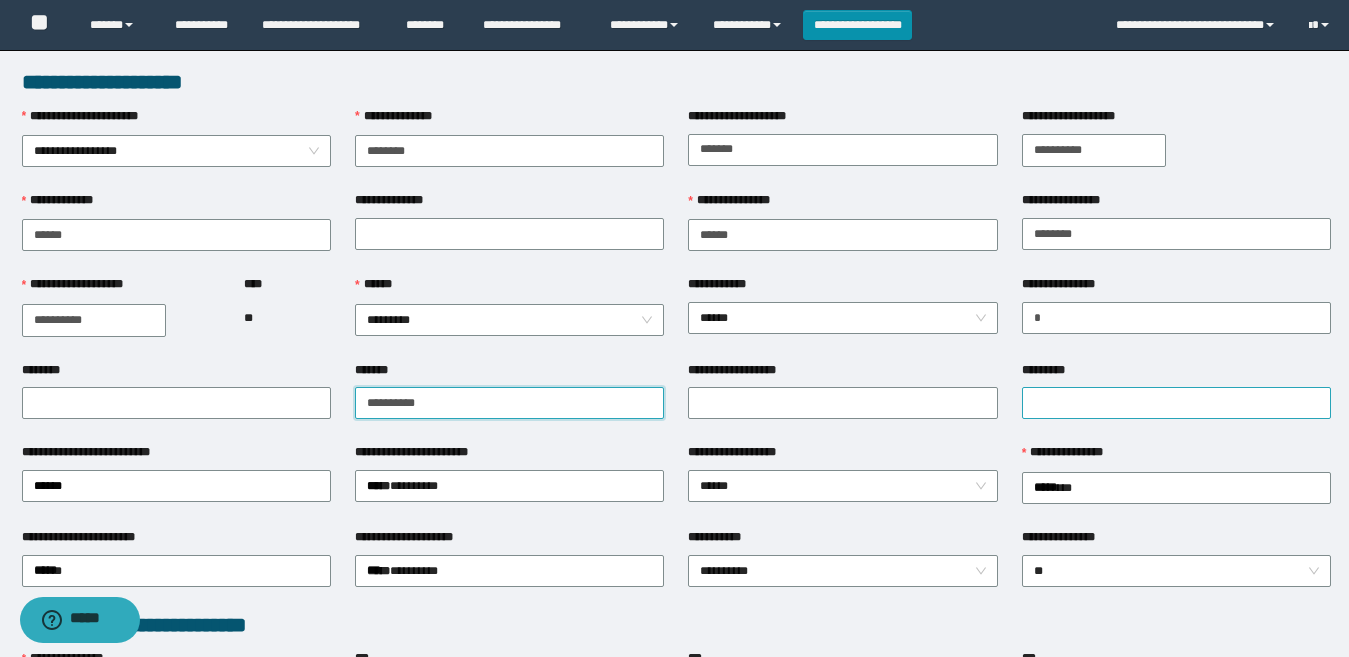 type on "**********" 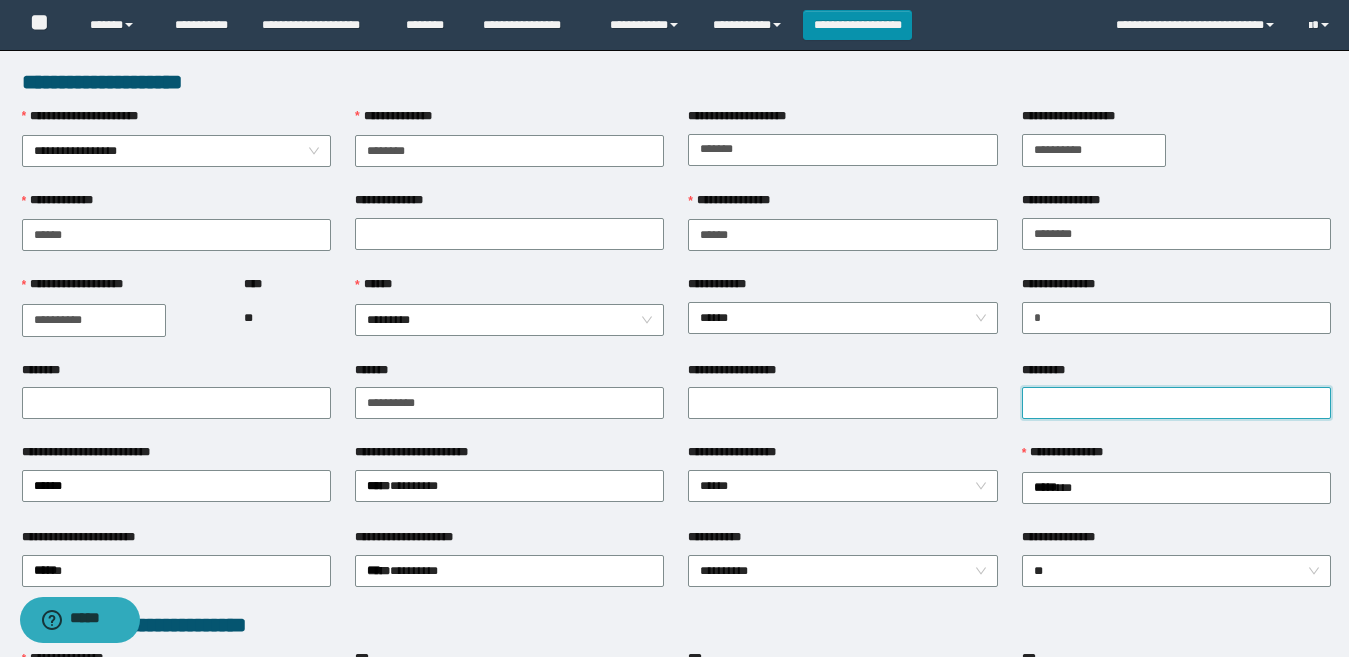 click on "*********" at bounding box center (1176, 403) 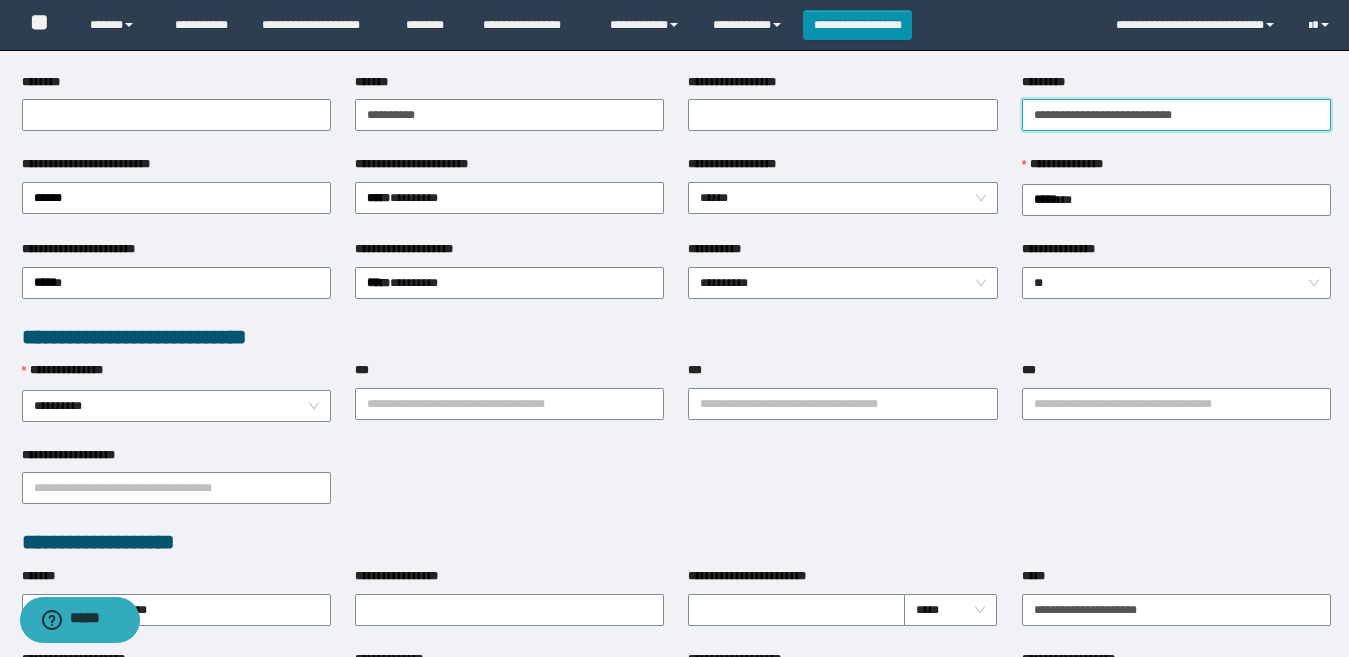 scroll, scrollTop: 400, scrollLeft: 0, axis: vertical 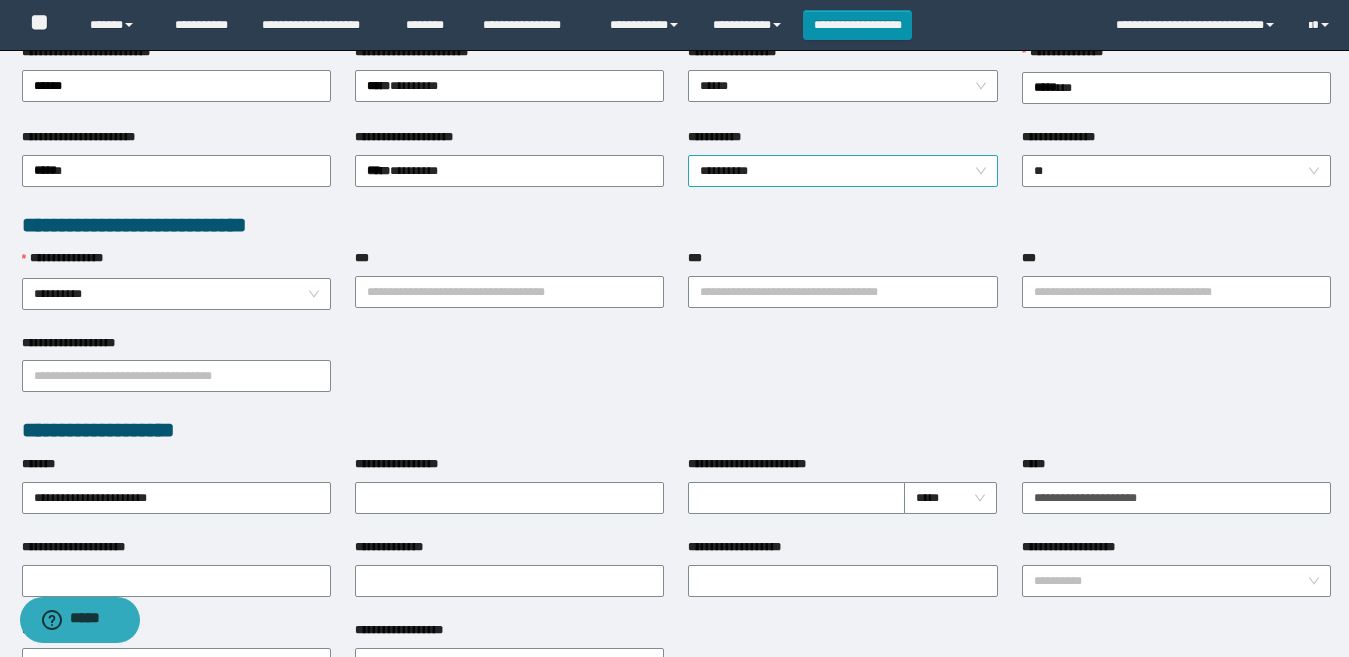 click on "**********" at bounding box center (842, 171) 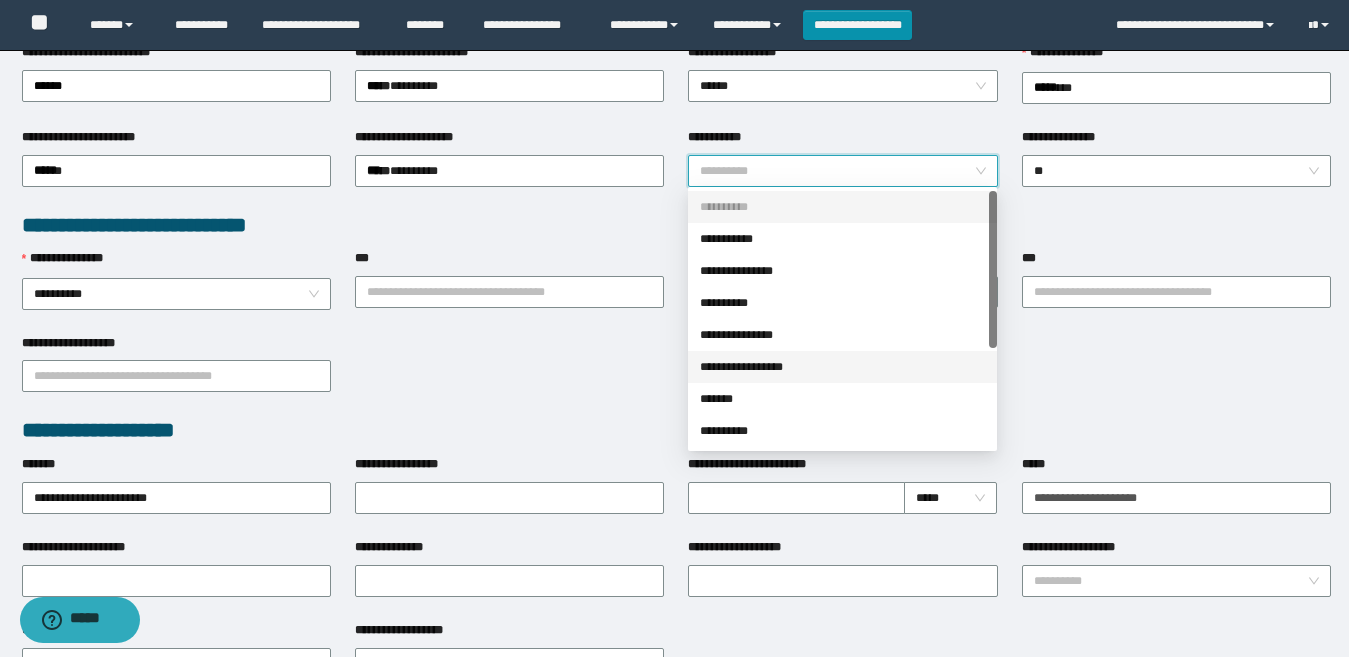 click on "**********" at bounding box center (842, 367) 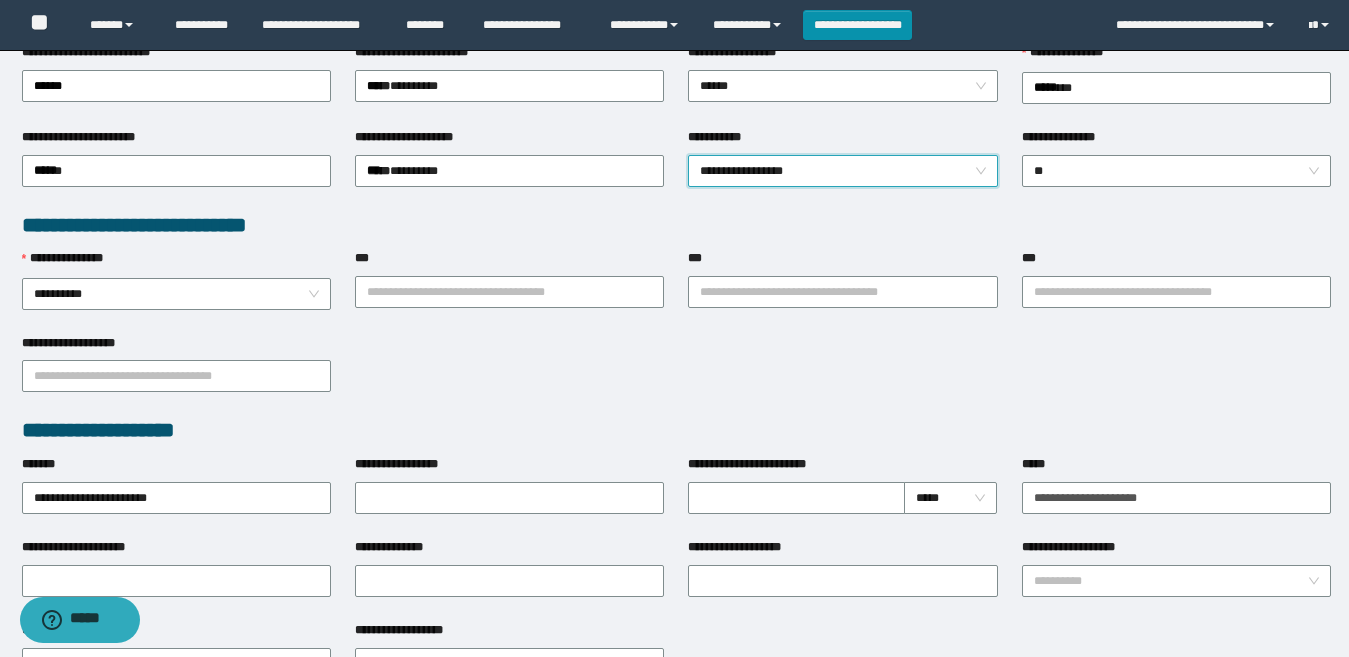 drag, startPoint x: 472, startPoint y: 343, endPoint x: 354, endPoint y: 330, distance: 118.71394 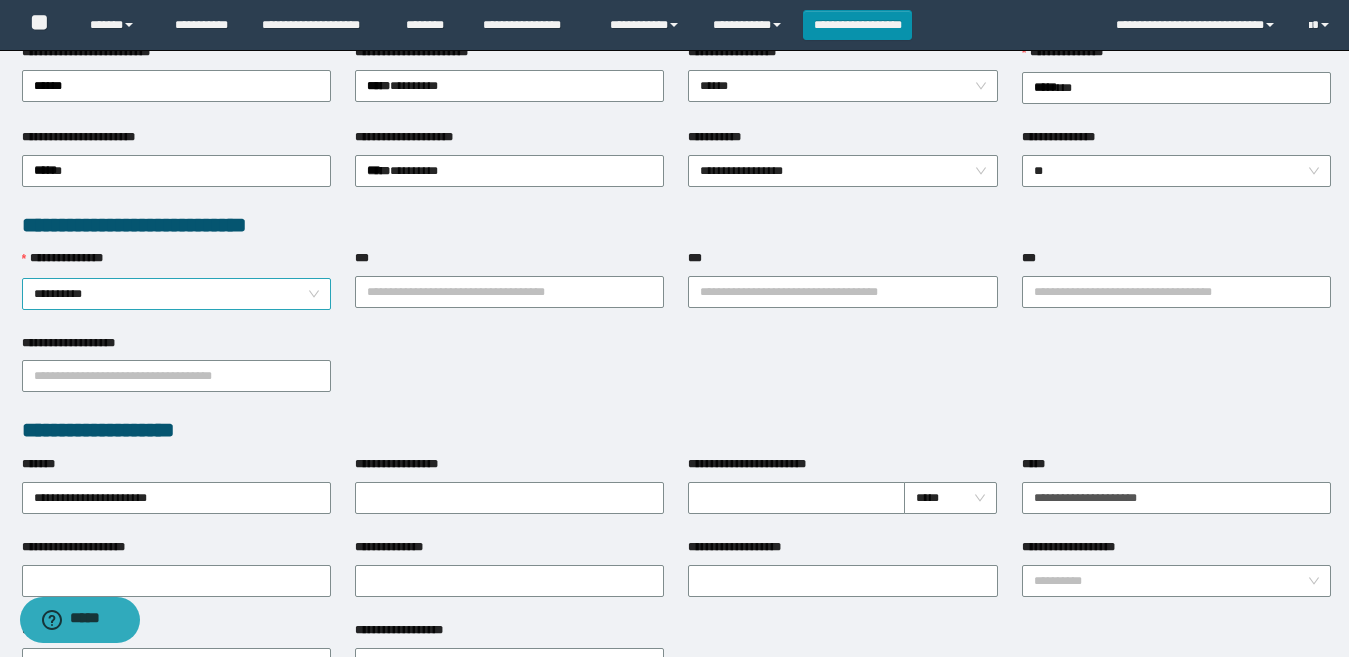click on "**********" at bounding box center [176, 294] 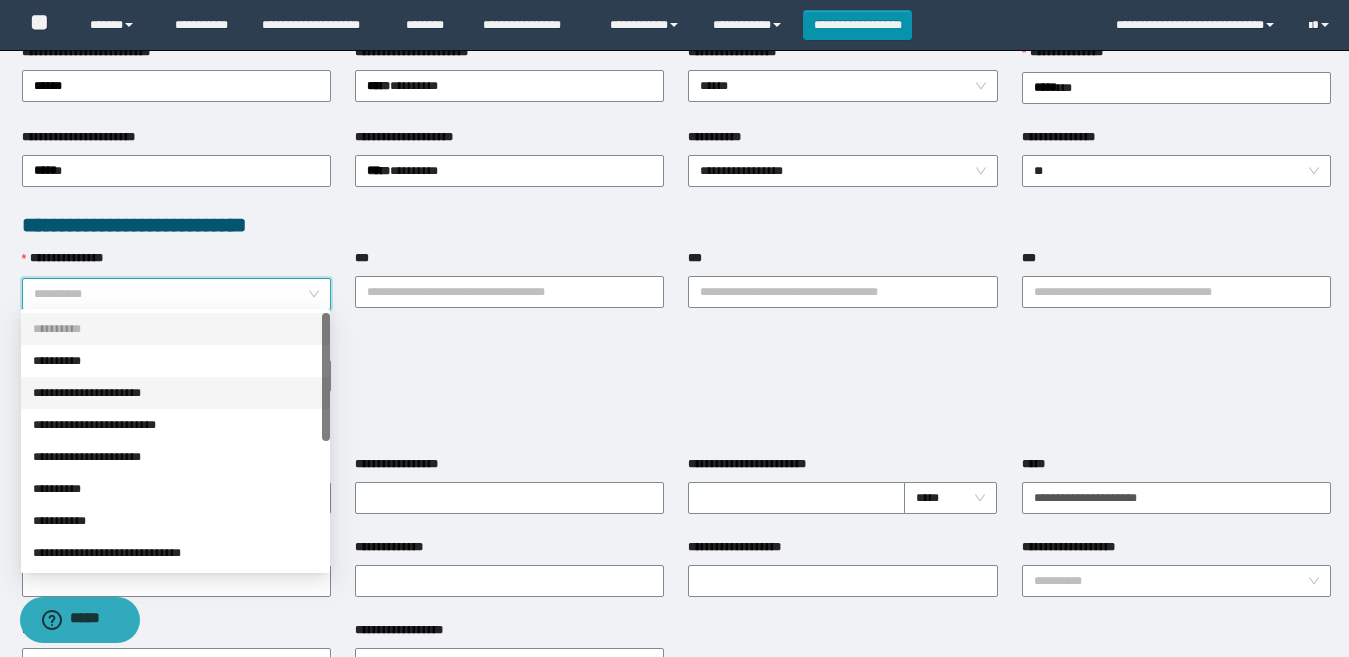 drag, startPoint x: 143, startPoint y: 396, endPoint x: 349, endPoint y: 421, distance: 207.51144 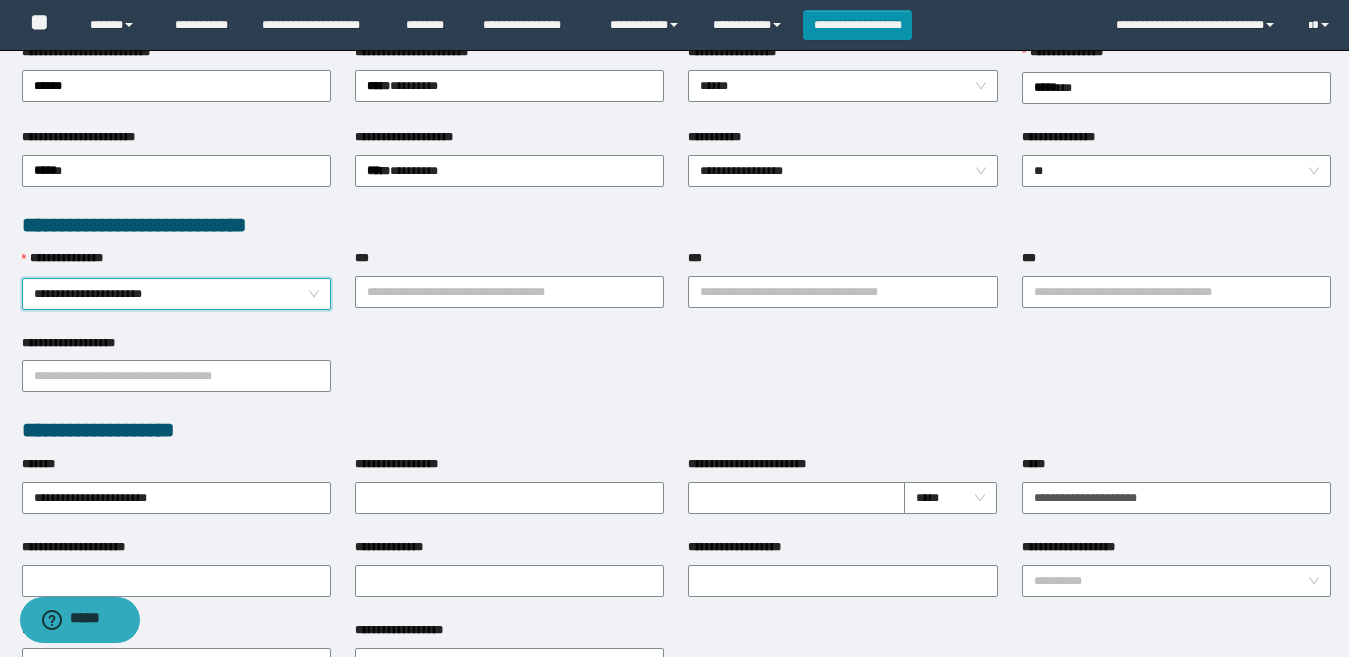 drag, startPoint x: 626, startPoint y: 428, endPoint x: 567, endPoint y: 307, distance: 134.61798 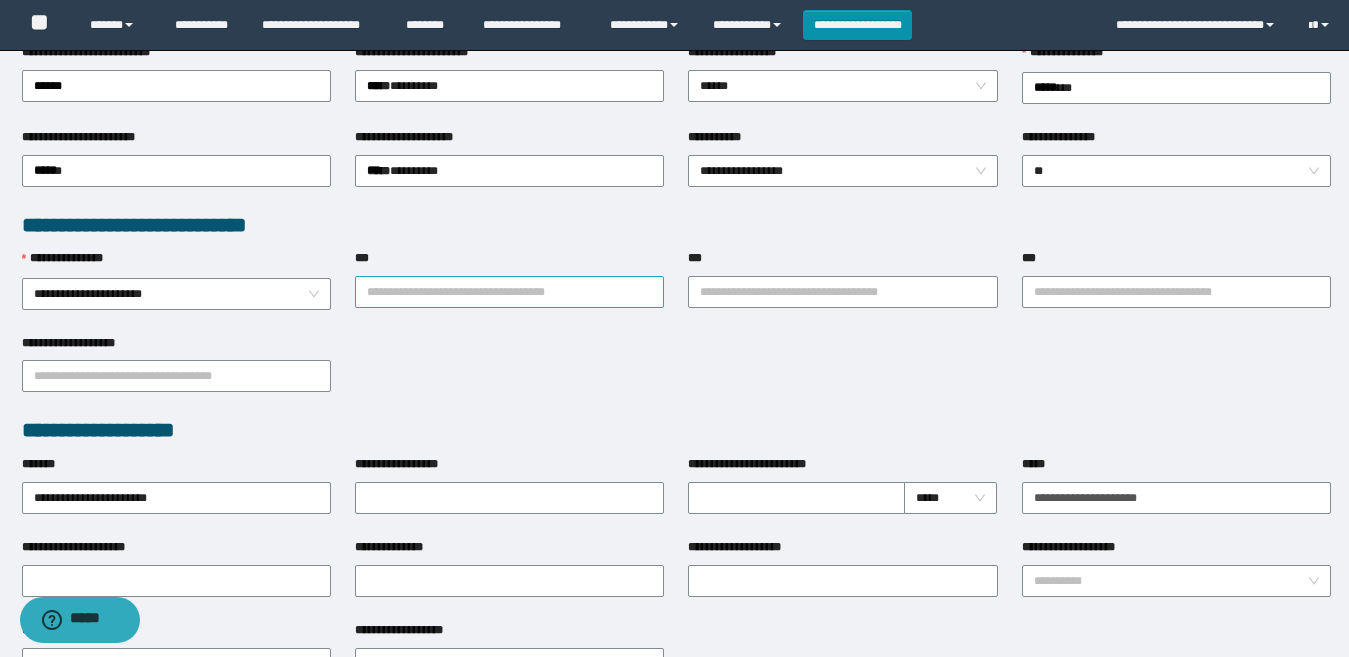 click on "***" at bounding box center (509, 292) 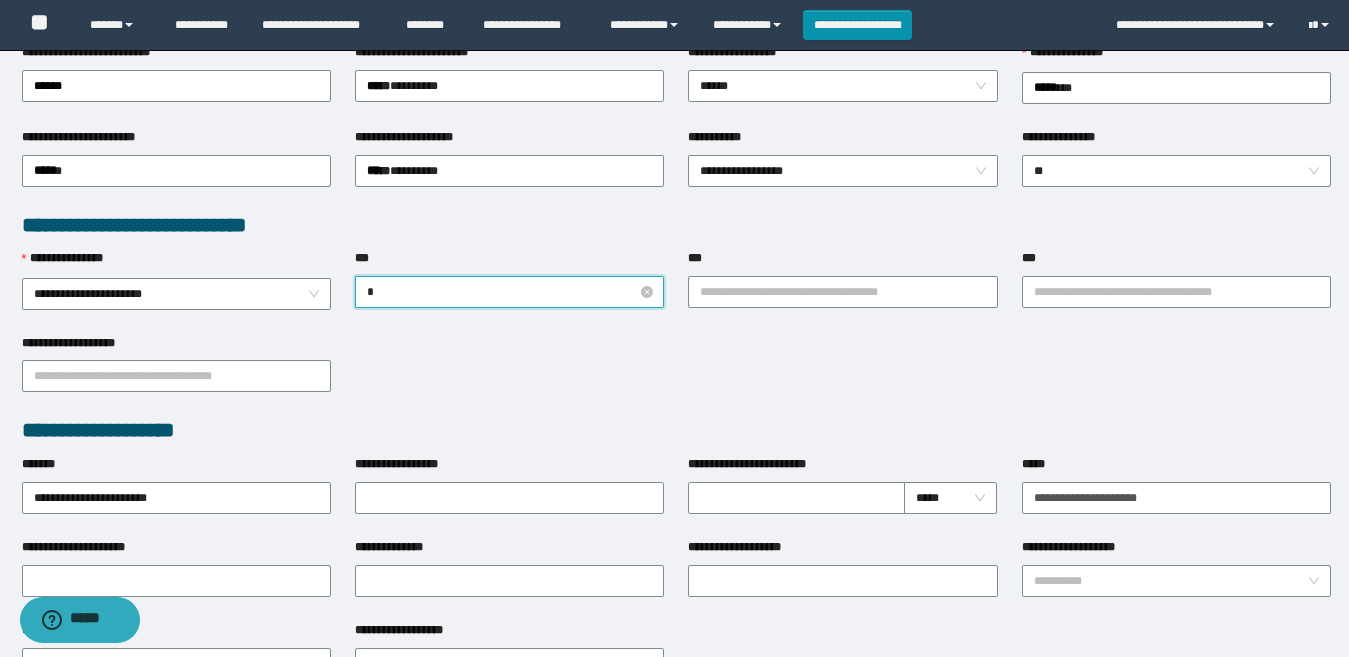 type on "**" 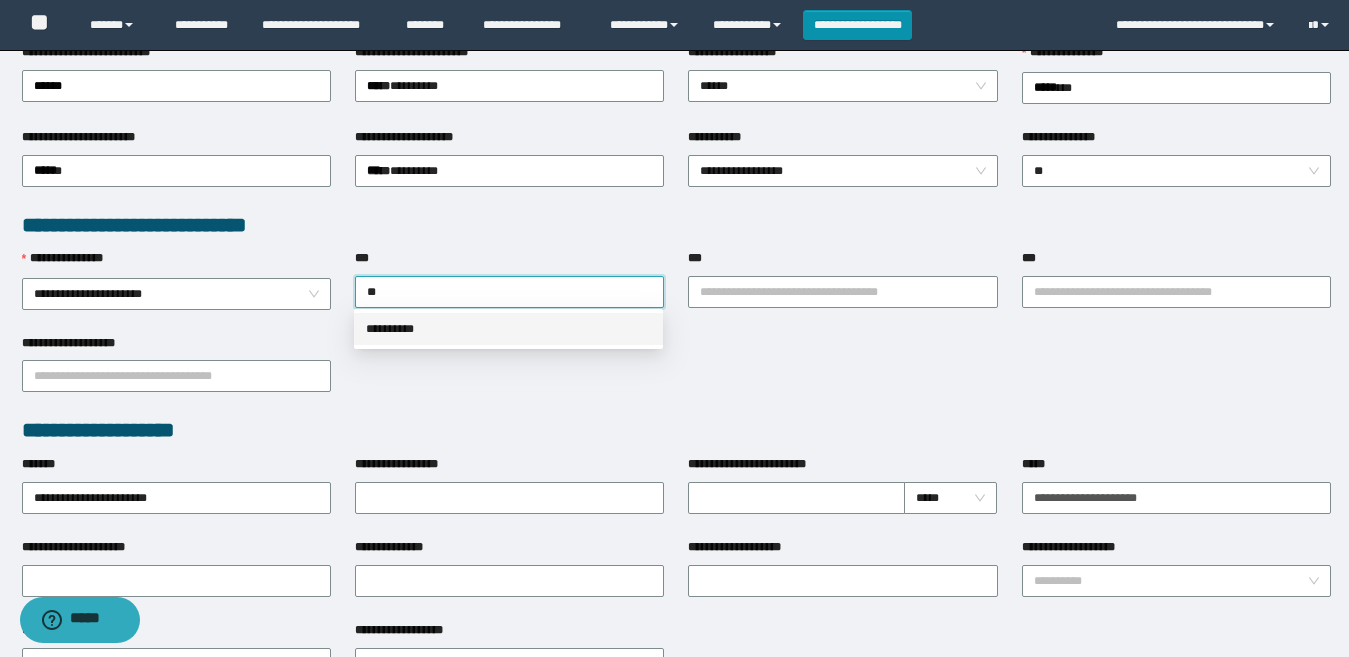 click on "**********" at bounding box center (508, 329) 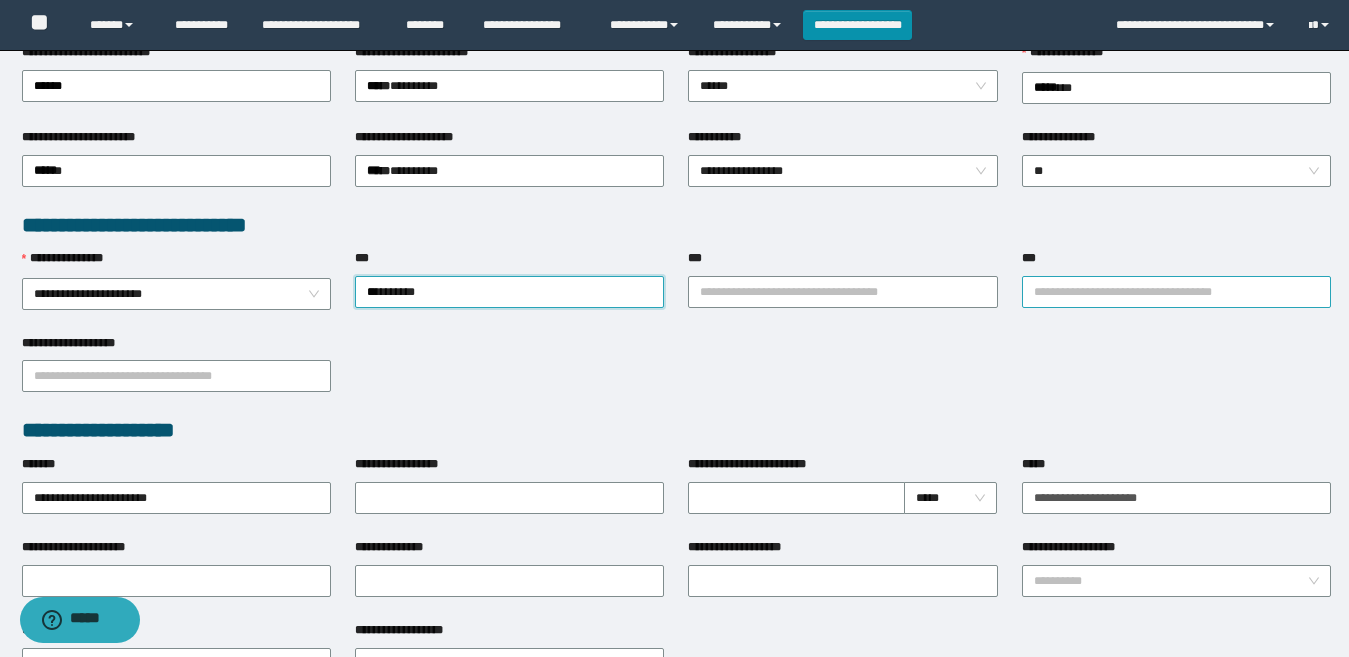 click on "***" at bounding box center [1176, 292] 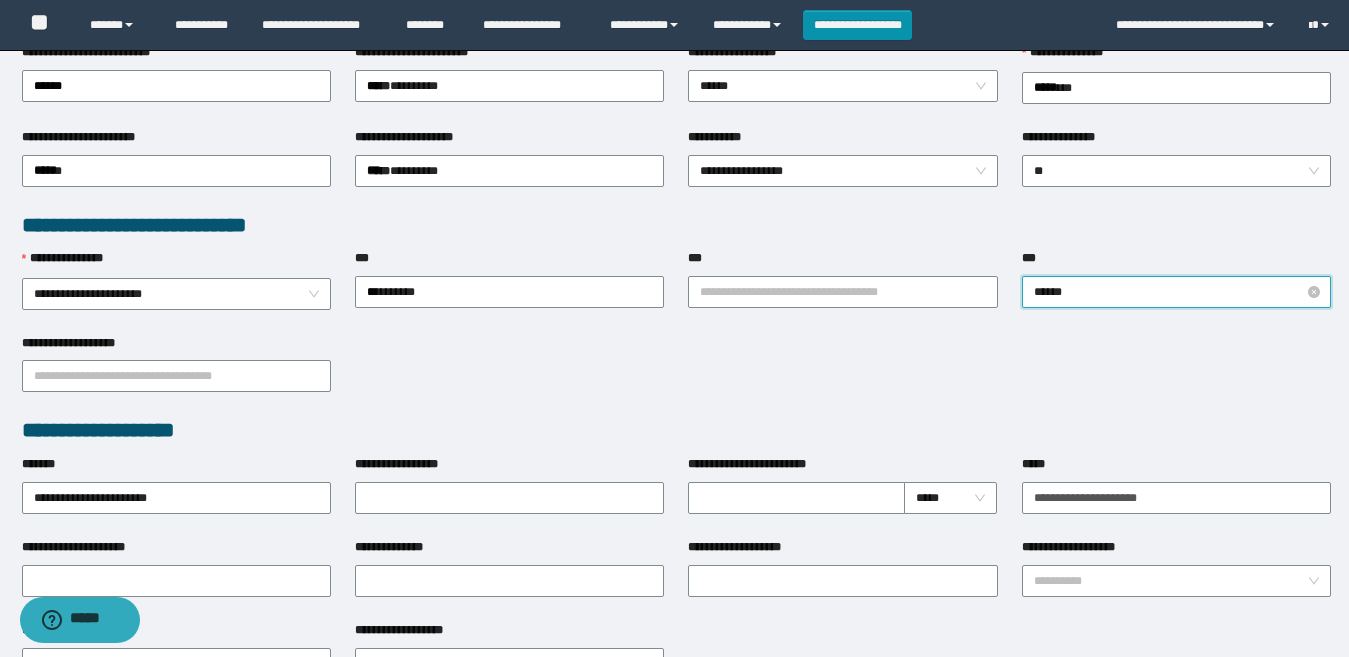 type on "*******" 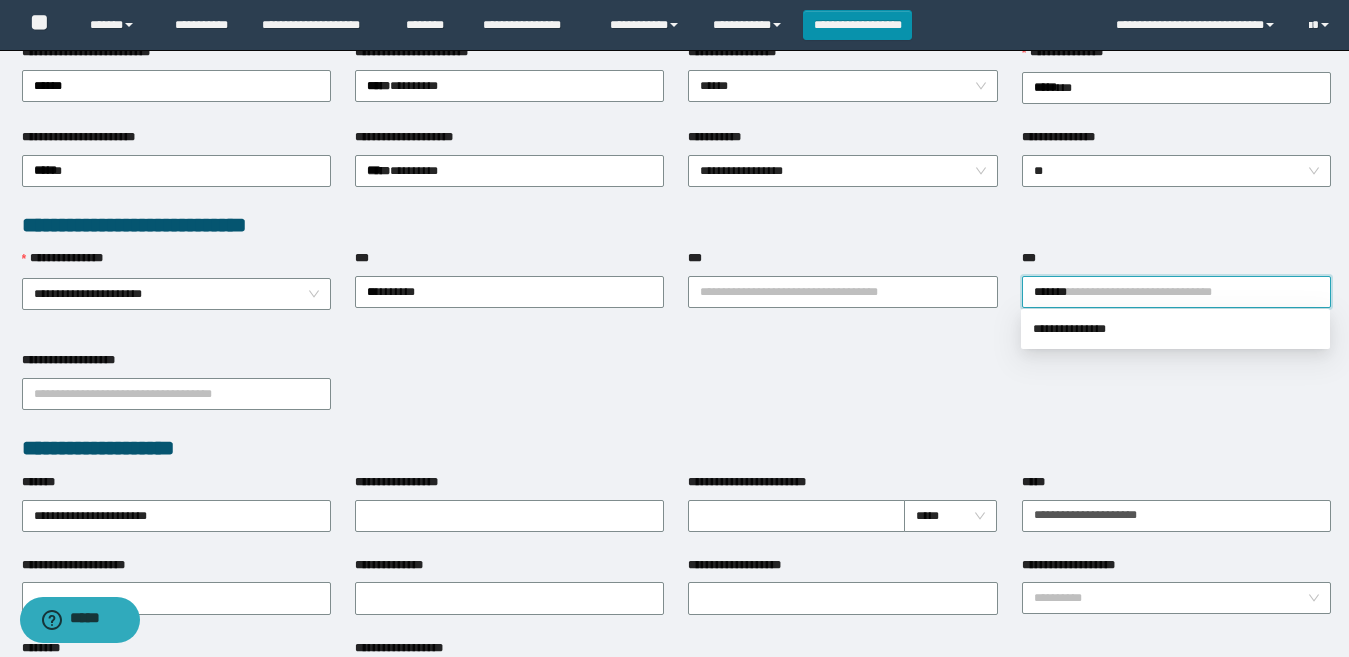 click on "**********" at bounding box center (674, -72) 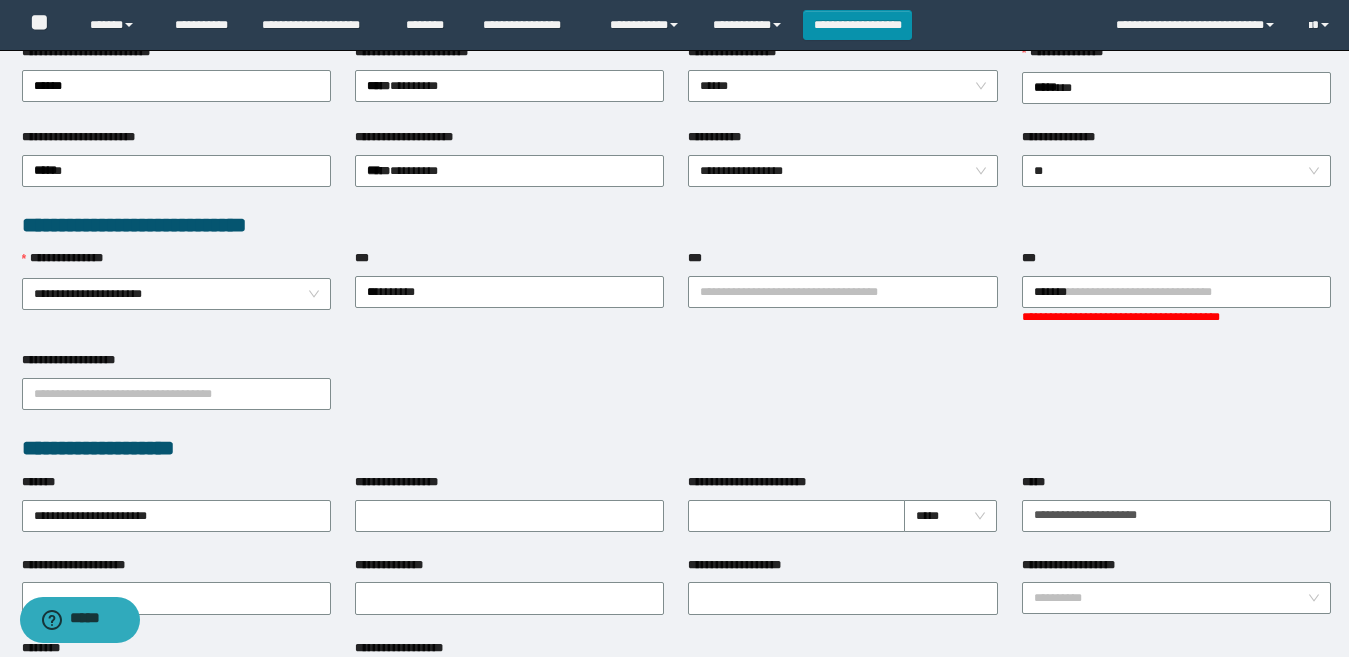 drag, startPoint x: 1105, startPoint y: 334, endPoint x: 952, endPoint y: 332, distance: 153.01308 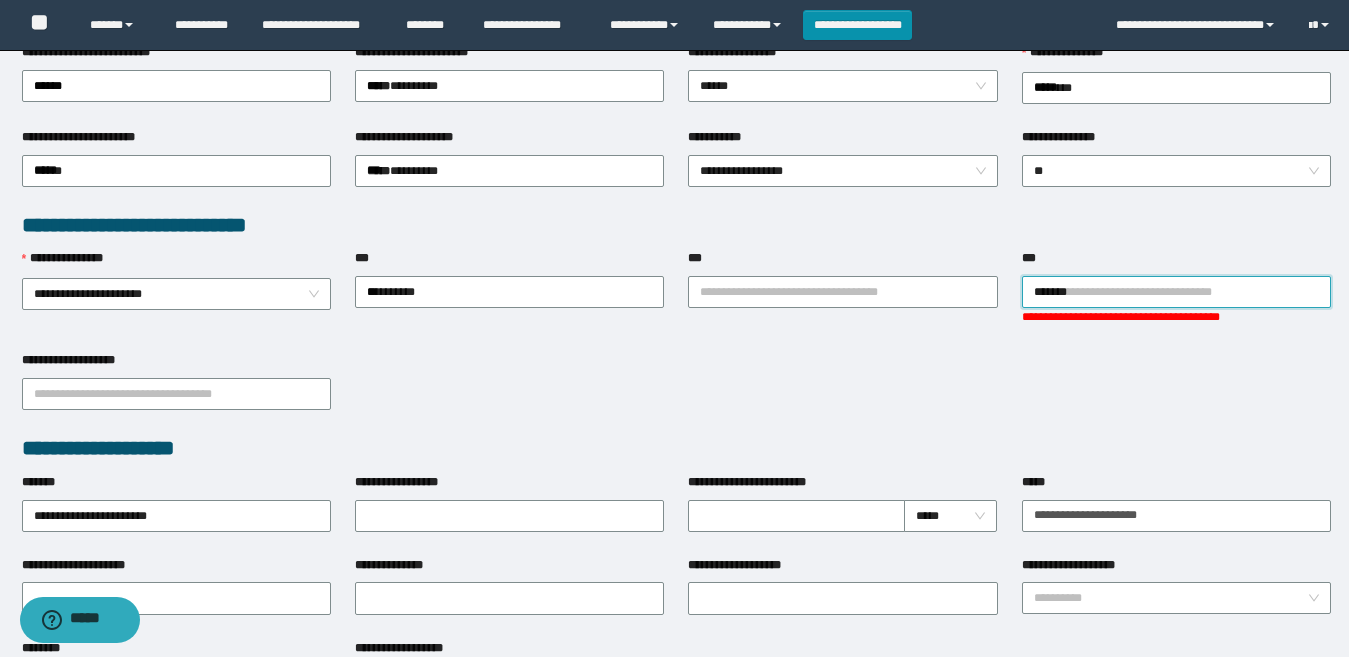 click on "*******" at bounding box center (1176, 292) 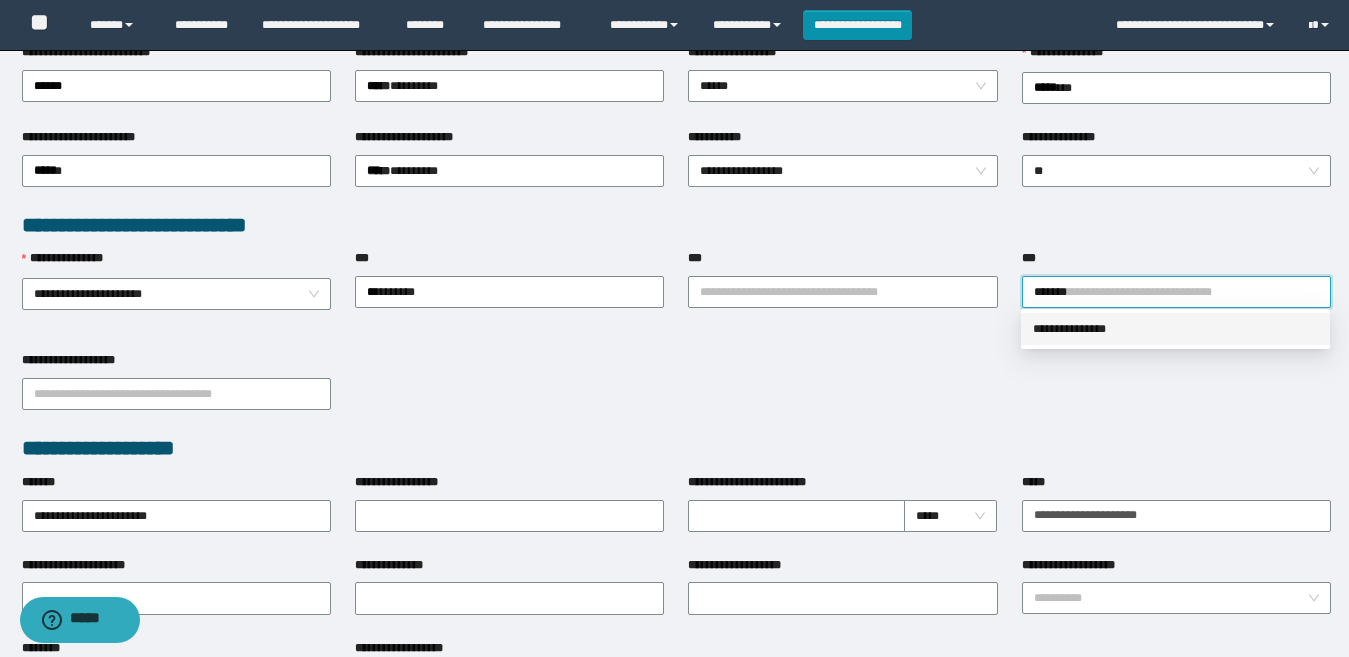drag, startPoint x: 1087, startPoint y: 333, endPoint x: 957, endPoint y: 322, distance: 130.46455 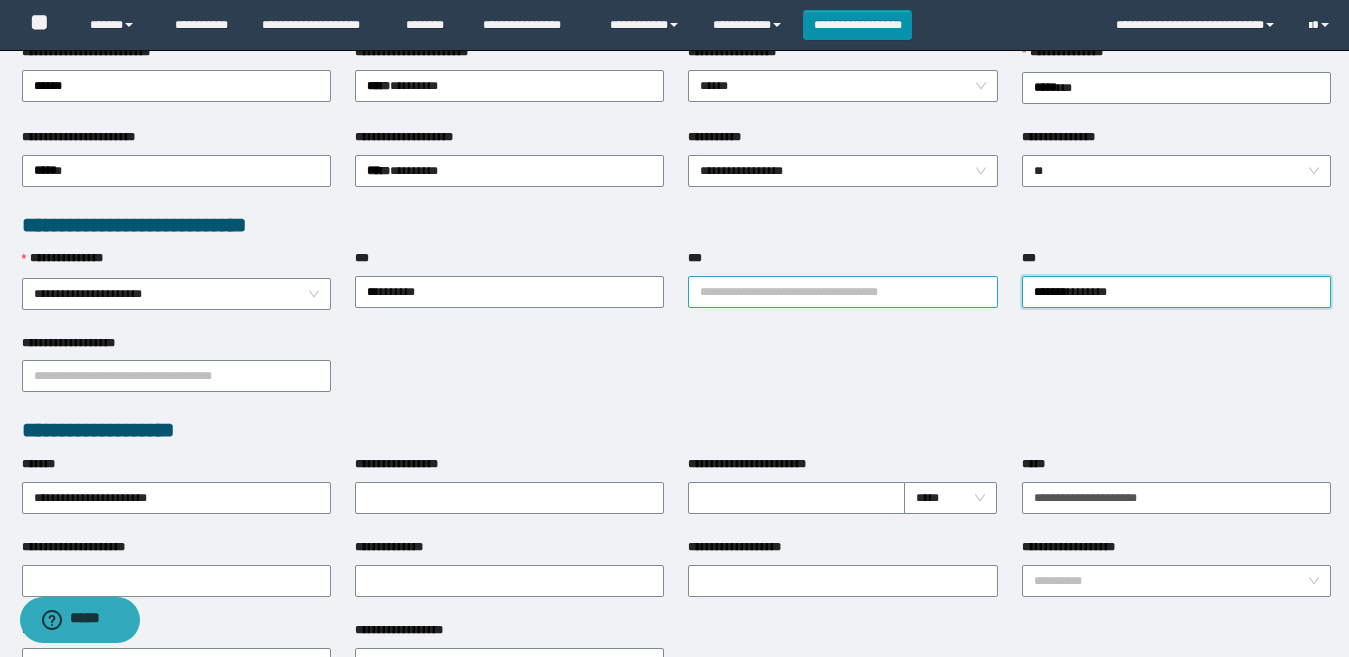 click on "***" at bounding box center [842, 292] 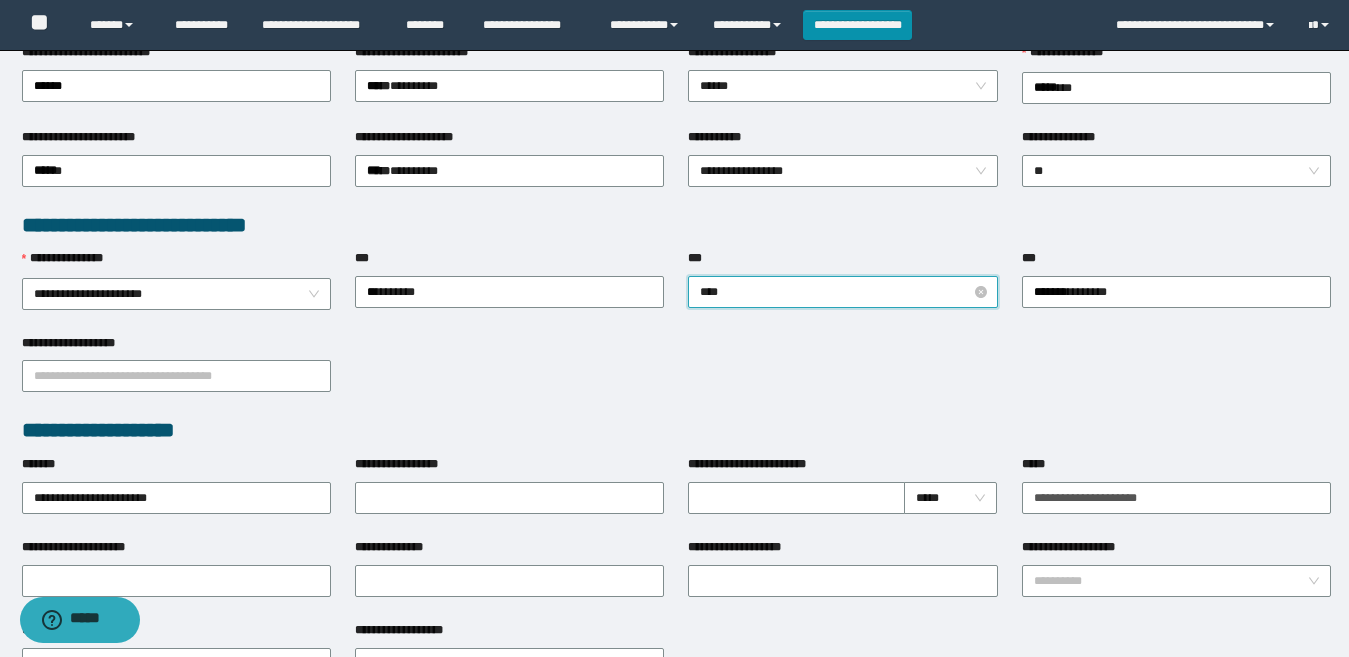 type on "*****" 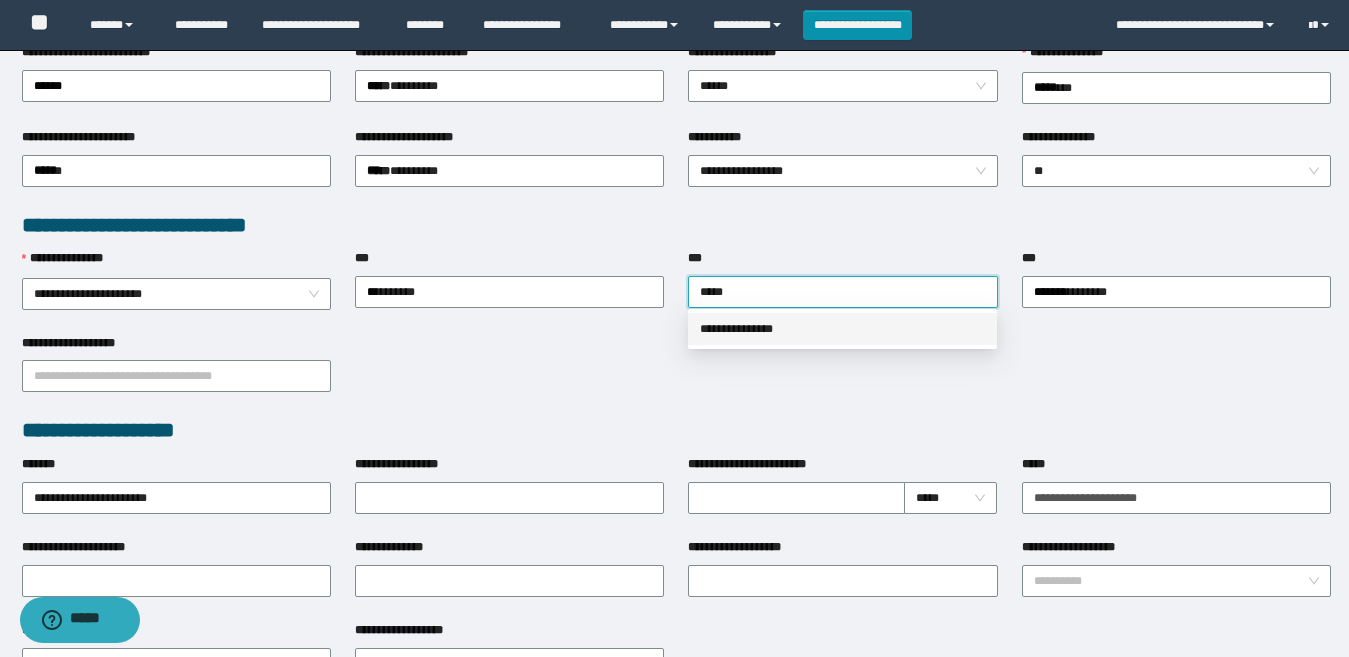 click on "**********" at bounding box center [842, 329] 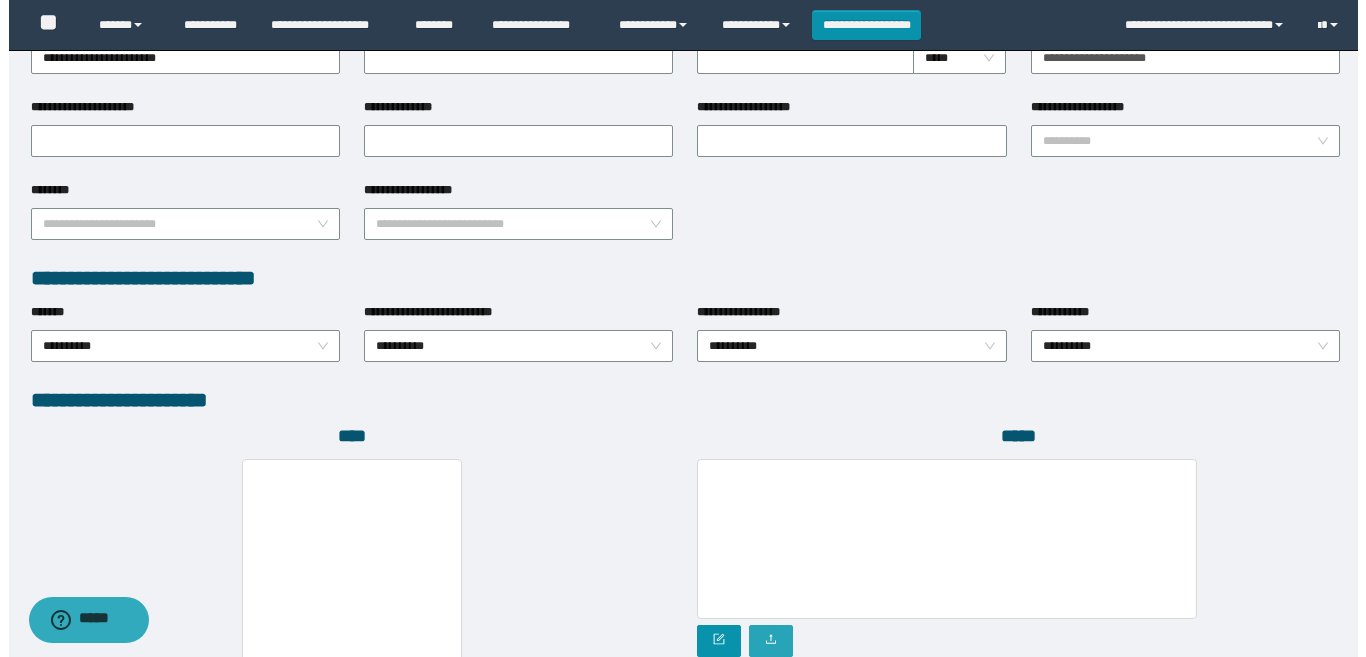 scroll, scrollTop: 1080, scrollLeft: 0, axis: vertical 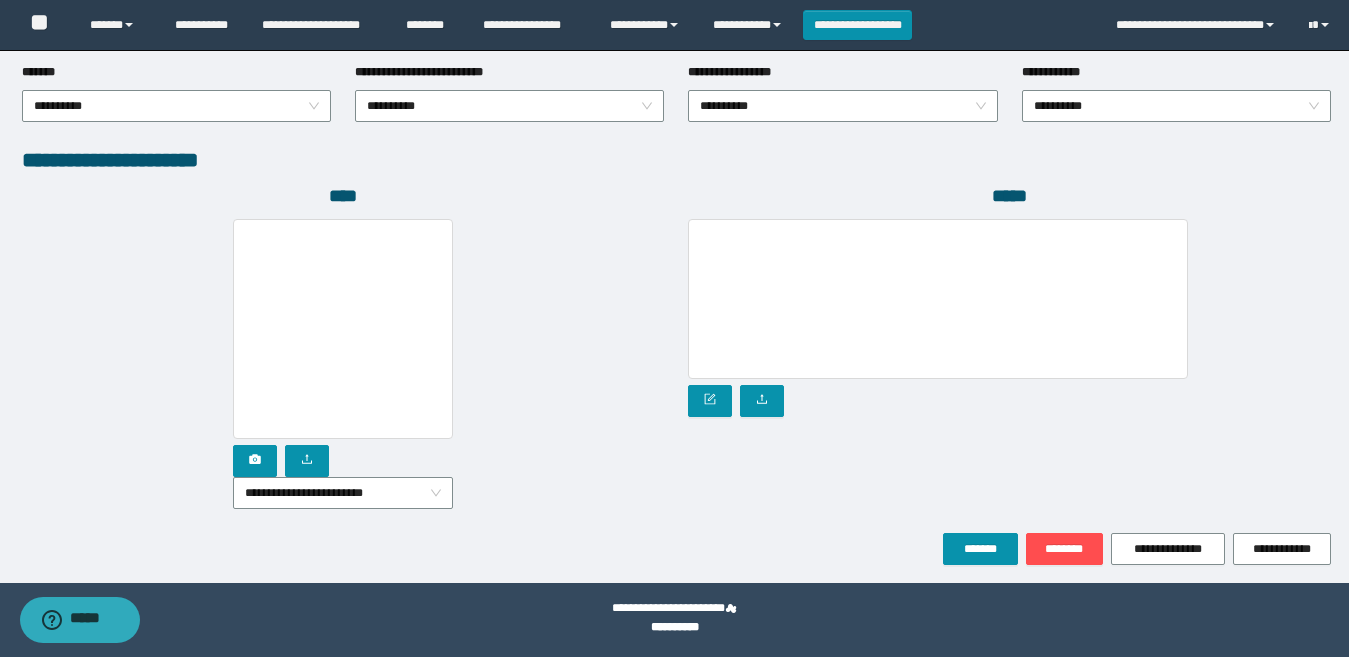 drag, startPoint x: 382, startPoint y: 487, endPoint x: 399, endPoint y: 532, distance: 48.104053 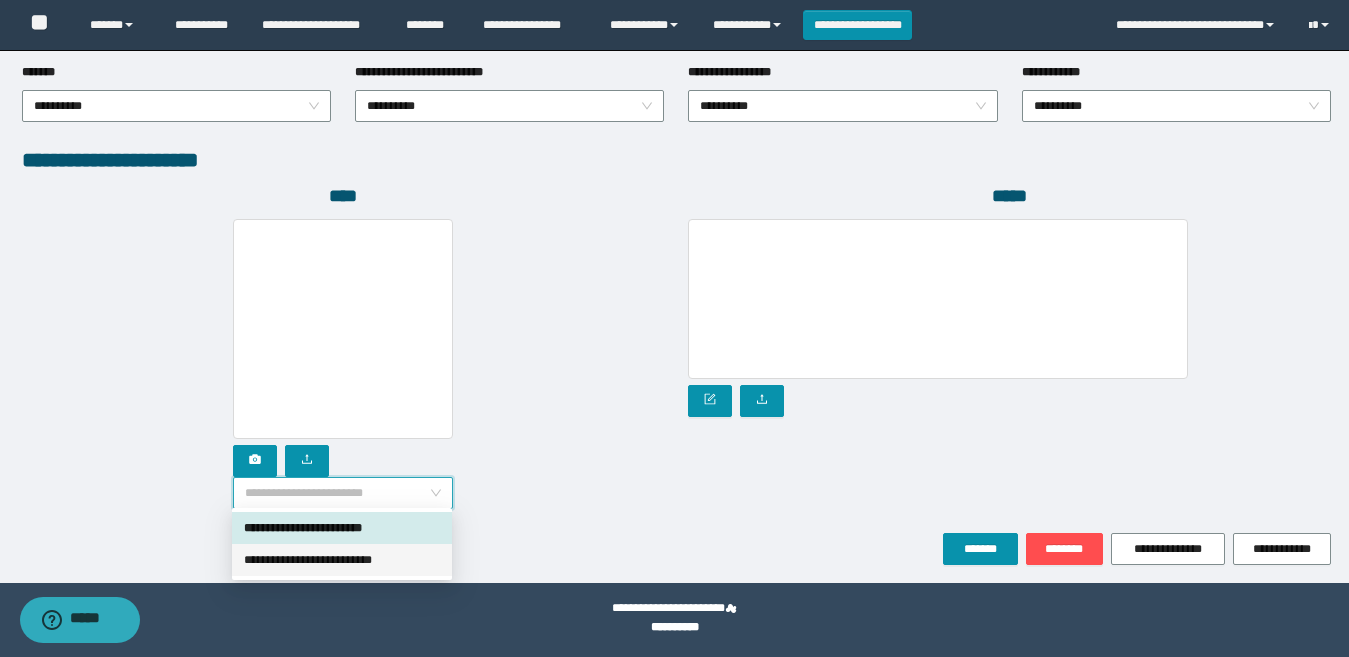 click on "**********" at bounding box center [342, 560] 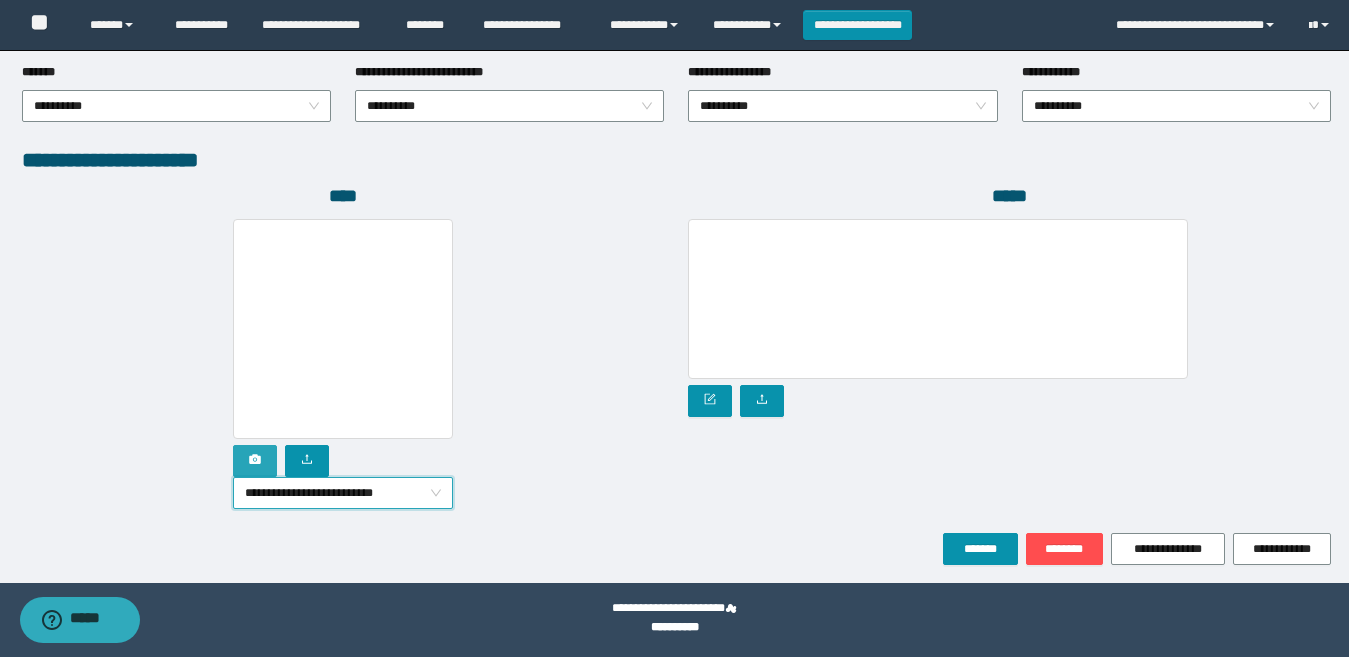 click 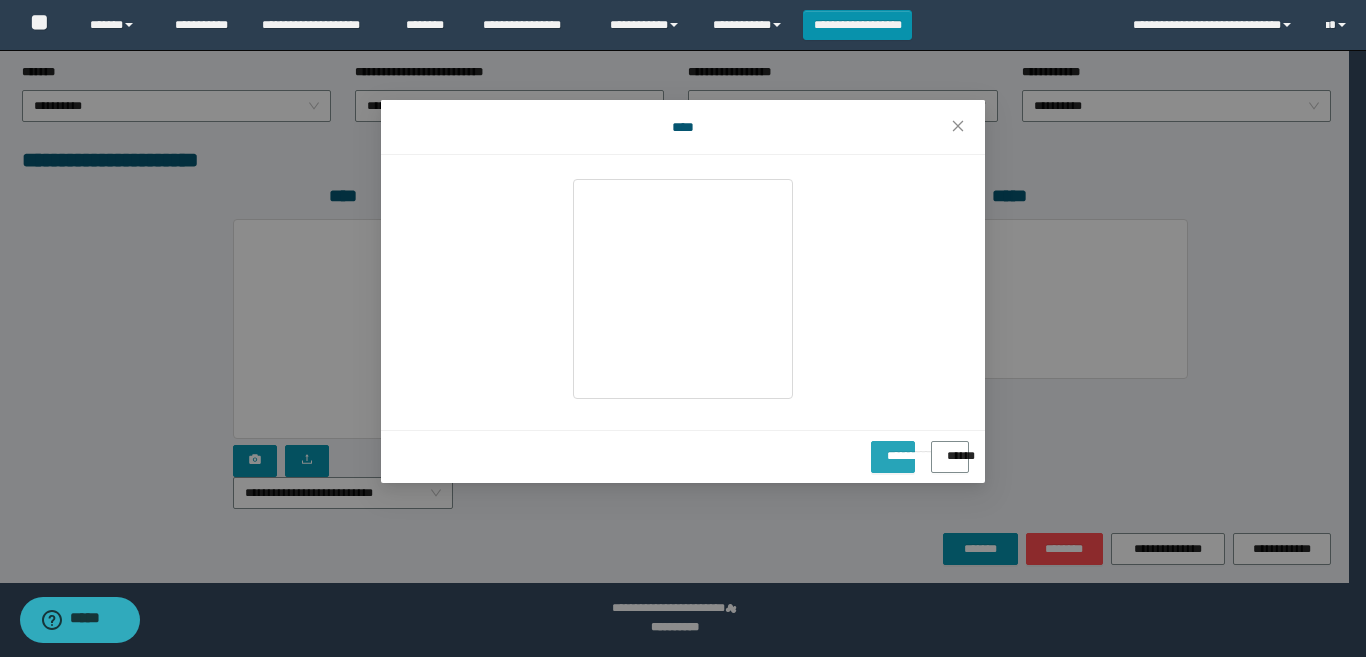 click on "**********" at bounding box center [893, 449] 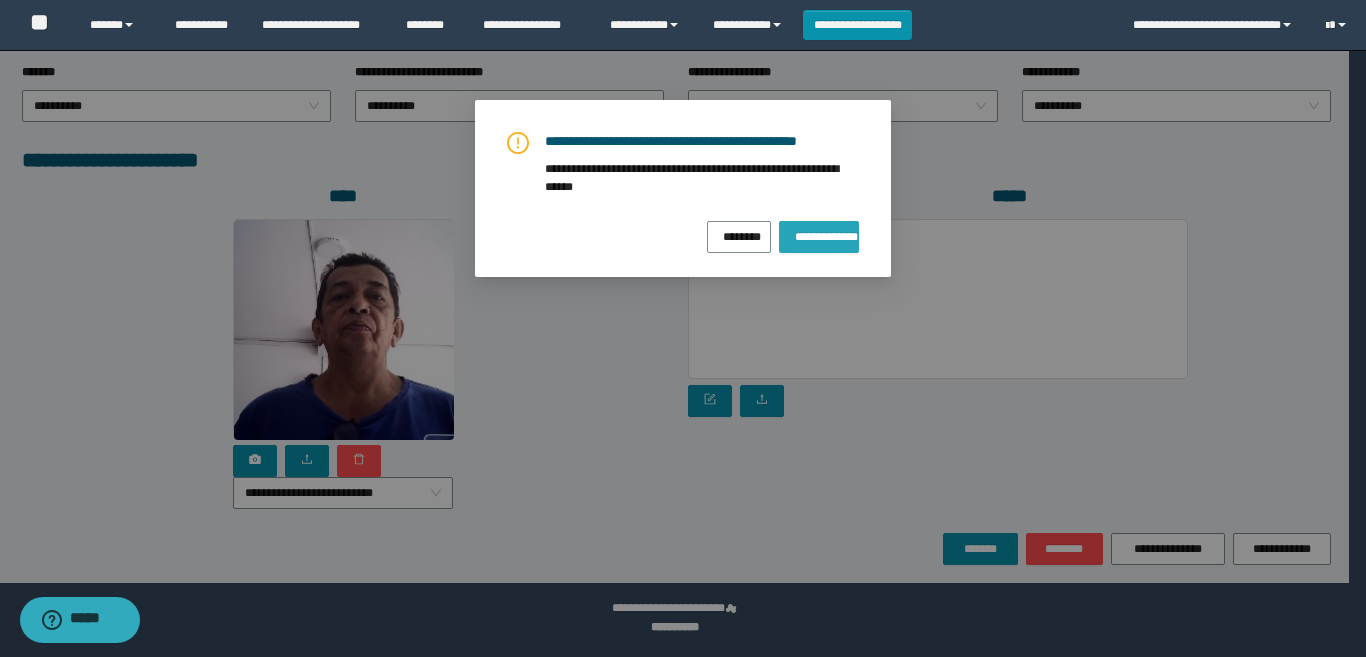 click on "**********" at bounding box center [819, 234] 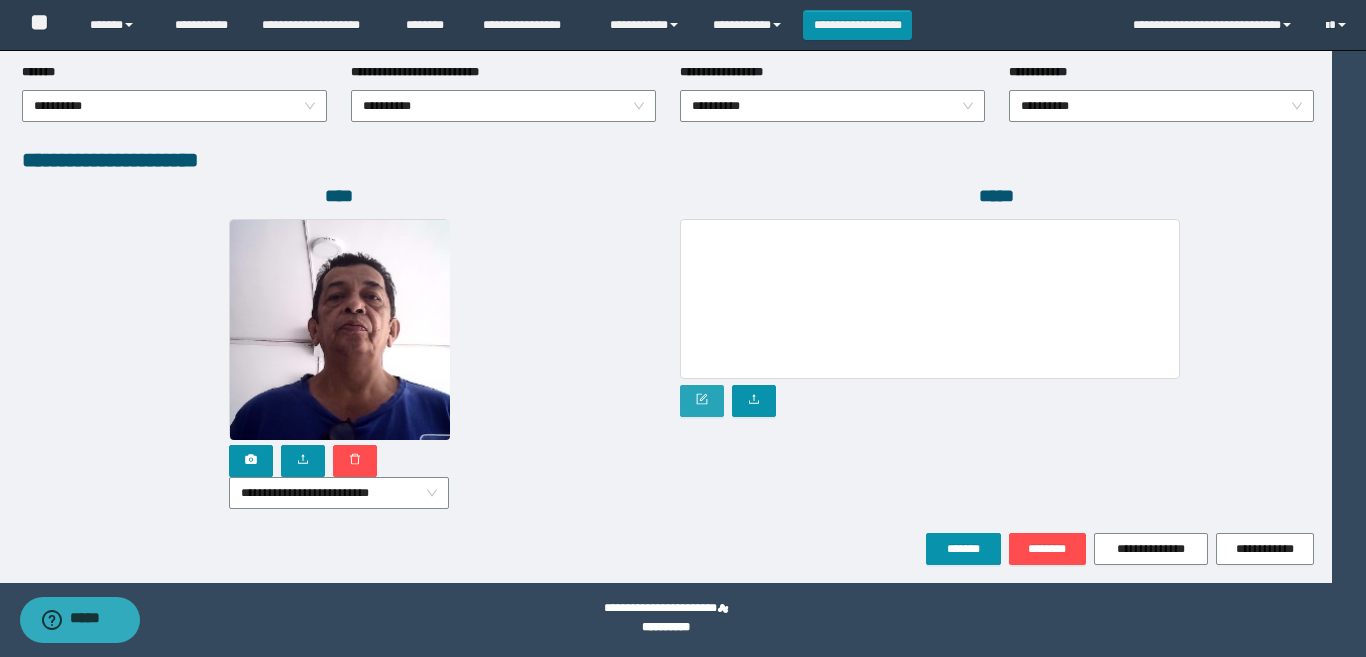 click 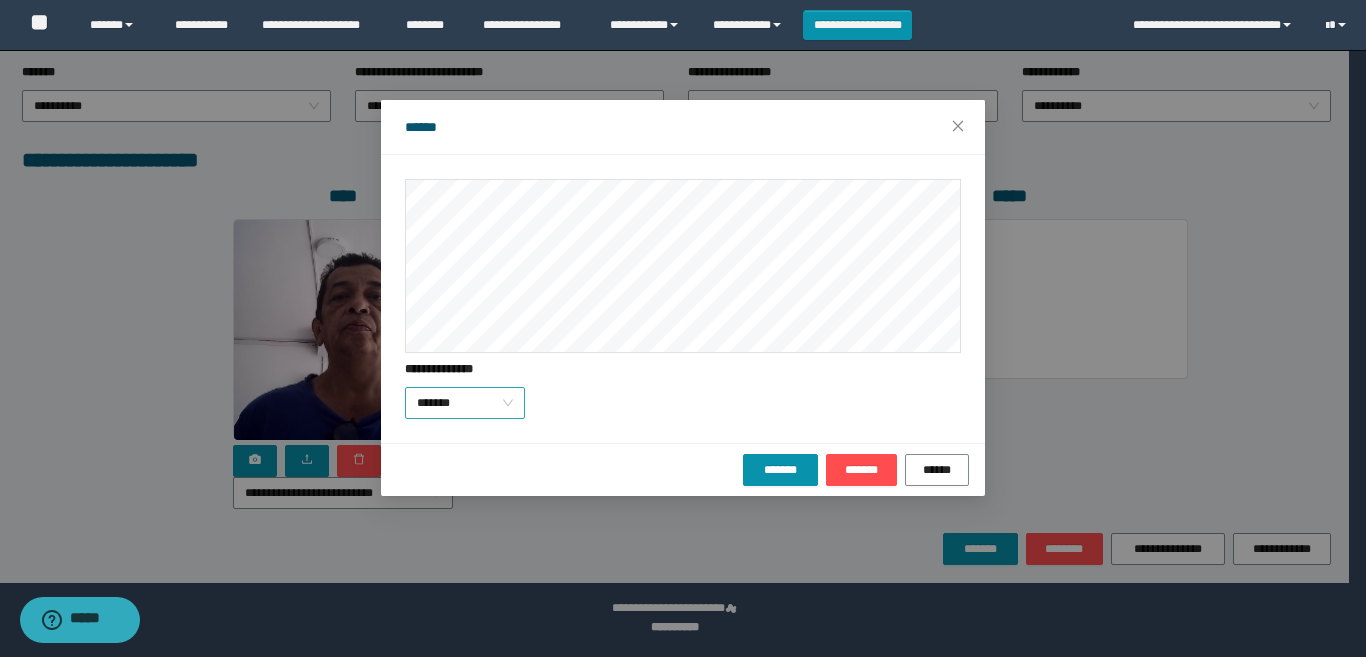 click on "*******" at bounding box center (465, 403) 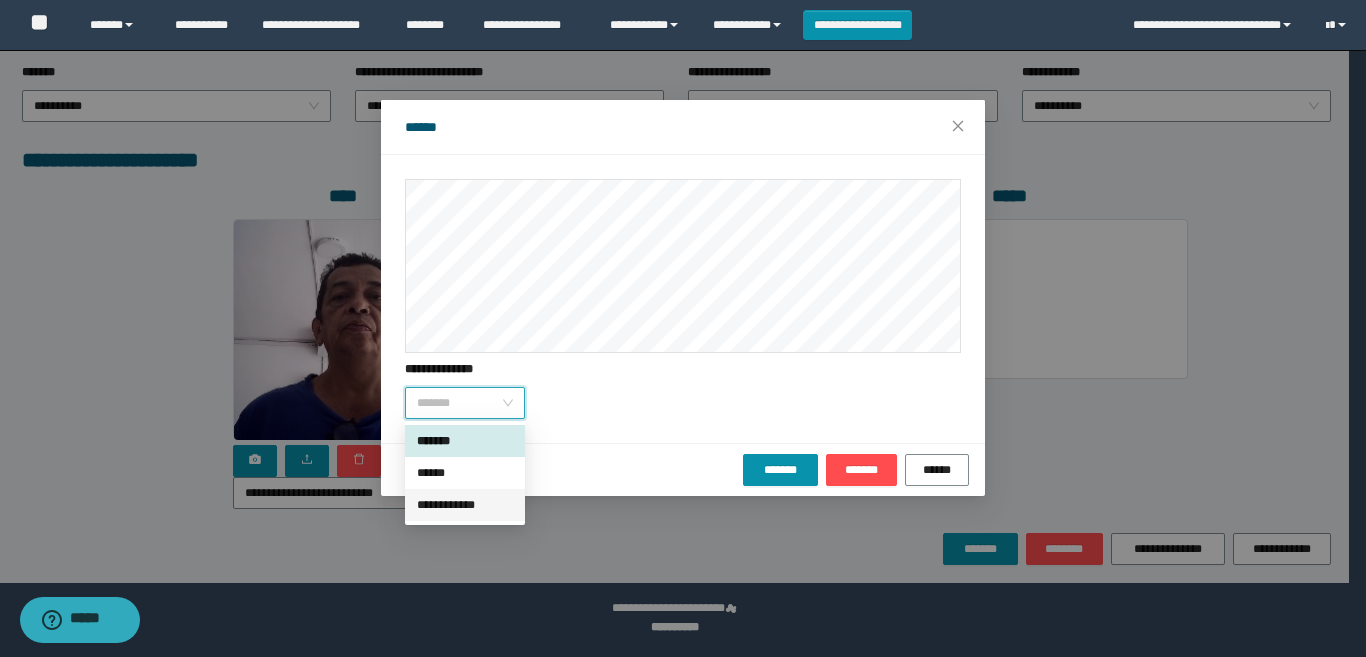 click on "**********" at bounding box center [465, 505] 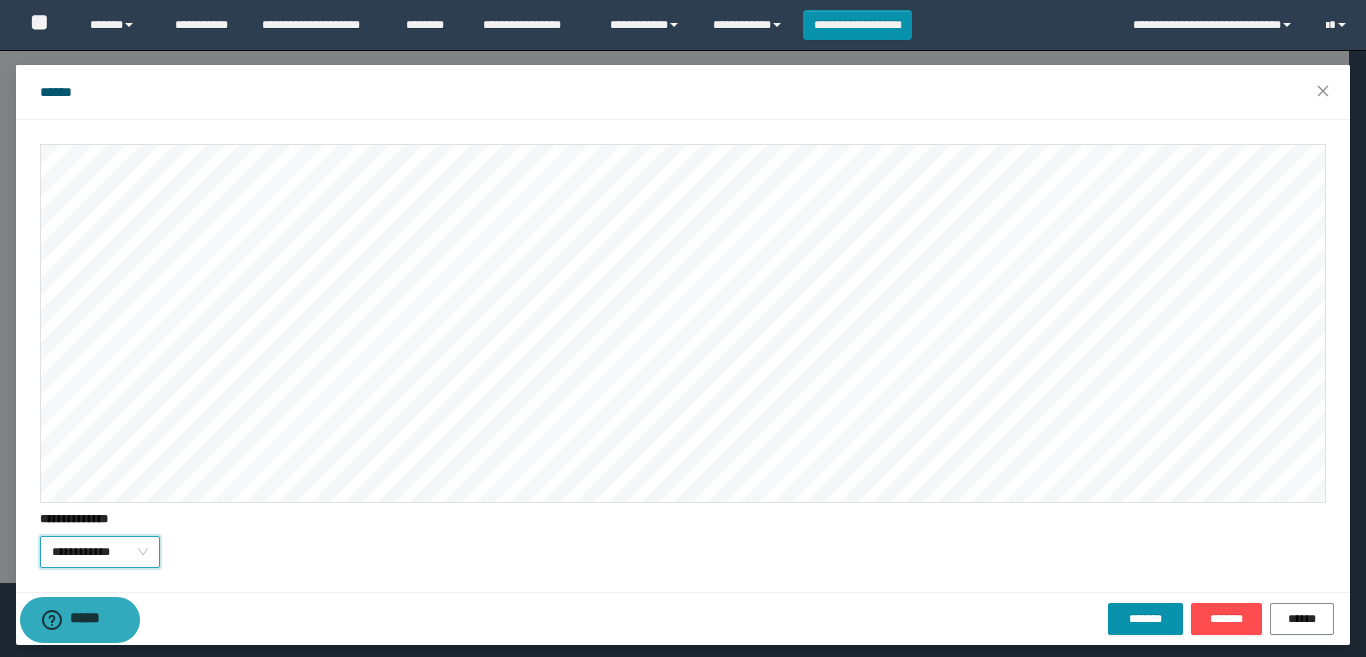 scroll, scrollTop: 45, scrollLeft: 0, axis: vertical 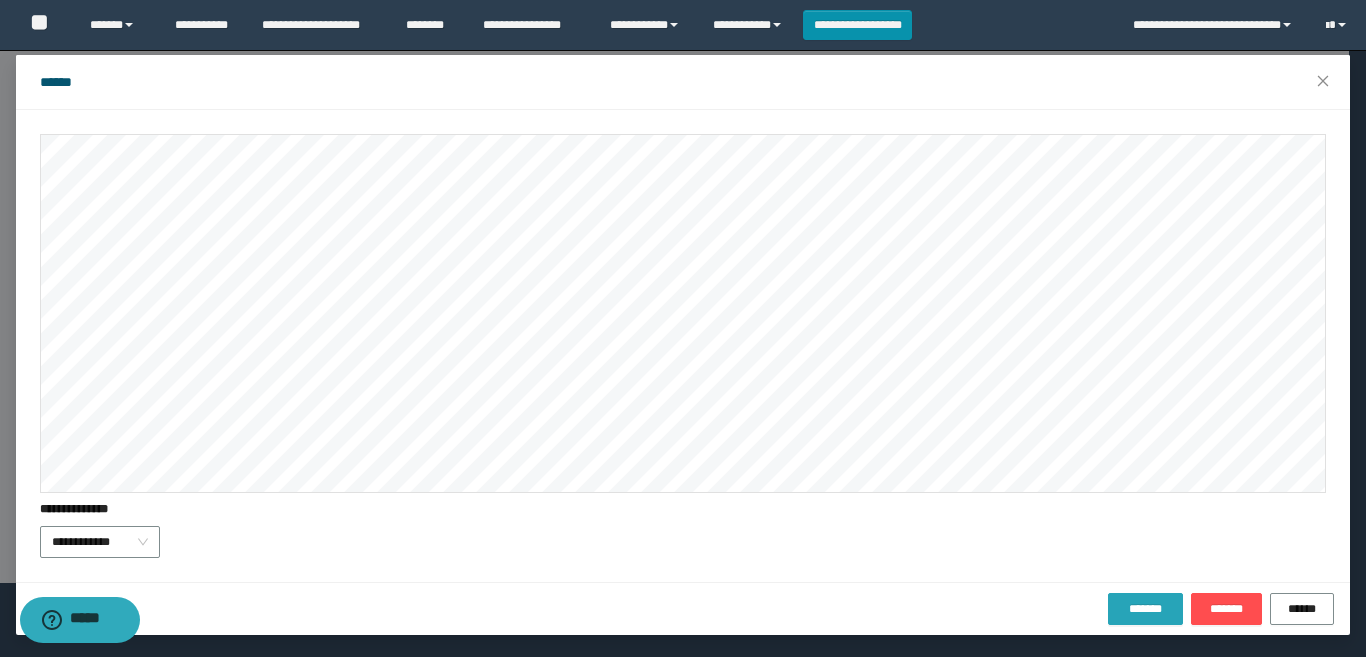 click on "*******" at bounding box center [1145, 609] 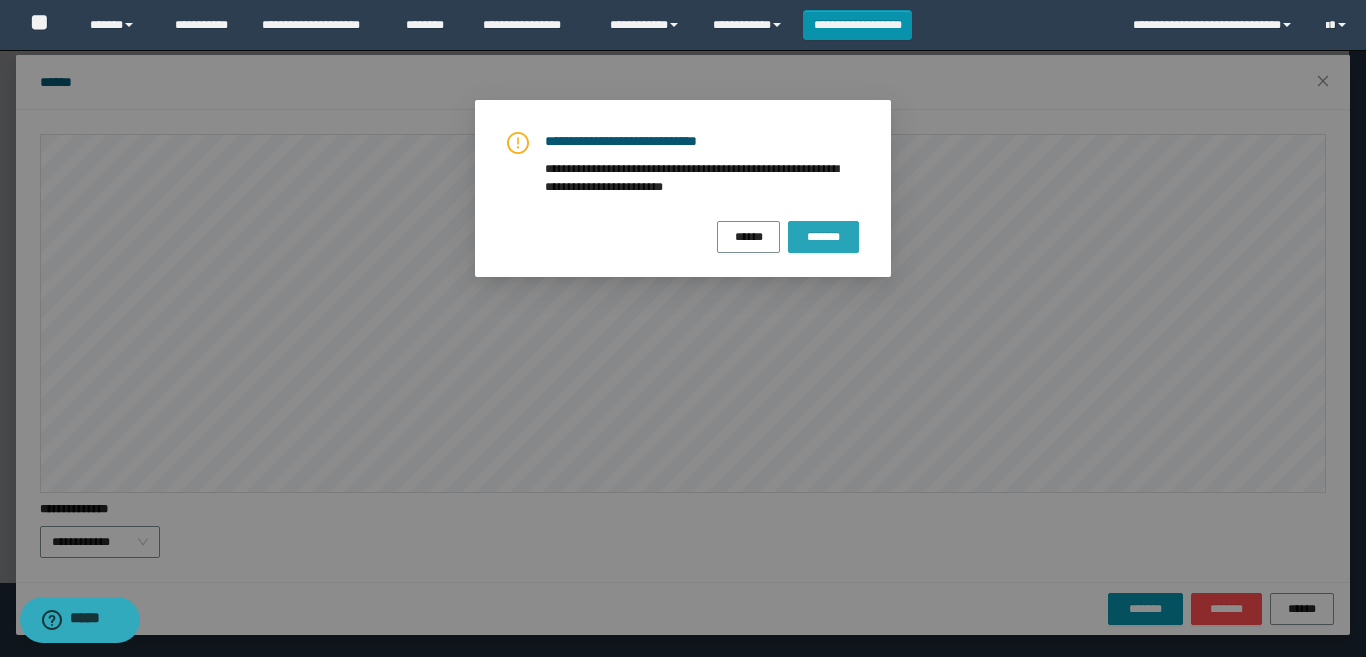 click on "*******" at bounding box center (823, 237) 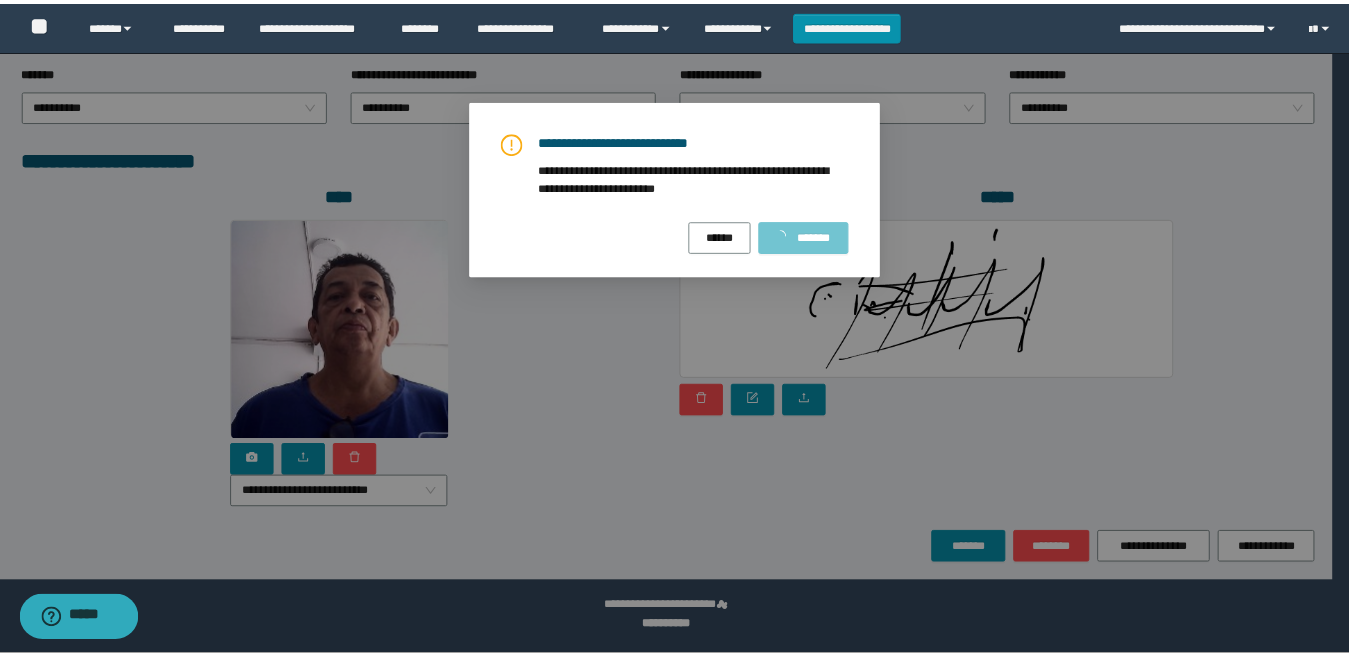 scroll, scrollTop: 0, scrollLeft: 0, axis: both 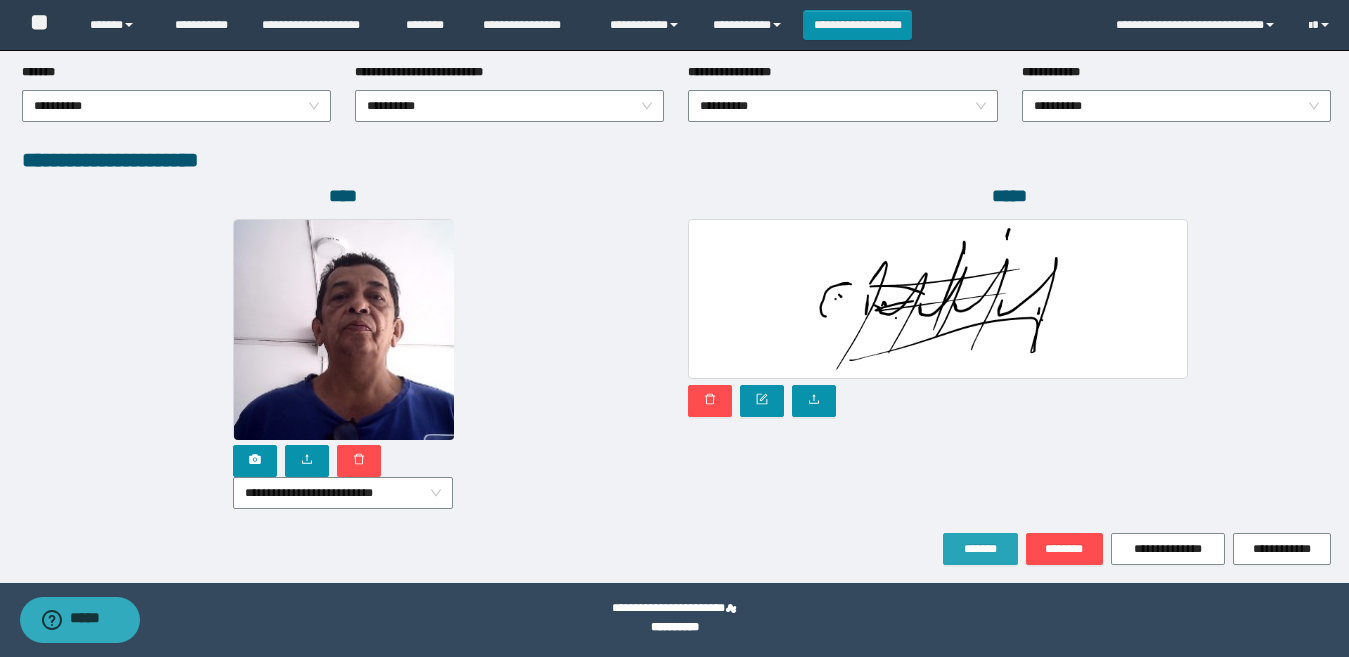click on "*******" at bounding box center (980, 549) 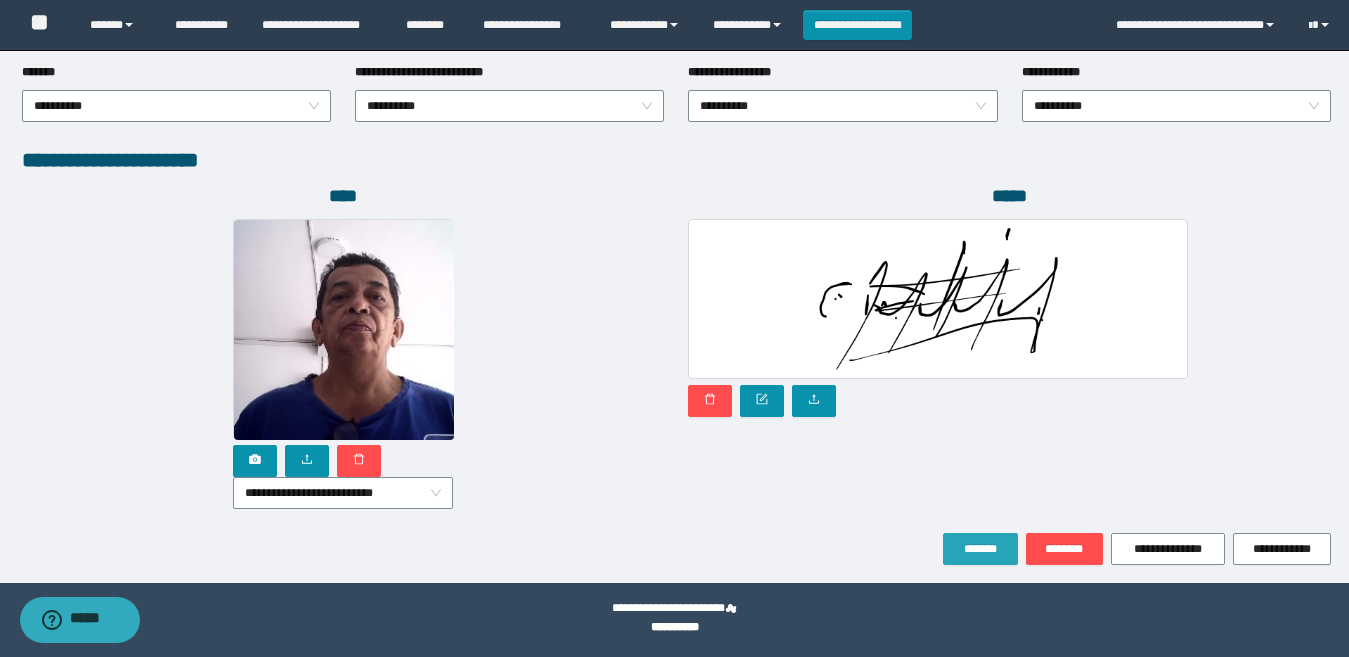 click on "*******" at bounding box center (980, 549) 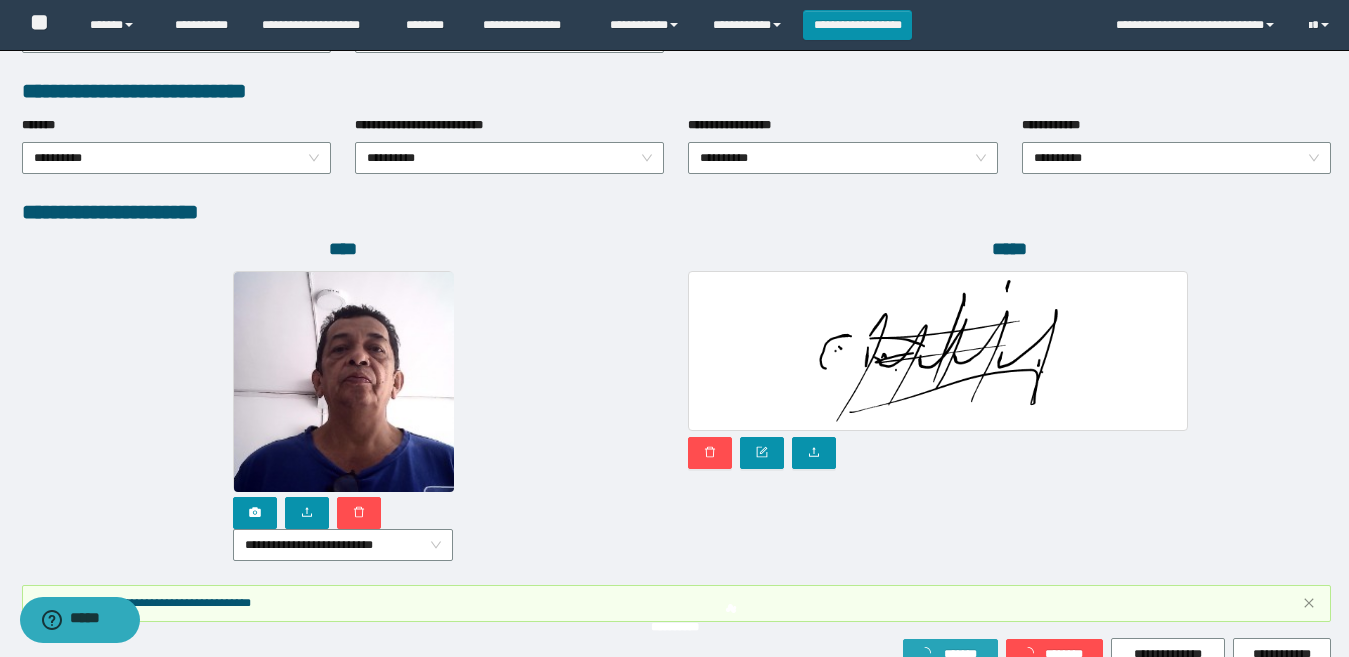 scroll, scrollTop: 1133, scrollLeft: 0, axis: vertical 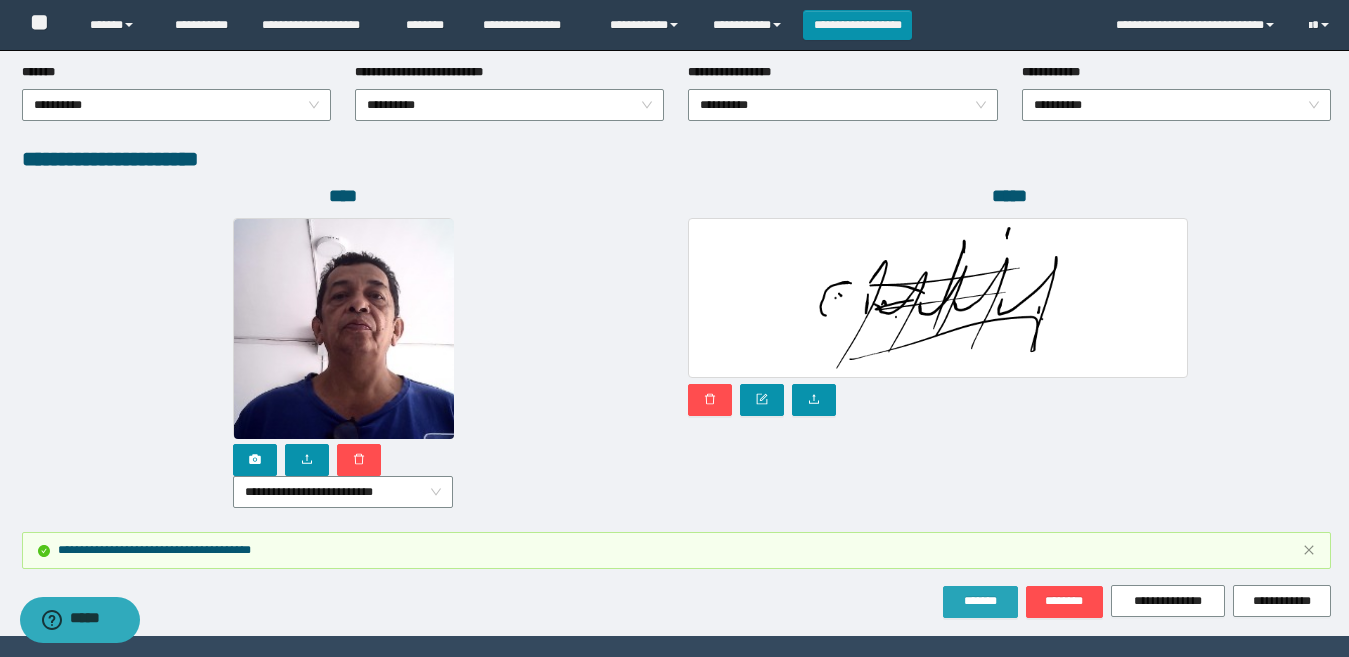 click on "*******" at bounding box center (980, 601) 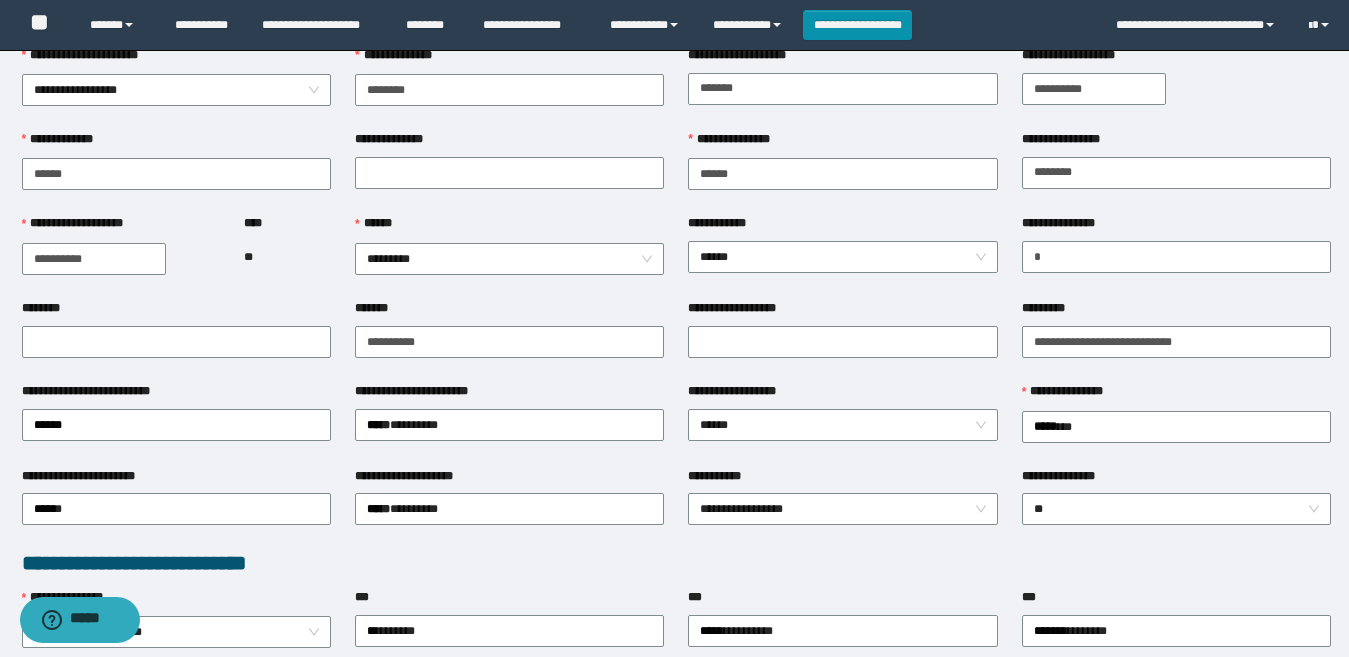 scroll, scrollTop: 0, scrollLeft: 0, axis: both 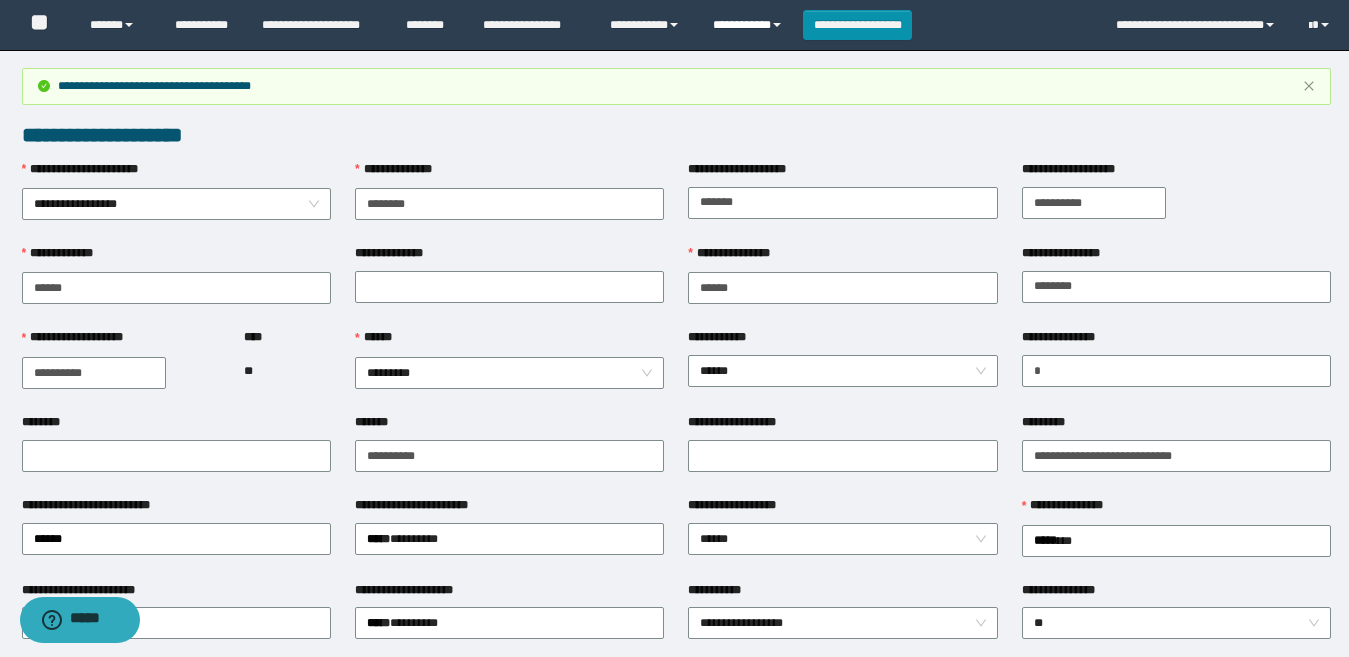 click on "**********" at bounding box center [750, 25] 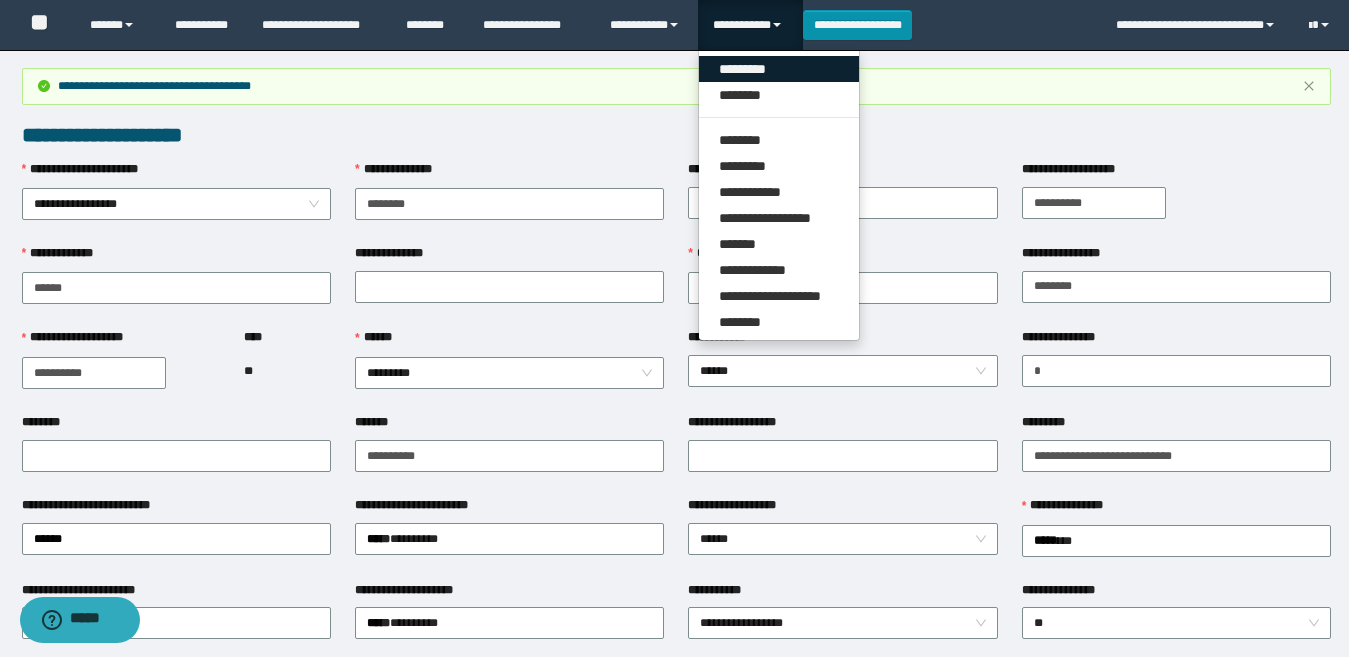 click on "*********" at bounding box center (779, 69) 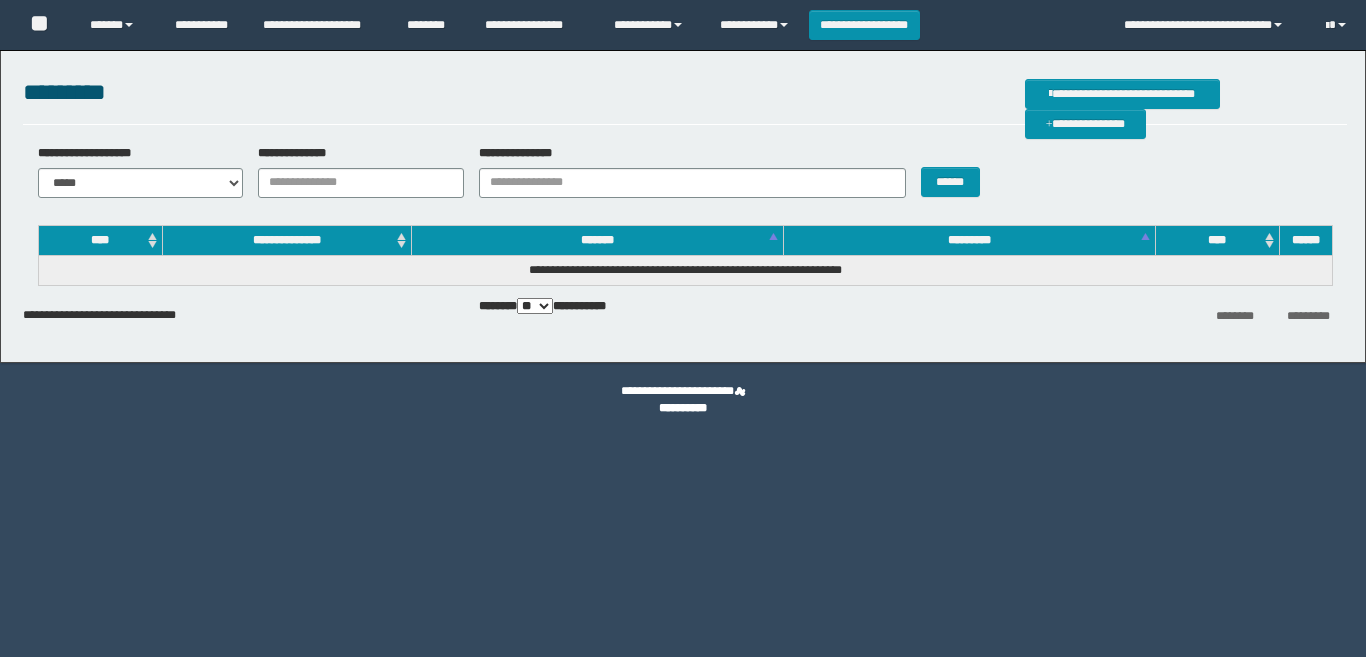 scroll, scrollTop: 0, scrollLeft: 0, axis: both 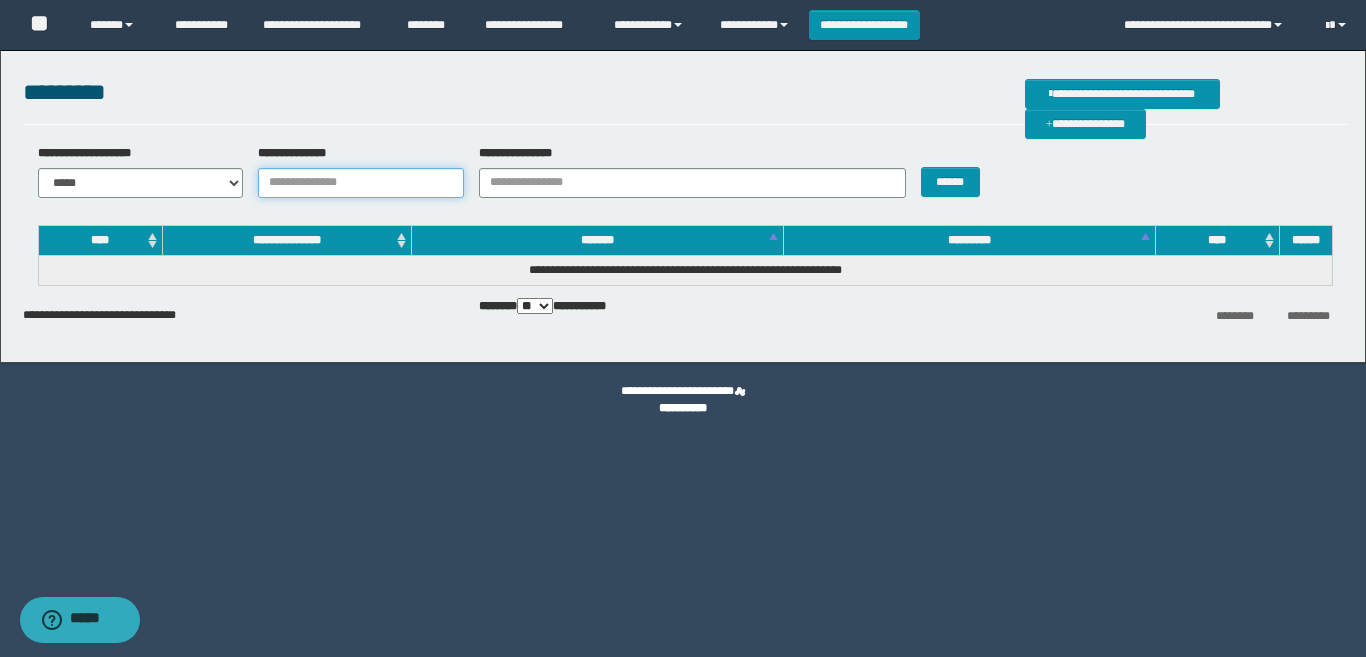 click on "**********" at bounding box center [361, 183] 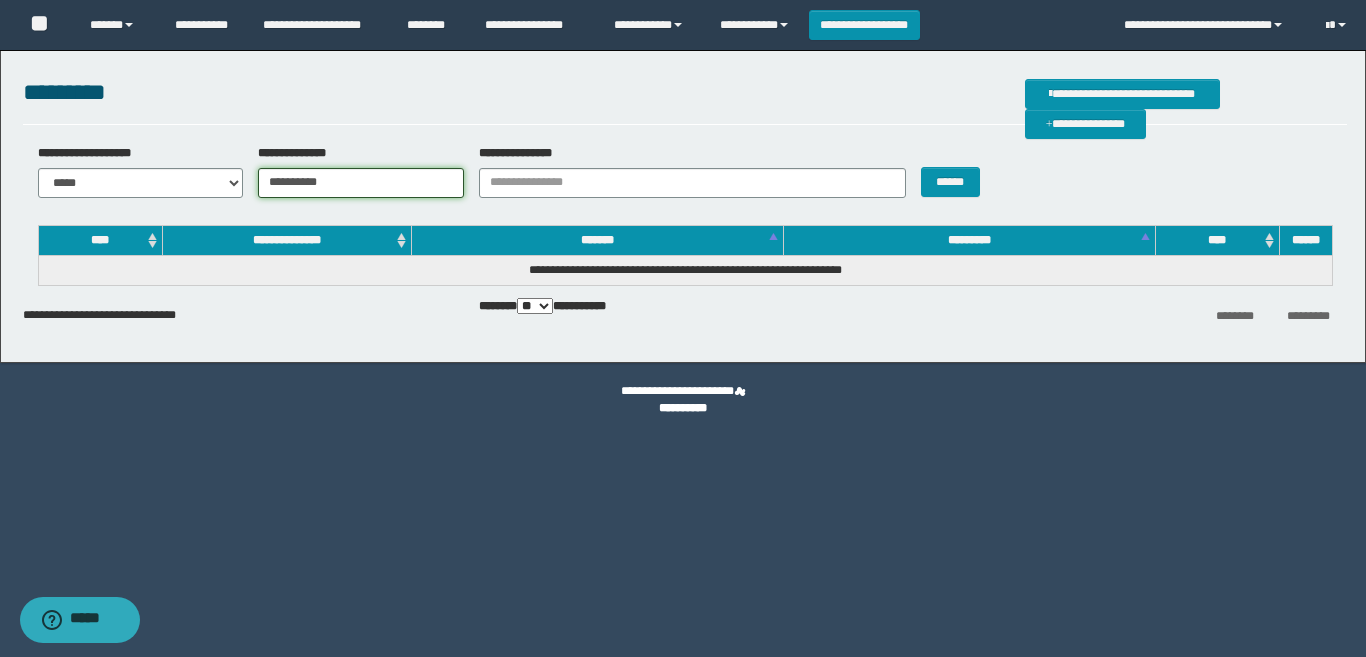 type on "**********" 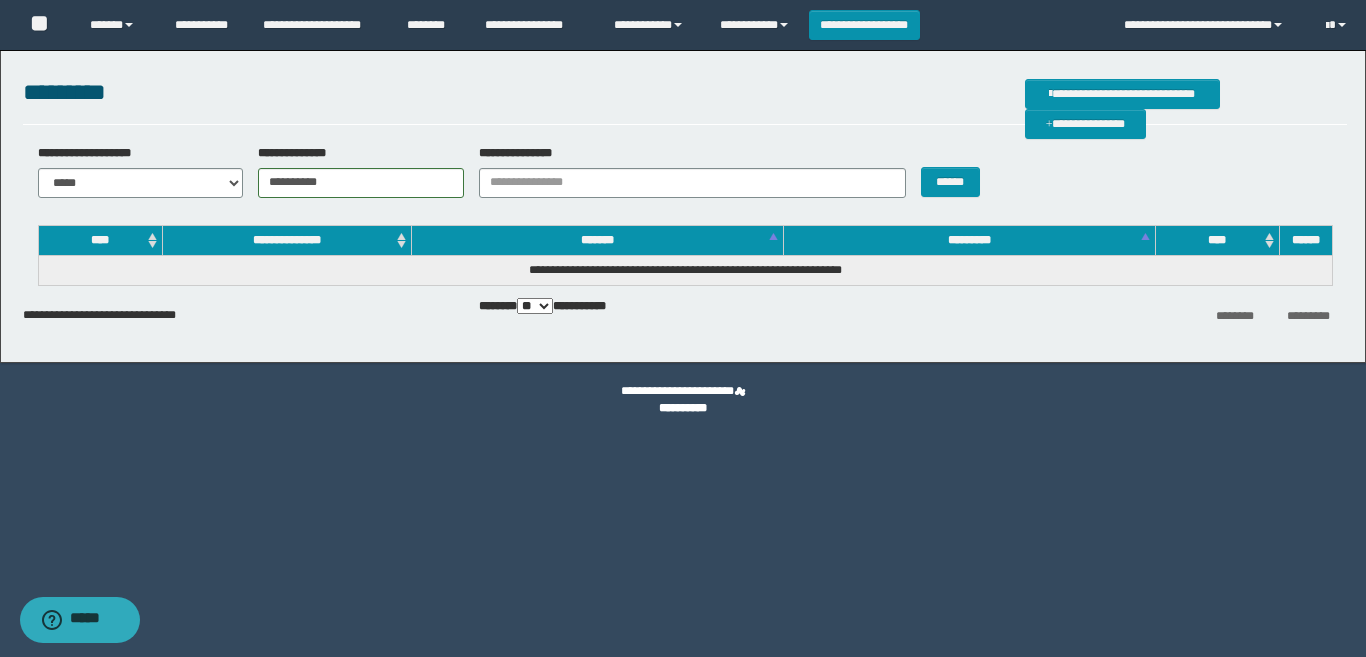 click on "******" at bounding box center (961, 171) 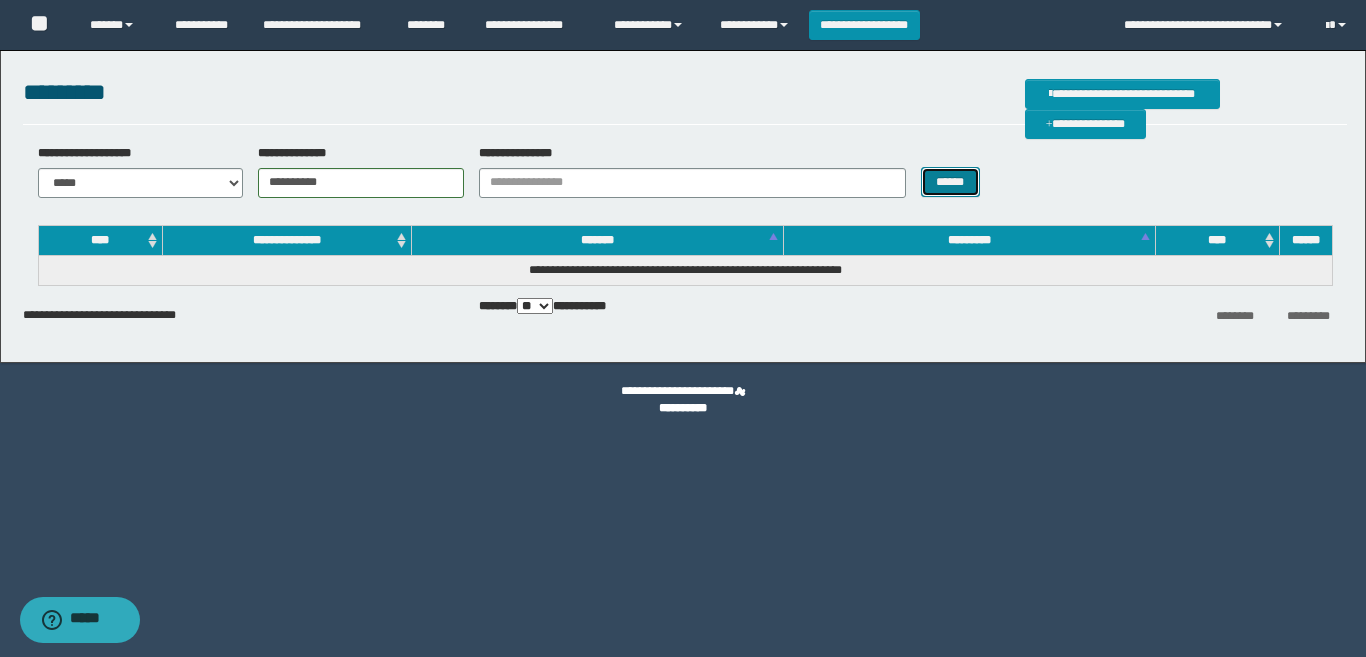 click on "******" at bounding box center [950, 182] 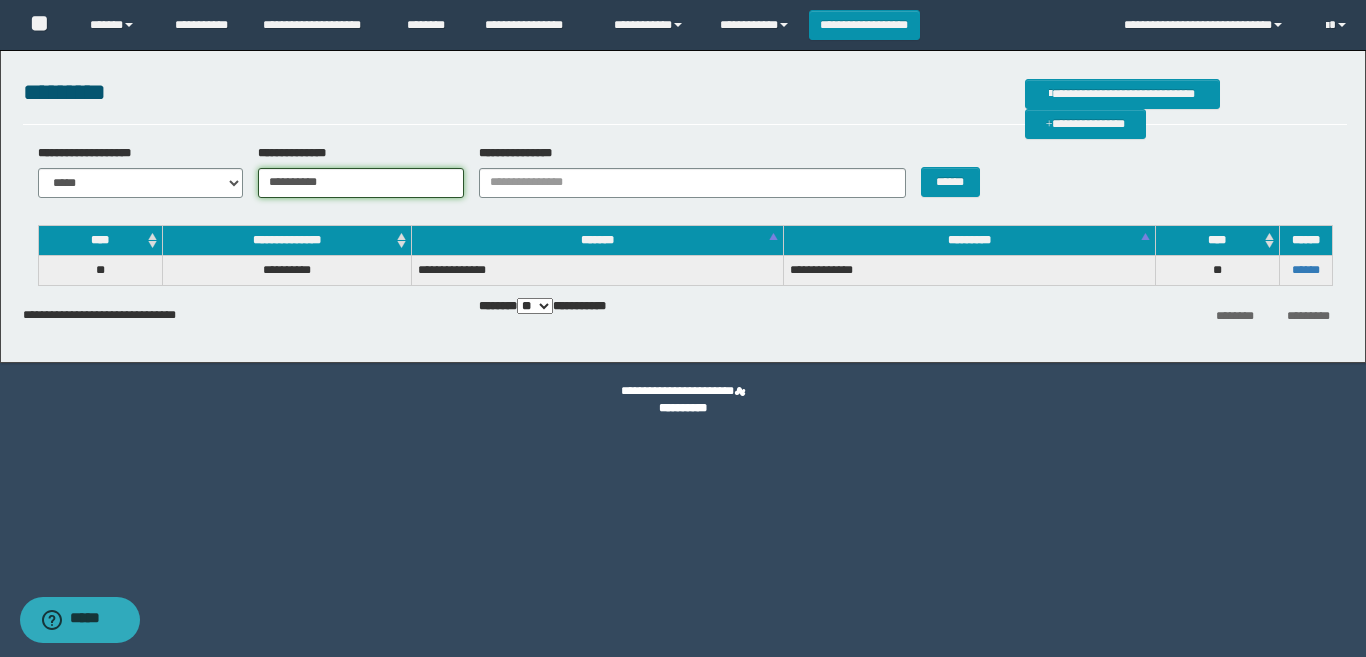 drag, startPoint x: 404, startPoint y: 186, endPoint x: 260, endPoint y: 185, distance: 144.00348 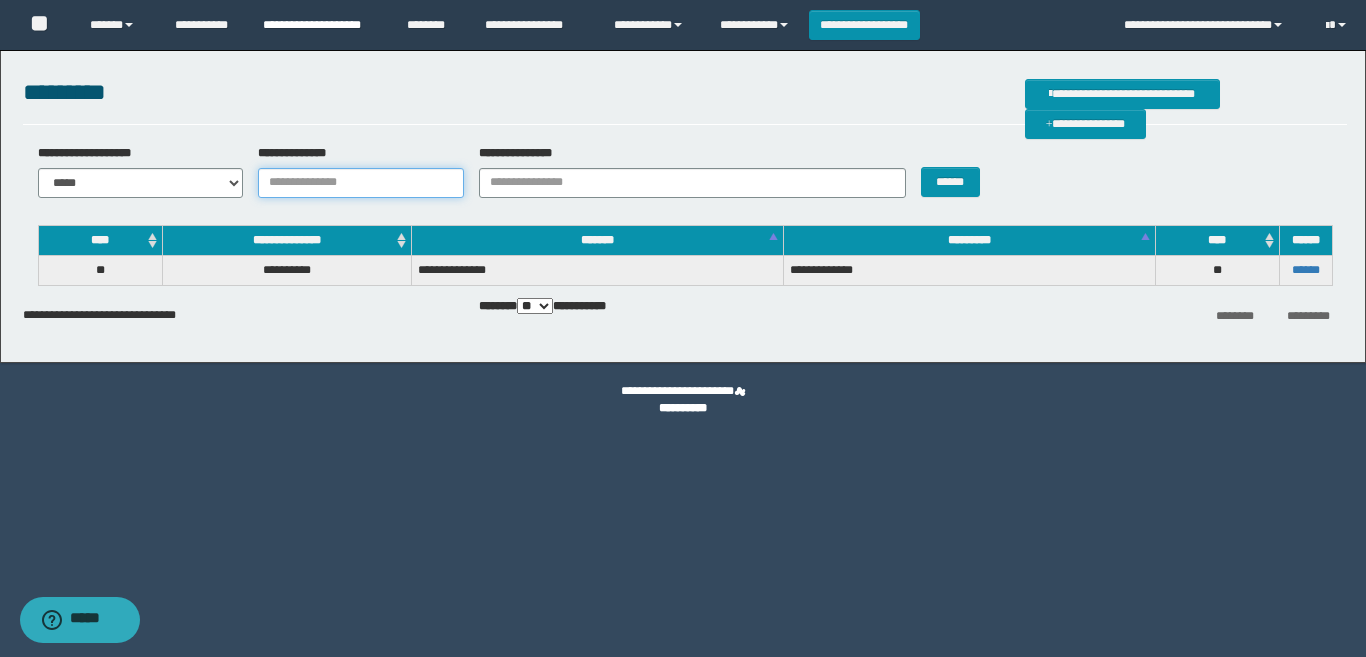 type 